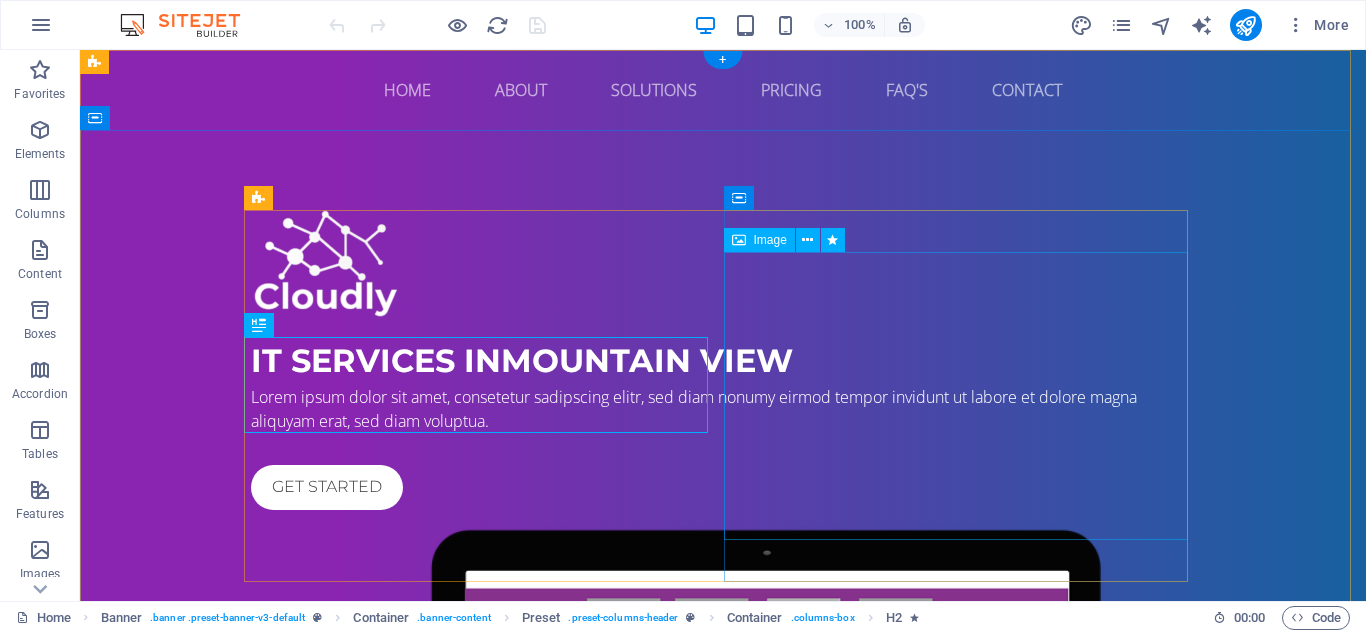 scroll, scrollTop: 0, scrollLeft: 0, axis: both 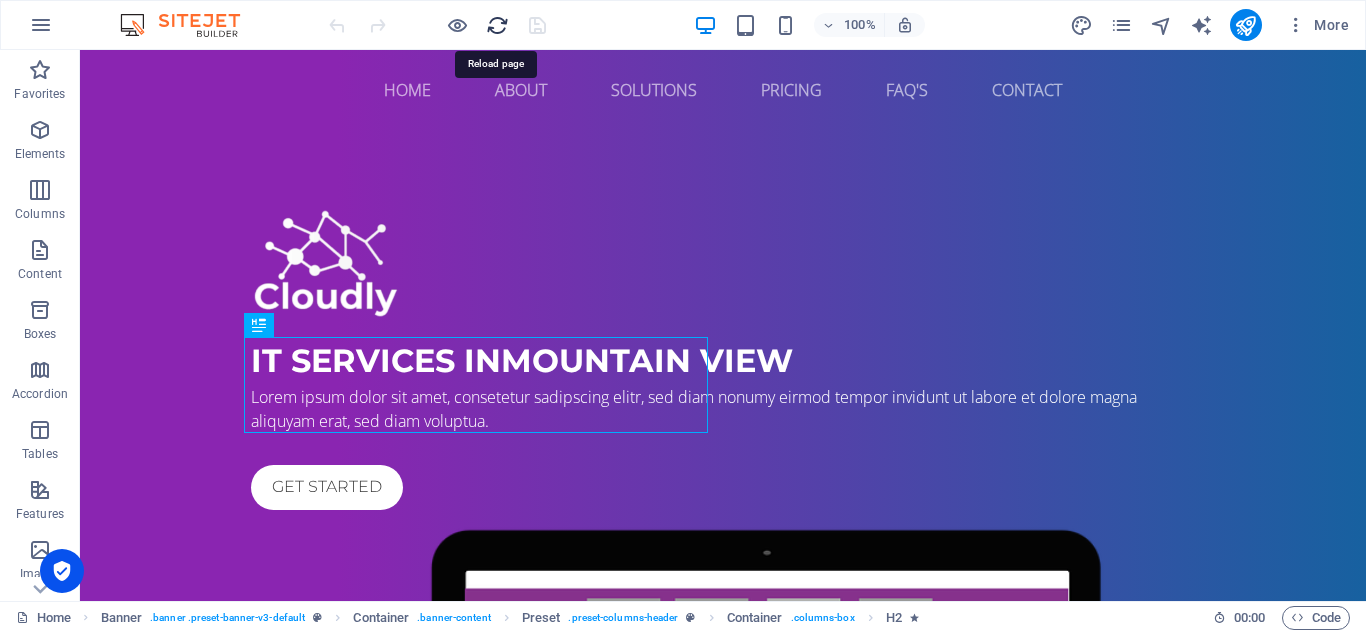 click at bounding box center (497, 25) 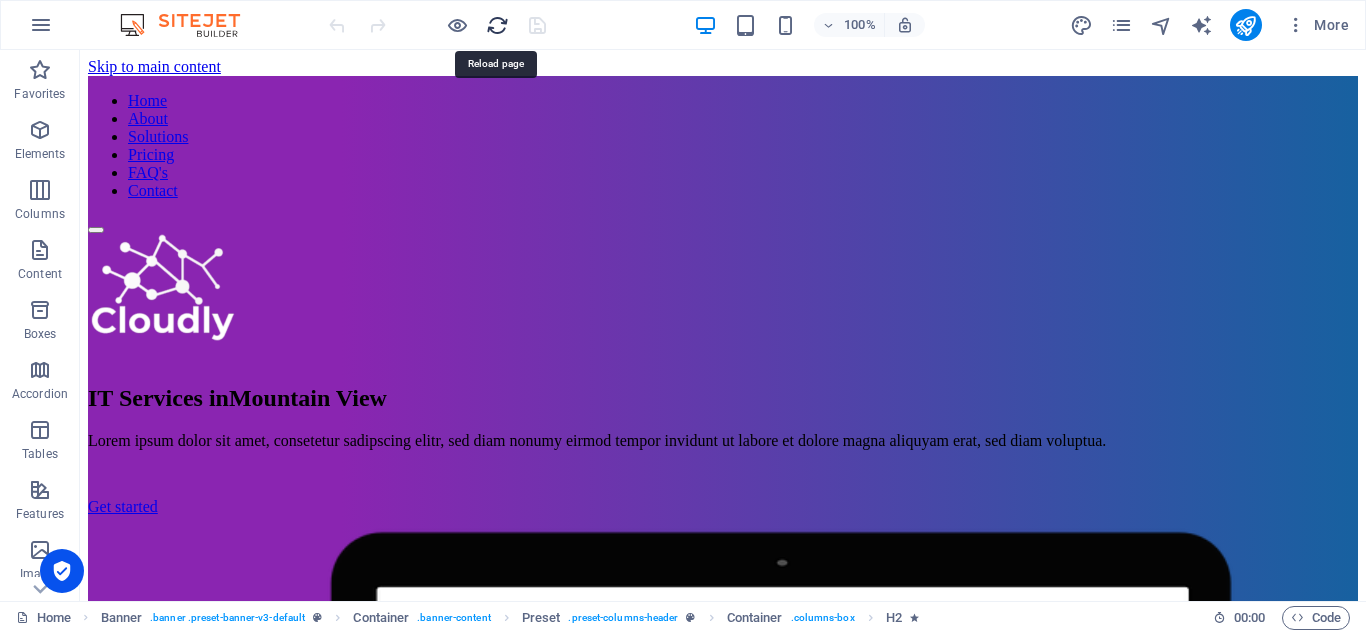 scroll, scrollTop: 0, scrollLeft: 0, axis: both 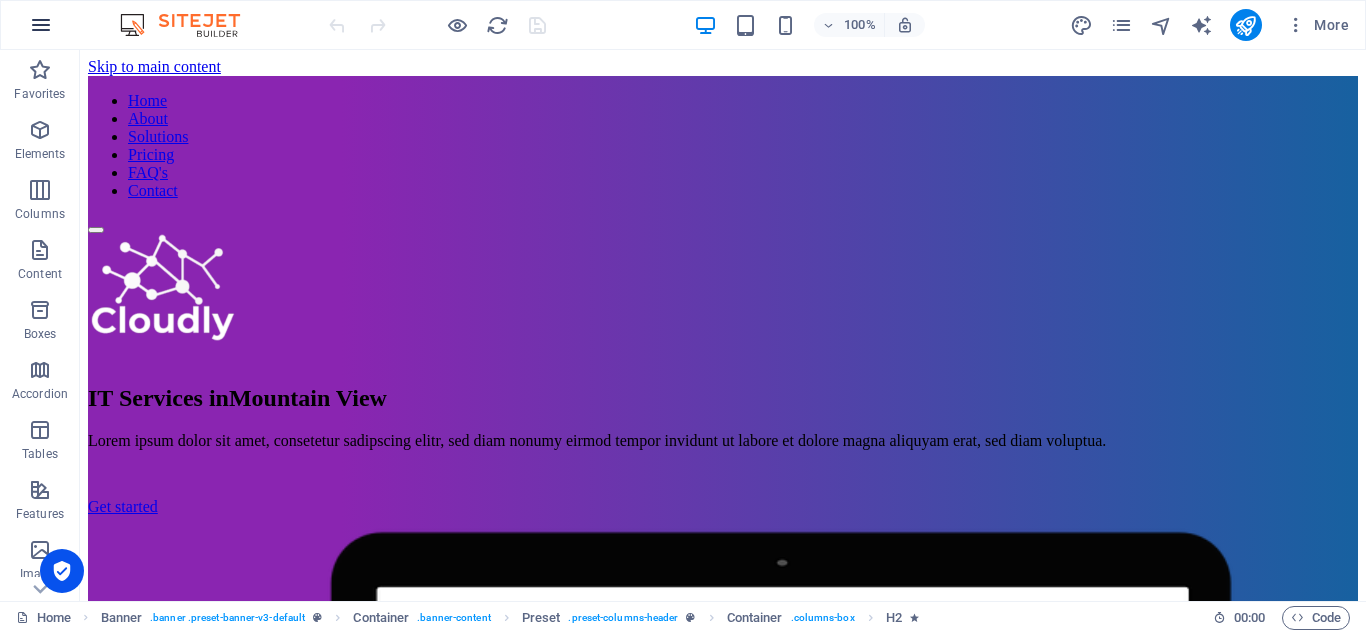 click at bounding box center [41, 25] 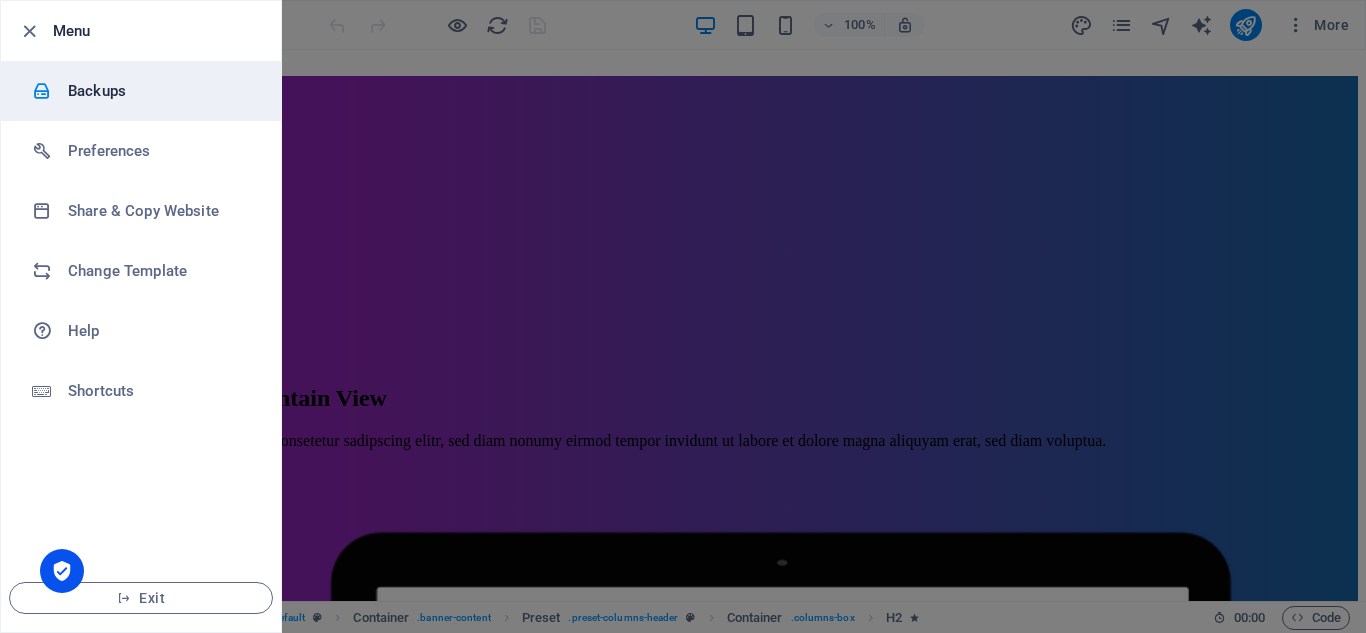 click on "Backups" at bounding box center (160, 91) 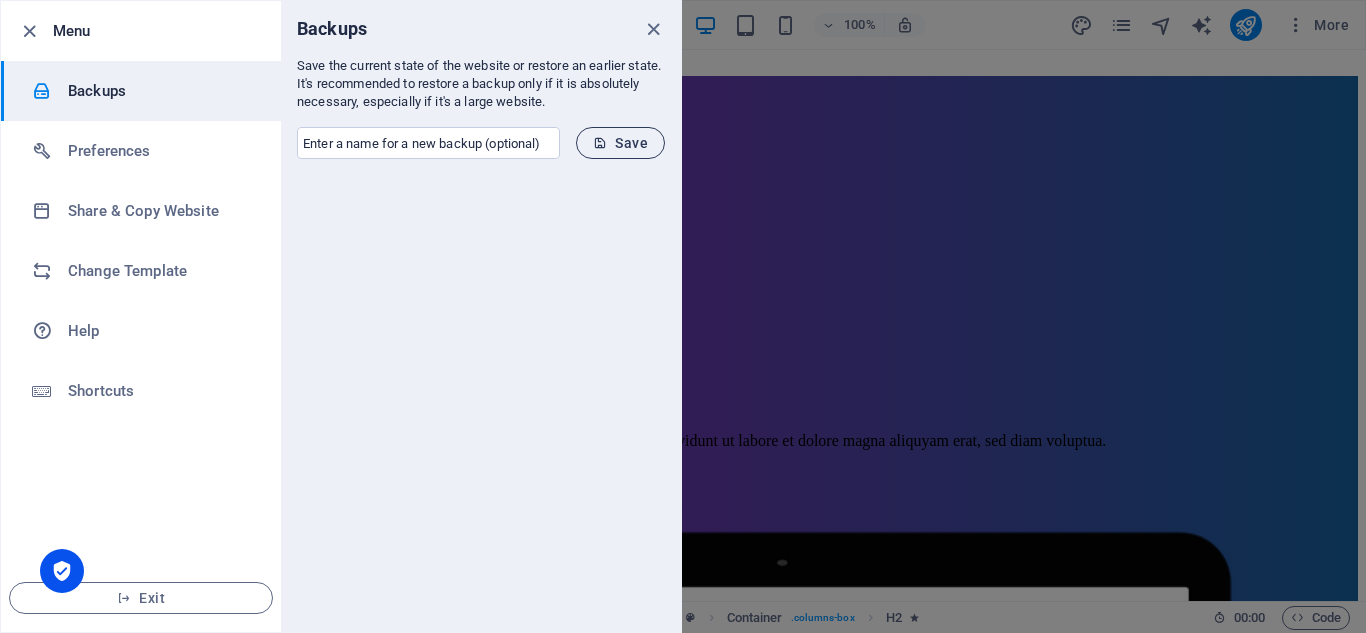 click on "Save" at bounding box center [620, 143] 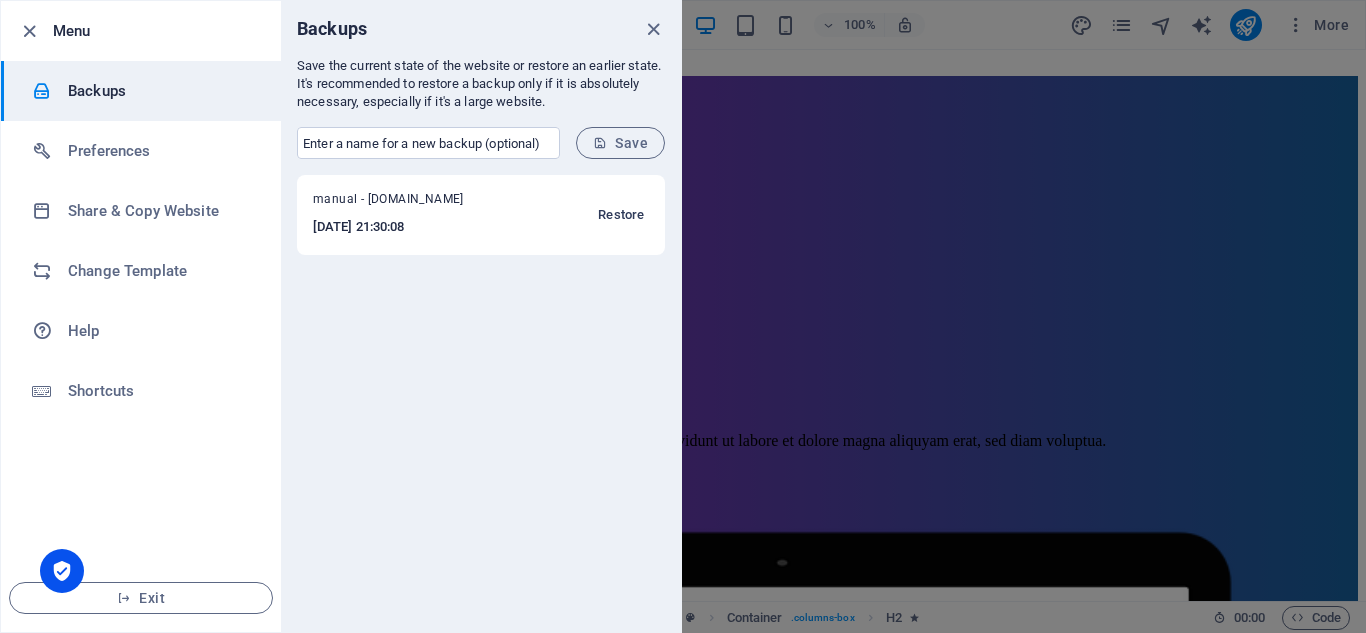 click on "Restore" at bounding box center [621, 215] 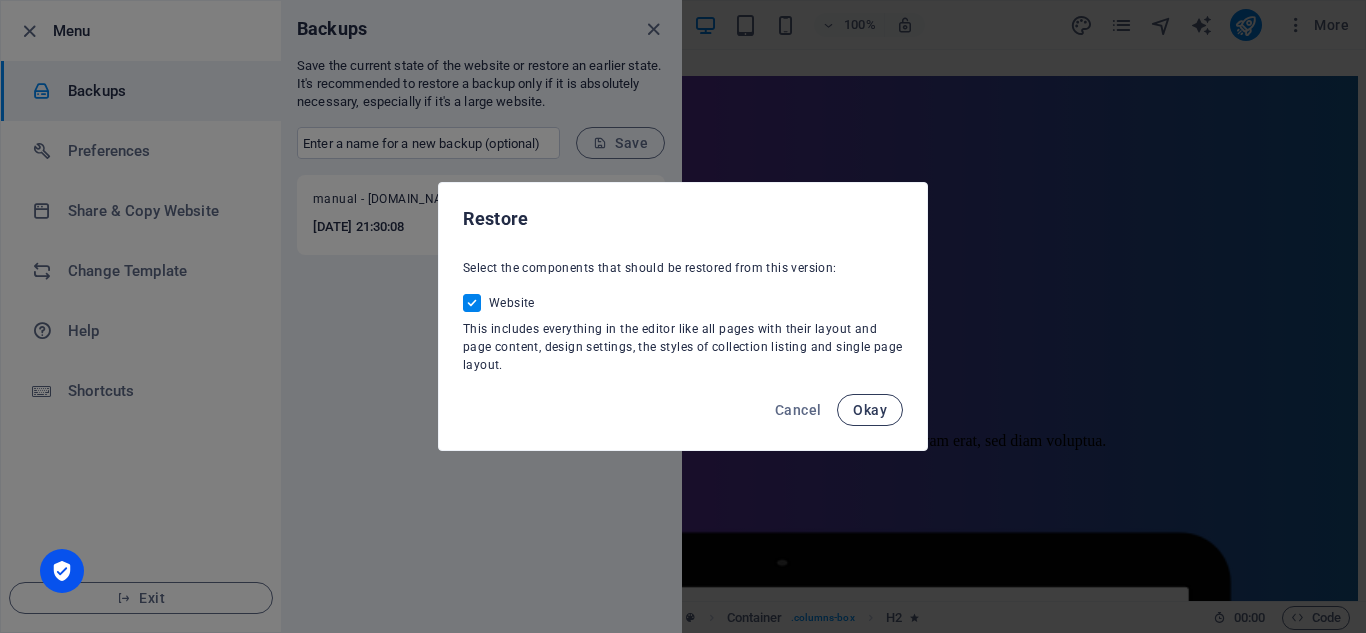 click on "Okay" at bounding box center (870, 410) 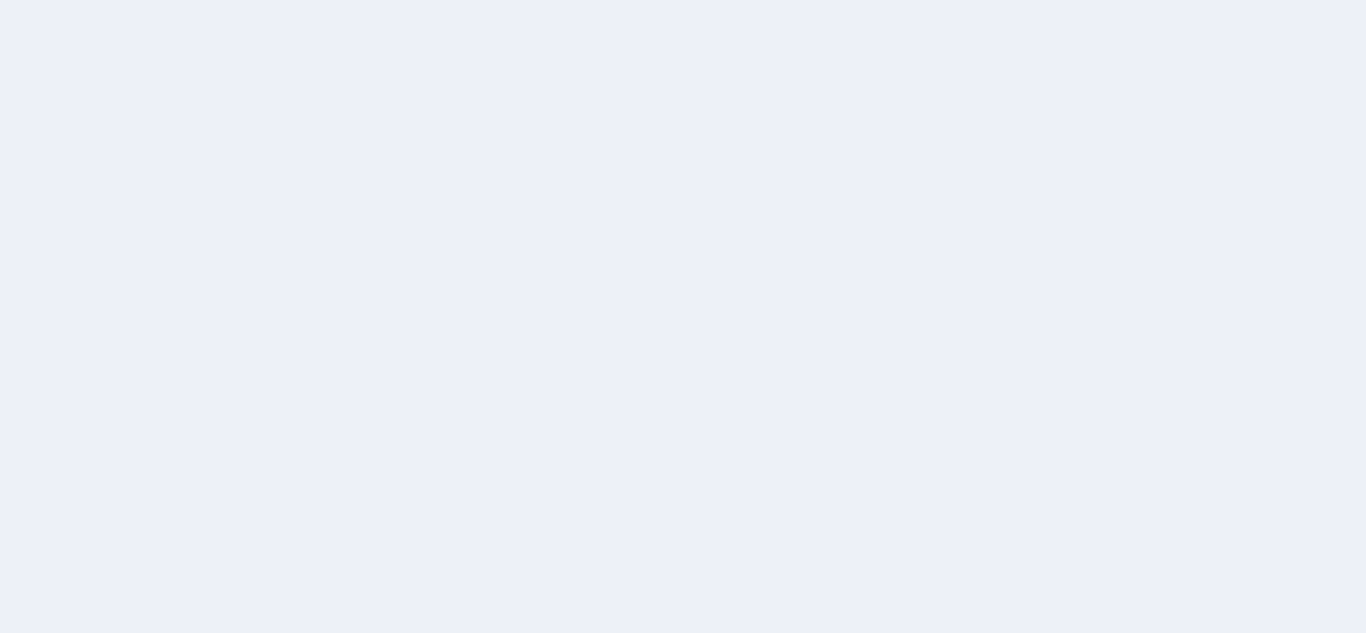 scroll, scrollTop: 0, scrollLeft: 0, axis: both 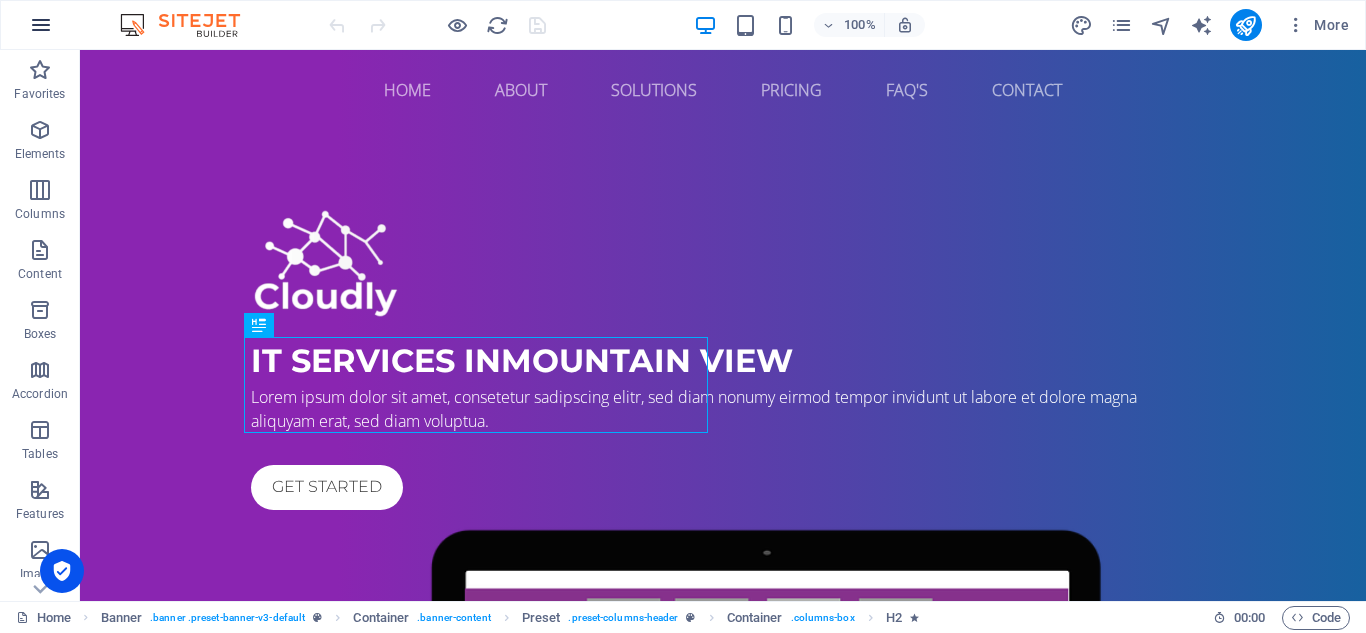 click at bounding box center [41, 25] 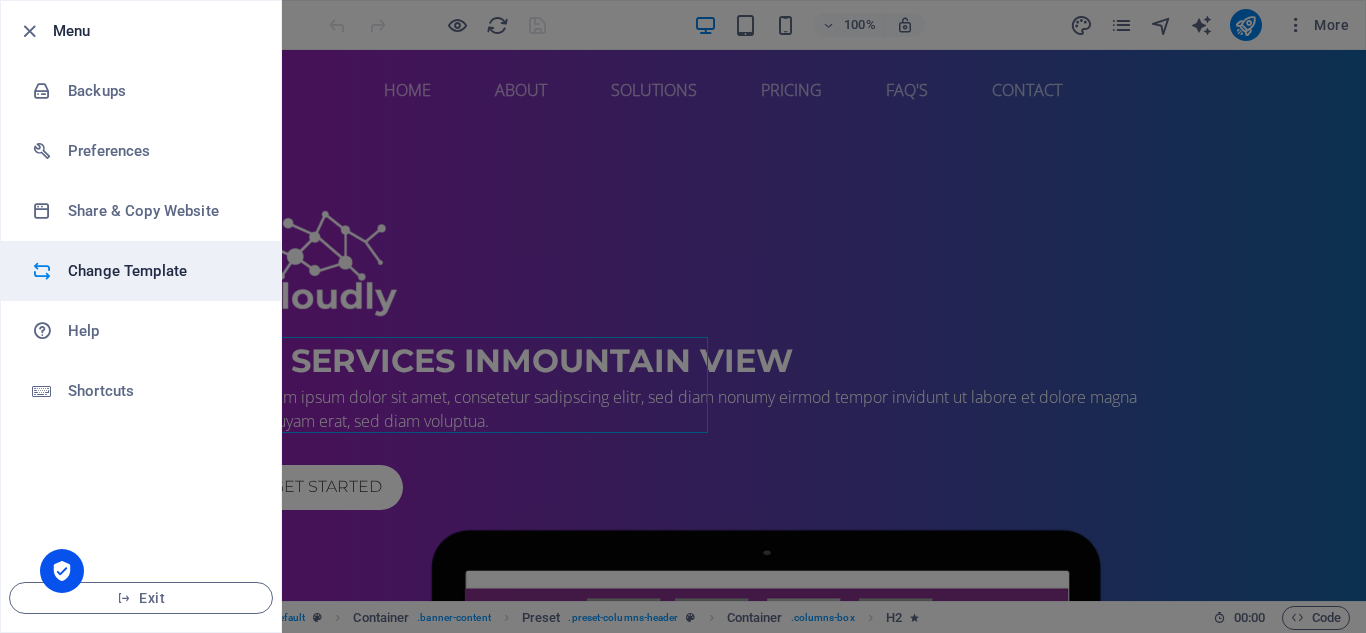click on "Change Template" at bounding box center [160, 271] 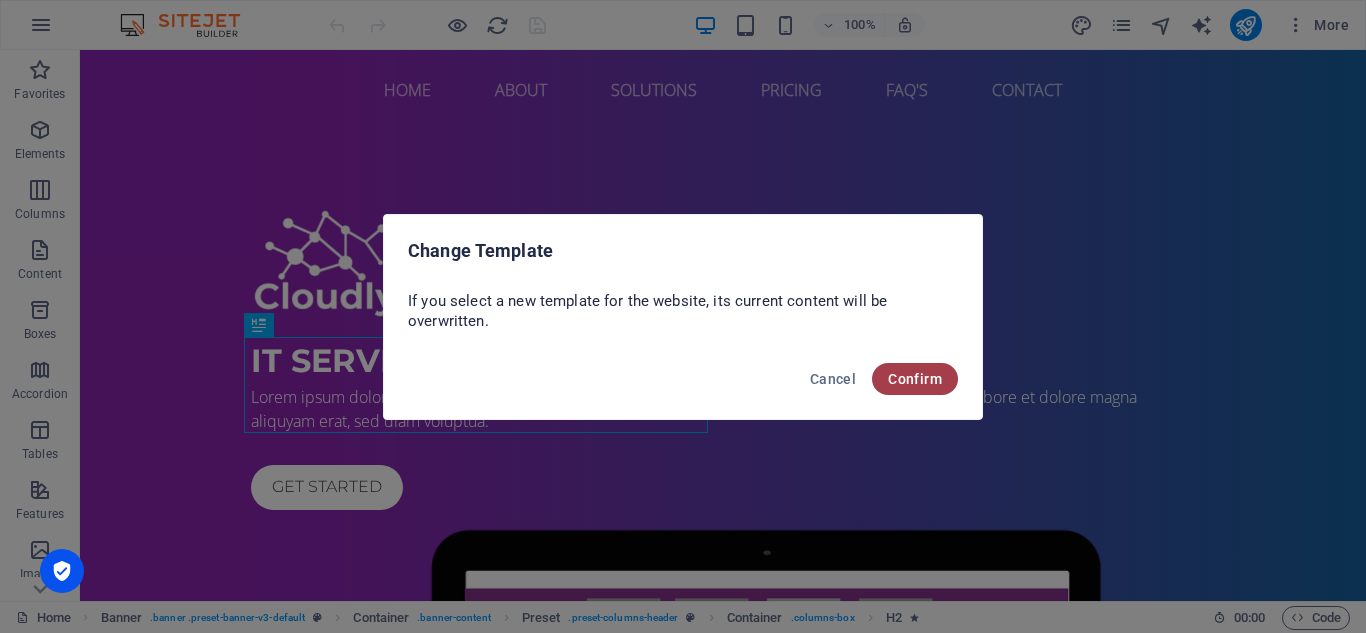 click on "Confirm" at bounding box center [915, 379] 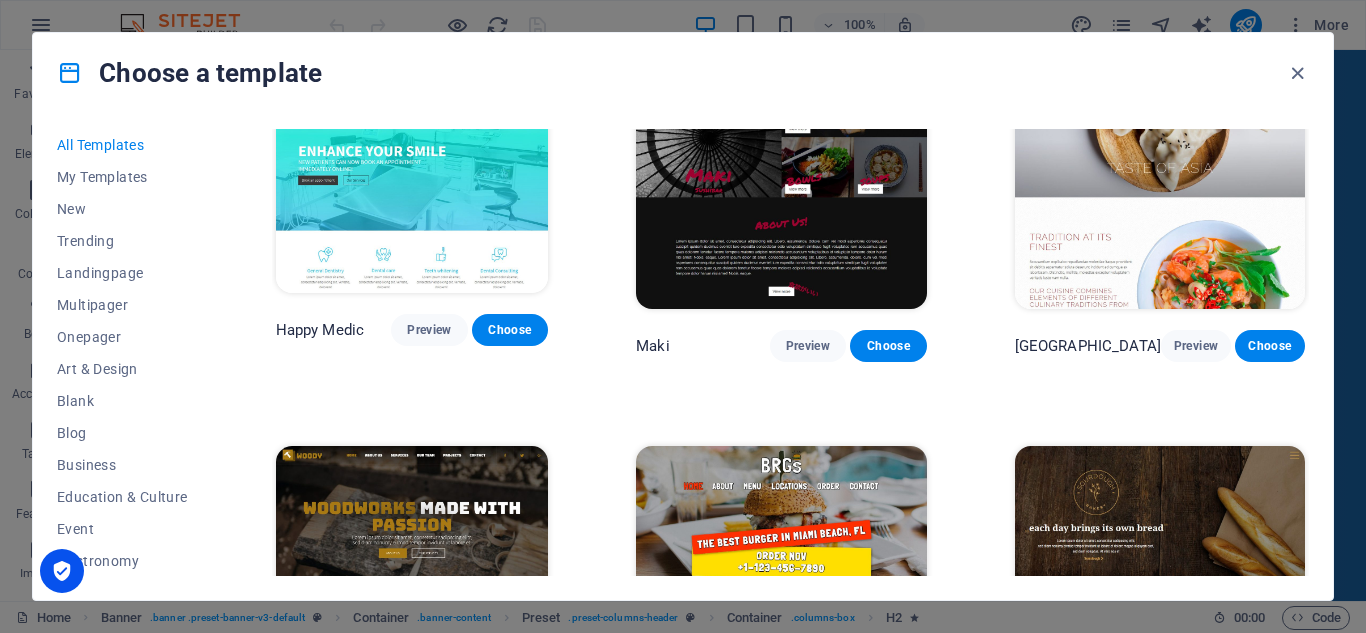 scroll, scrollTop: 8558, scrollLeft: 0, axis: vertical 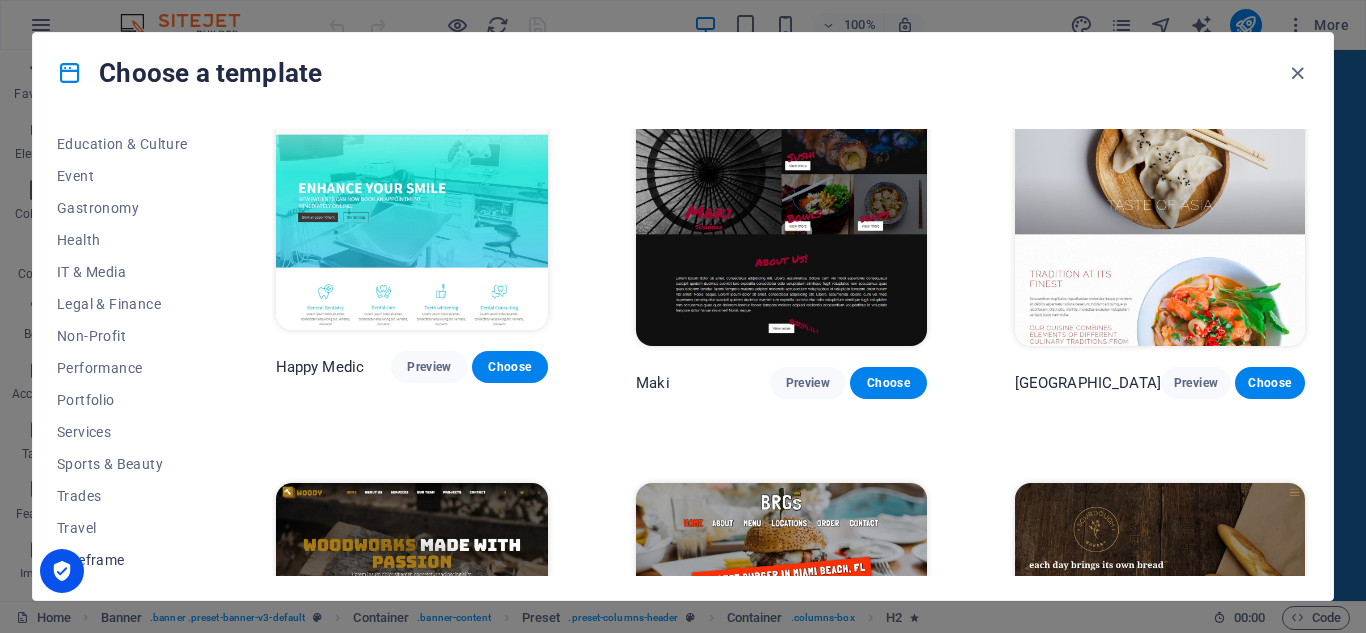 click on "Wireframe" at bounding box center [122, 560] 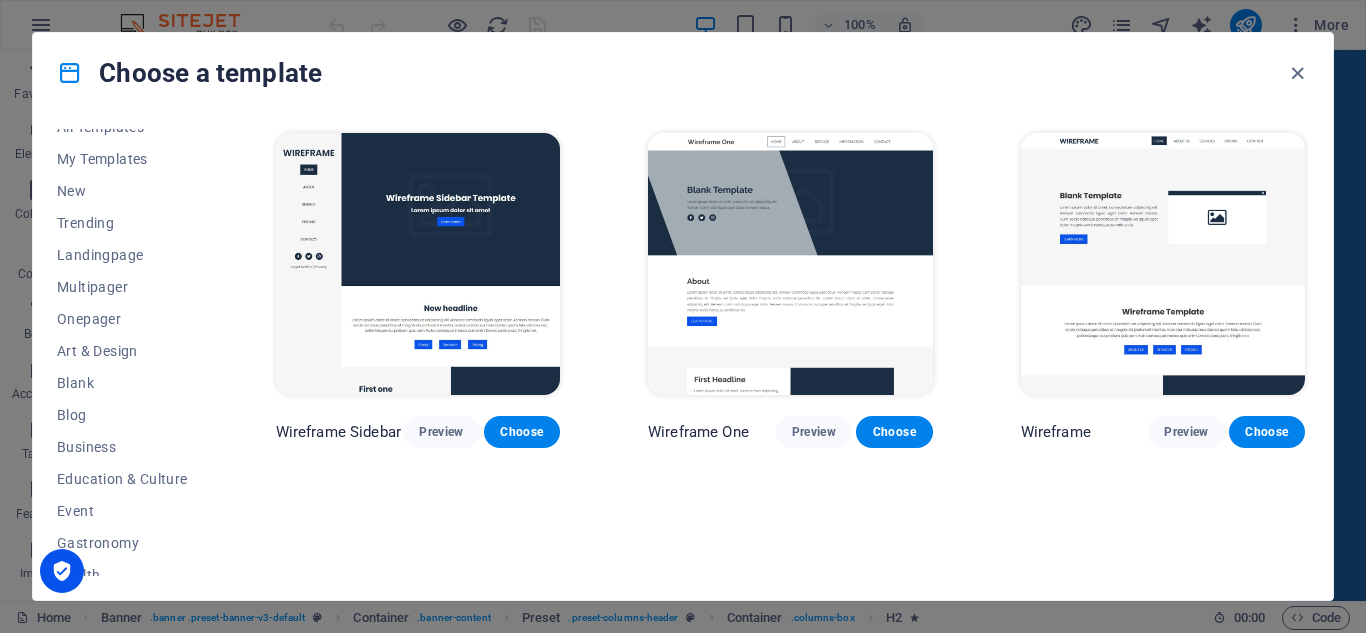 scroll, scrollTop: 100, scrollLeft: 0, axis: vertical 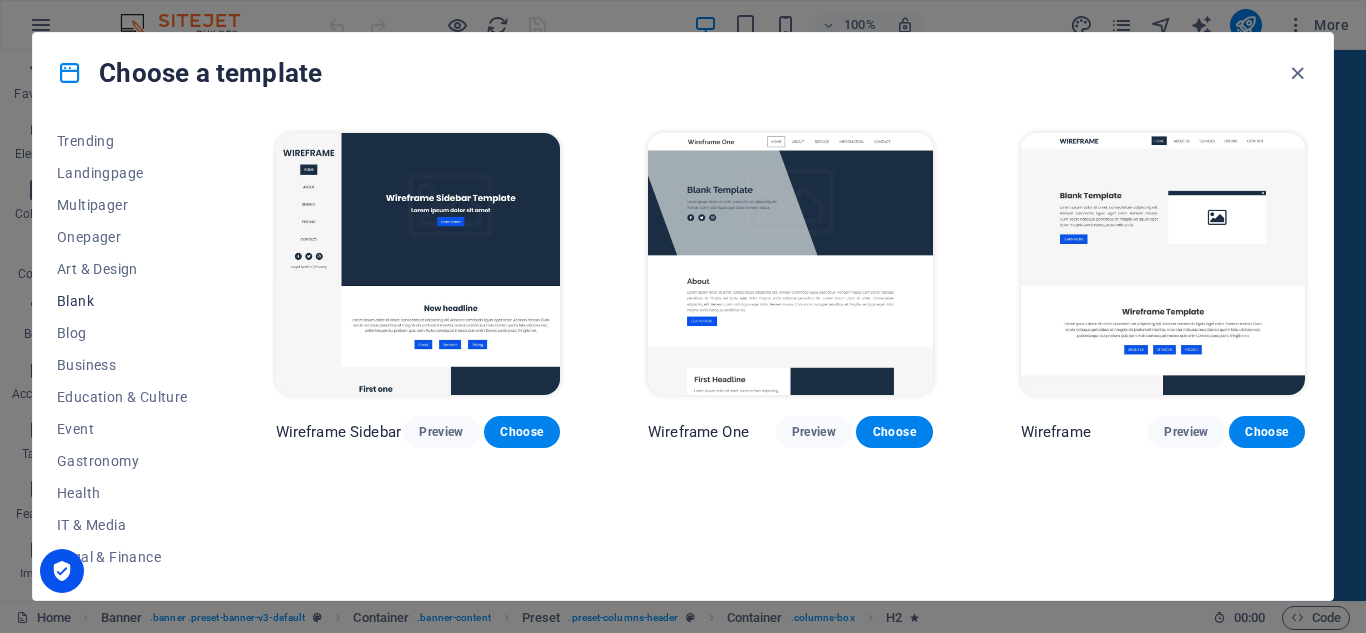 click on "Blank" at bounding box center [122, 301] 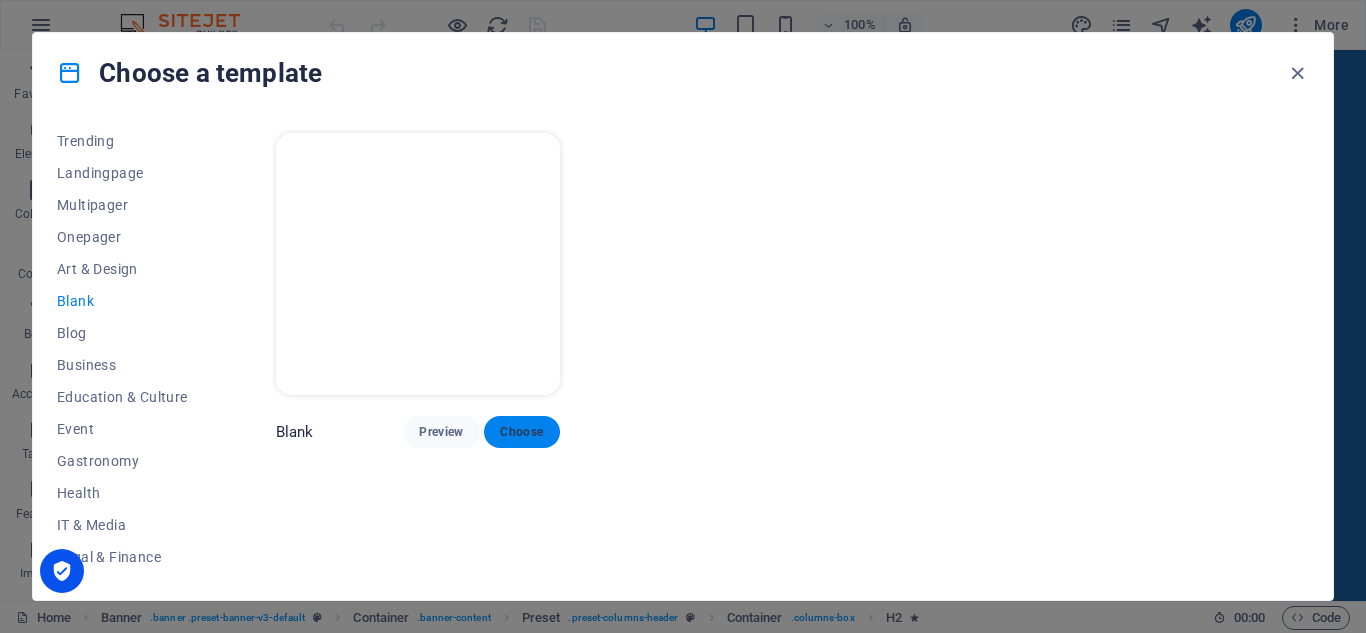 click on "Choose" at bounding box center (522, 432) 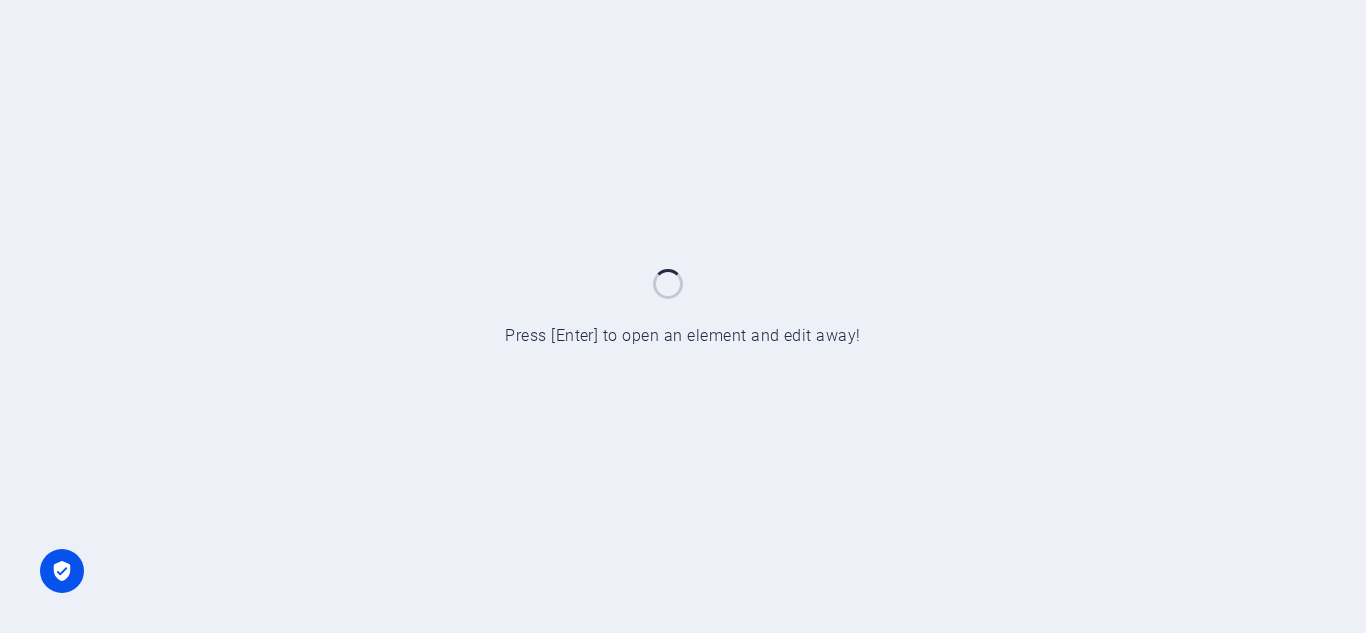 scroll, scrollTop: 0, scrollLeft: 0, axis: both 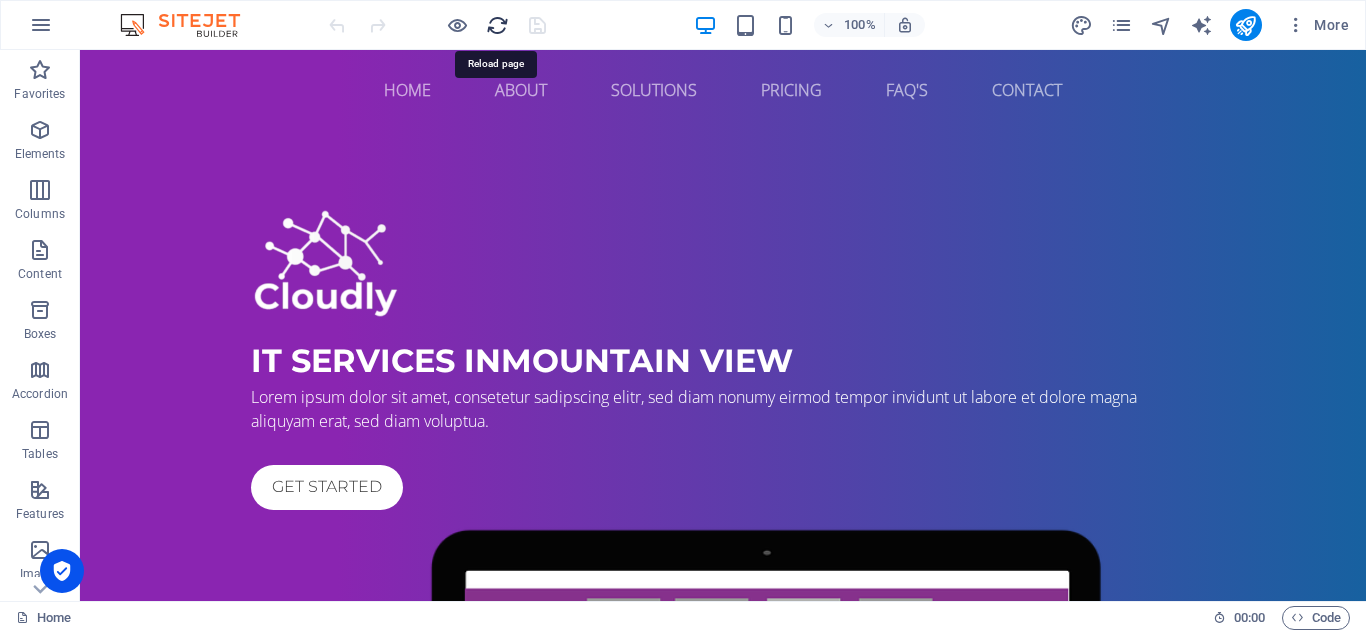 click at bounding box center (497, 25) 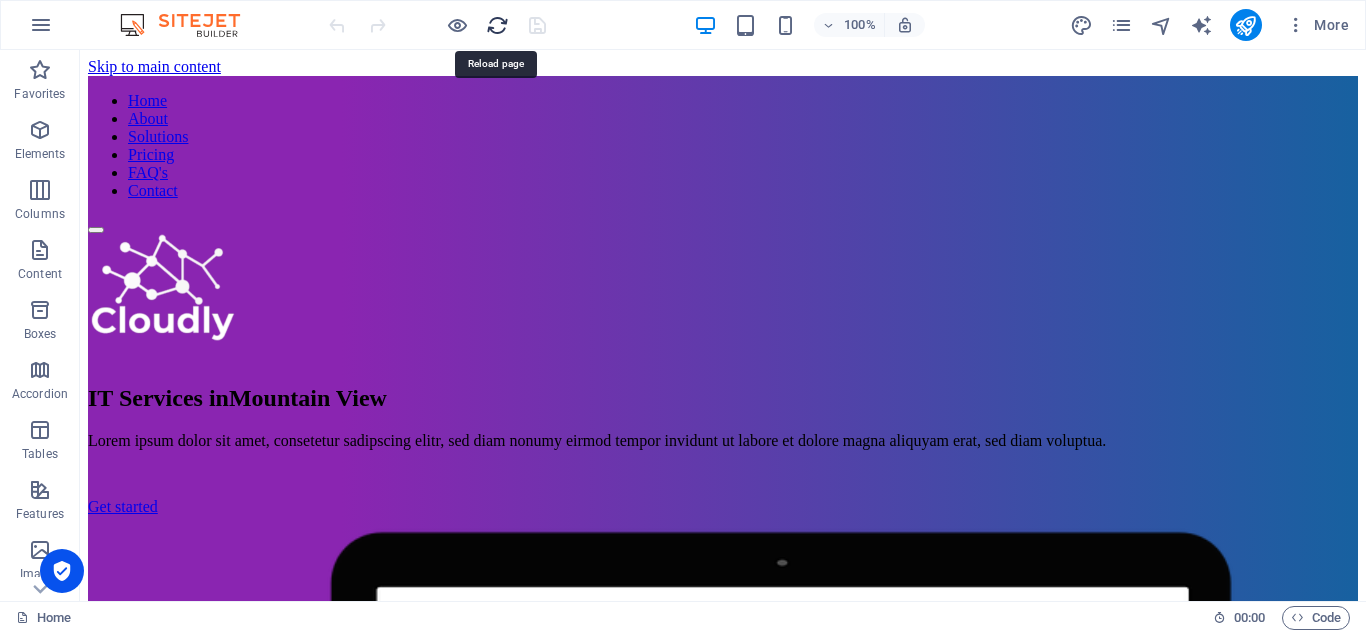 scroll, scrollTop: 0, scrollLeft: 0, axis: both 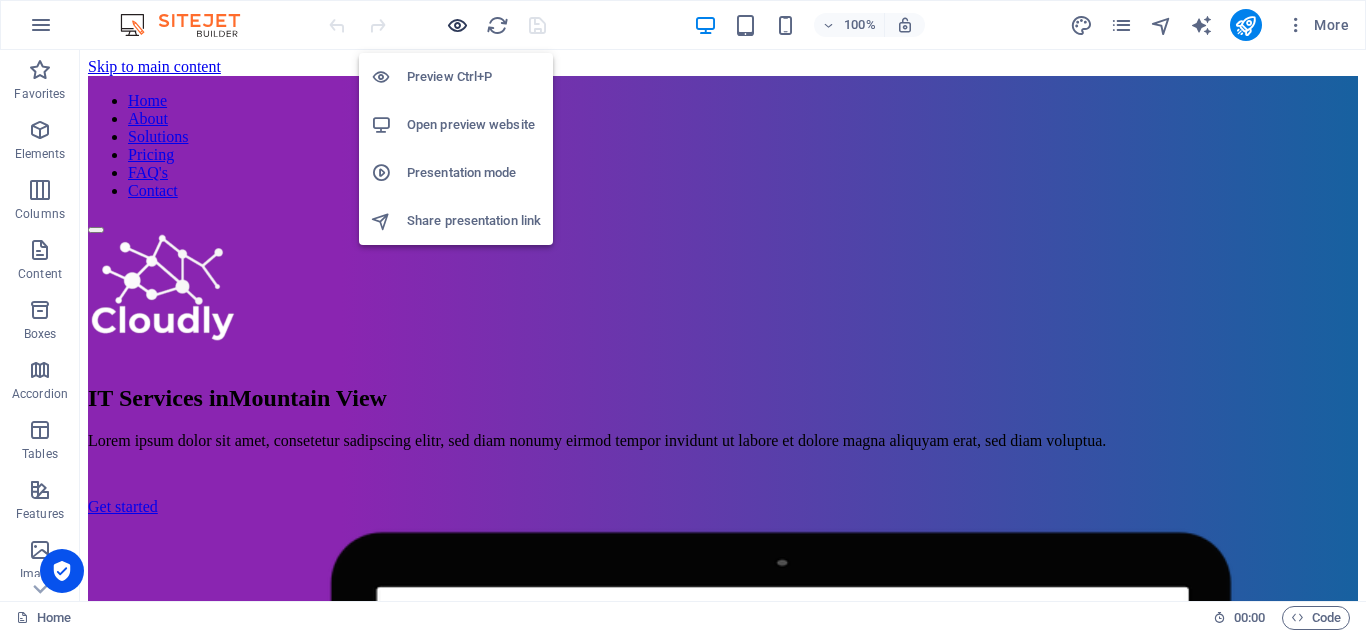 click at bounding box center (457, 25) 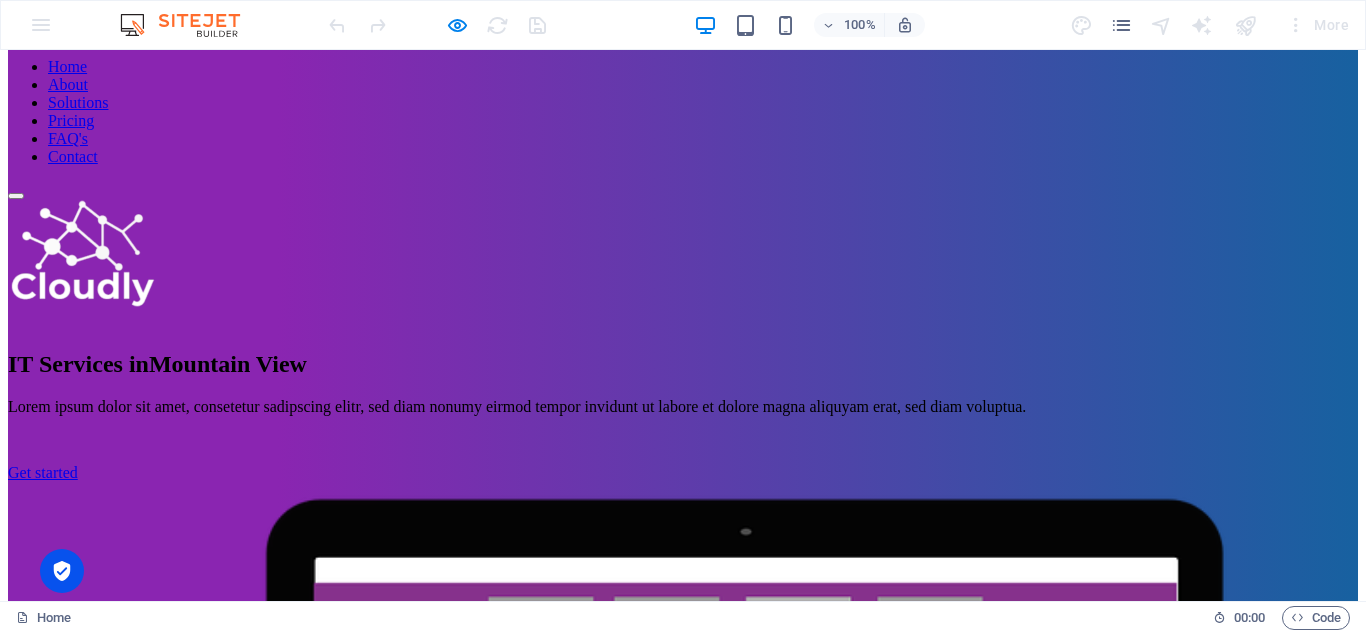 scroll, scrollTop: 0, scrollLeft: 0, axis: both 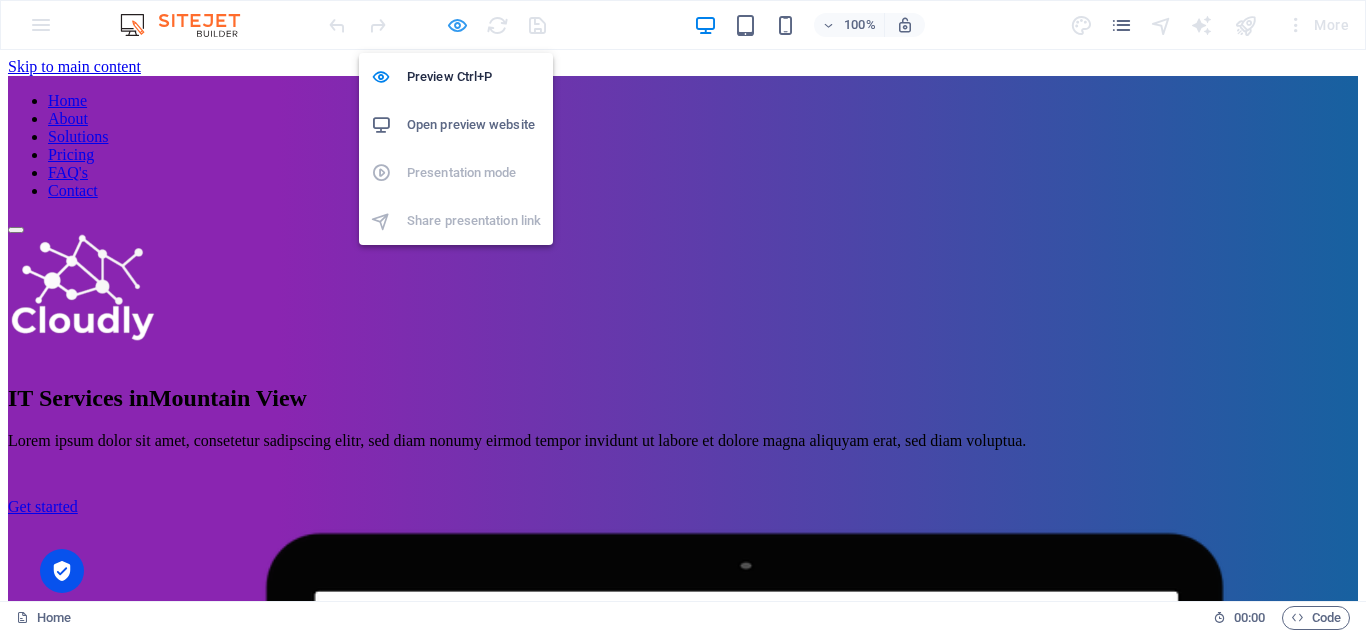 click at bounding box center [457, 25] 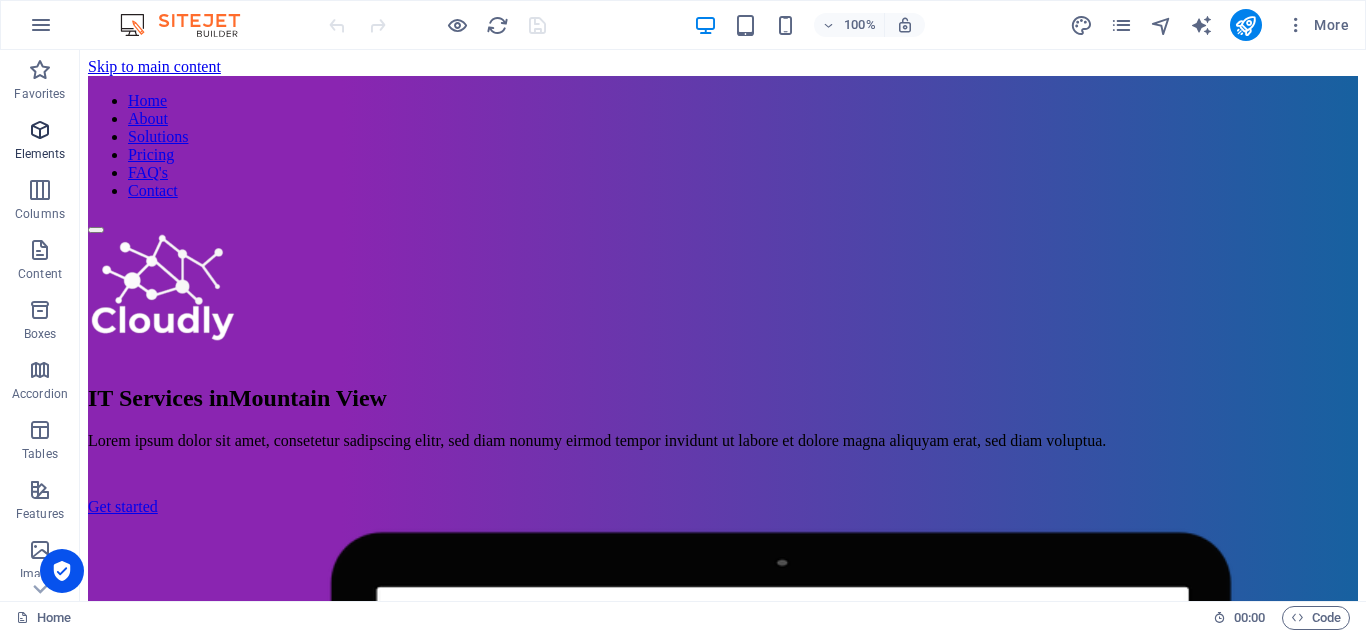 click at bounding box center (40, 130) 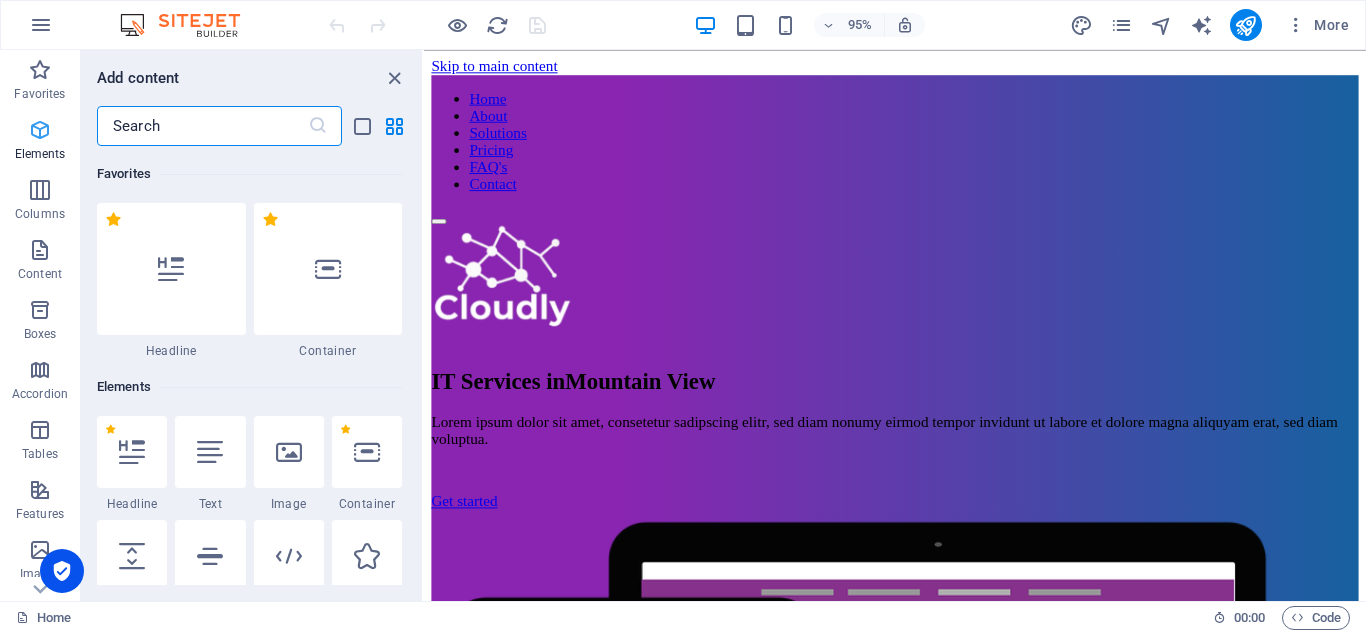 scroll, scrollTop: 213, scrollLeft: 0, axis: vertical 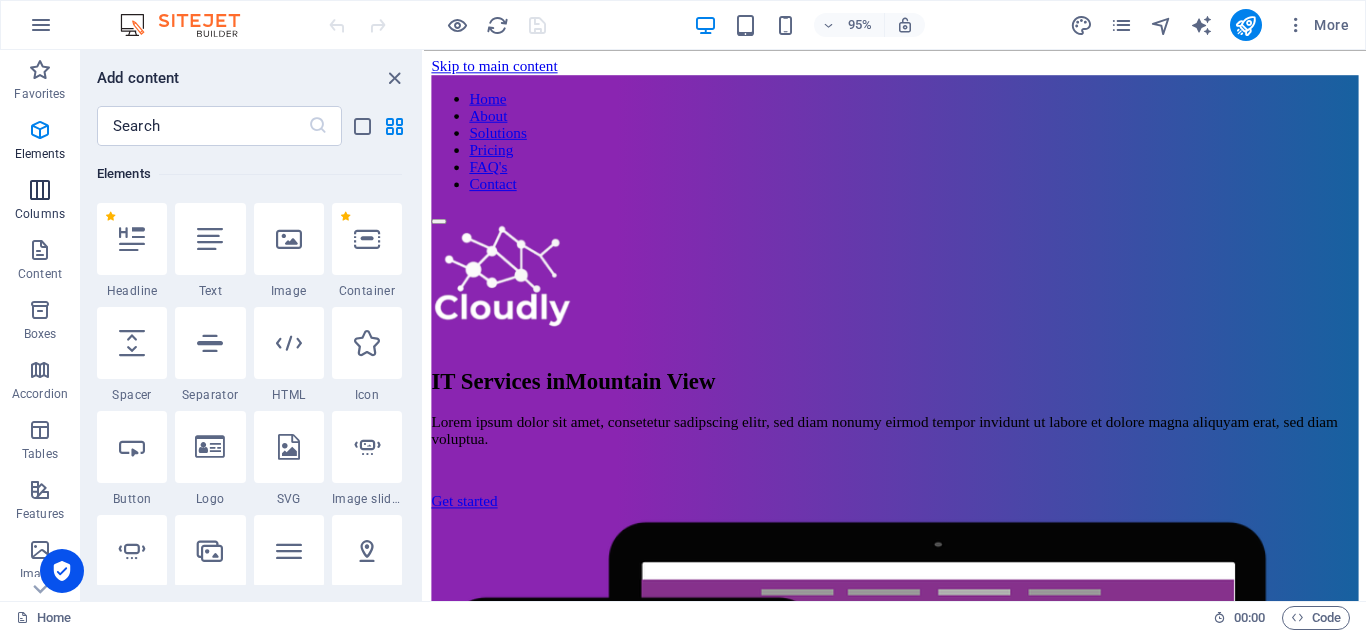 click at bounding box center (40, 190) 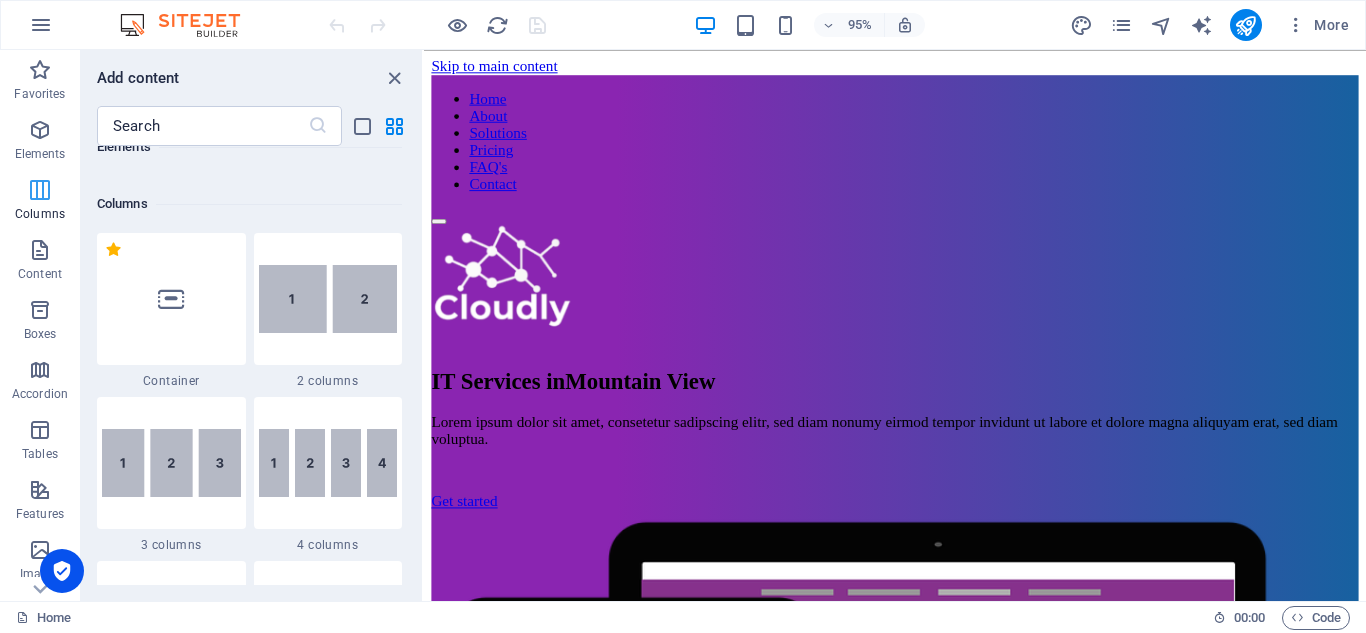 scroll, scrollTop: 990, scrollLeft: 0, axis: vertical 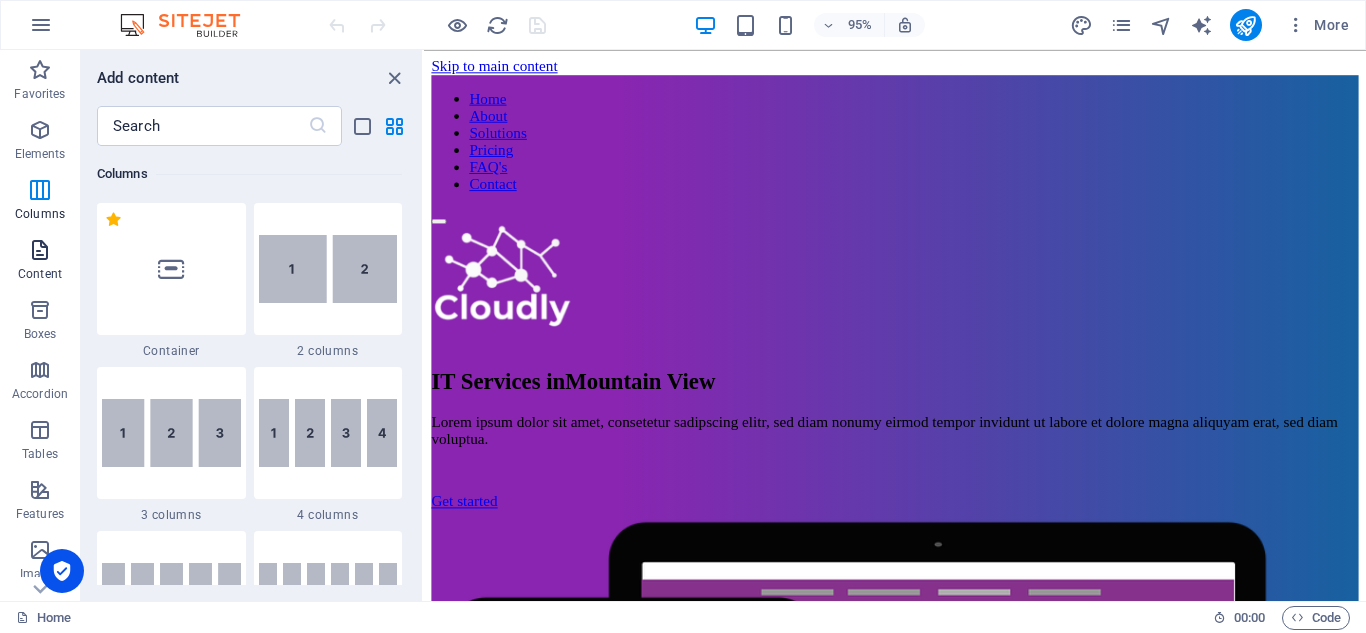 click at bounding box center (40, 250) 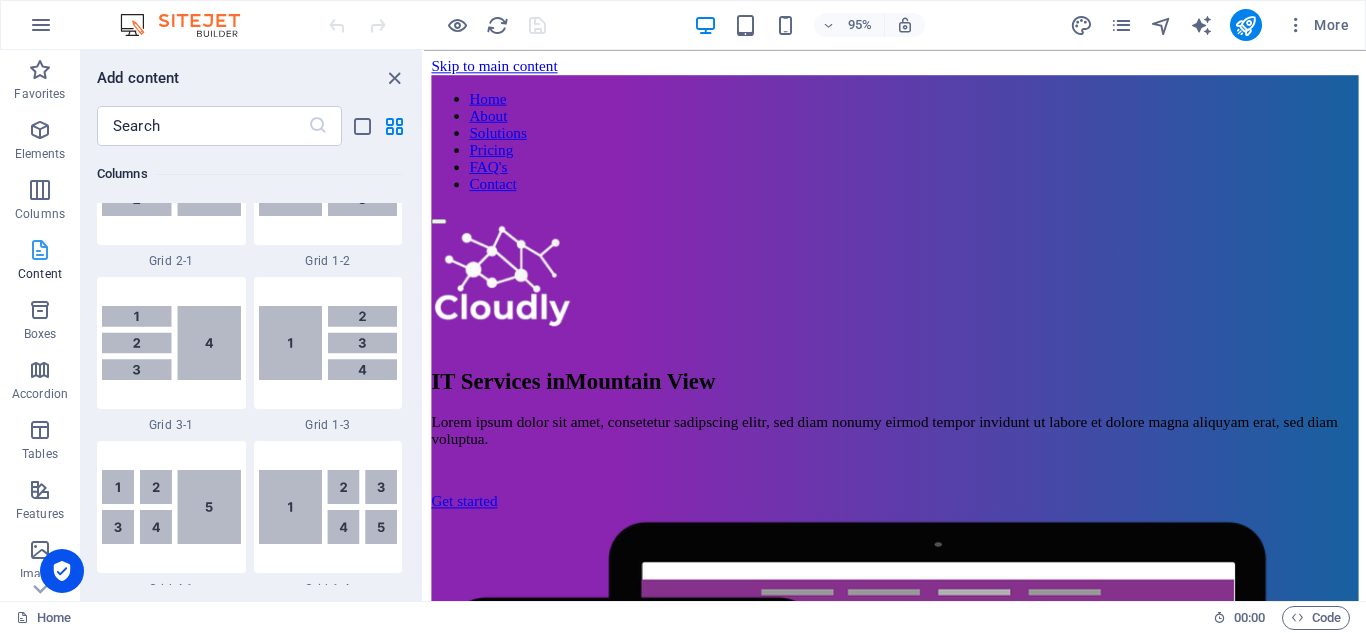 scroll, scrollTop: 3499, scrollLeft: 0, axis: vertical 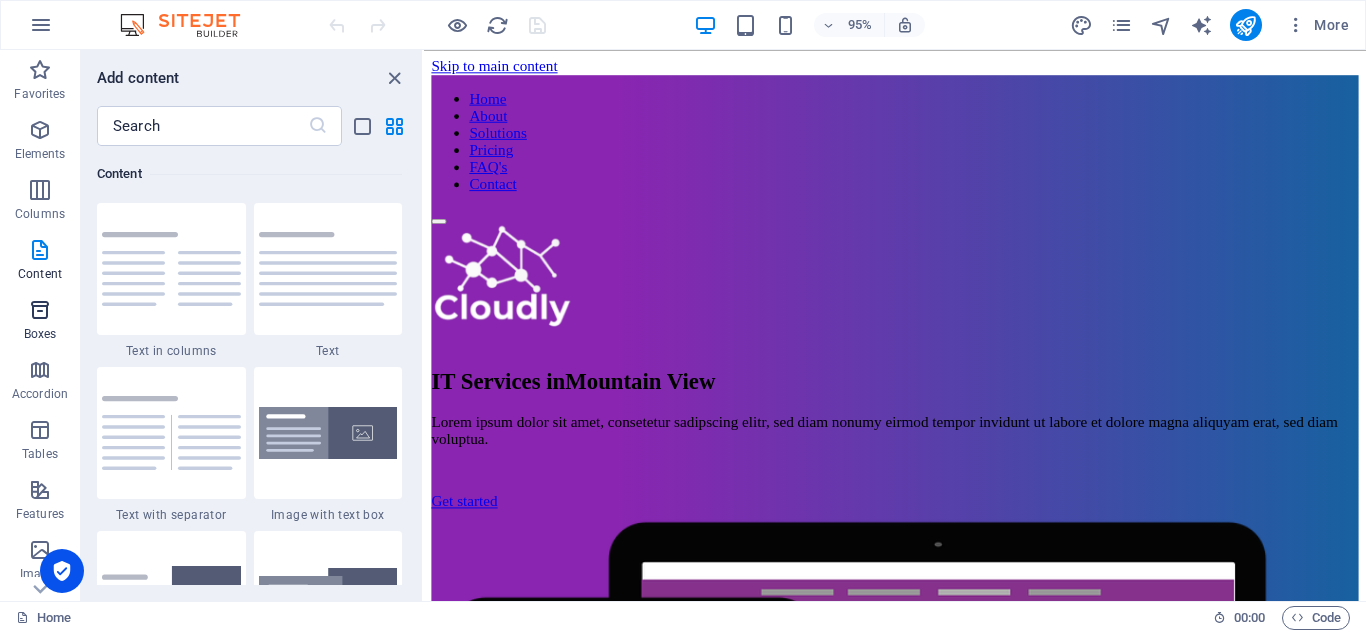 click at bounding box center (40, 310) 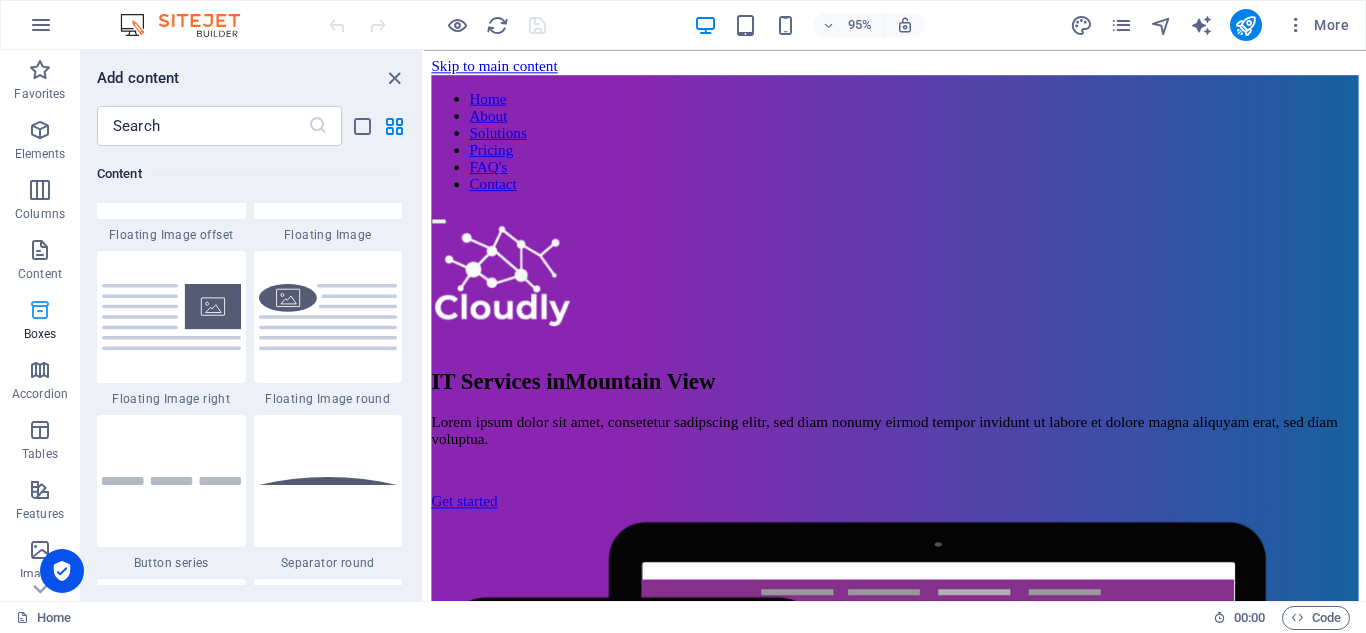 scroll, scrollTop: 5352, scrollLeft: 0, axis: vertical 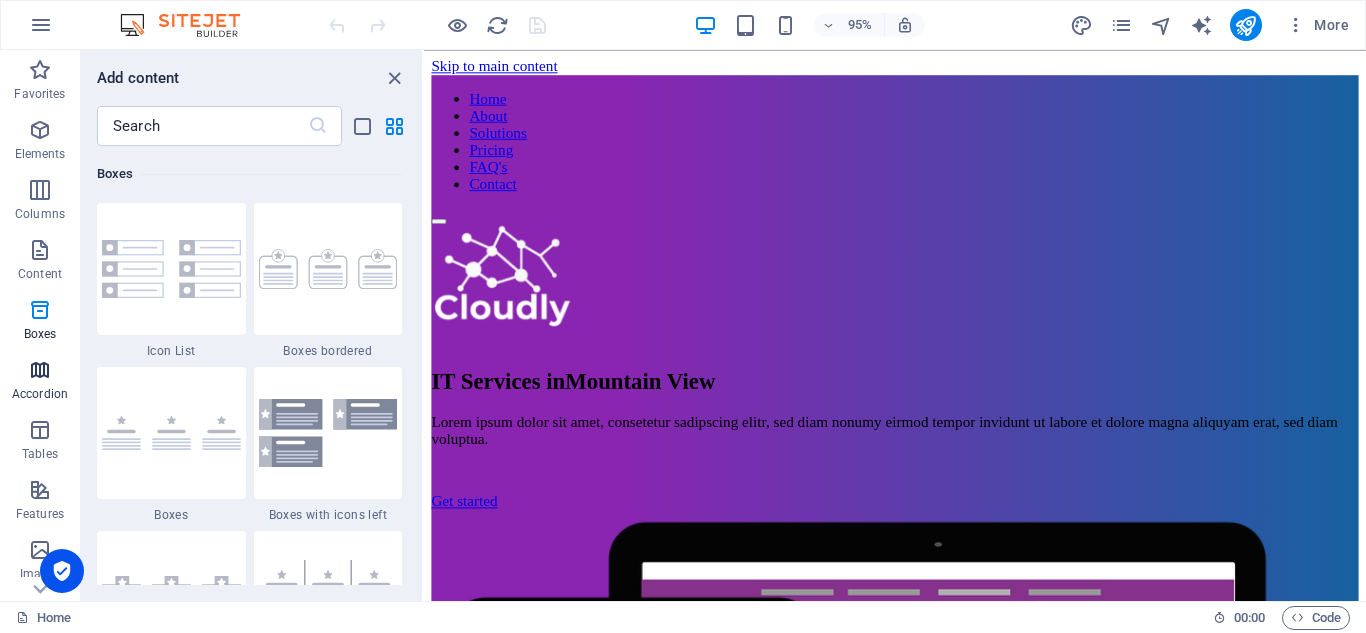 click at bounding box center [40, 370] 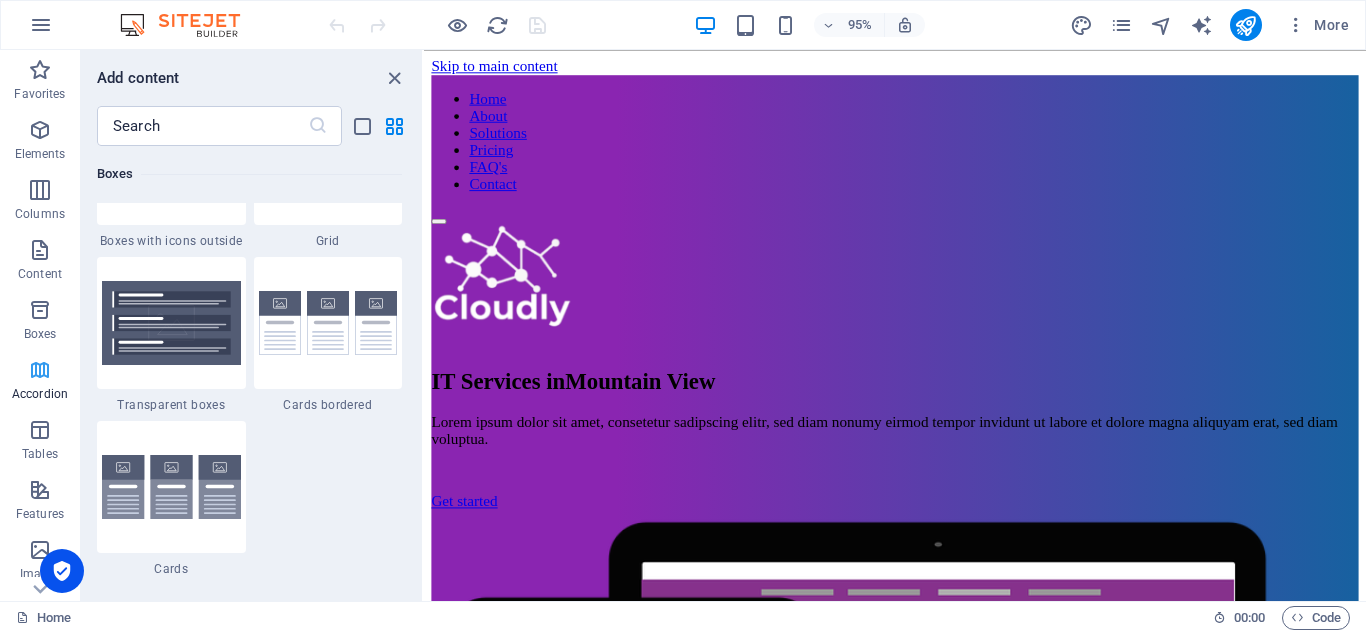 scroll, scrollTop: 6221, scrollLeft: 0, axis: vertical 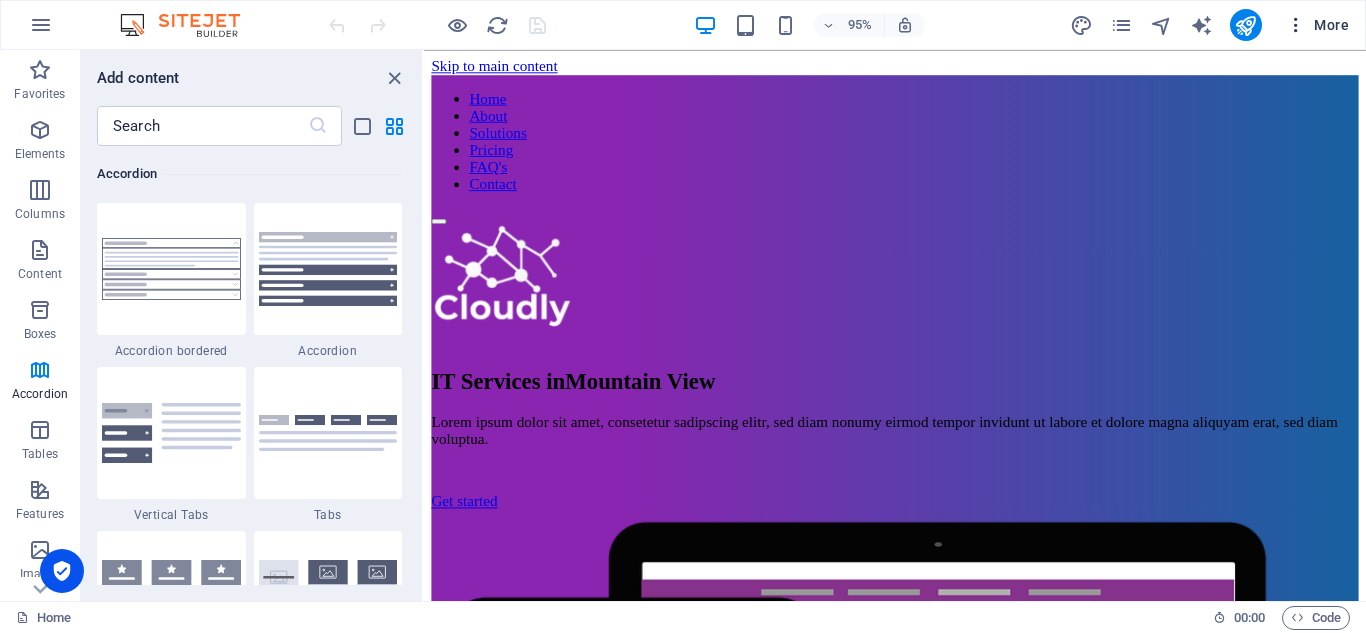 click on "More" at bounding box center (1317, 25) 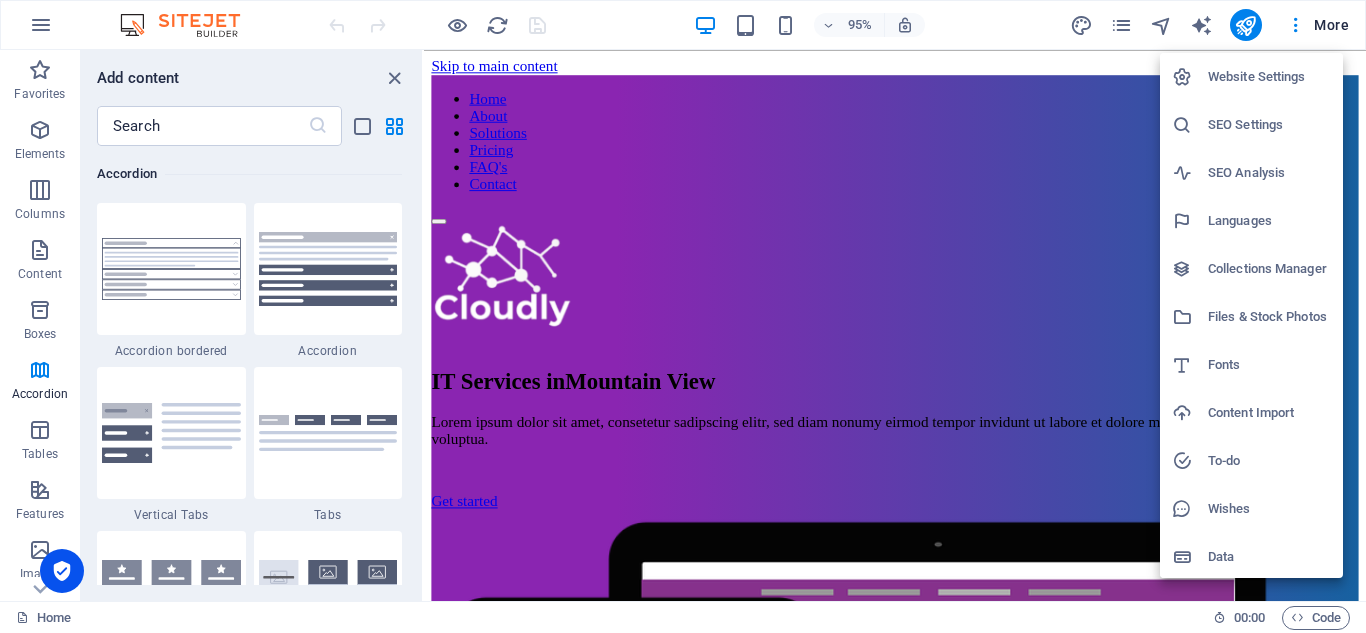 click on "Languages" at bounding box center (1269, 221) 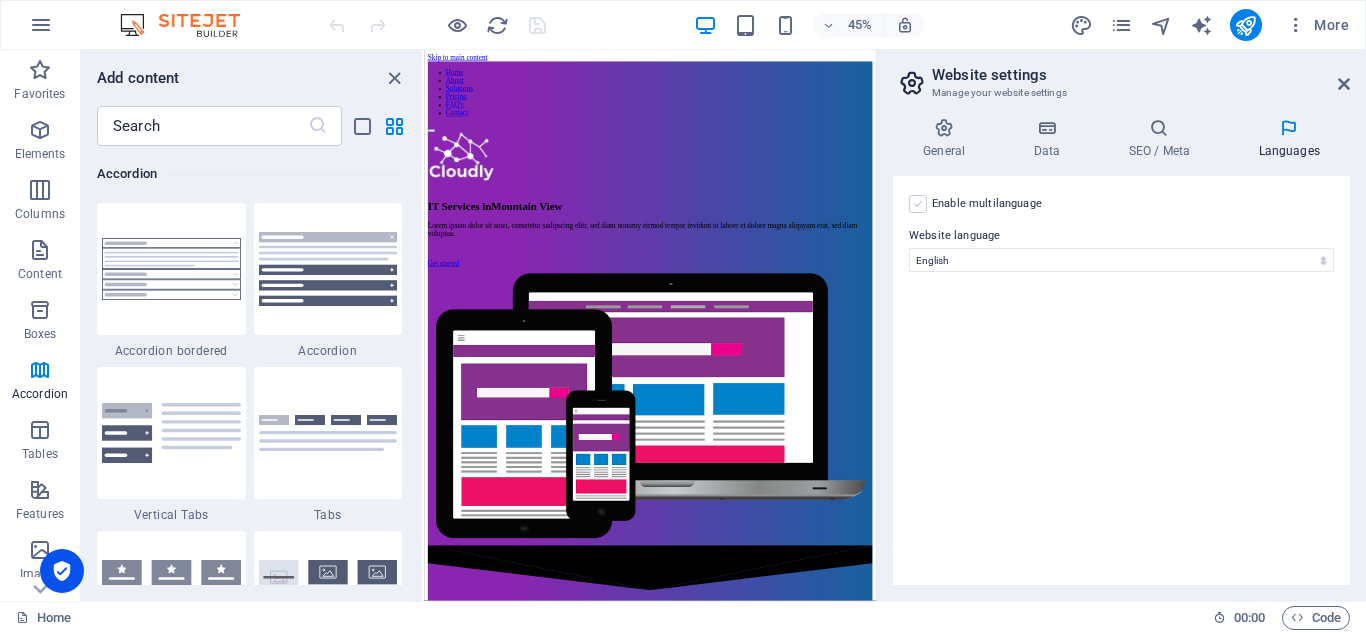 click at bounding box center (918, 204) 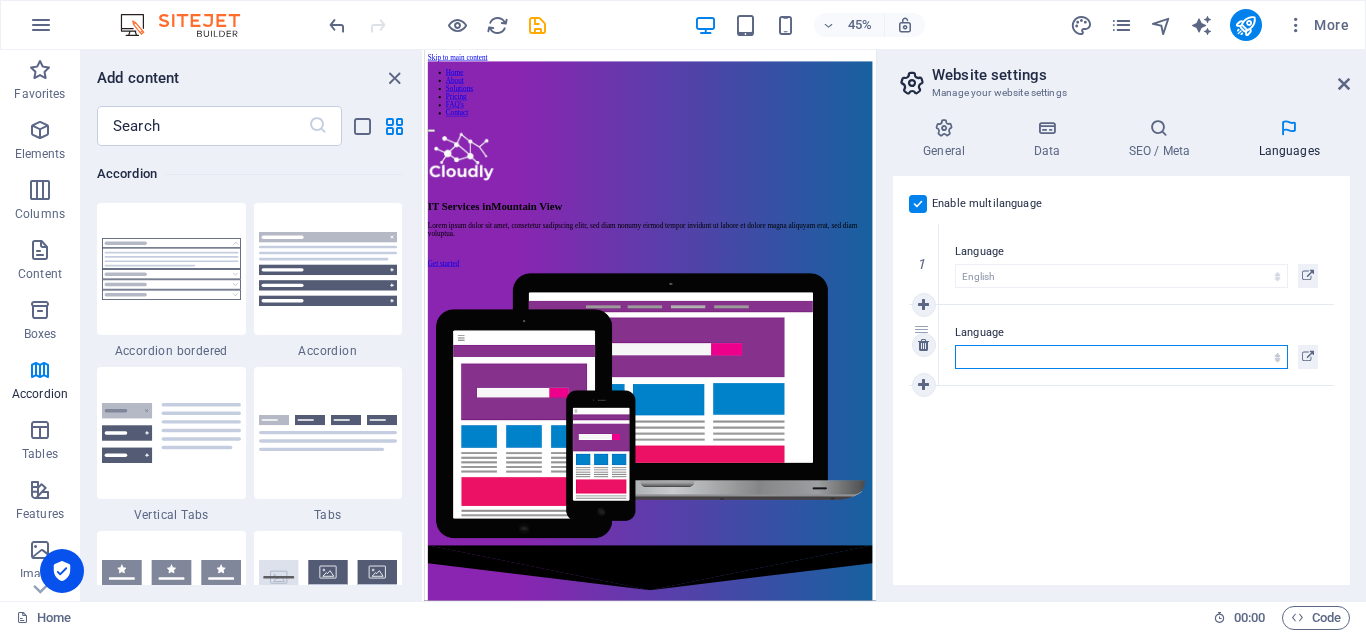 click on "Abkhazian Afar Afrikaans Akan Albanian Amharic Arabic Aragonese Armenian Assamese Avaric Avestan Aymara Azerbaijani Bambara Bashkir Basque Belarusian Bengali Bihari languages Bislama Bokmål Bosnian Breton Bulgarian Burmese Catalan Central Khmer Chamorro Chechen Chinese Church Slavic Chuvash Cornish Corsican Cree Croatian Czech Danish Dutch Dzongkha English Esperanto Estonian Ewe Faroese Farsi (Persian) Fijian Finnish French Fulah Gaelic Galician Ganda Georgian German Greek Greenlandic Guaraní Gujarati Haitian Creole Hausa Hebrew Herero Hindi Hiri Motu Hungarian Icelandic Ido Igbo Indonesian Interlingua Interlingue Inuktitut Inupiaq Irish Italian Japanese Javanese Kannada Kanuri Kashmiri Kazakh Kikuyu Kinyarwanda Komi Kongo Korean Kurdish Kwanyama Kyrgyz Lao Latin Latvian Limburgish Lingala Lithuanian Luba-Katanga Luxembourgish Macedonian Malagasy Malay Malayalam Maldivian Maltese Manx Maori Marathi Marshallese Mongolian Nauru Navajo Ndonga Nepali North Ndebele Northern Sami Norwegian Norwegian Nynorsk Nuosu" at bounding box center [1121, 357] 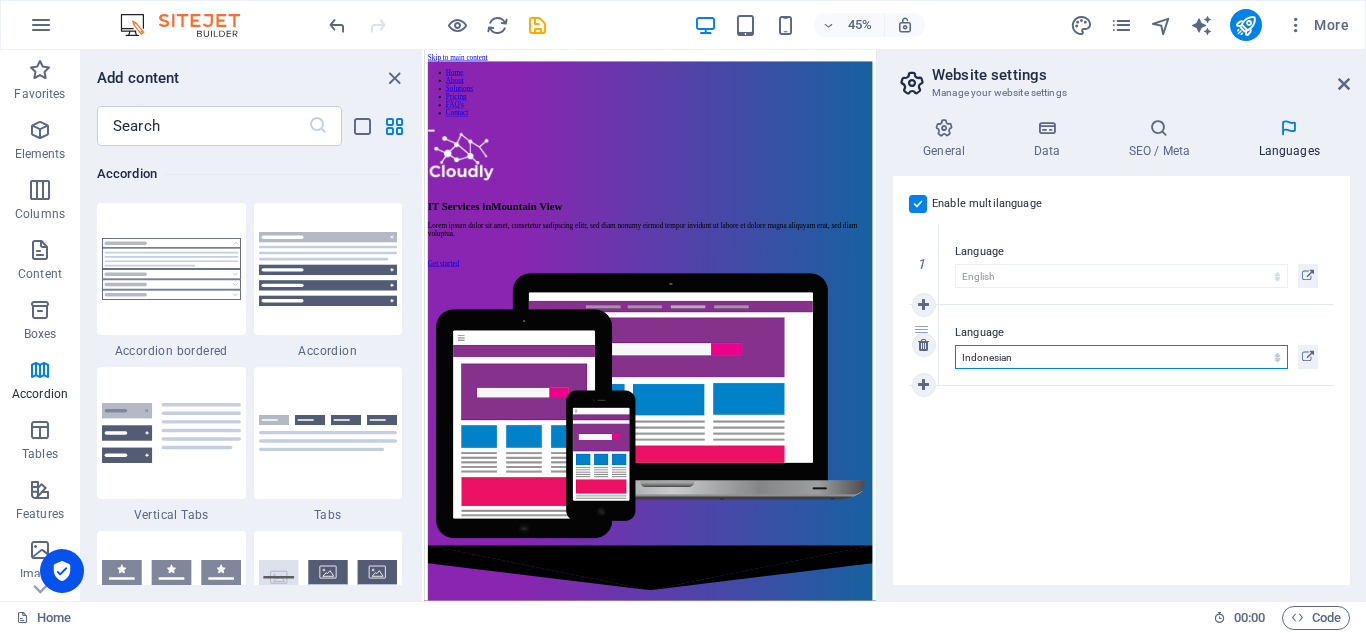 click on "Abkhazian Afar Afrikaans Akan Albanian Amharic Arabic Aragonese Armenian Assamese Avaric Avestan Aymara Azerbaijani Bambara Bashkir Basque Belarusian Bengali Bihari languages Bislama Bokmål Bosnian Breton Bulgarian Burmese Catalan Central Khmer Chamorro Chechen Chinese Church Slavic Chuvash Cornish Corsican Cree Croatian Czech Danish Dutch Dzongkha English Esperanto Estonian Ewe Faroese Farsi (Persian) Fijian Finnish French Fulah Gaelic Galician Ganda Georgian German Greek Greenlandic Guaraní Gujarati Haitian Creole Hausa Hebrew Herero Hindi Hiri Motu Hungarian Icelandic Ido Igbo Indonesian Interlingua Interlingue Inuktitut Inupiaq Irish Italian Japanese Javanese Kannada Kanuri Kashmiri Kazakh Kikuyu Kinyarwanda Komi Kongo Korean Kurdish Kwanyama Kyrgyz Lao Latin Latvian Limburgish Lingala Lithuanian Luba-Katanga Luxembourgish Macedonian Malagasy Malay Malayalam Maldivian Maltese Manx Maori Marathi Marshallese Mongolian Nauru Navajo Ndonga Nepali North Ndebele Northern Sami Norwegian Norwegian Nynorsk Nuosu" at bounding box center [1121, 357] 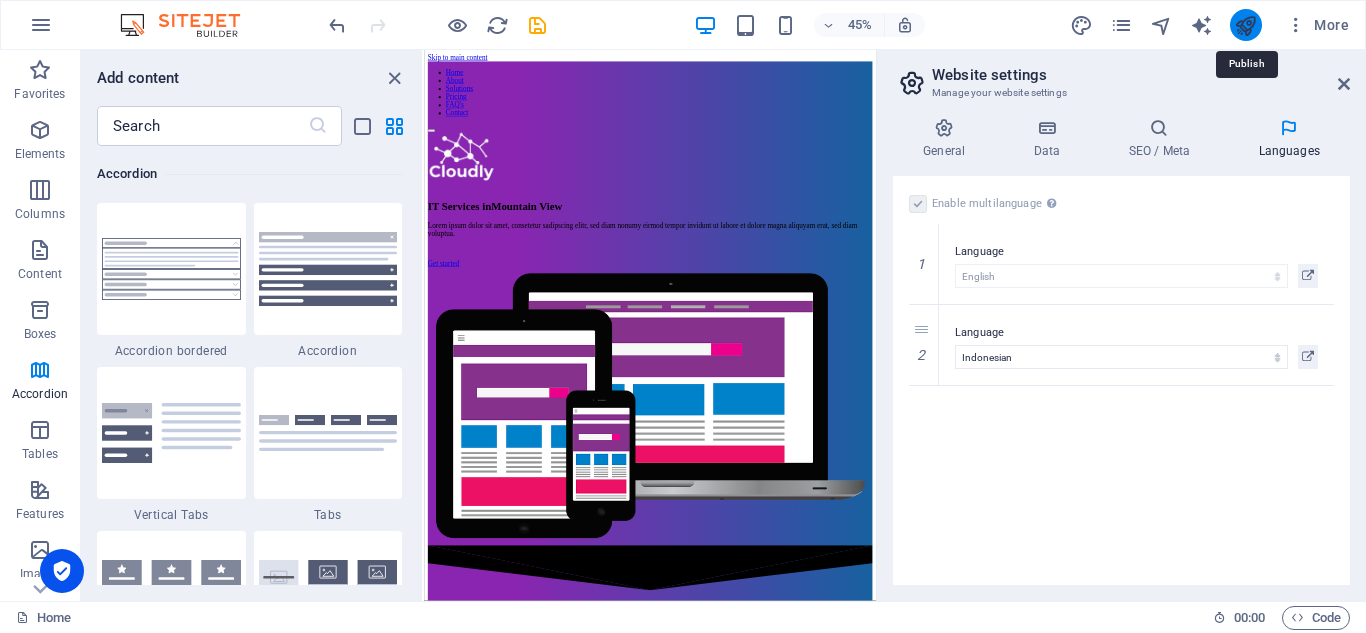 click at bounding box center (1245, 25) 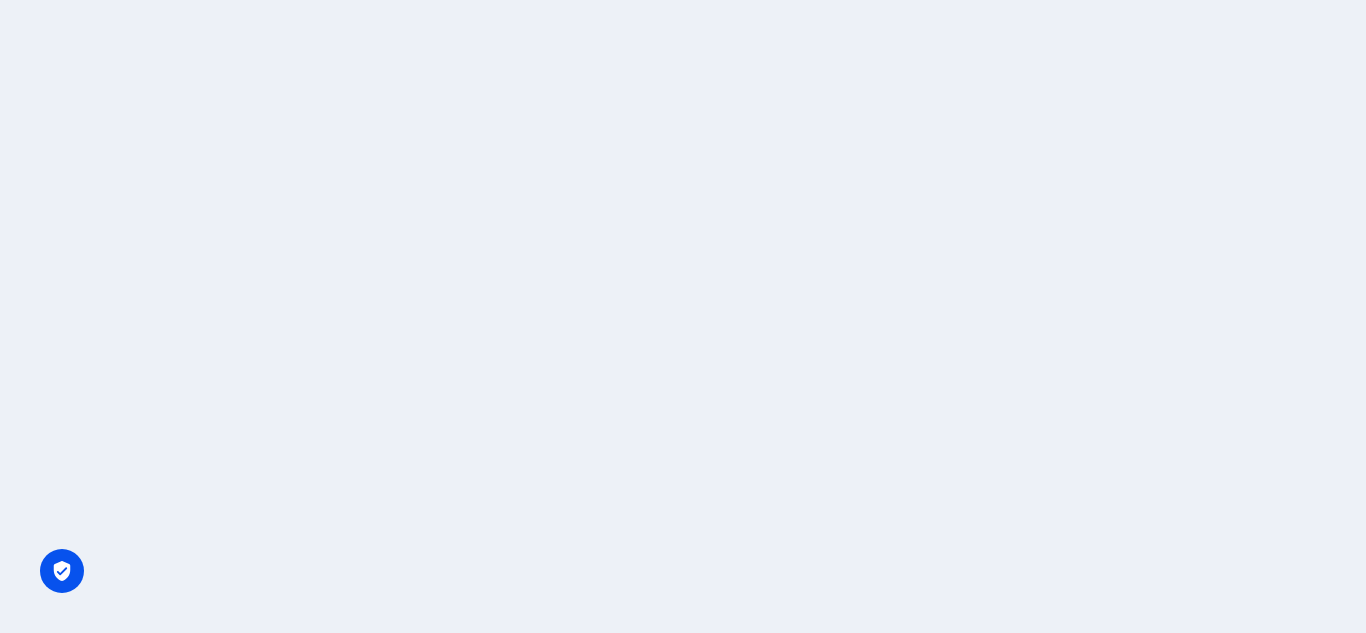 scroll, scrollTop: 0, scrollLeft: 0, axis: both 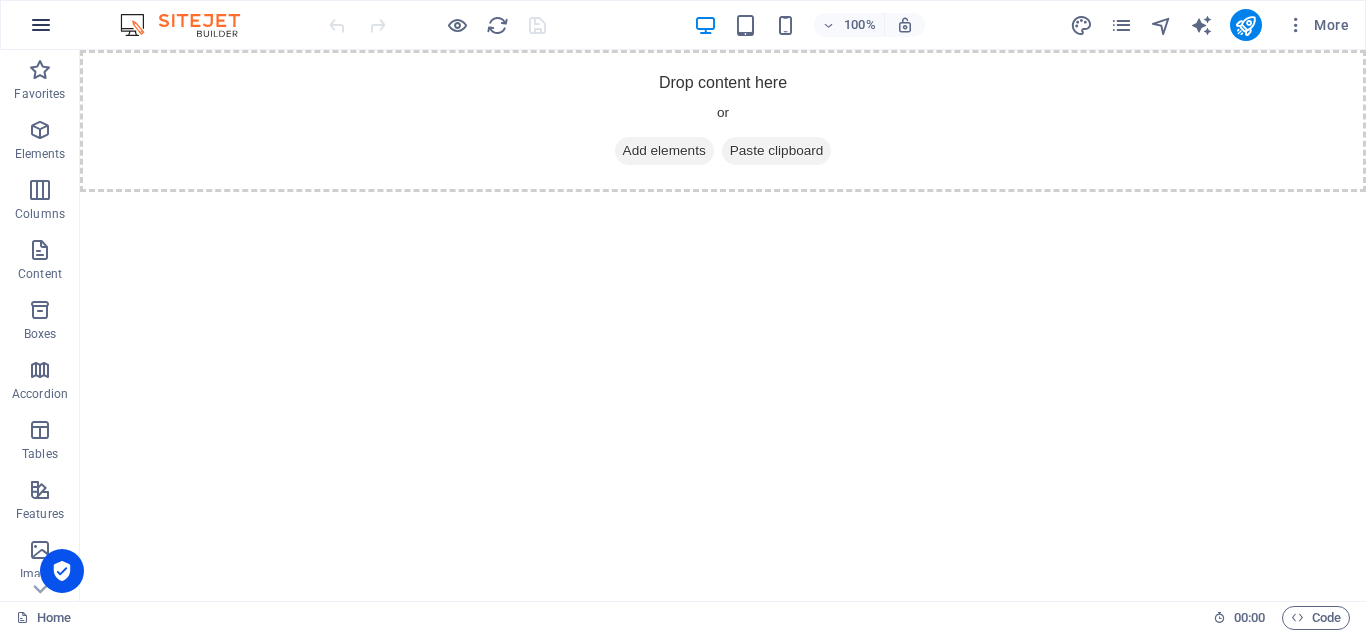 click at bounding box center [41, 25] 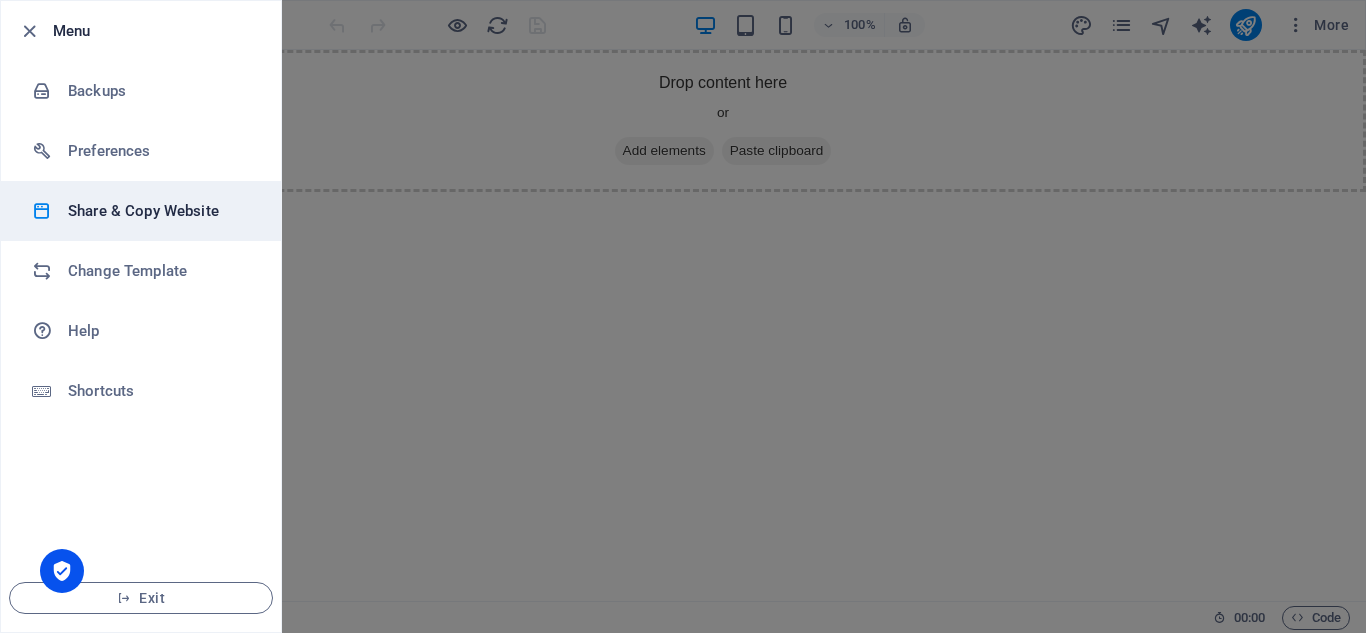 click on "Share & Copy Website" at bounding box center [160, 211] 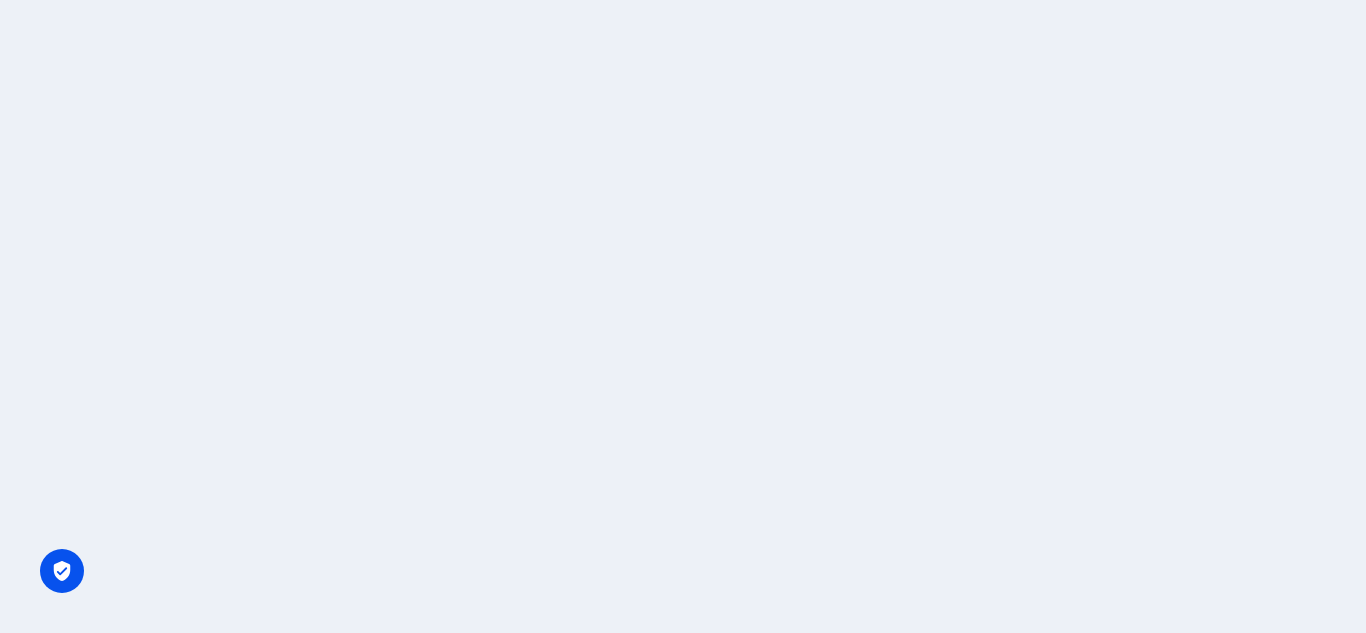 scroll, scrollTop: 0, scrollLeft: 0, axis: both 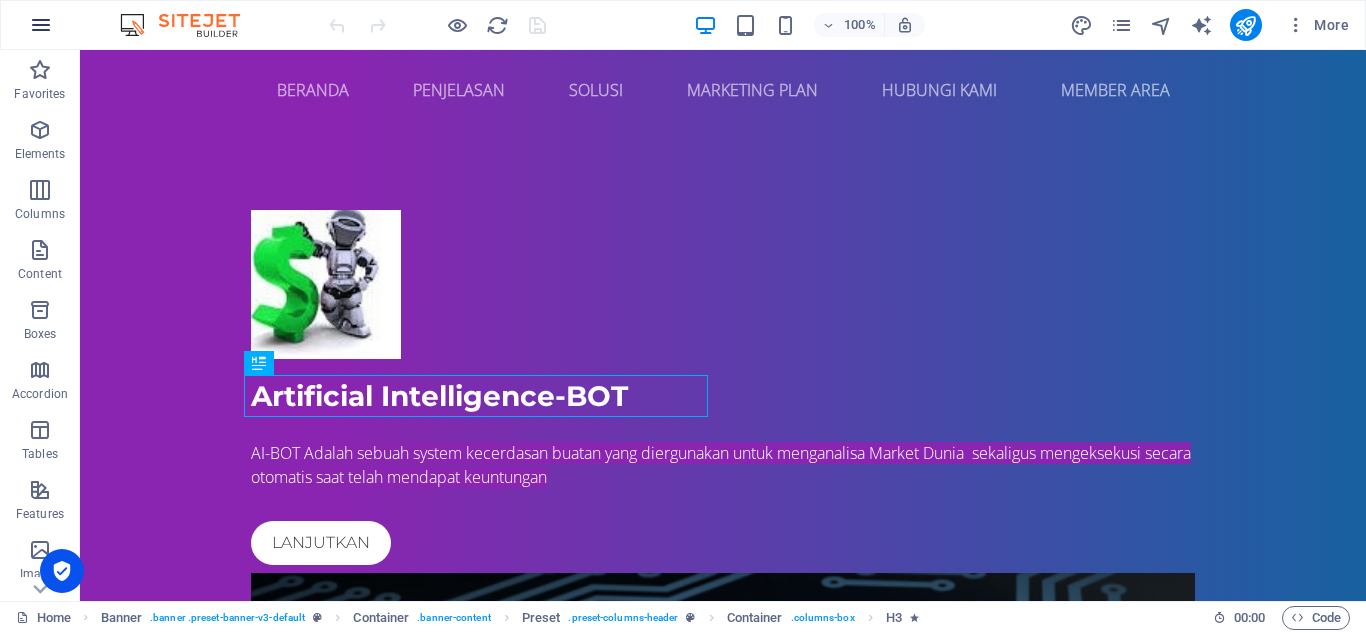 click at bounding box center [41, 25] 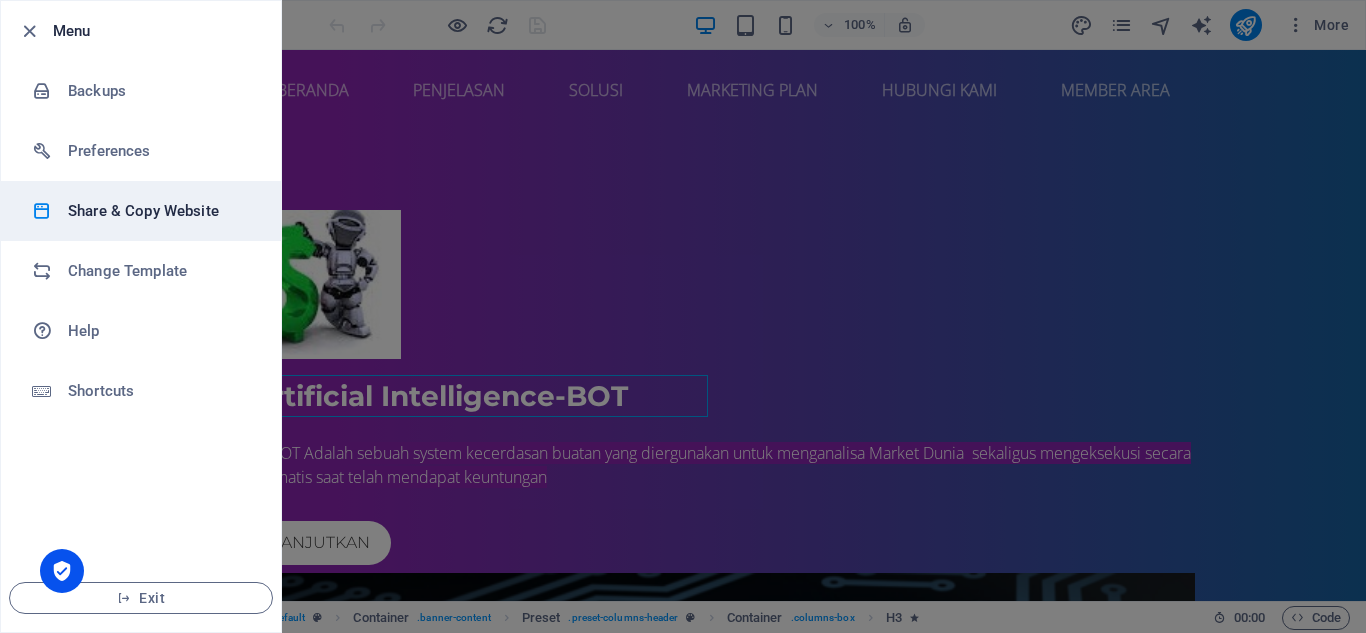 click on "Share & Copy Website" at bounding box center (160, 211) 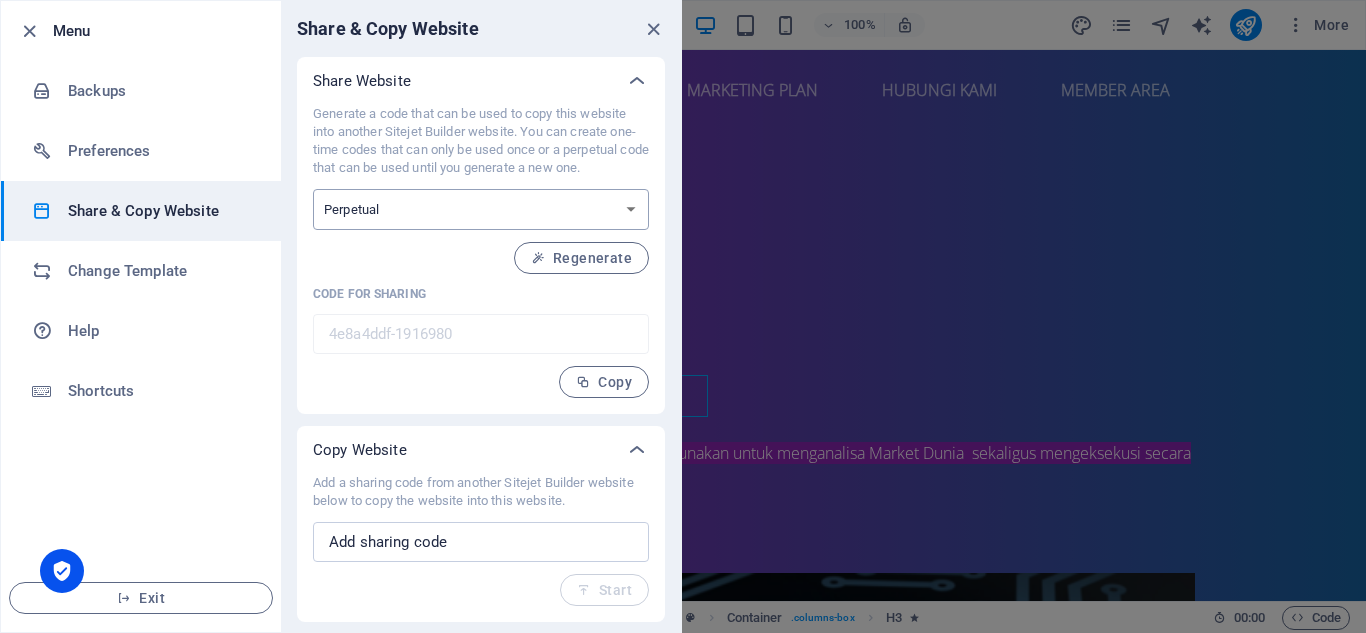 click on "One-time Perpetual" at bounding box center [481, 209] 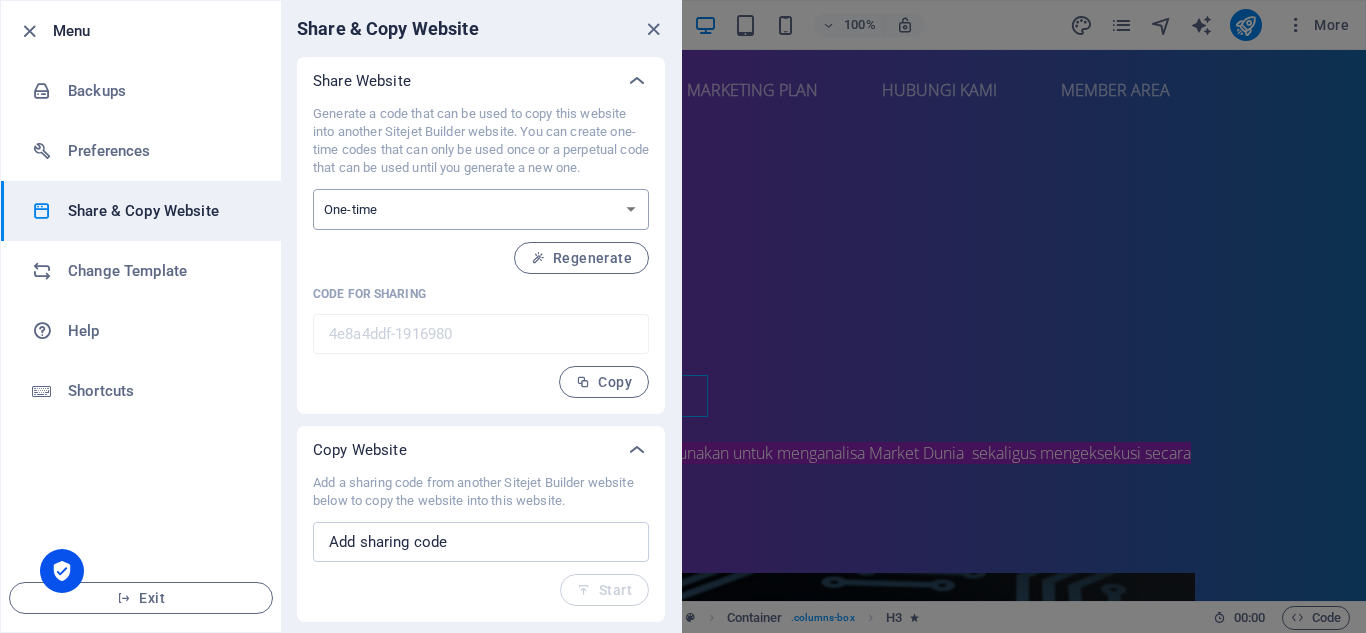 click on "One-time Perpetual" at bounding box center (481, 209) 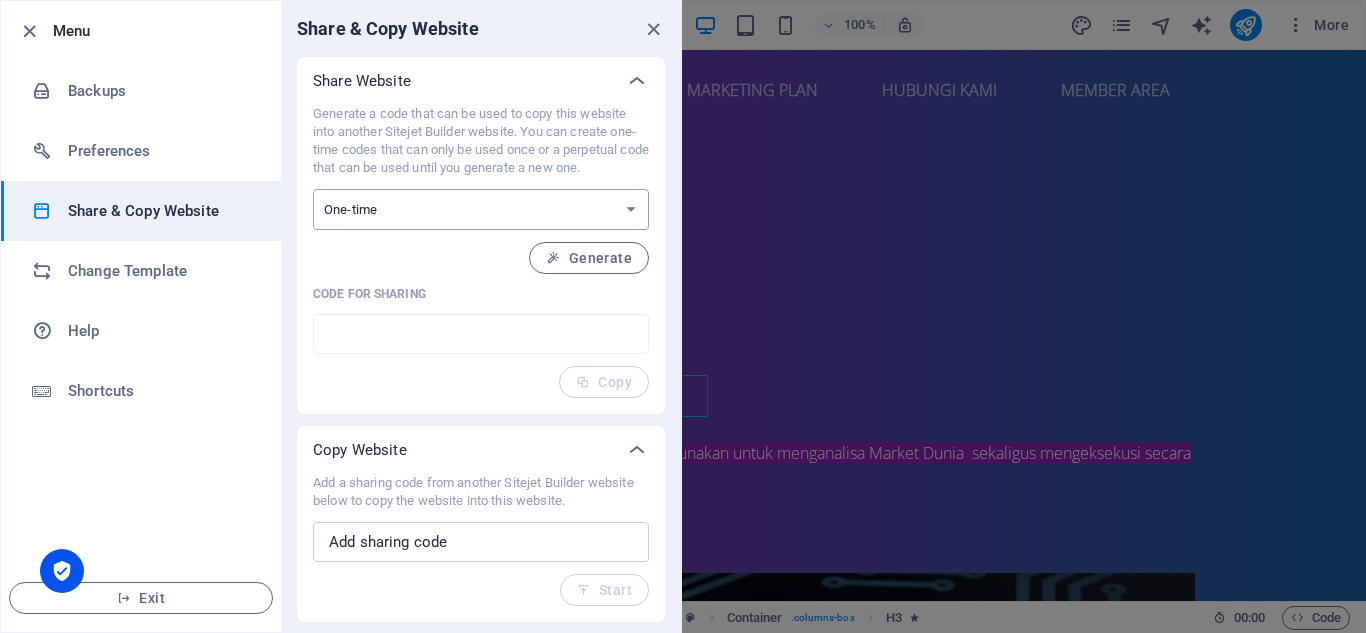 click on "One-time Perpetual" at bounding box center (481, 209) 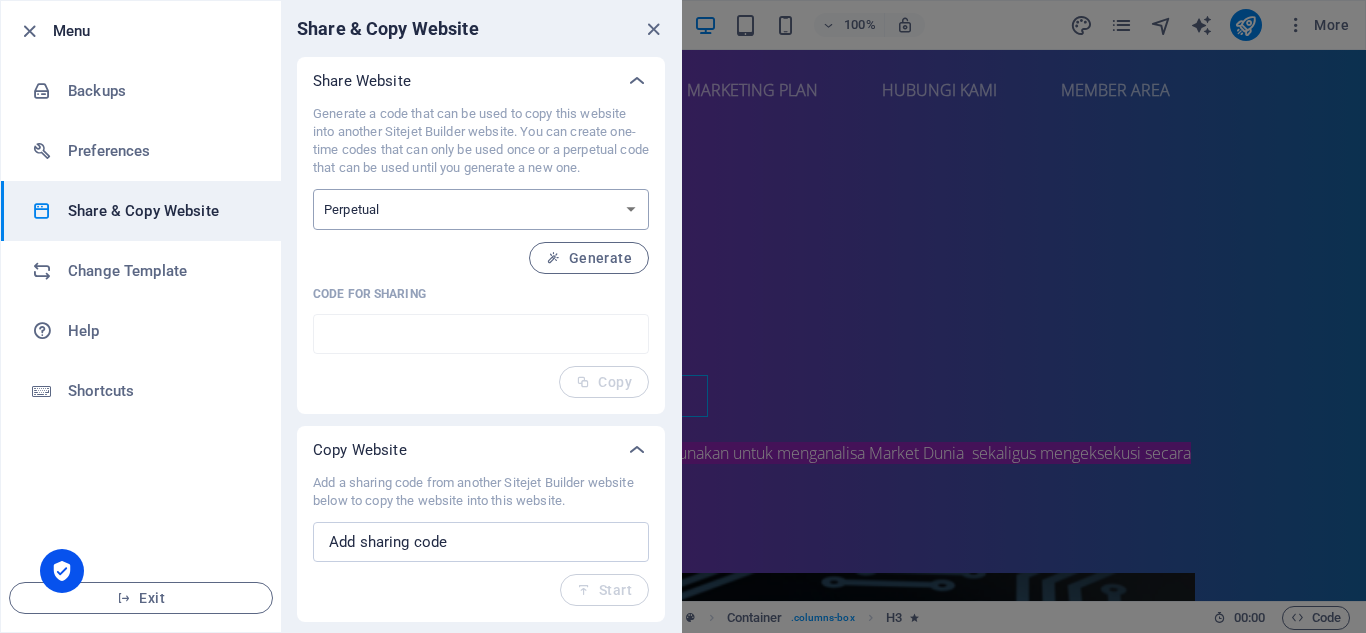 click on "One-time Perpetual" at bounding box center [481, 209] 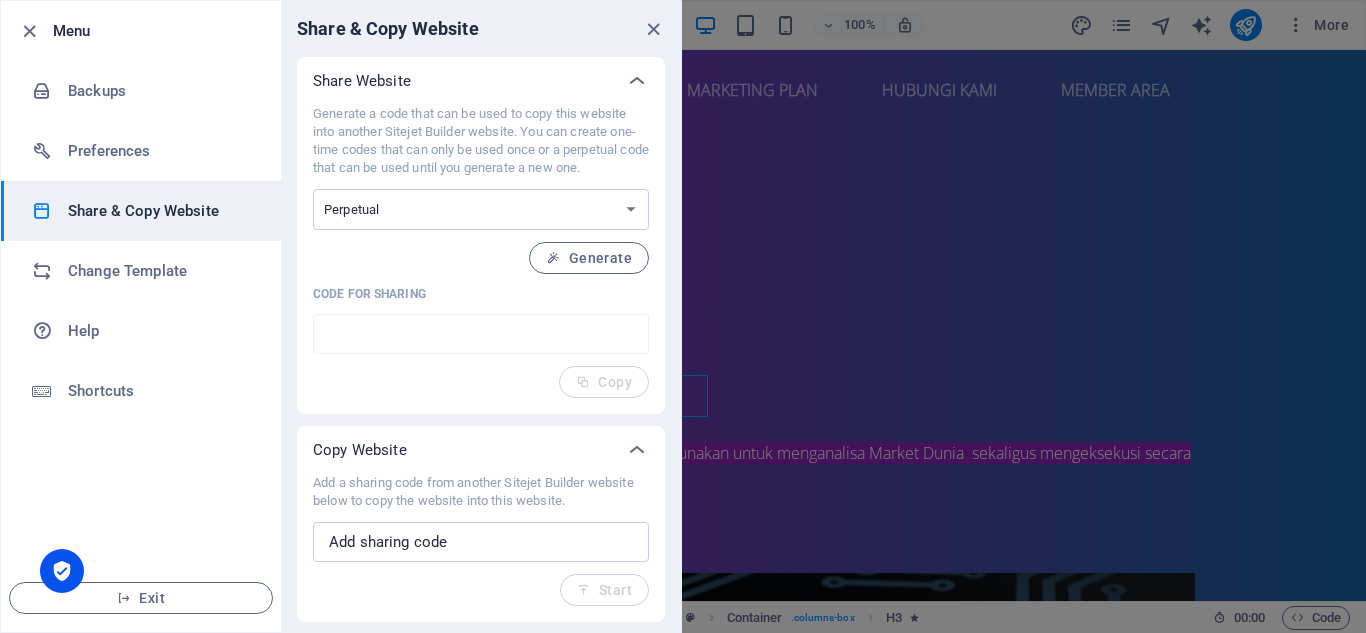 type on "4e8a4ddf-1916980" 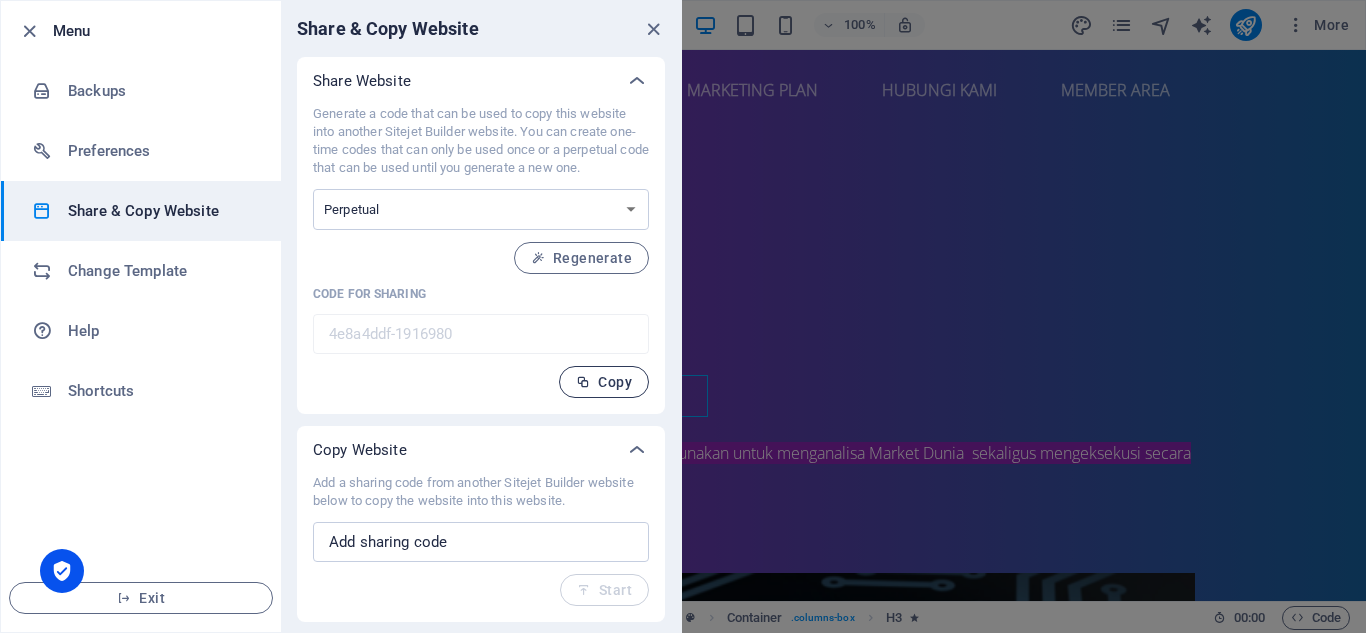 click on "Copy" at bounding box center (604, 382) 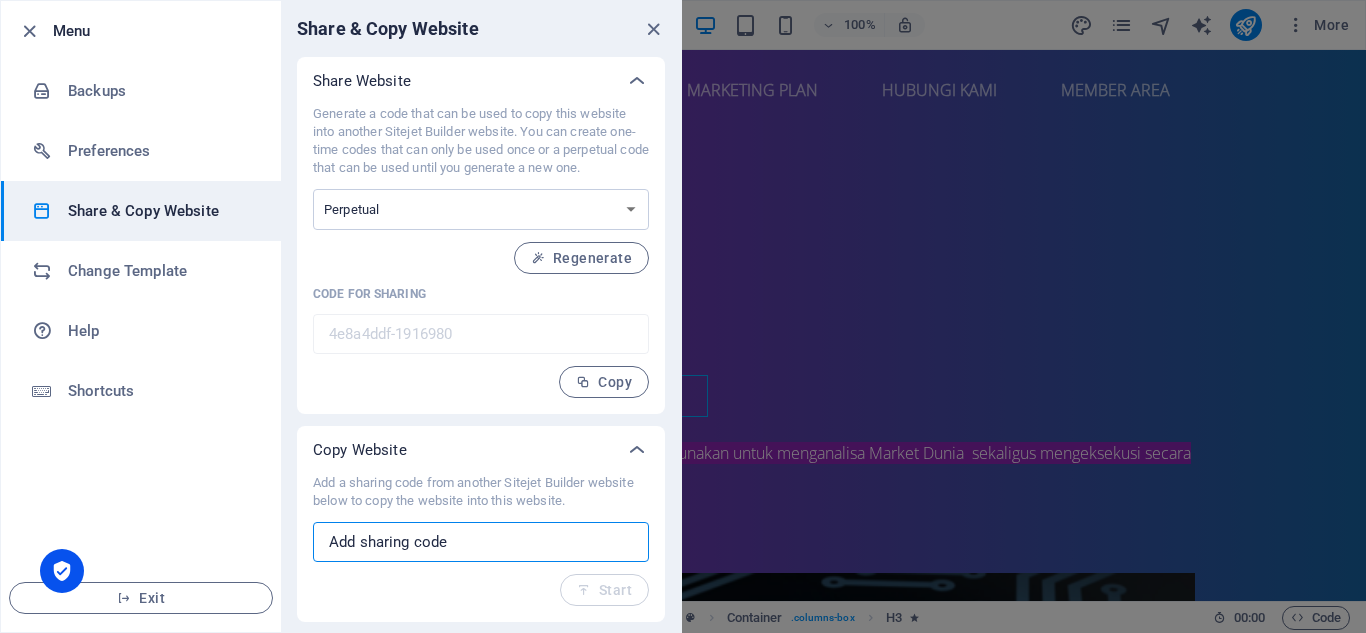 click at bounding box center [481, 542] 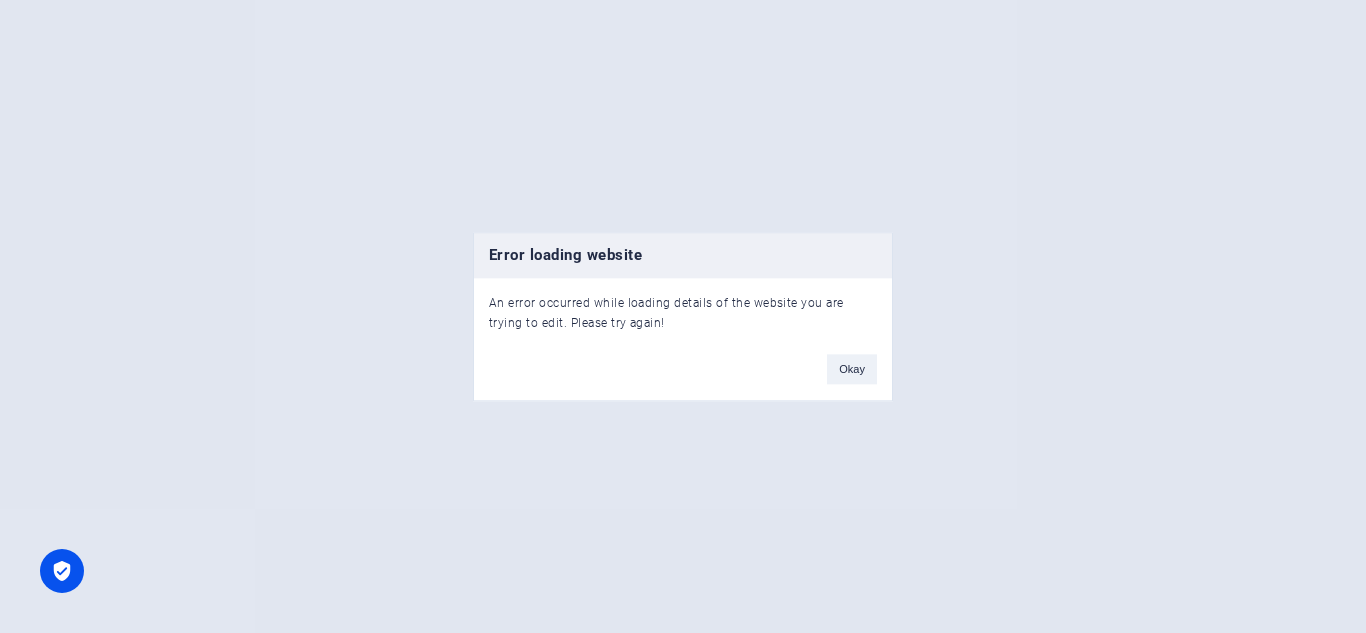 scroll, scrollTop: 0, scrollLeft: 0, axis: both 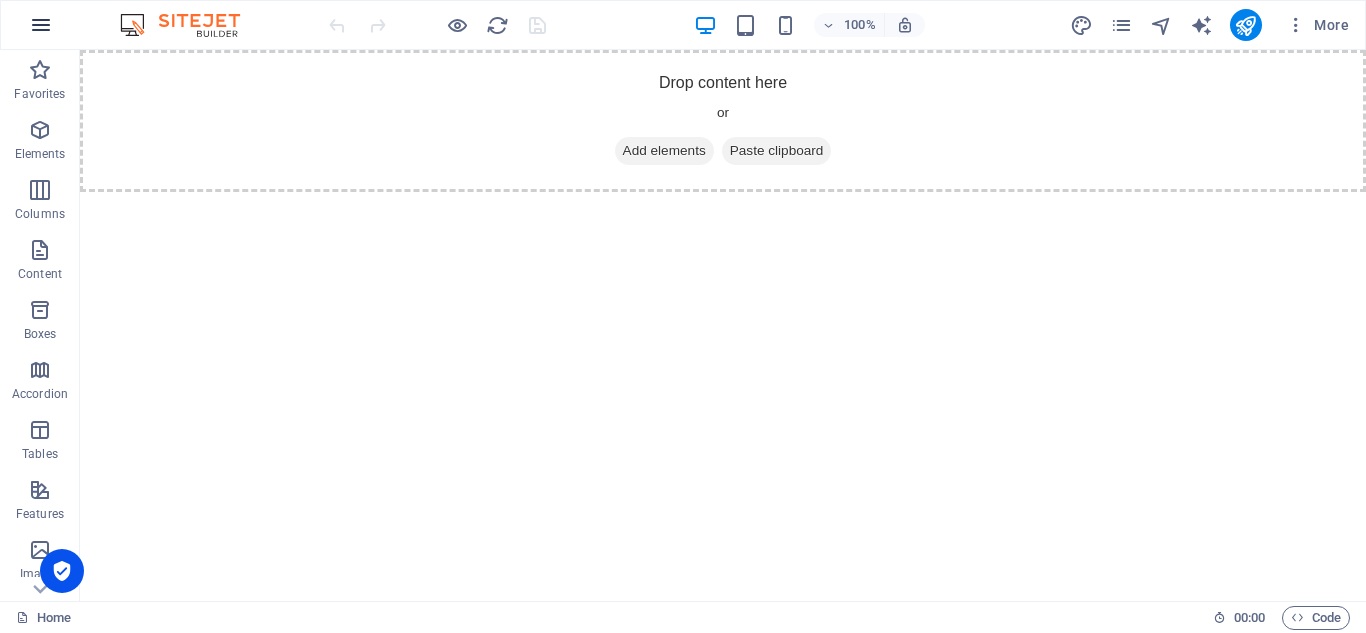 click at bounding box center (41, 25) 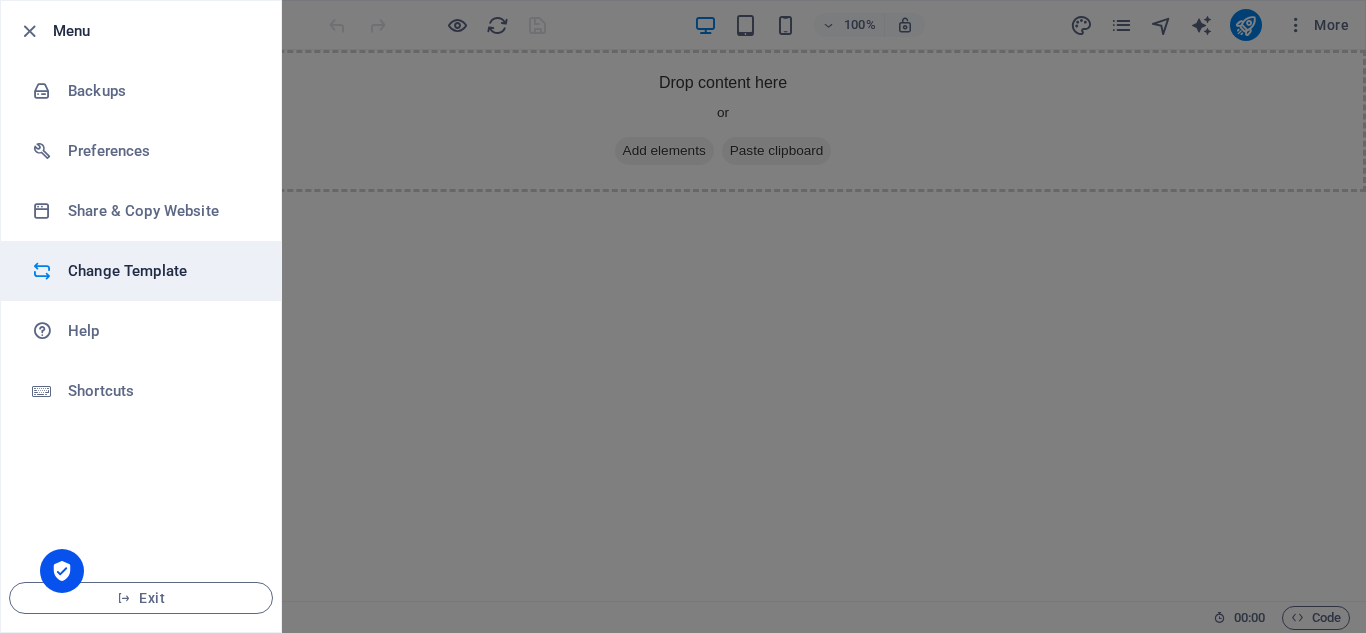 click on "Change Template" at bounding box center (160, 271) 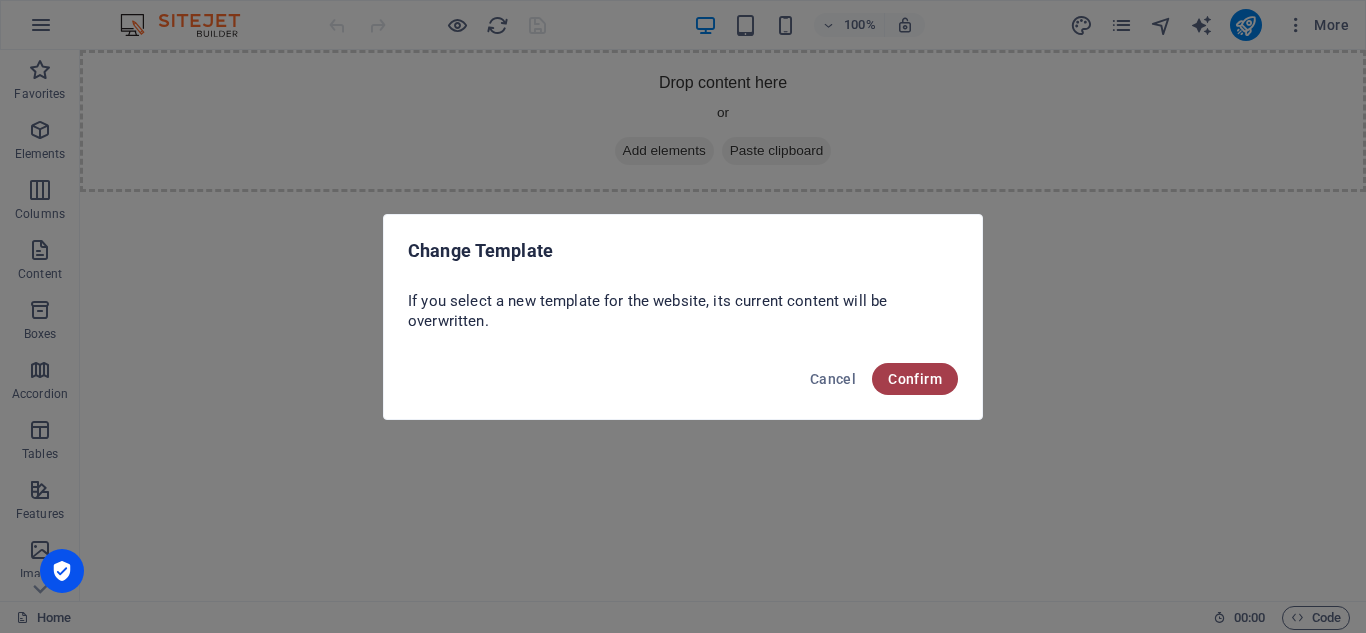 click on "Confirm" at bounding box center [915, 379] 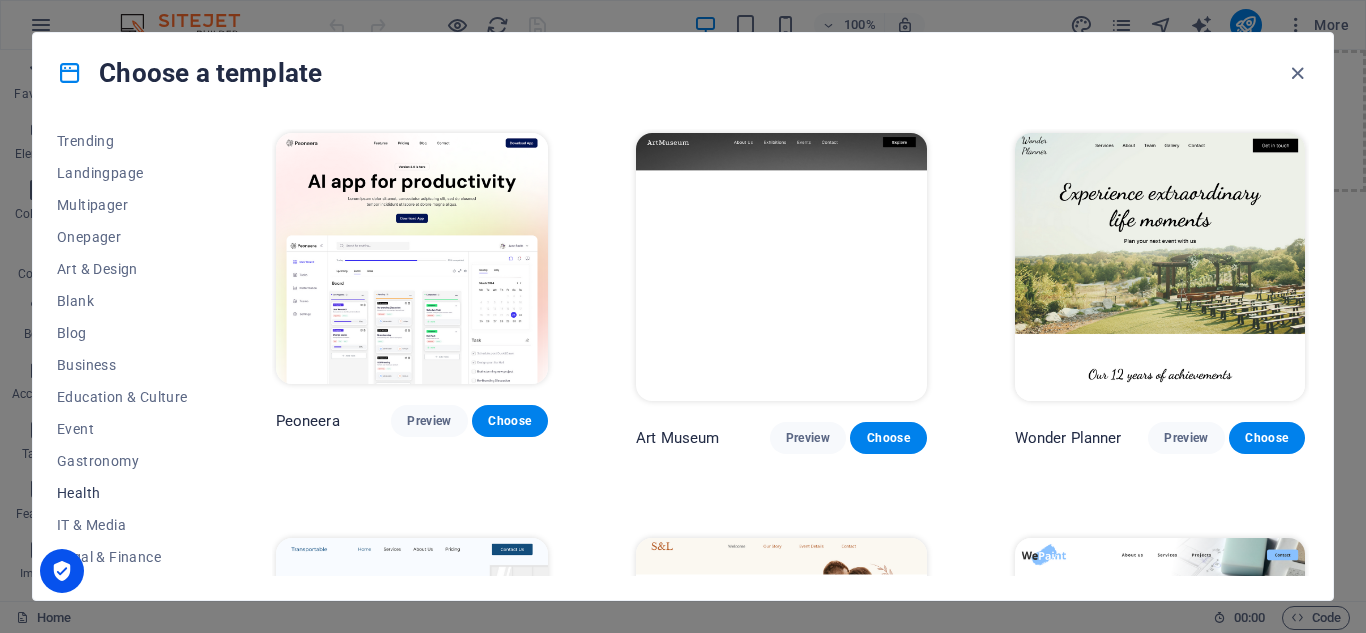 scroll, scrollTop: 200, scrollLeft: 0, axis: vertical 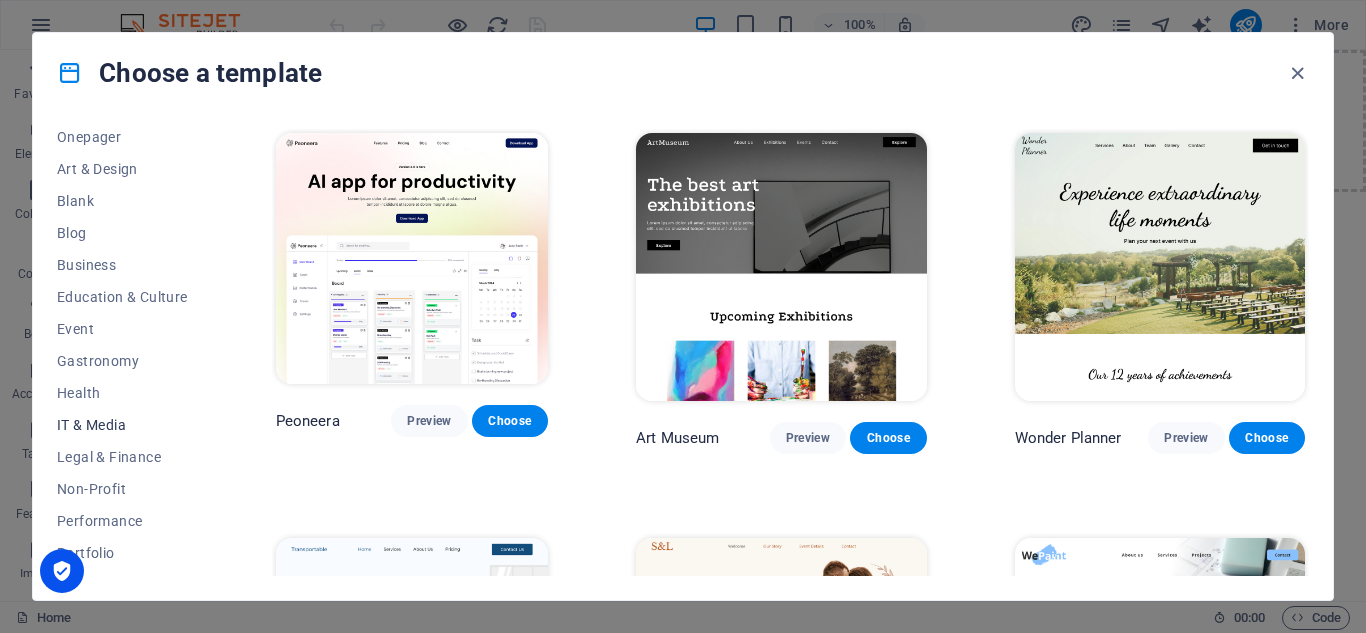 click on "IT & Media" at bounding box center [122, 425] 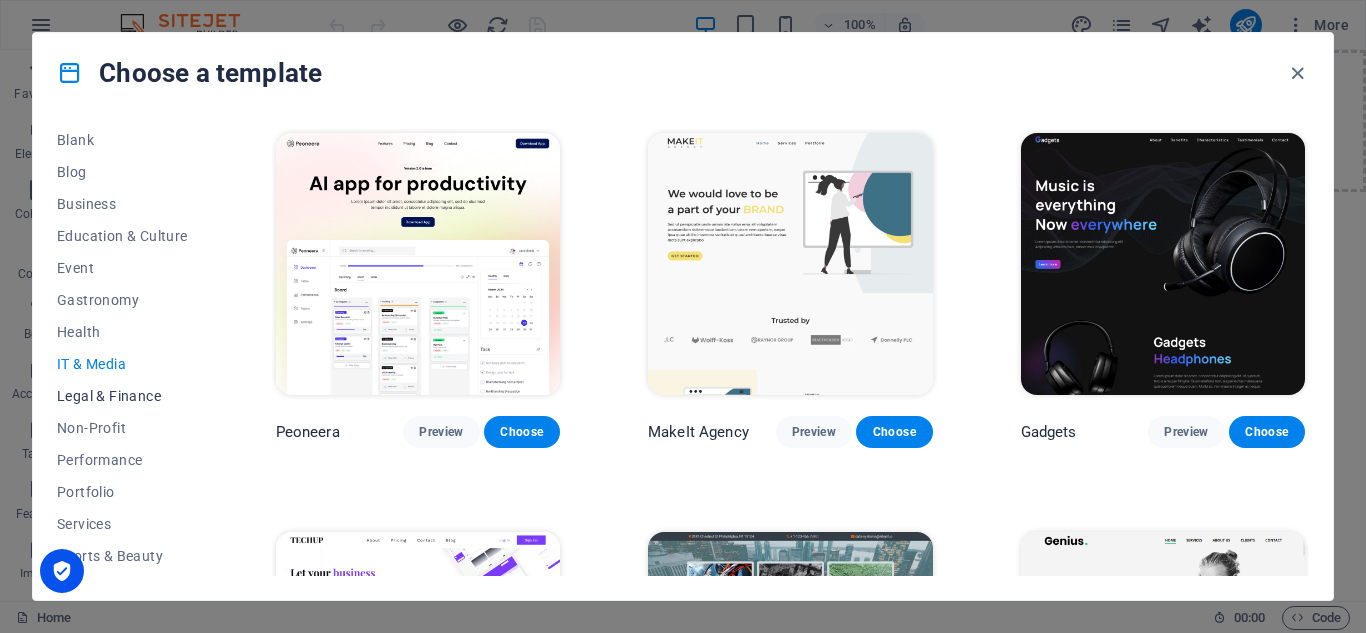 scroll, scrollTop: 300, scrollLeft: 0, axis: vertical 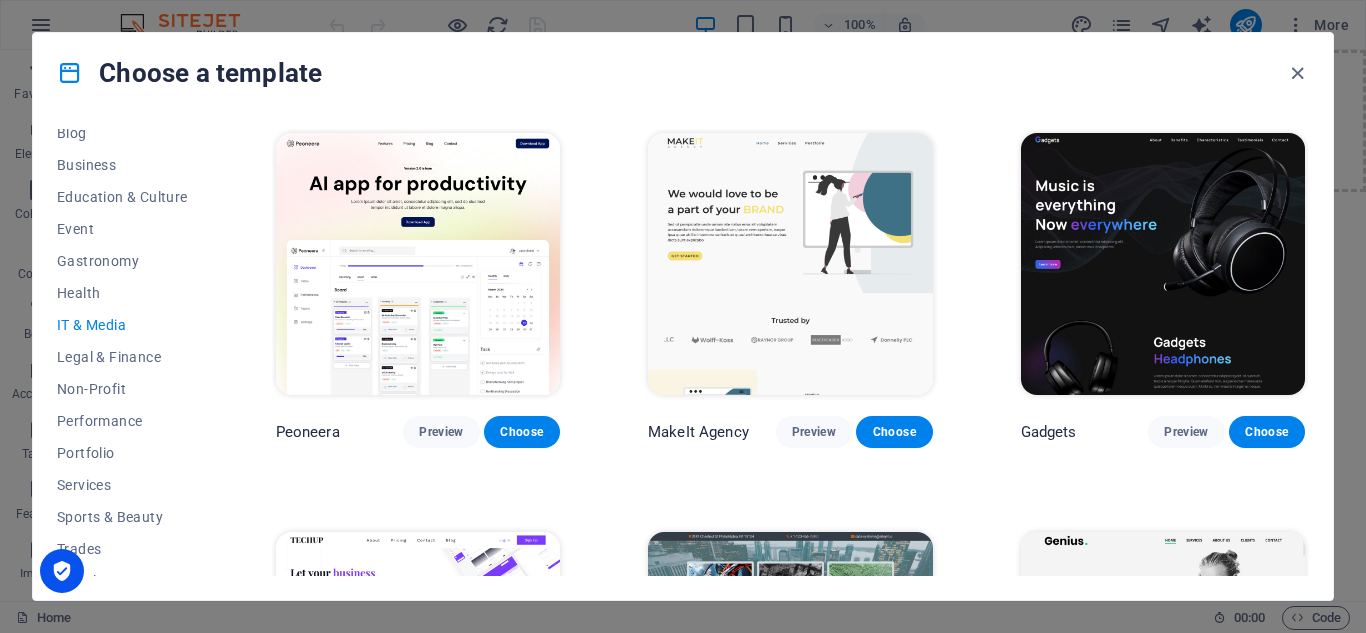 click on "IT & Media" at bounding box center [122, 325] 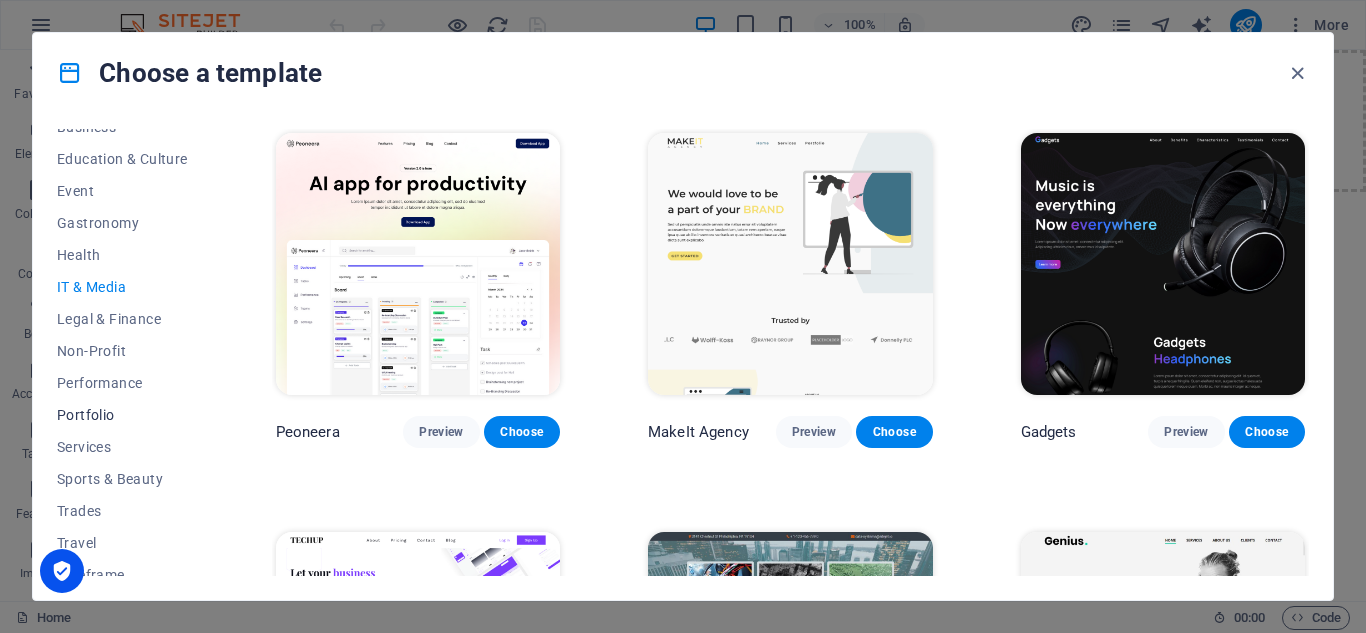 scroll, scrollTop: 353, scrollLeft: 0, axis: vertical 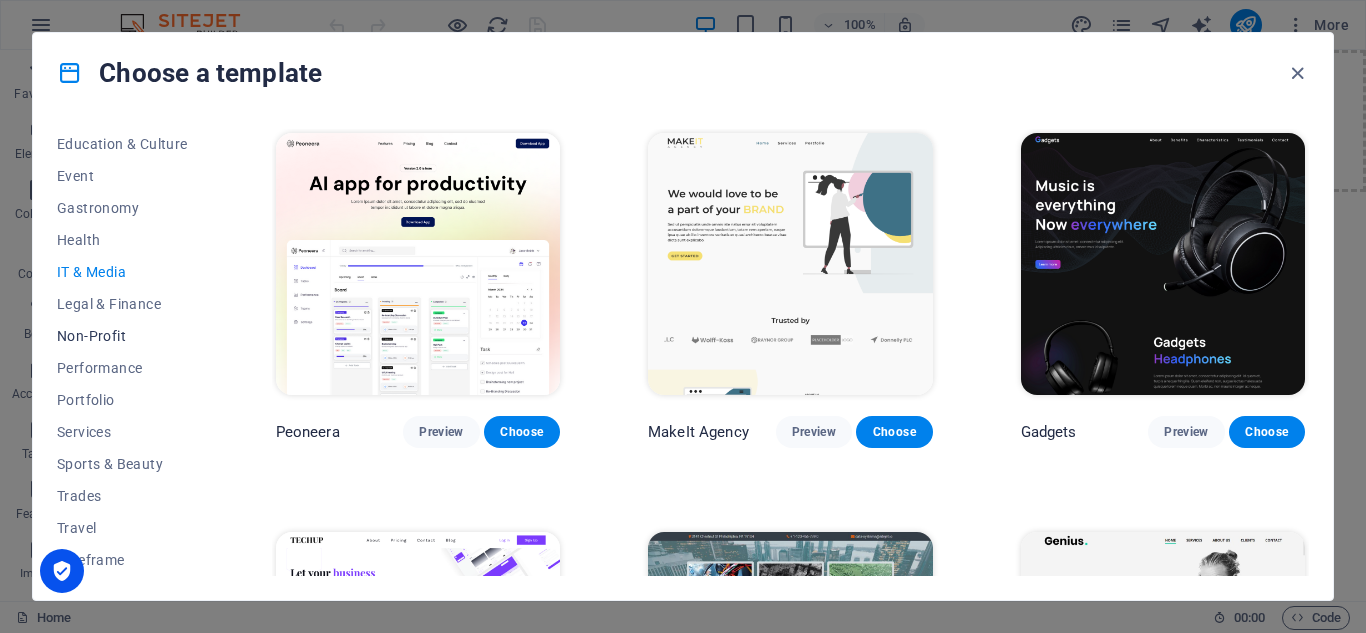 click on "Non-Profit" at bounding box center [122, 336] 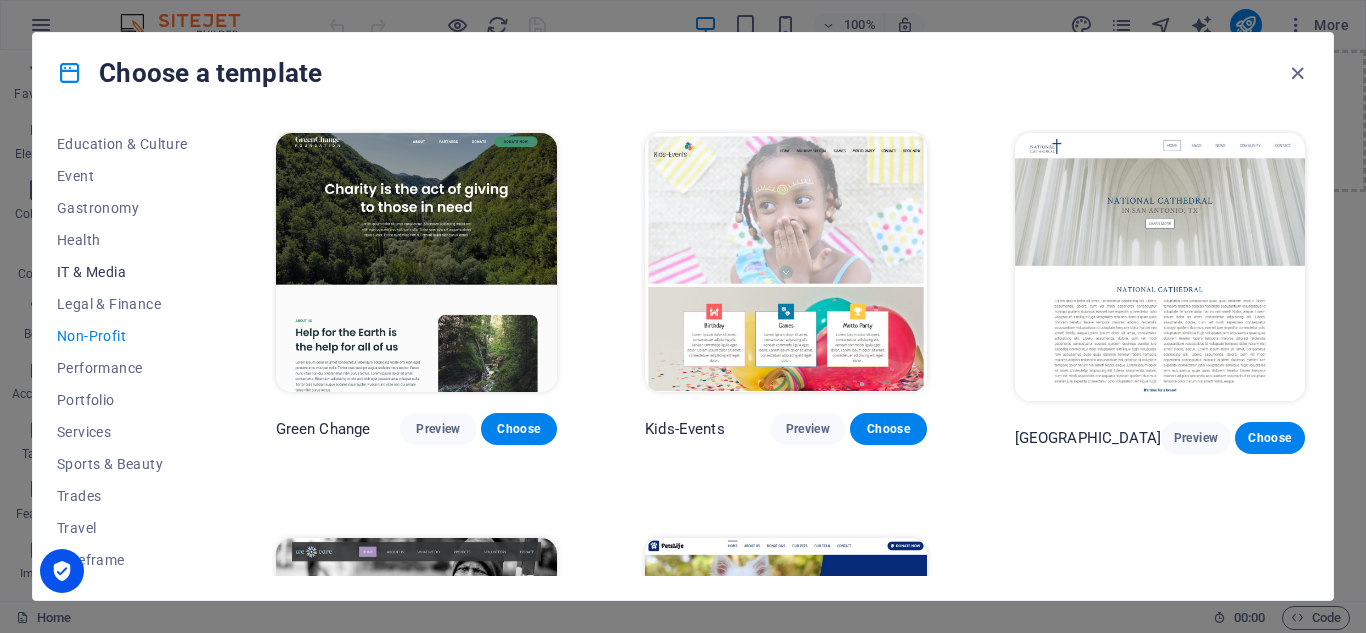 click on "IT & Media" at bounding box center [122, 272] 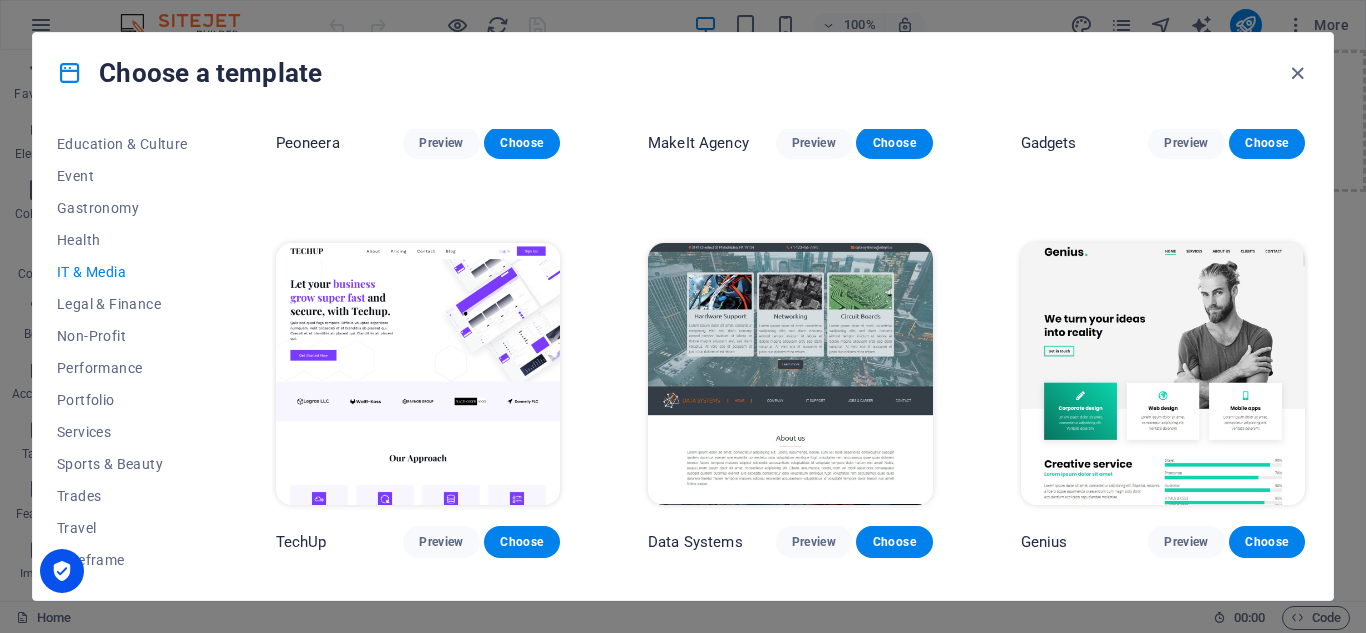 scroll, scrollTop: 300, scrollLeft: 0, axis: vertical 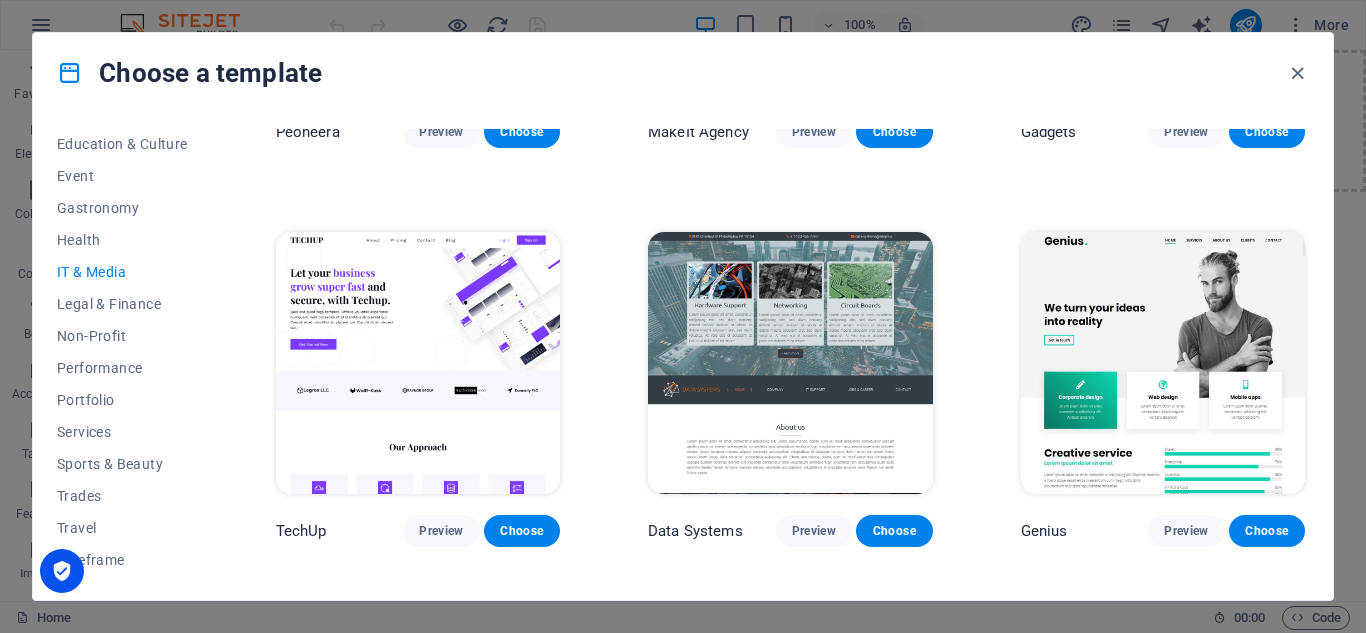 click on "Choose" at bounding box center (1267, 930) 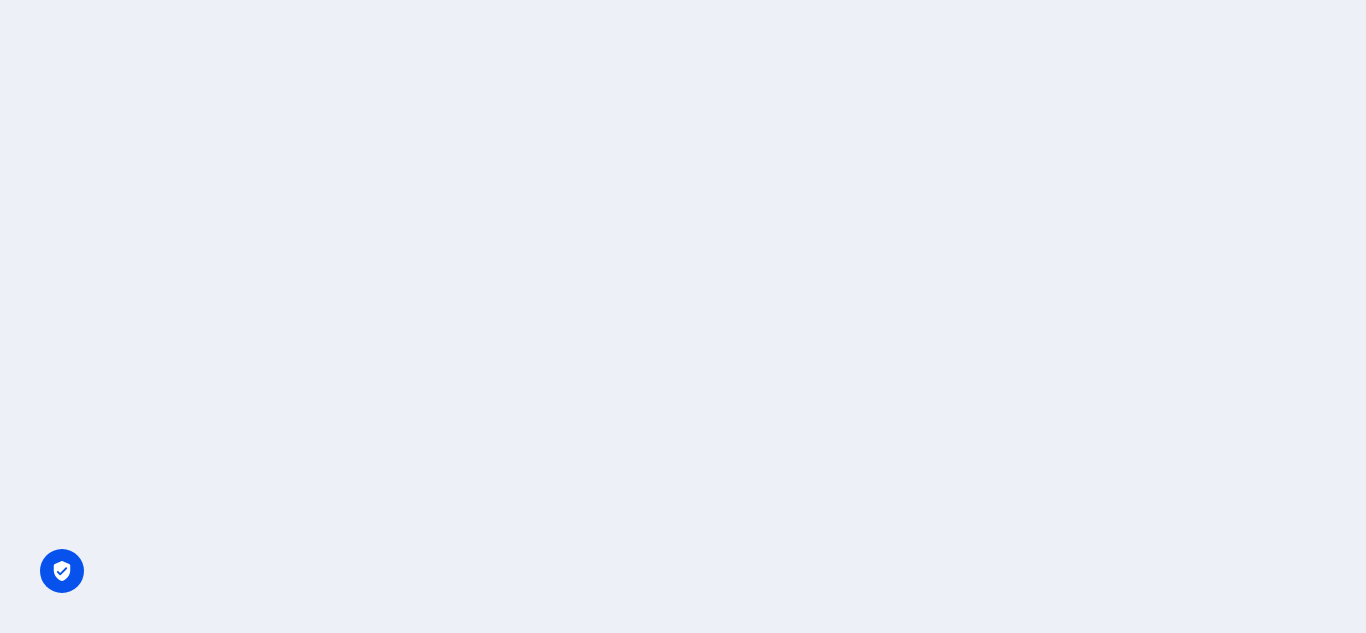 scroll, scrollTop: 0, scrollLeft: 0, axis: both 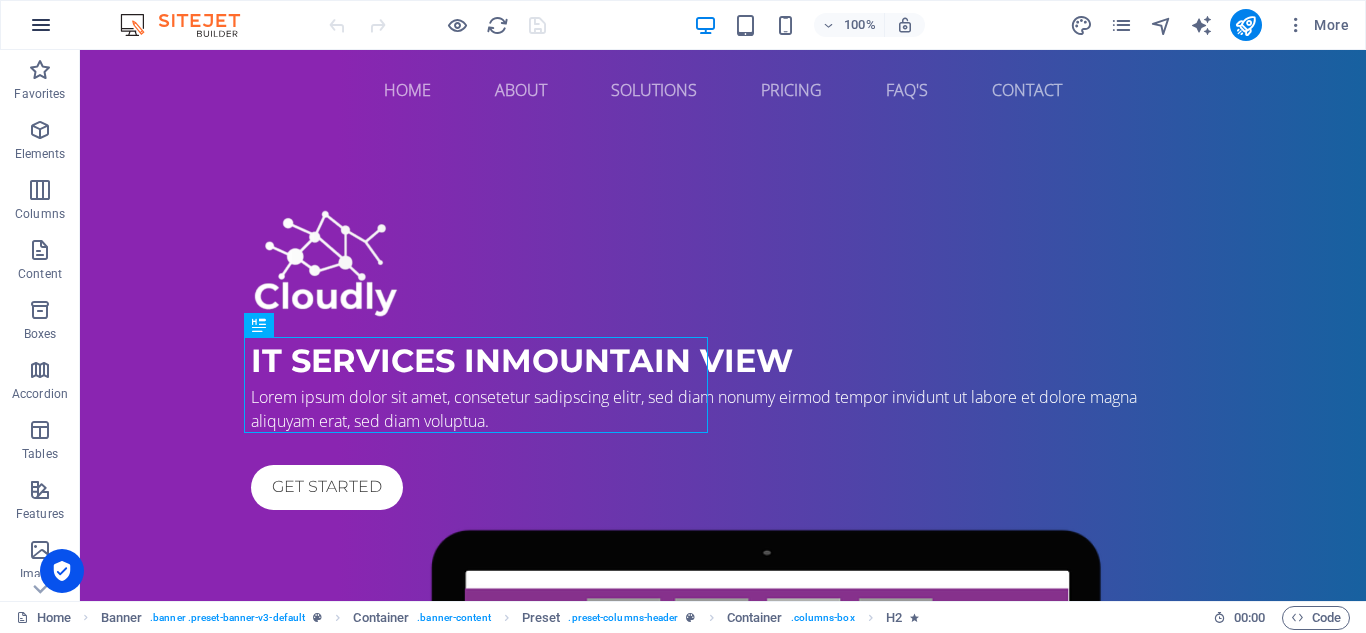 click at bounding box center [41, 25] 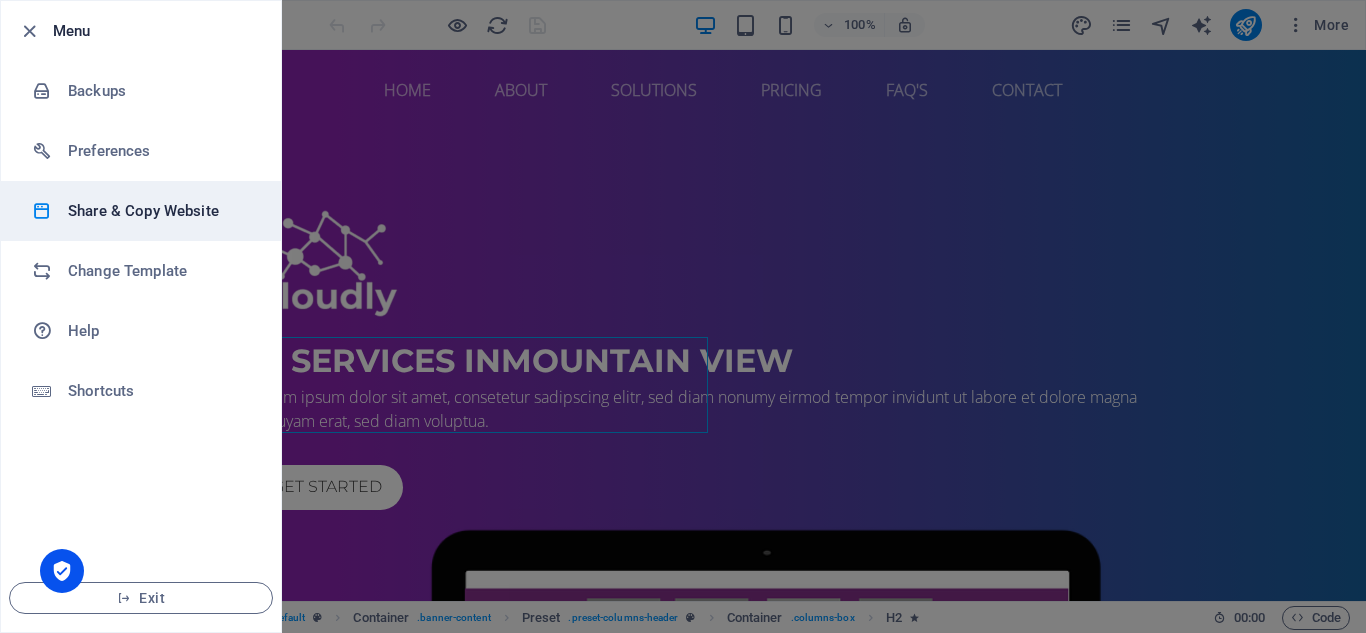 click on "Share & Copy Website" at bounding box center (160, 211) 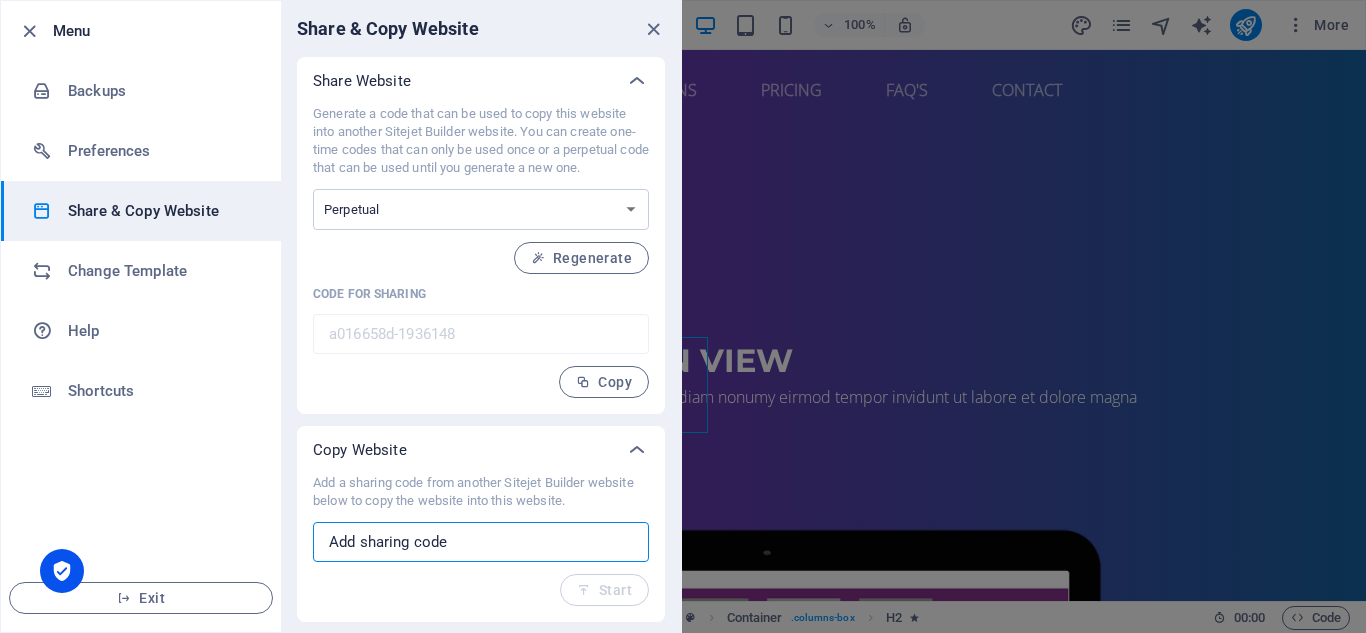 click at bounding box center (481, 542) 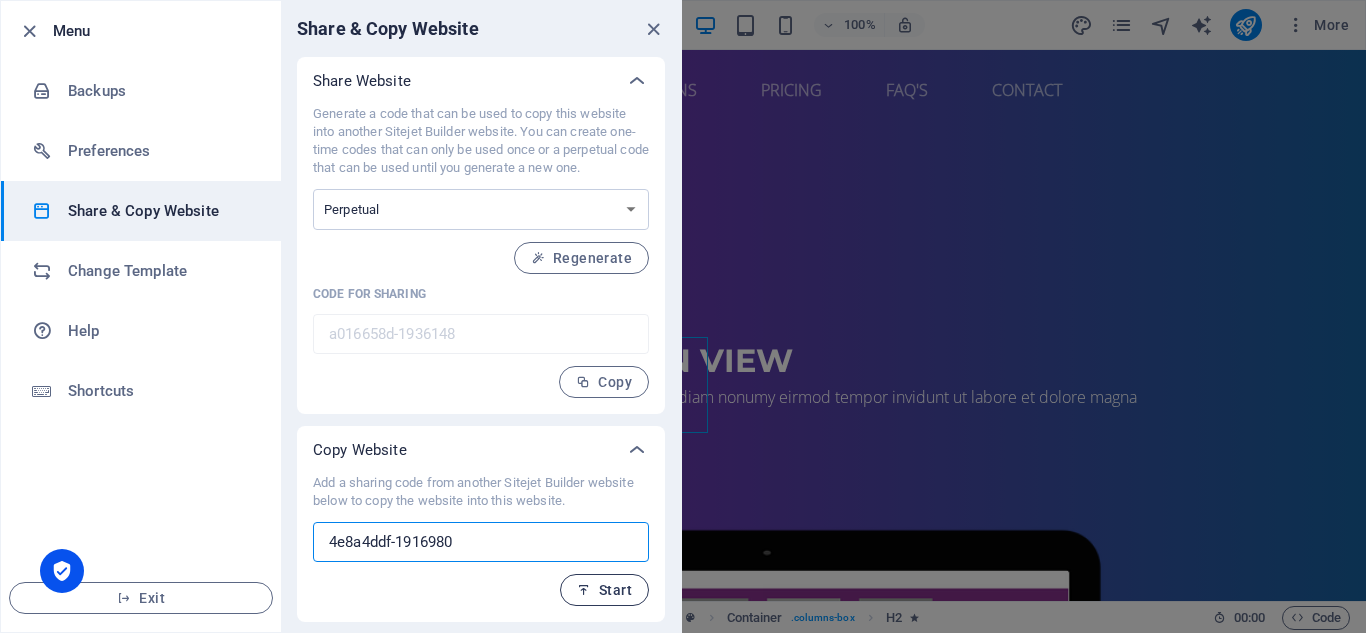 type on "4e8a4ddf-1916980" 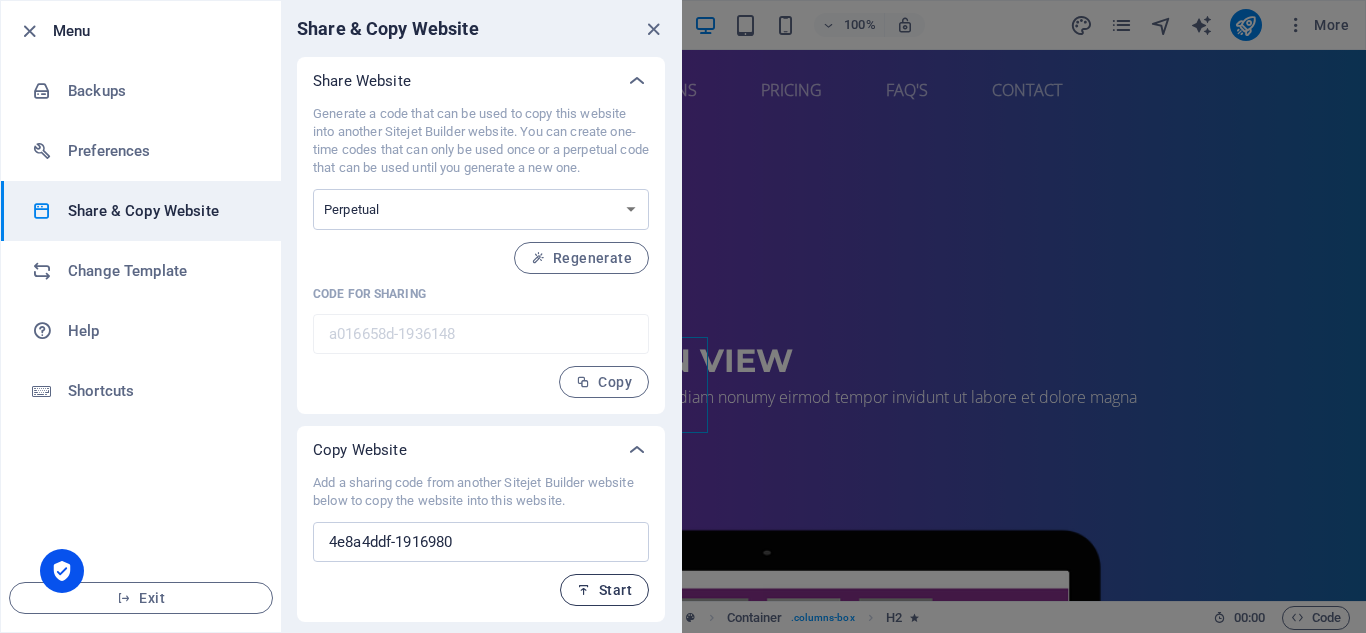 click on "Start" at bounding box center (604, 590) 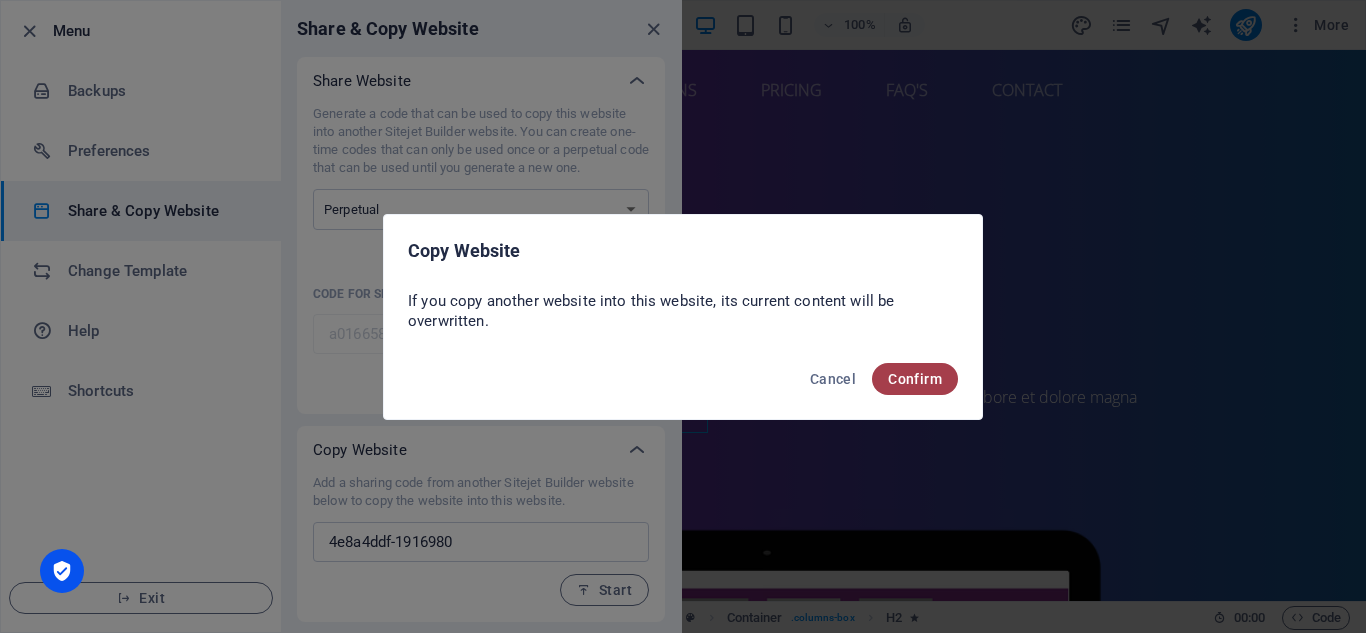 click on "Confirm" at bounding box center [915, 379] 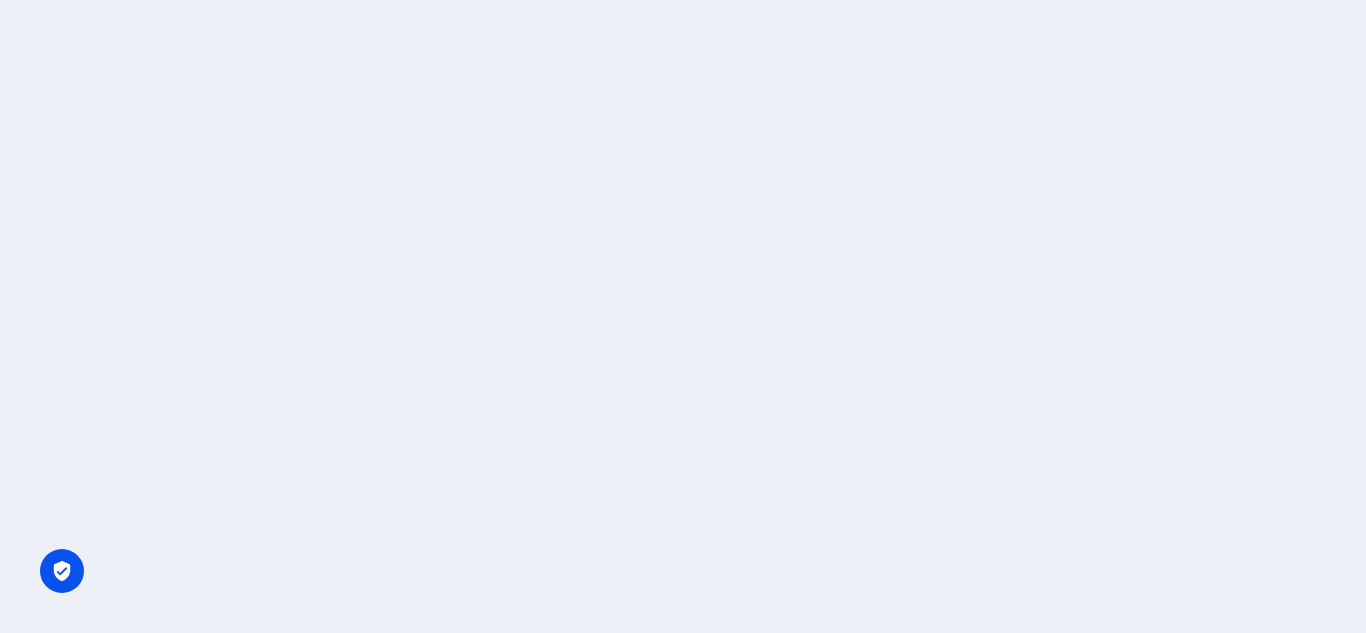 scroll, scrollTop: 0, scrollLeft: 0, axis: both 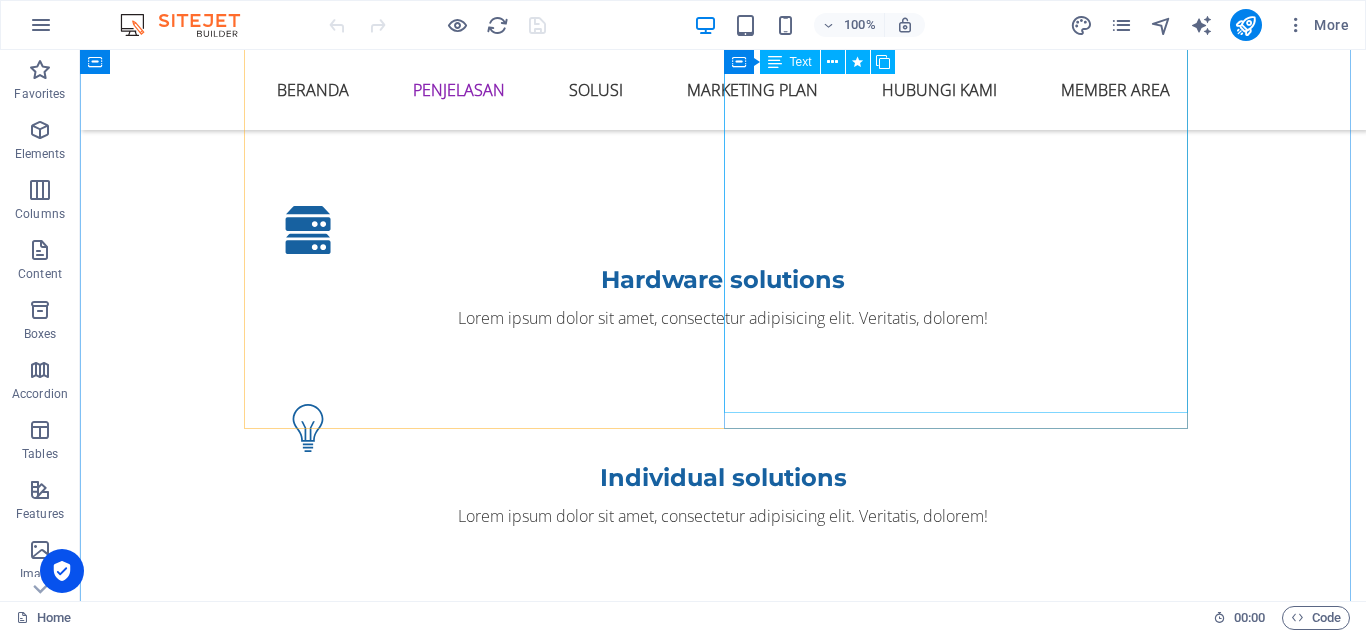 click on "Satu [PERSON_NAME] perlu diluruskan adalah pemahaman dari kata INVESTASI.
Kebanyakan orang memahami arti investasi sebagai sesuatu yang nantinya akan menghasilkan uang untuk dirinya (tanpa berpikir adanya kemungkinan merugi).
Oleh karena itu, kata ini banyak digunakan oleh salesman atau tenaga marketing dikarenakan lebih mudah menarik perhatian [PERSON_NAME] .
Sedangkan bisnis lain, terutama bisnis riil, seperti membuka toko, warung, pabrik, jasa pariwisata, dll, tidaklah memiliki kecepatan secepat trading. Prinsip dasar bisnis riil adalah [PERSON_NAME] tapi pasti, pasti mendapatkan laba atau pasti merugi :)
Laba yang diperoleh dari bisnis riil tidaklah sebesar laba dari trading. Tidak ada bisnis riil yang mampu konsisten mendapatkan laba 2 kali lipat modal (100%) hanya dalam tempo sebulan secara terus menerus.
Apa yang membedakannya?
Jelas ini suatu [PERSON_NAME] MUSTAHIL
Mengapa saya memilih Trading di [DOMAIN_NAME] ?" at bounding box center (723, -697) 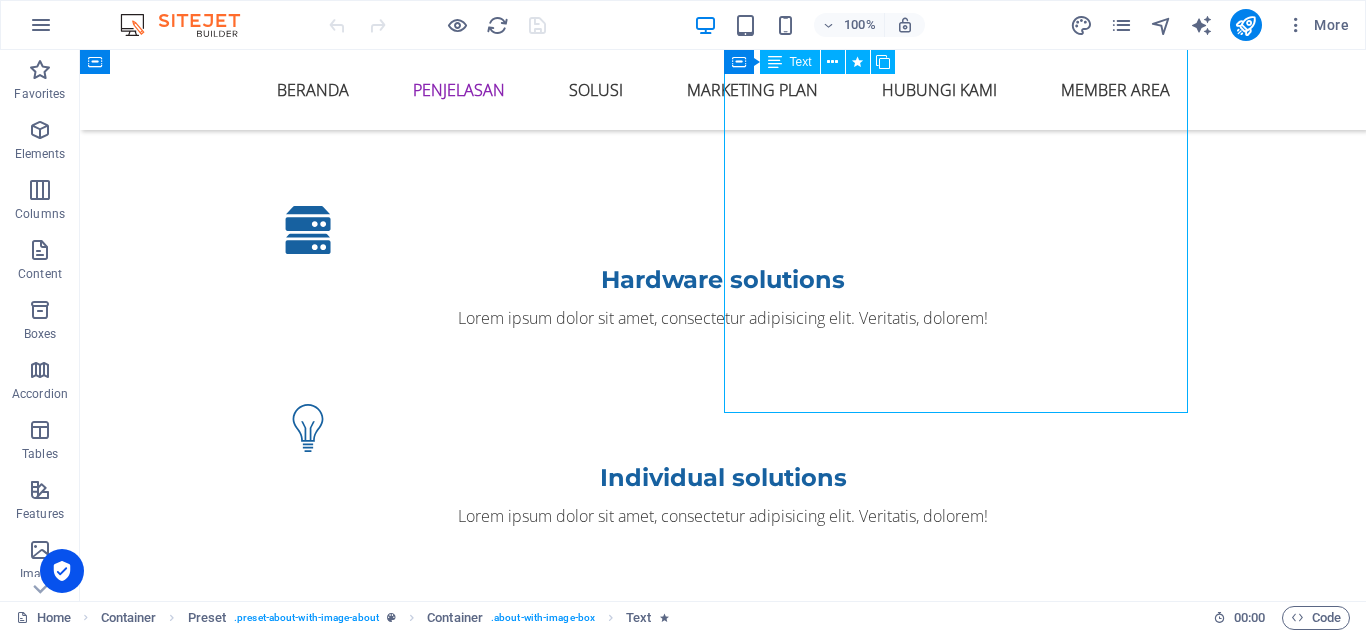 click on "Satu [PERSON_NAME] perlu diluruskan adalah pemahaman dari kata INVESTASI.
Kebanyakan orang memahami arti investasi sebagai sesuatu yang nantinya akan menghasilkan uang untuk dirinya (tanpa berpikir adanya kemungkinan merugi).
Oleh karena itu, kata ini banyak digunakan oleh salesman atau tenaga marketing dikarenakan lebih mudah menarik perhatian [PERSON_NAME] .
Sedangkan bisnis lain, terutama bisnis riil, seperti membuka toko, warung, pabrik, jasa pariwisata, dll, tidaklah memiliki kecepatan secepat trading. Prinsip dasar bisnis riil adalah [PERSON_NAME] tapi pasti, pasti mendapatkan laba atau pasti merugi :)
Laba yang diperoleh dari bisnis riil tidaklah sebesar laba dari trading. Tidak ada bisnis riil yang mampu konsisten mendapatkan laba 2 kali lipat modal (100%) hanya dalam tempo sebulan secara terus menerus.
Apa yang membedakannya?
Jelas ini suatu [PERSON_NAME] MUSTAHIL
Mengapa saya memilih Trading di [DOMAIN_NAME] ?" at bounding box center [723, -697] 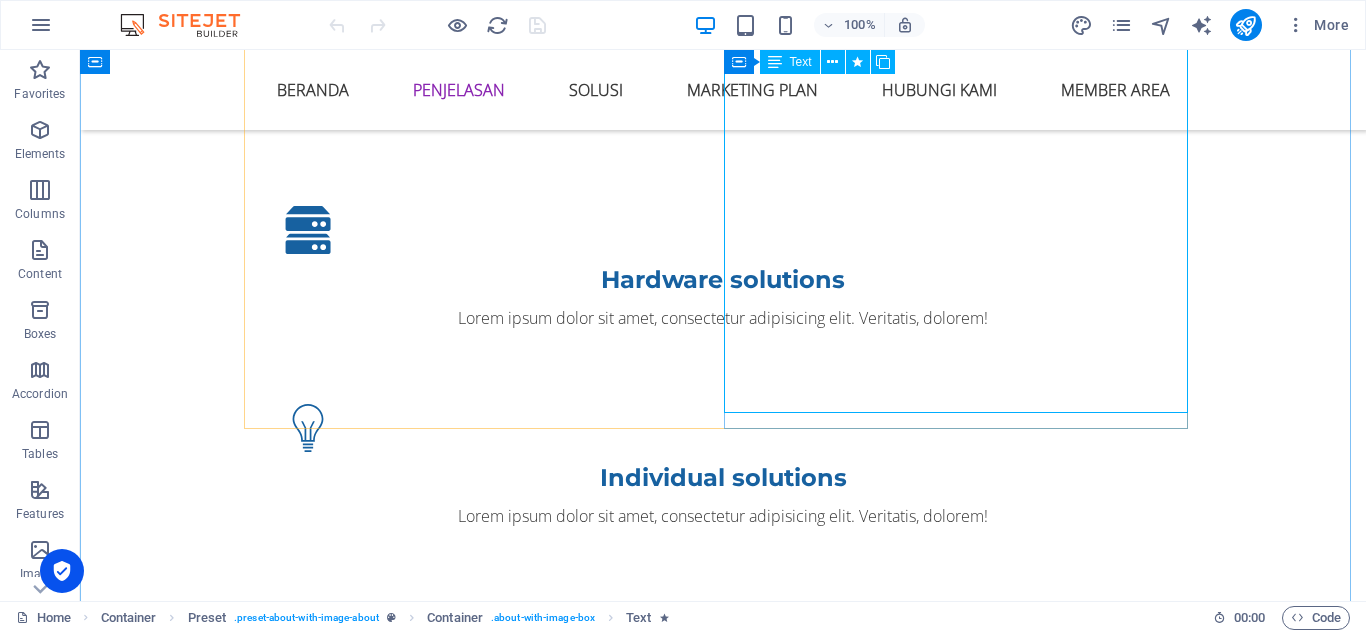 click on "Satu hal yang perlu diluruskan adalah pemahaman dari kata INVESTASI.
Kebanyakan orang memahami arti investasi sebagai sesuatu yang nantinya akan menghasilkan uang untuk dirinya (tanpa berpikir adanya kemungkinan merugi).
Oleh karena itu, kata ini banyak digunakan oleh salesman atau tenaga marketing dikarenakan lebih mudah menarik perhatian calon klien .
Sedangkan bisnis lain, terutama bisnis riil, seperti membuka toko, warung, pabrik, jasa pariwisata, dll, tidaklah memiliki kecepatan secepat trading. Prinsip dasar bisnis riil adalah pelan tapi pasti, pasti mendapatkan laba atau pasti merugi :)
Laba yang diperoleh dari bisnis riil tidaklah sebesar laba dari trading. Tidak ada bisnis riil yang mampu konsisten mendapatkan laba 2 kali lipat modal (100%) hanya dalam tempo sebulan secara terus menerus.
Apa yang membedakannya?
Jelas ini suatu hal yang MUSTAHIL
Mengapa saya memilih Trading di Binary.com ?" at bounding box center (723, -697) 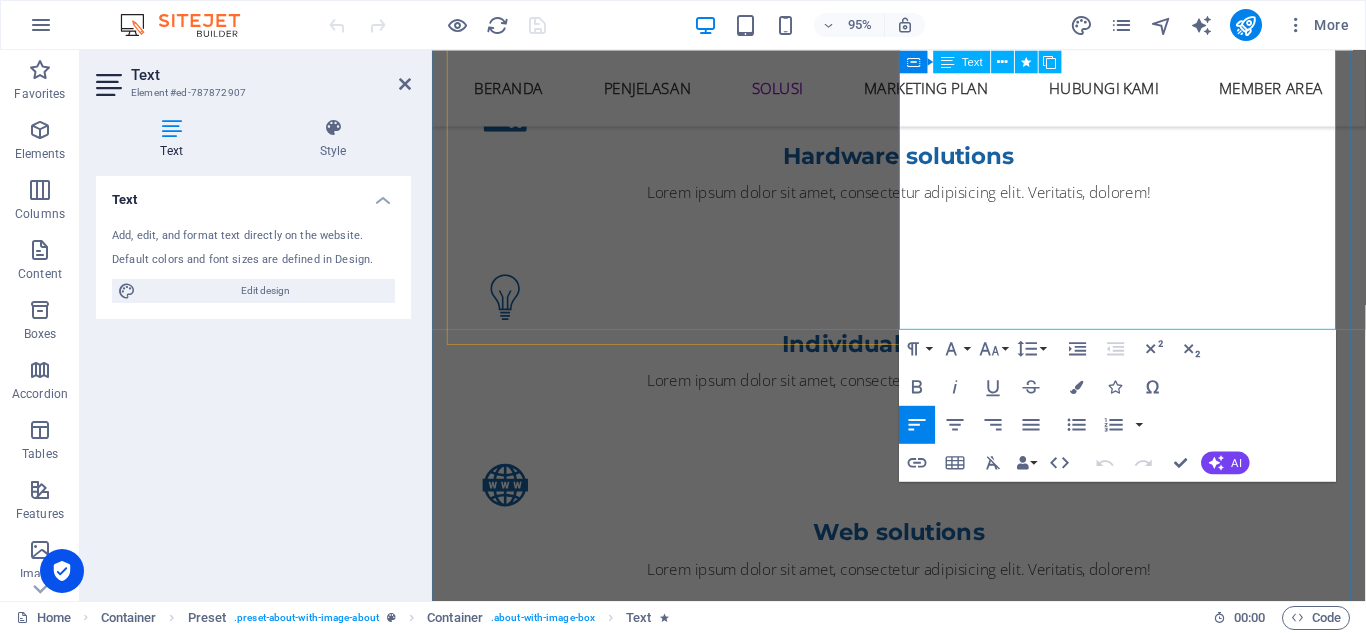 scroll, scrollTop: 3618, scrollLeft: 0, axis: vertical 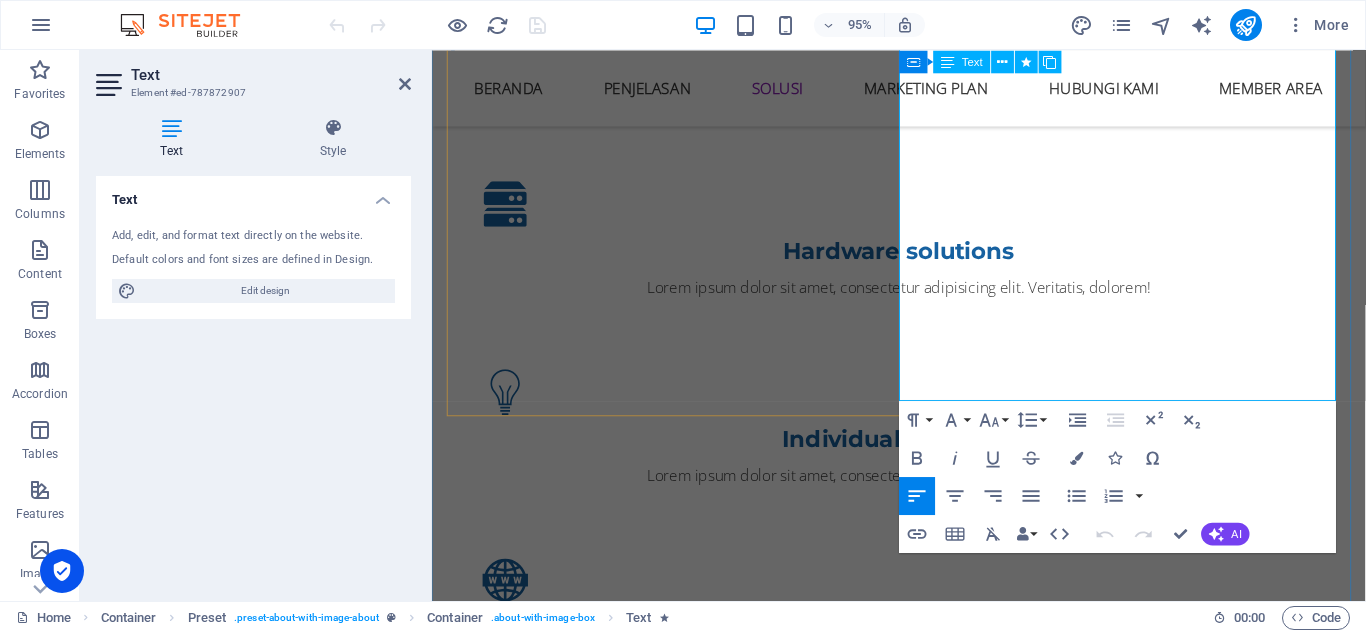 drag, startPoint x: 926, startPoint y: 261, endPoint x: 1055, endPoint y: 408, distance: 195.57607 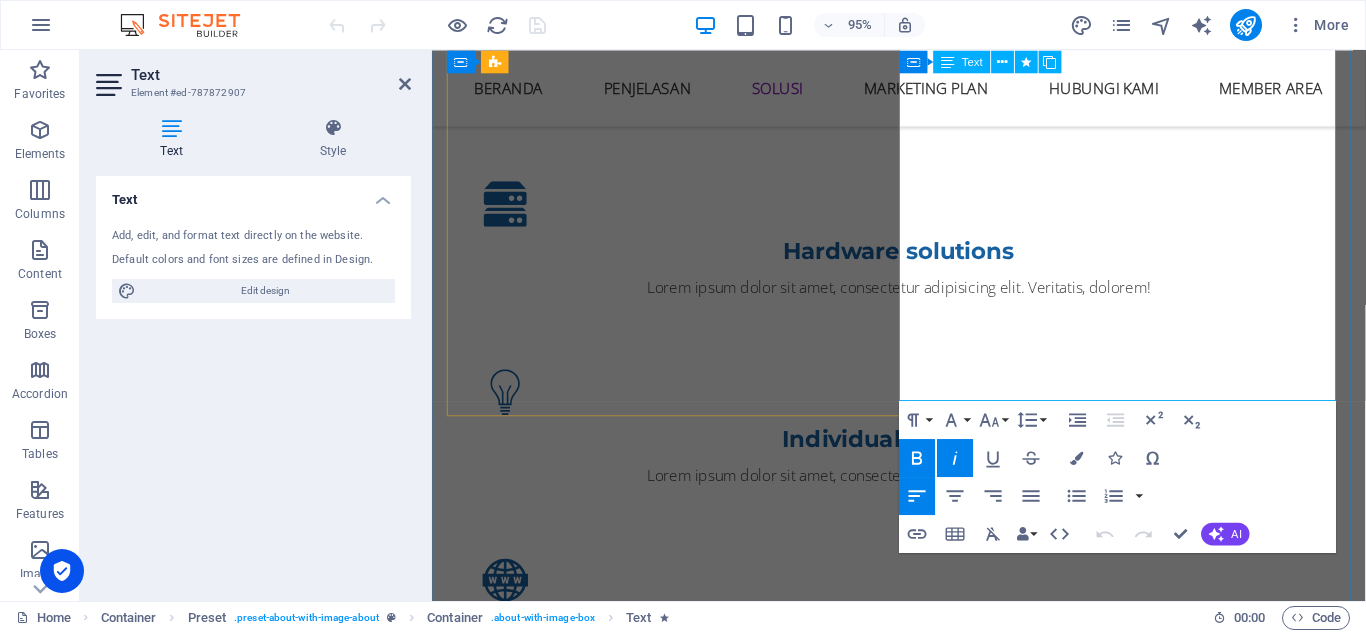 type 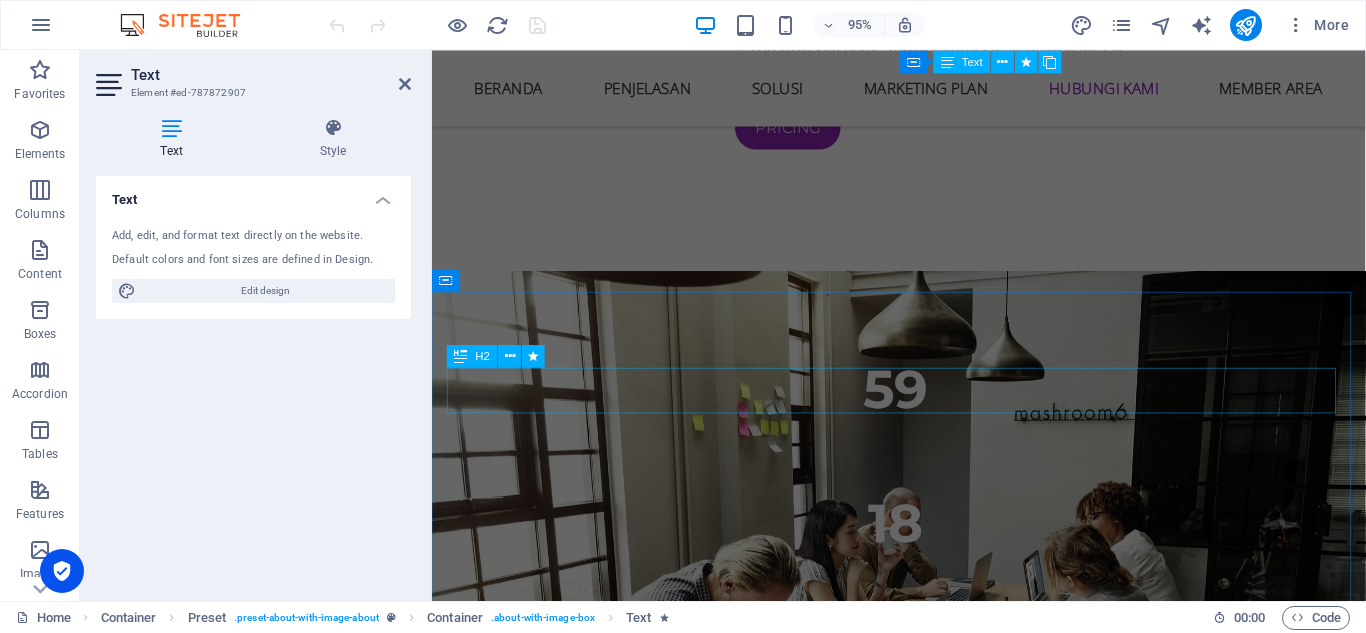 scroll, scrollTop: 7118, scrollLeft: 0, axis: vertical 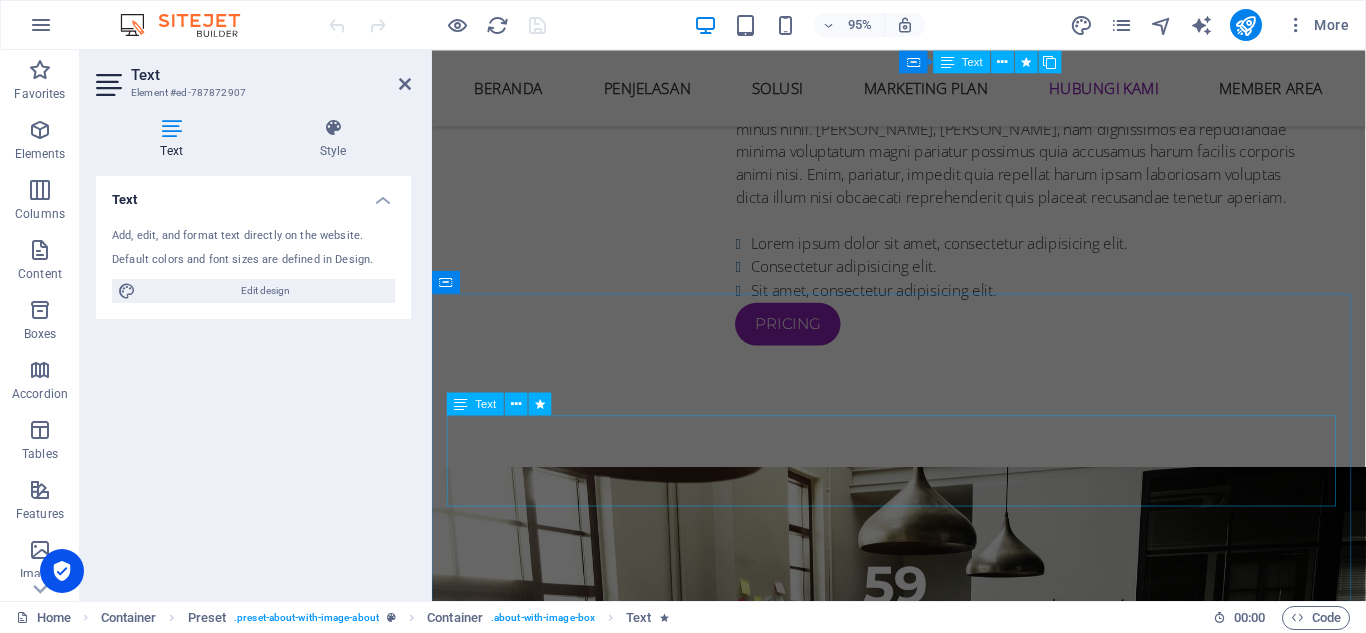 click on "Anda Ingin di Gaji Berapa di Binary.com ? Semua itu tergantung anda sendiri mau tiap hari dapat $10 maka dalam 30 hari anda mendapat Gaji $300 kalau di WD menjadi 16000 x 300 = 480000 lebih besar dari UMR Karyawan PT." at bounding box center [924, 3000] 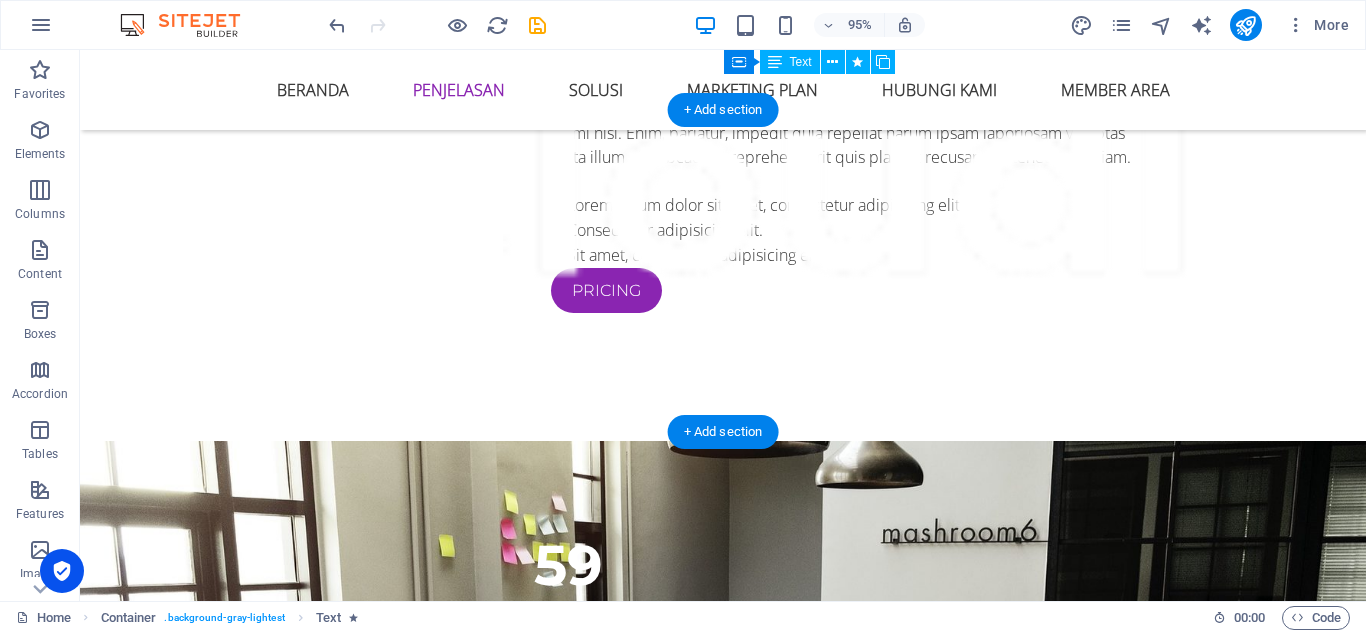 scroll, scrollTop: 7203, scrollLeft: 0, axis: vertical 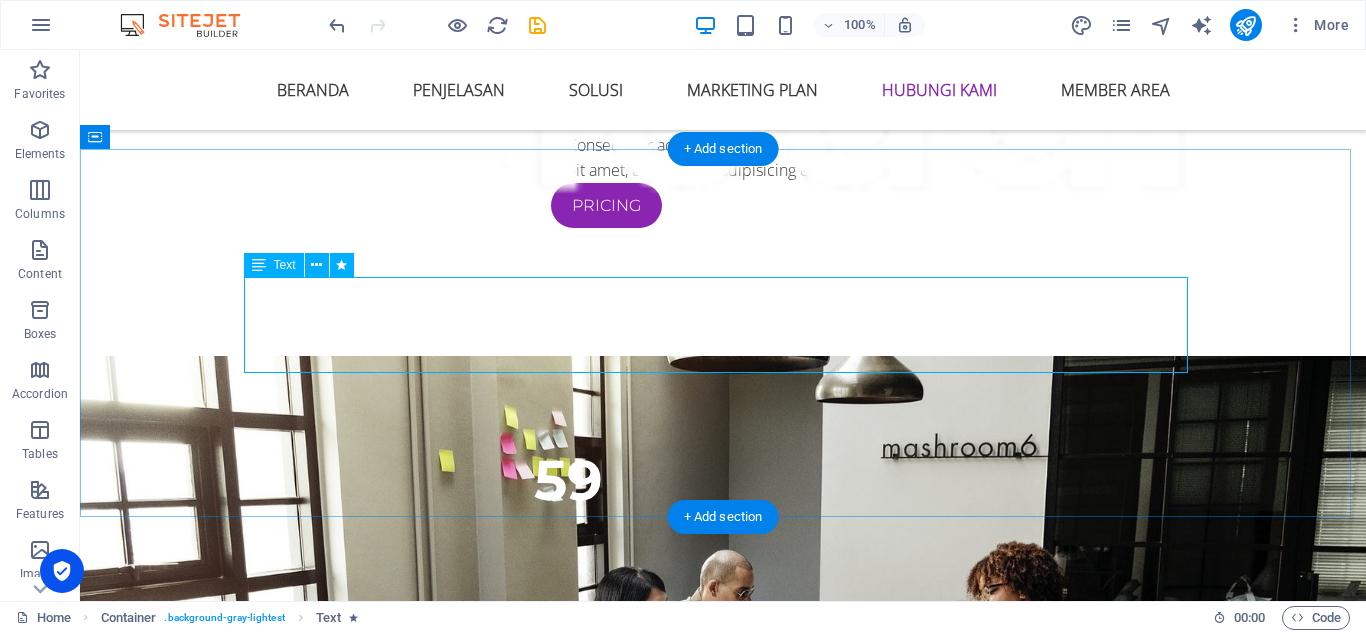 click on "Anda Ingin di Gaji Berapa di Binary.com ? Semua itu tergantung anda sendiri mau tiap hari dapat $10 maka dalam 30 hari anda mendapat Gaji $300 kalau di WD menjadi 16000 x 300 = 480000 lebih besar dari UMR Karyawan PT." at bounding box center (723, 2867) 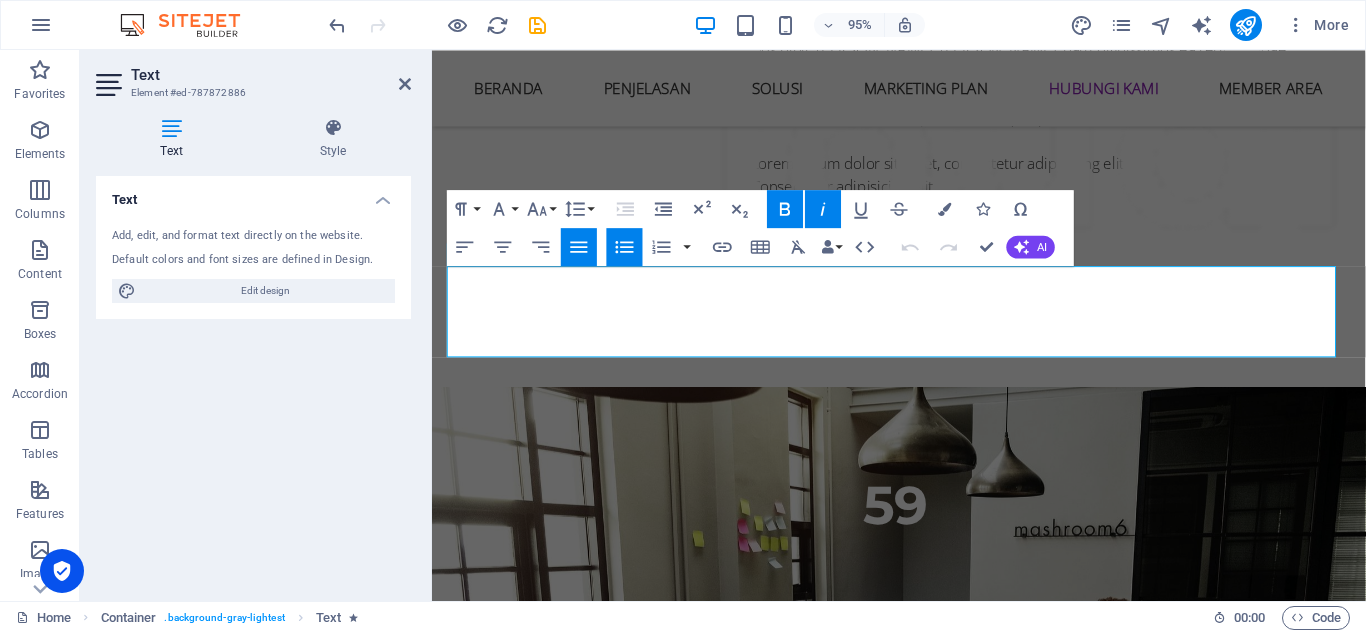 scroll, scrollTop: 7275, scrollLeft: 0, axis: vertical 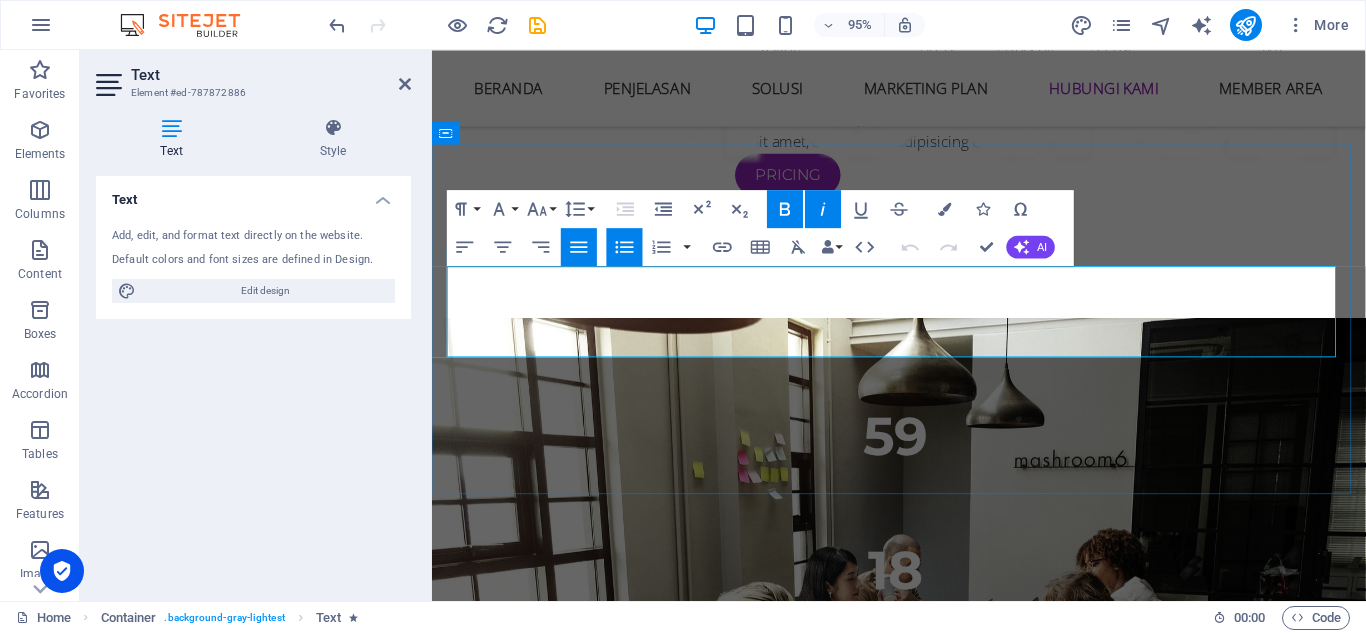 click on "Anda Ingin di Gaji Berapa di Binary.com ? Semua itu tergantung anda sendiri mau tiap hari dapat $10 maka dalam 30 hari anda mendapat Gaji $300 kalau di WD menjadi 16000 x 300 = 480000 lebih besar dari UMR Karyawan PT." at bounding box center [932, 2843] 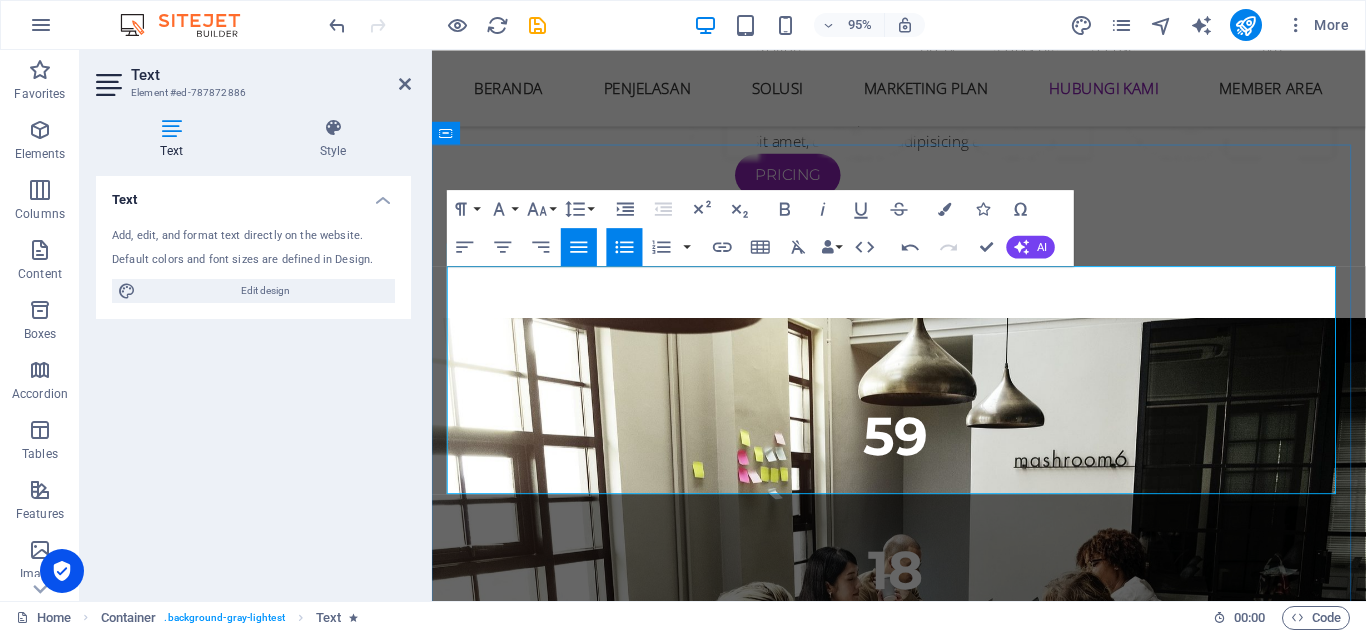 drag, startPoint x: 463, startPoint y: 308, endPoint x: 599, endPoint y: 394, distance: 160.90991 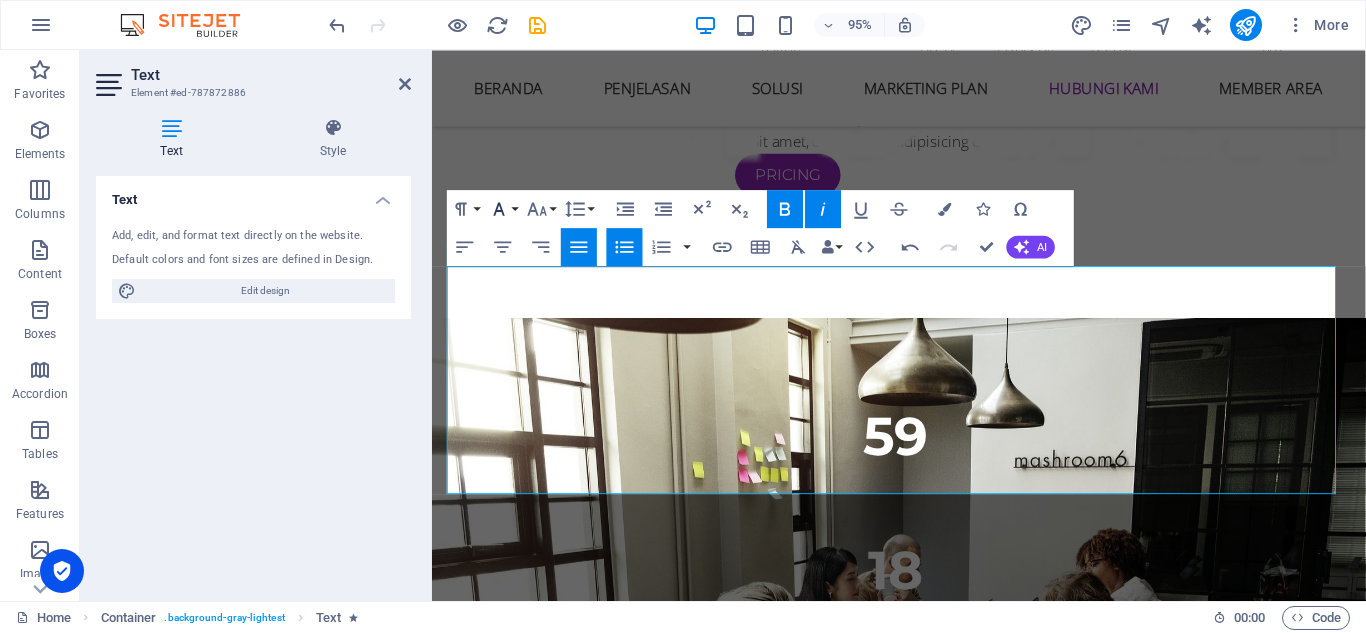 click on "Font Family" at bounding box center (503, 209) 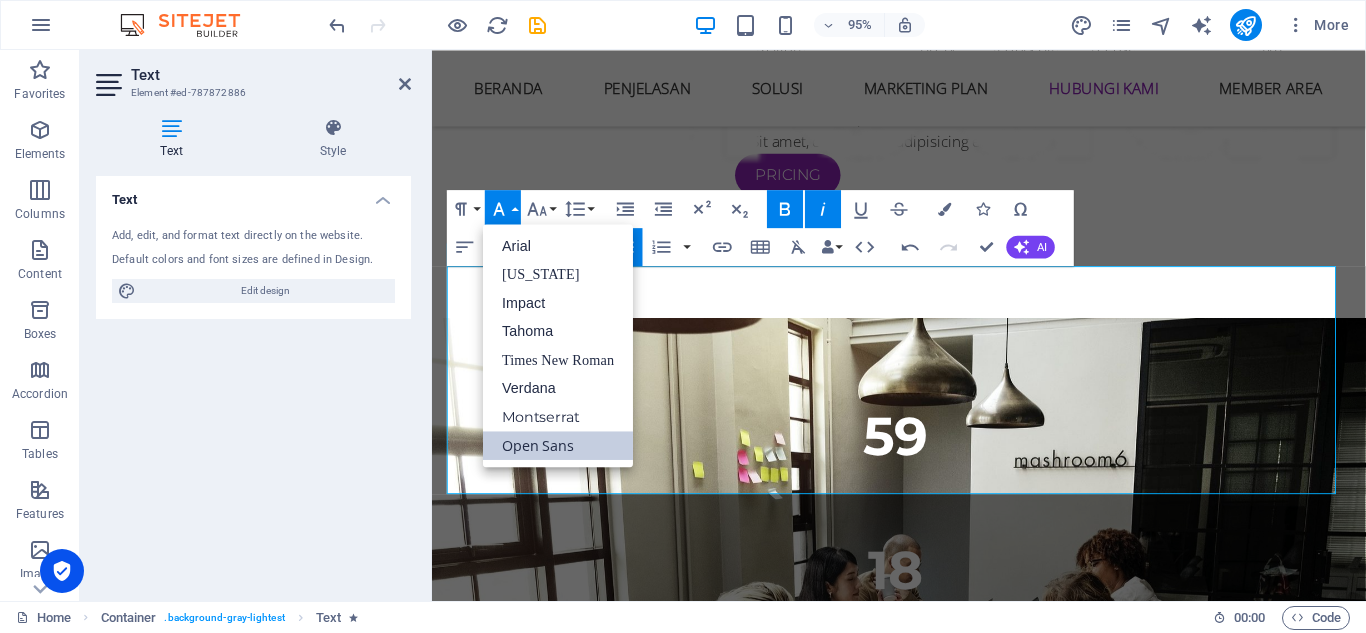 scroll, scrollTop: 0, scrollLeft: 0, axis: both 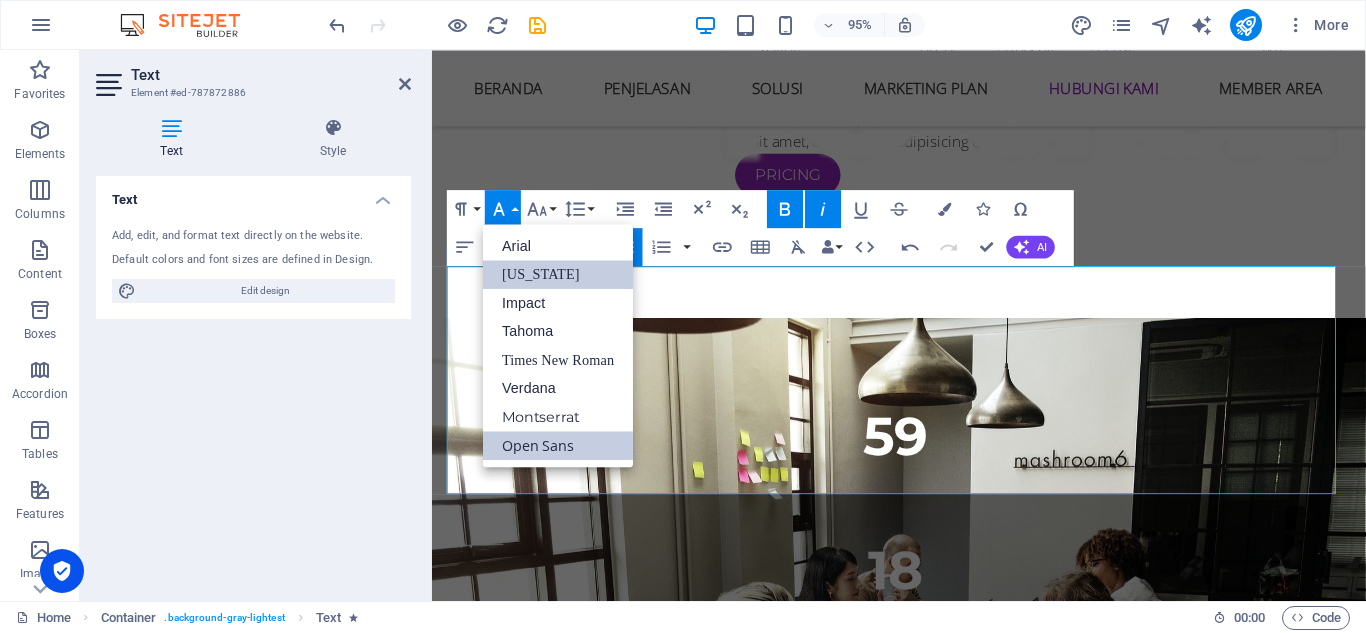click on "[US_STATE]" at bounding box center (558, 274) 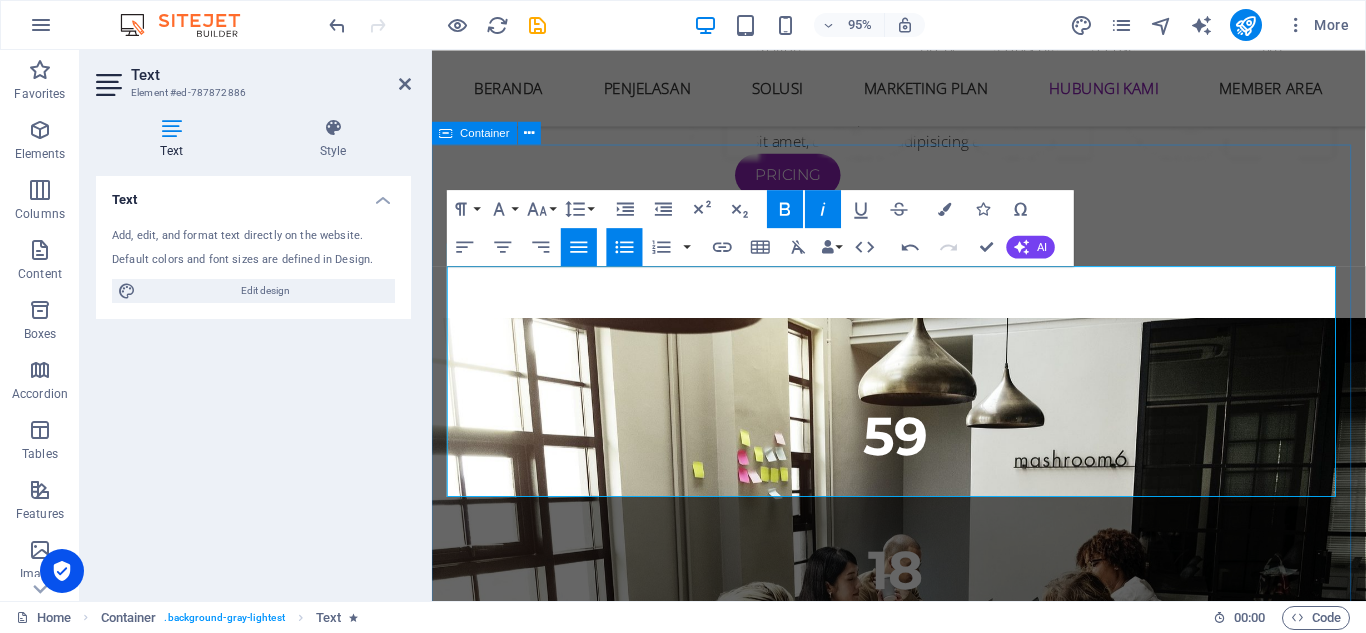 click on "hubungi kami Mengapa saya memilih Trading di Binary.com ? Karena di Binary.com saya telah membuktikan sendiri Bisa Profit Konsisten dan Proses WD super cepat melalui Agen tempat saya deposit. Anda Ingin di Gaji Berapa di Binary.com ? Semua itu tergantung anda sendiri mau tiap hari dapat $10 maka dalam 30 hari anda mendapat Gaji $300 kalau di WD menjadi 16000 x 300 = 480000 lebih besar dari UMR Karyawan PT." at bounding box center (923, 2925) 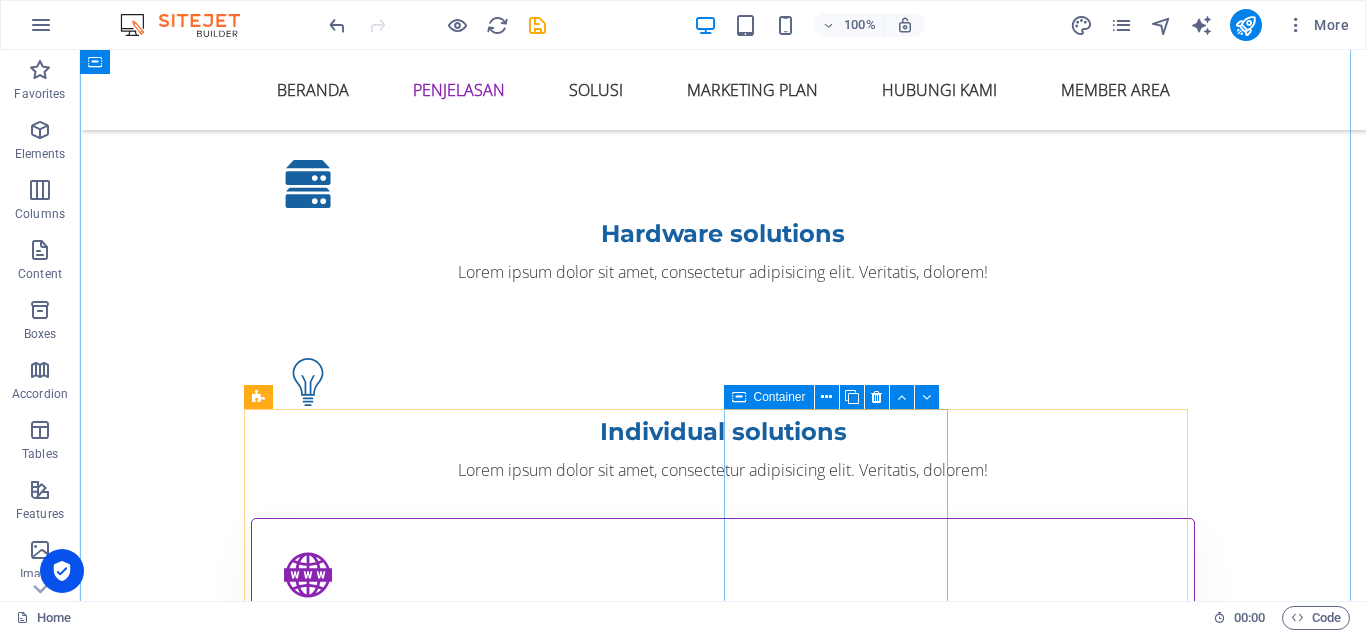 scroll, scrollTop: 3503, scrollLeft: 0, axis: vertical 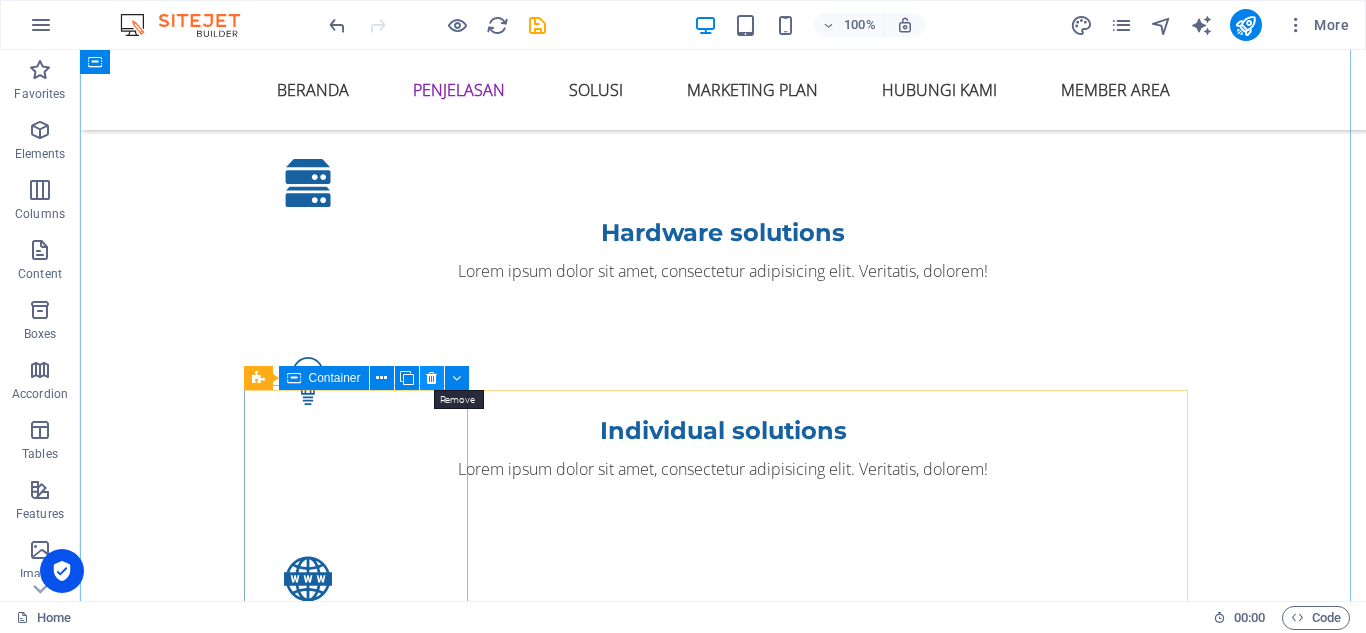 click at bounding box center (431, 378) 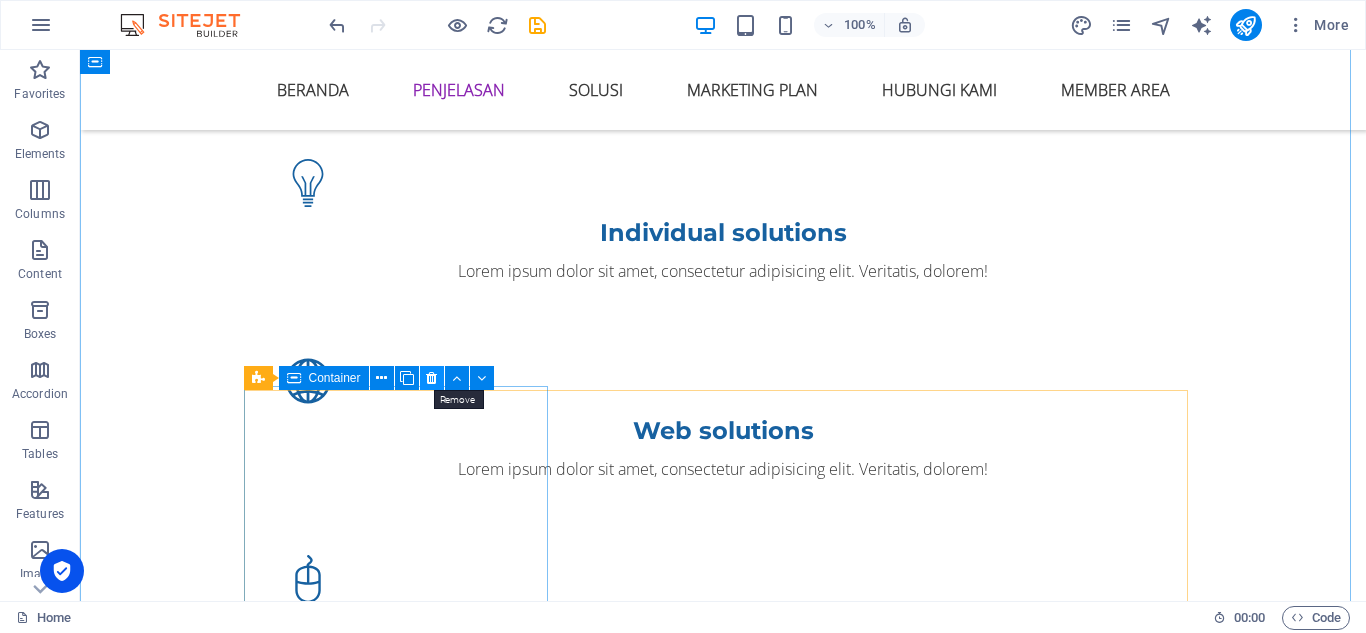 click at bounding box center [431, 378] 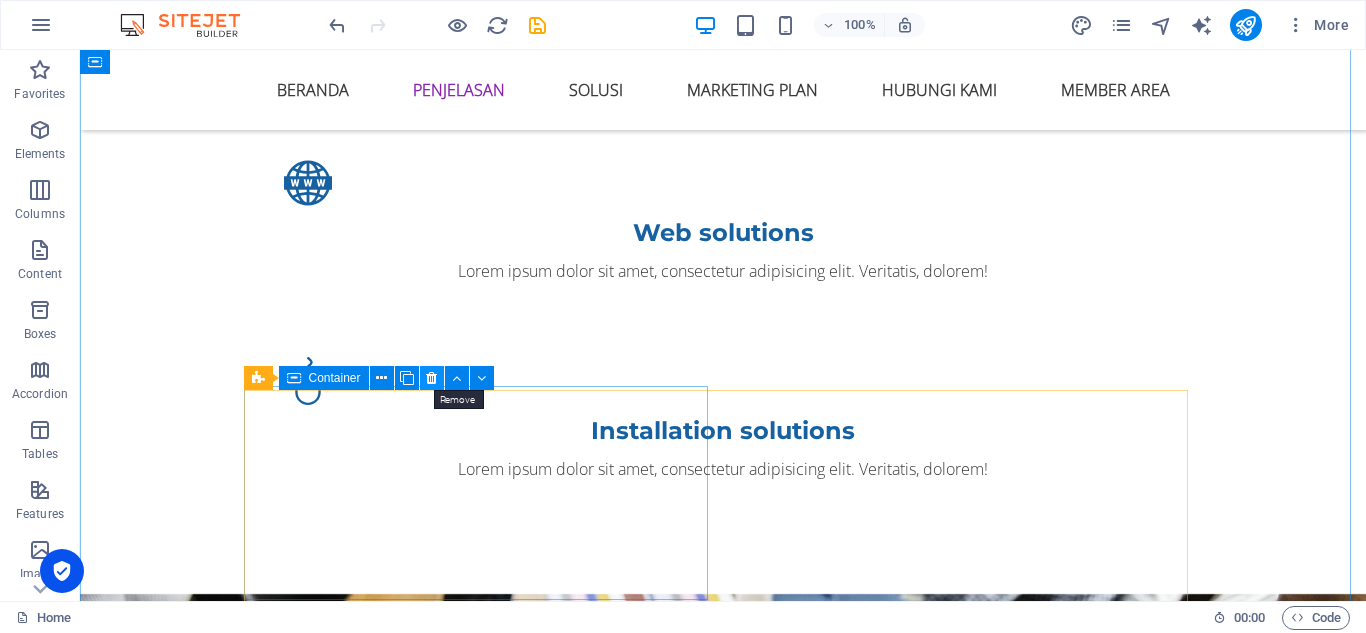 click at bounding box center (431, 378) 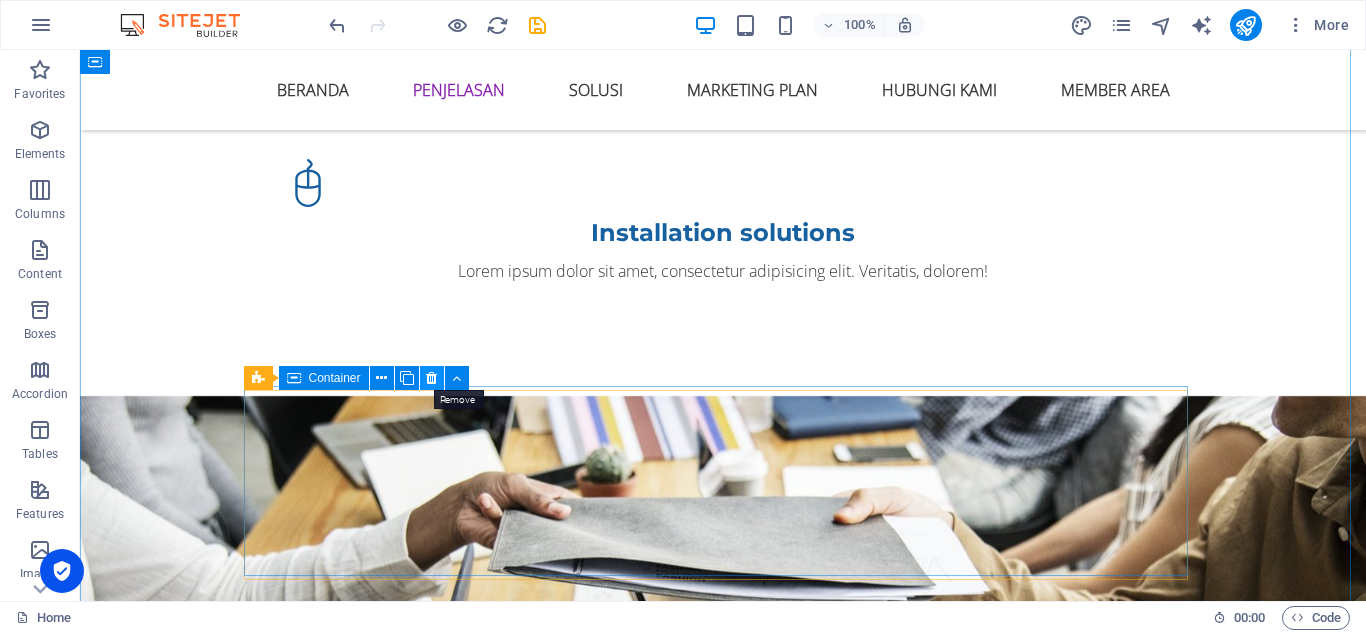 click at bounding box center [431, 378] 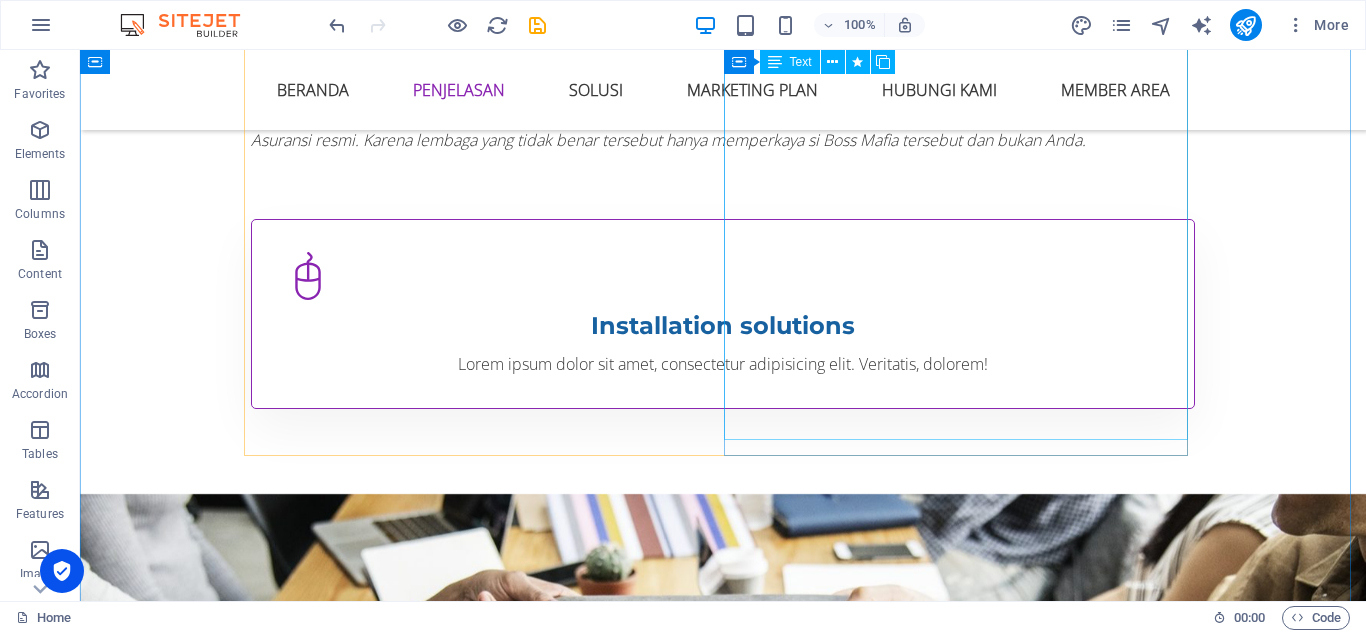 scroll, scrollTop: 3403, scrollLeft: 0, axis: vertical 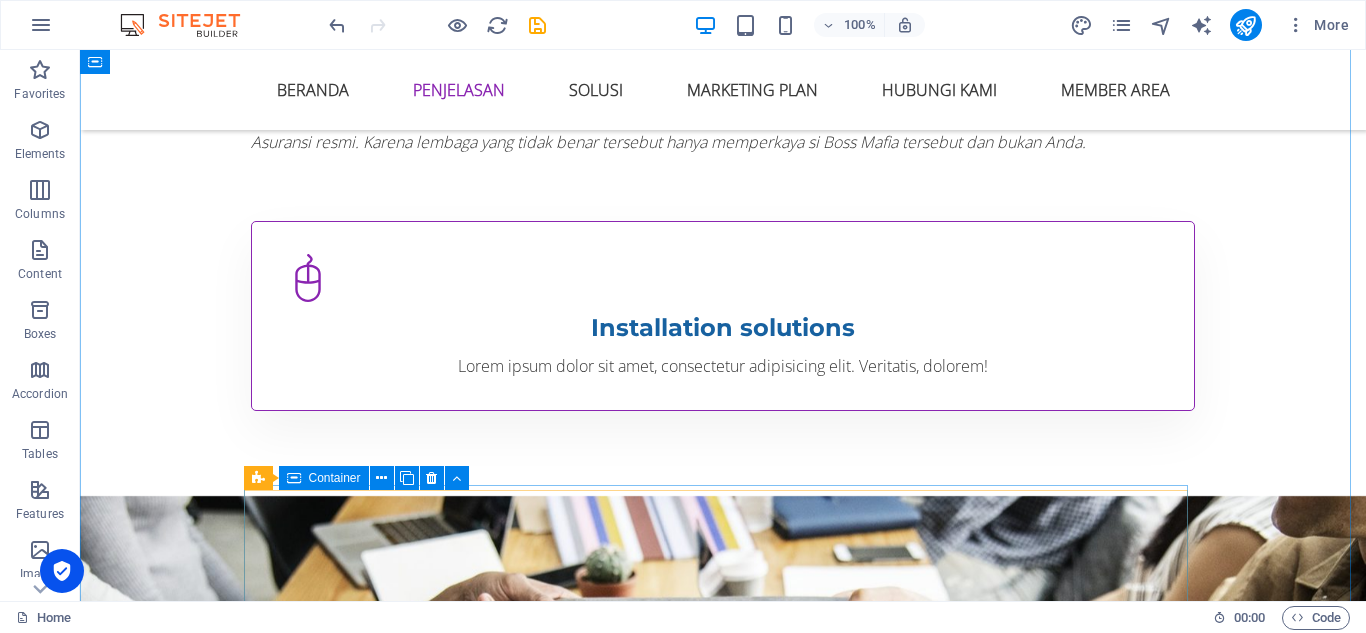 click on "Installation solutions Lorem ipsum dolor sit amet, consectetur adipisicing elit. Veritatis, dolorem!" at bounding box center (723, 316) 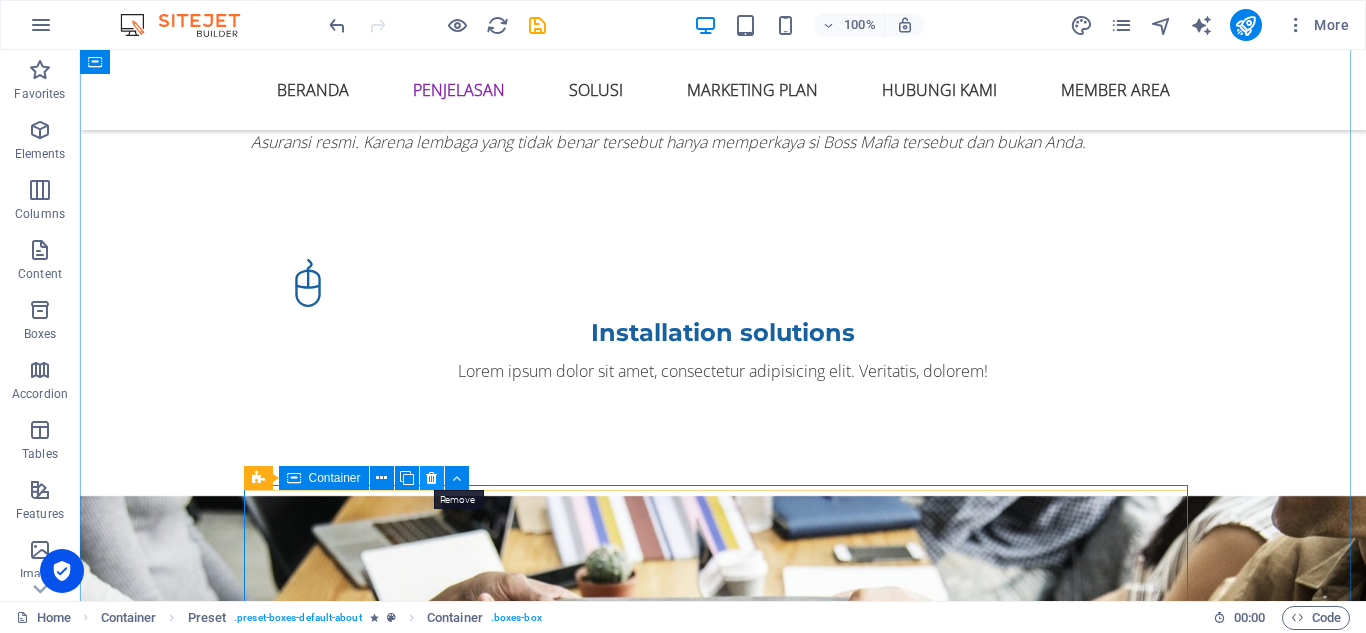 click at bounding box center [431, 478] 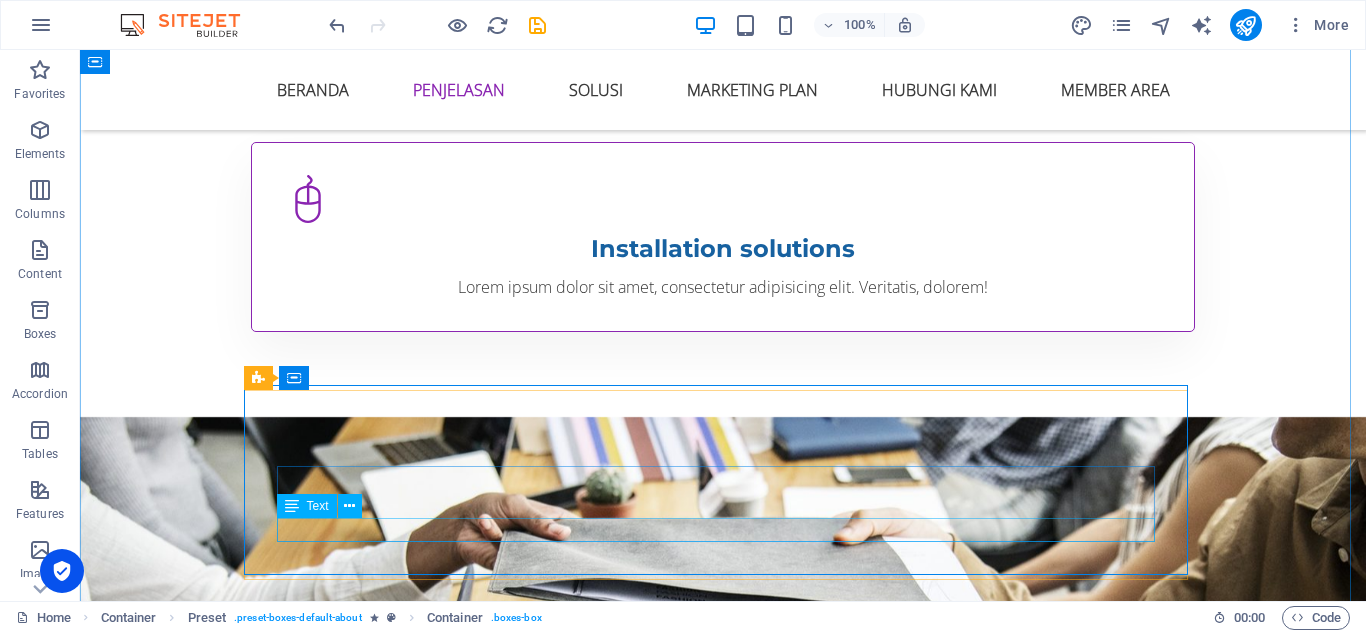 scroll, scrollTop: 3503, scrollLeft: 0, axis: vertical 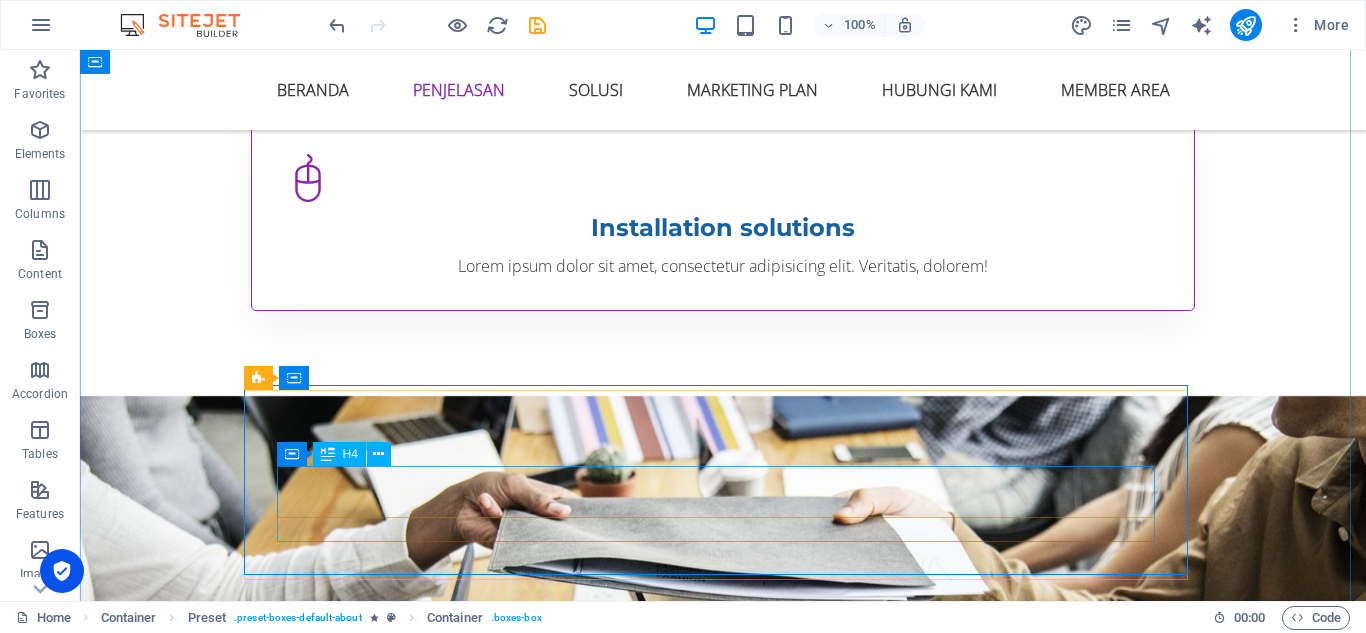 click on "Installation solutions" at bounding box center [723, 228] 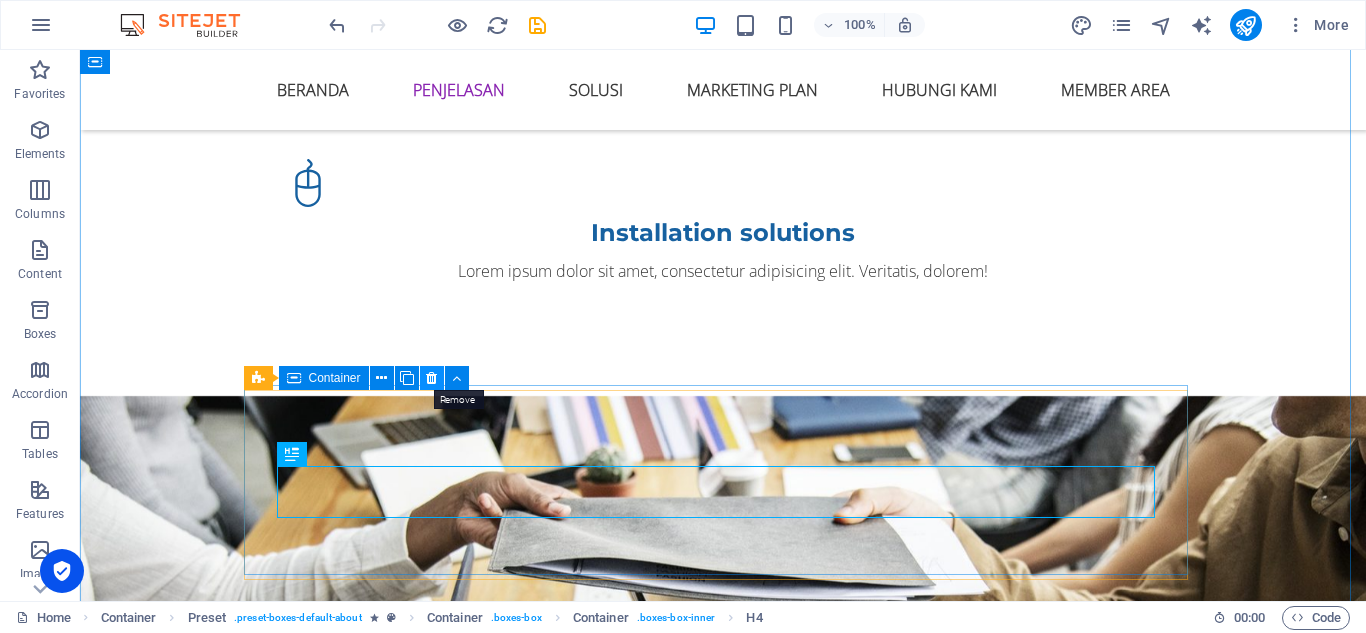 click at bounding box center (431, 378) 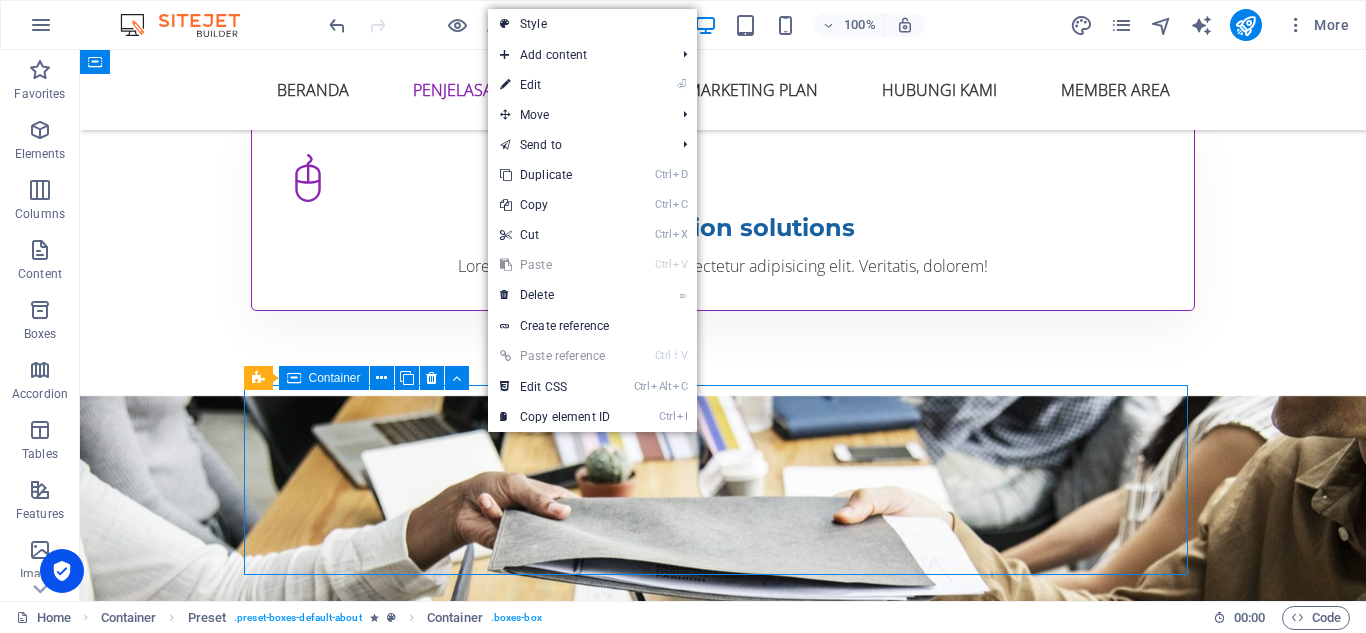 click on "Installation solutions Lorem ipsum dolor sit amet, consectetur adipisicing elit. Veritatis, dolorem!" at bounding box center (723, 216) 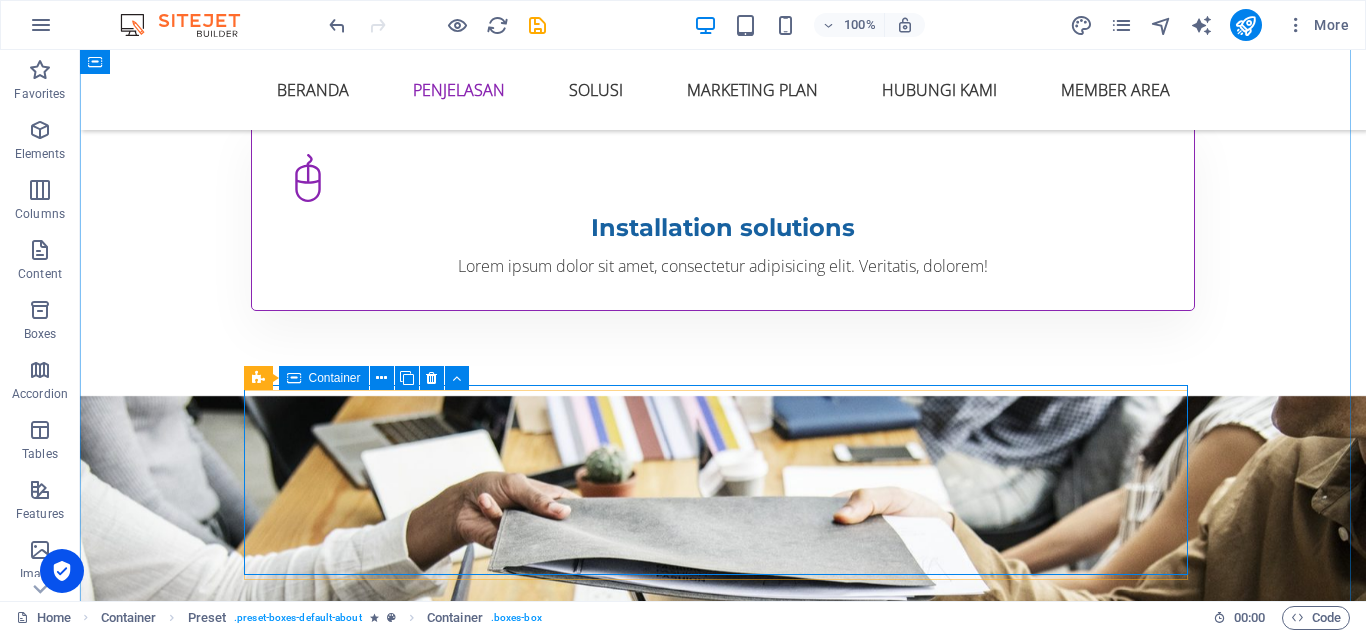 click on "Installation solutions Lorem ipsum dolor sit amet, consectetur adipisicing elit. Veritatis, dolorem!" at bounding box center (723, 216) 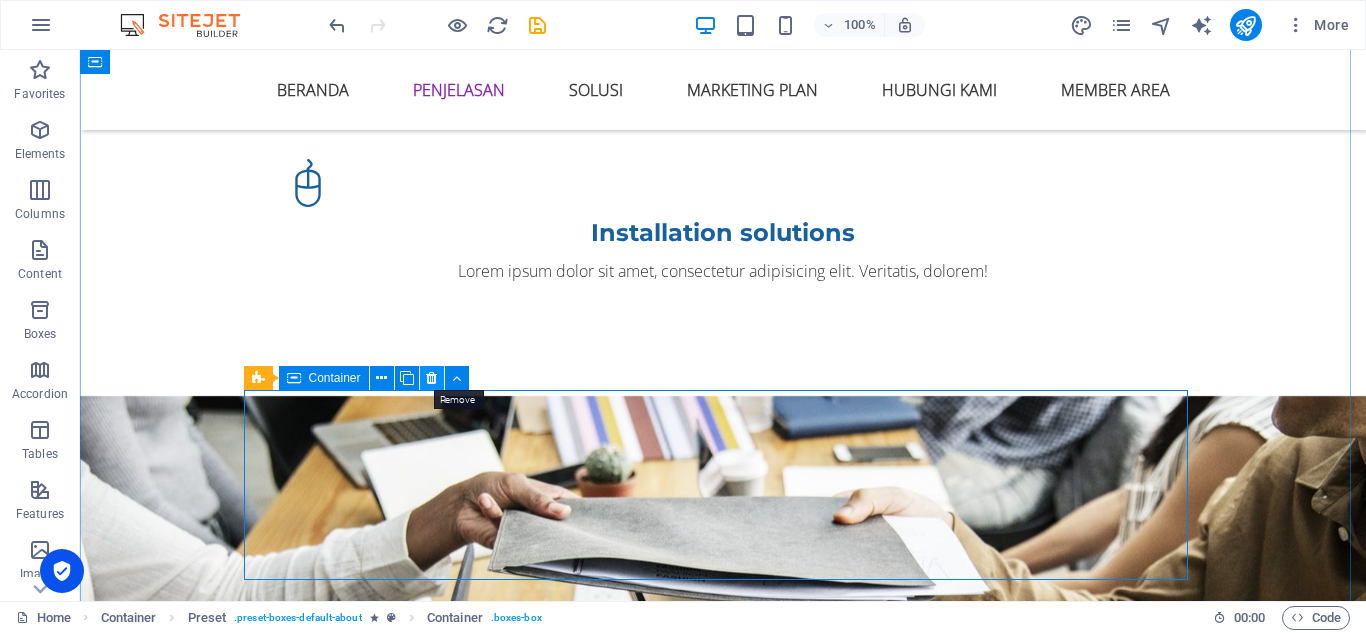 click at bounding box center (431, 378) 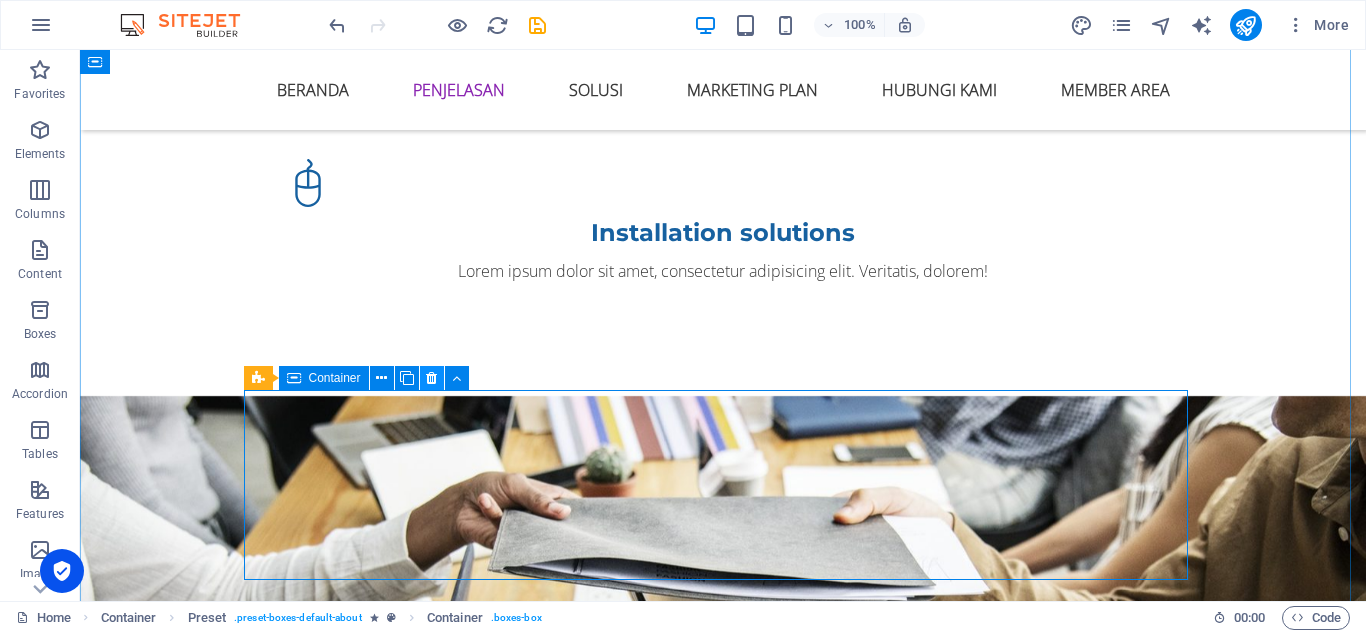 click at bounding box center (431, 378) 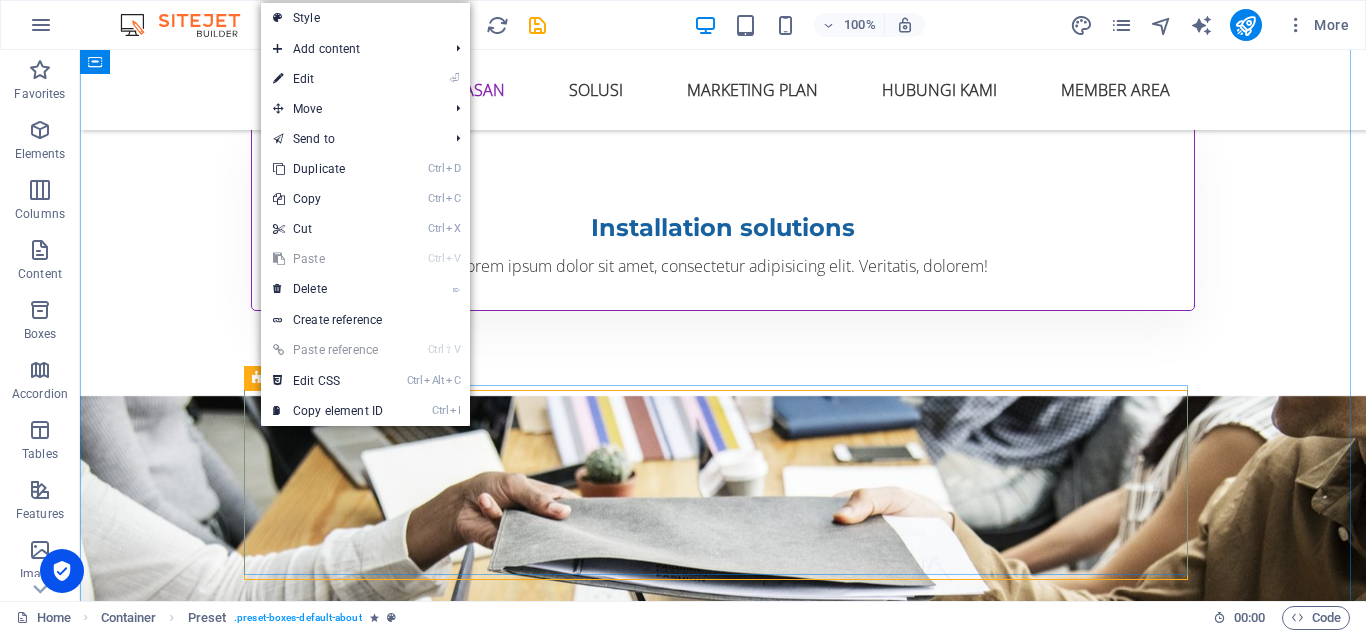 click on "Installation solutions Lorem ipsum dolor sit amet, consectetur adipisicing elit. Veritatis, dolorem!" at bounding box center [723, 216] 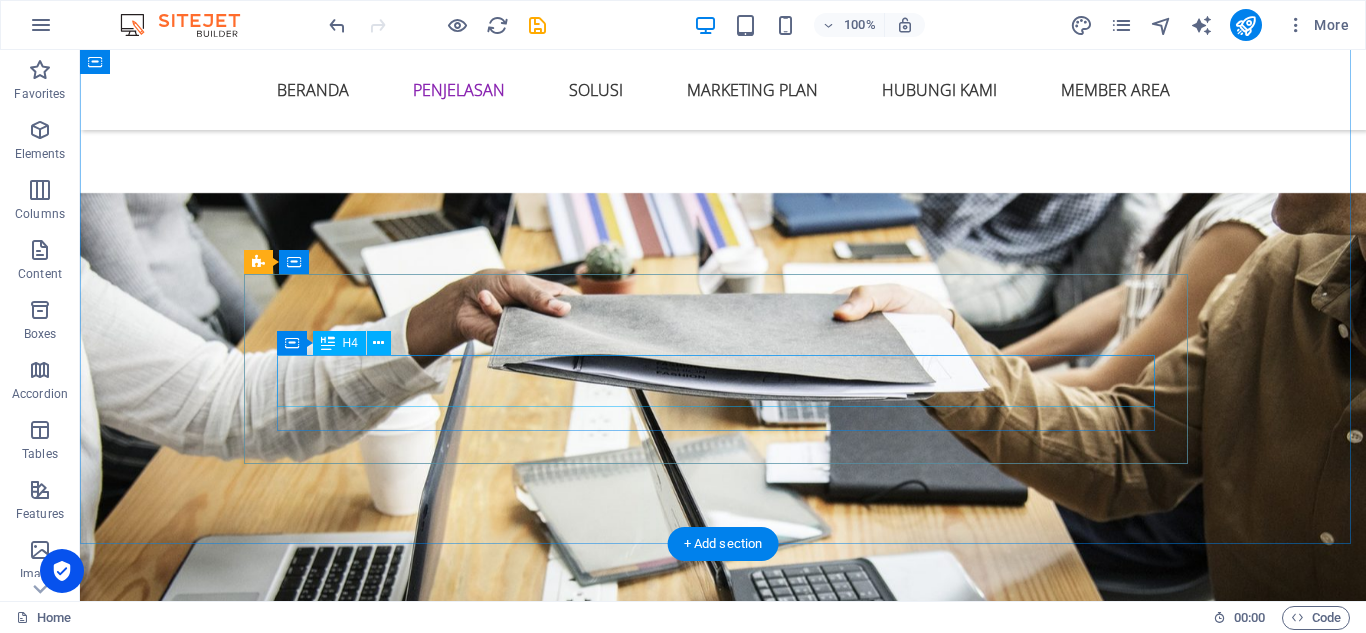 scroll, scrollTop: 3603, scrollLeft: 0, axis: vertical 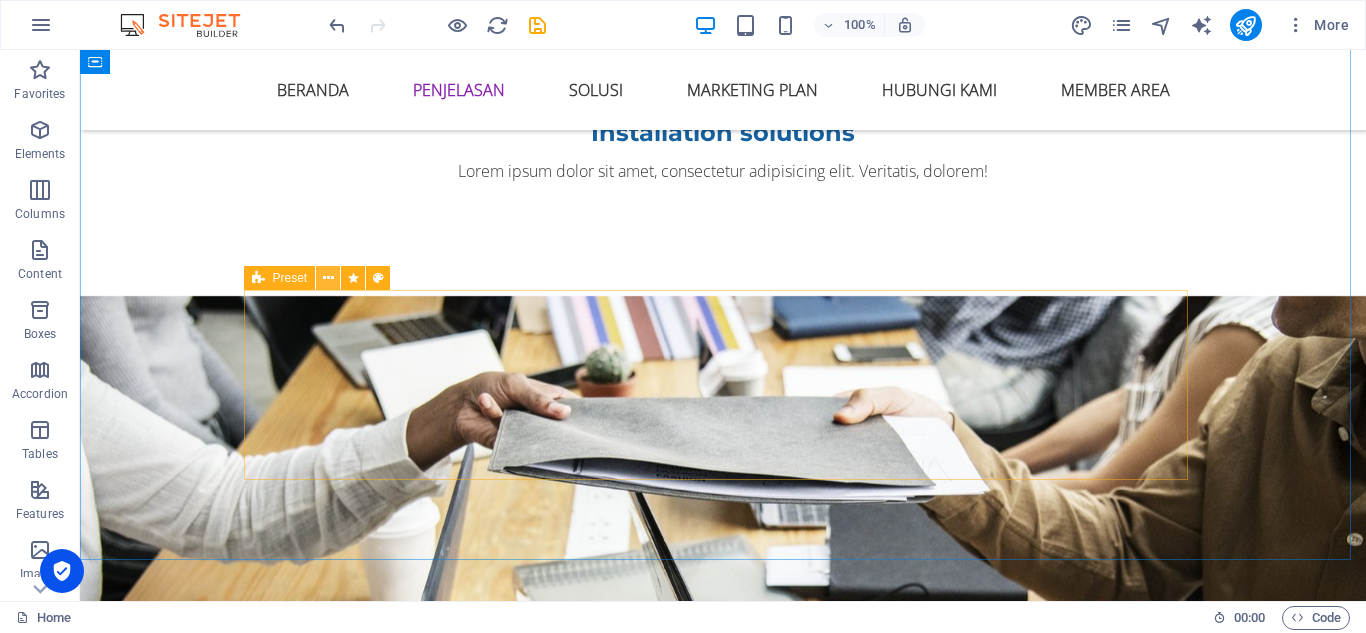 click at bounding box center (328, 278) 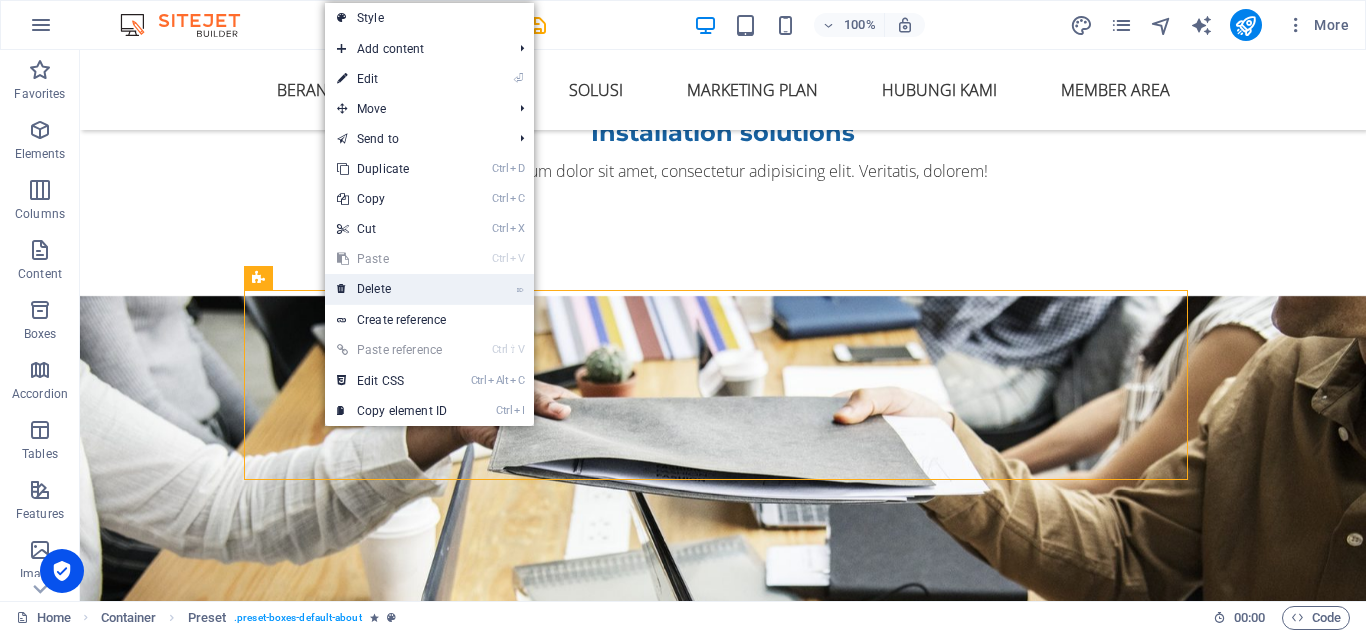 click on "⌦  Delete" at bounding box center (392, 289) 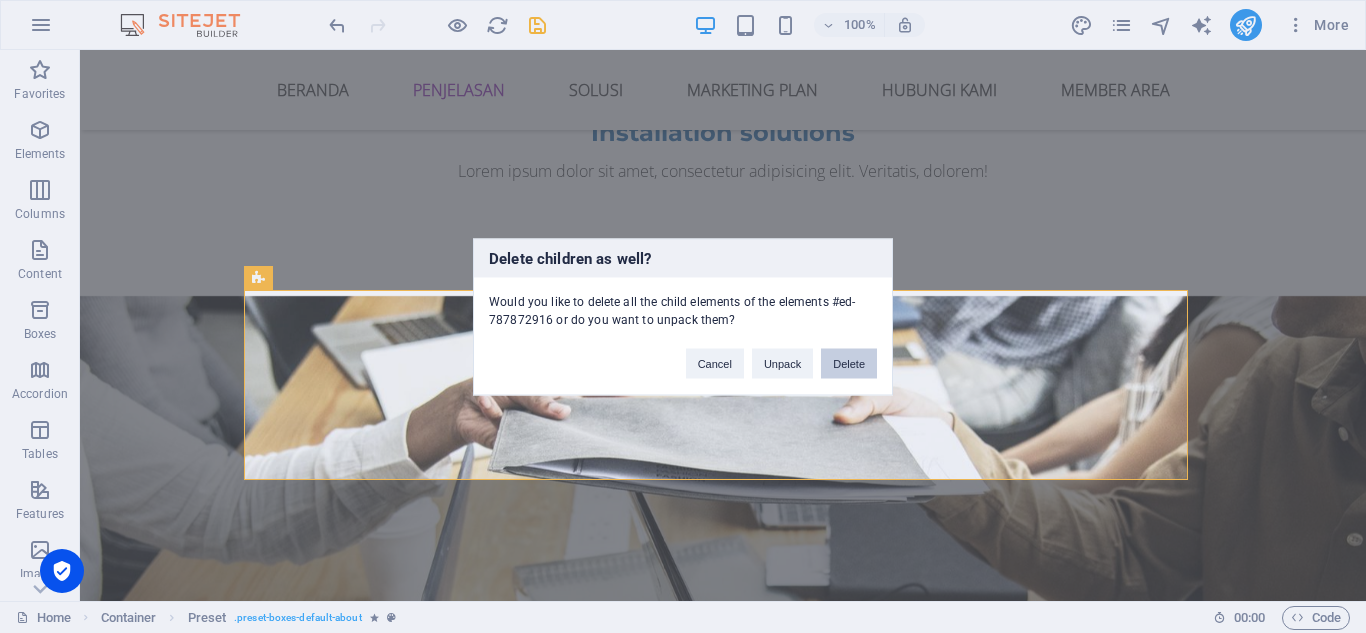 click on "Delete" at bounding box center [849, 363] 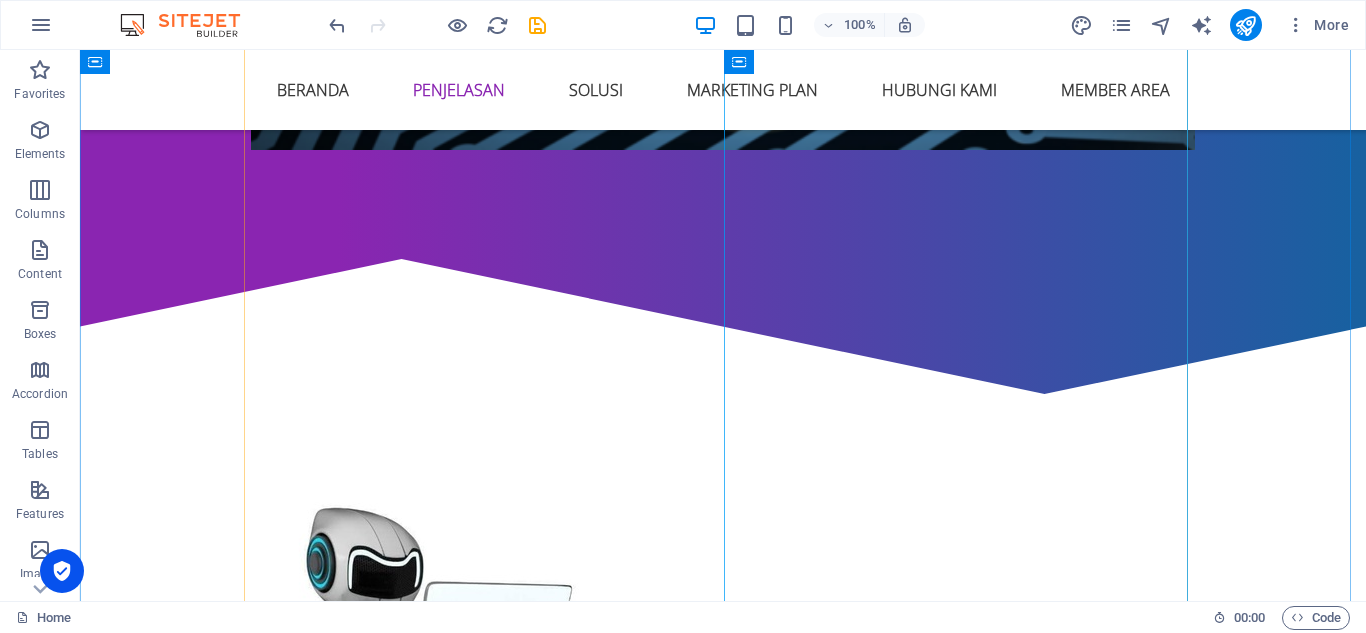 scroll, scrollTop: 1203, scrollLeft: 0, axis: vertical 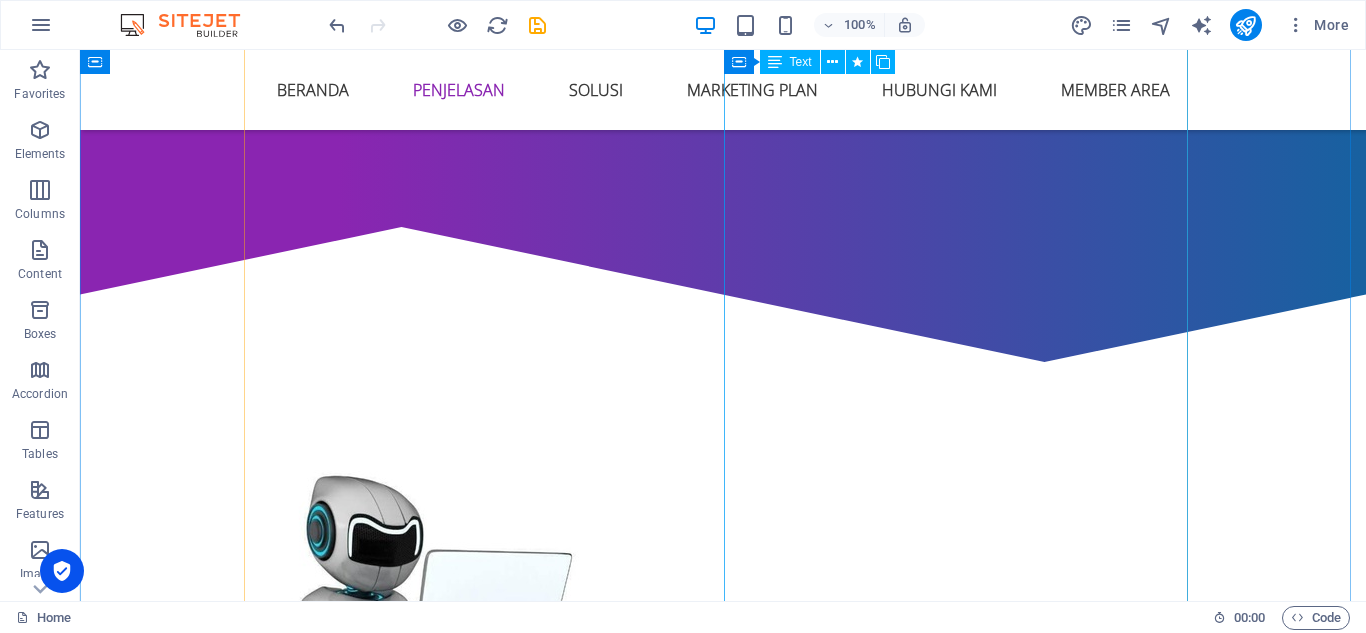 click on "Satu hal yang perlu diluruskan adalah pemahaman dari kata INVESTASI.
Kebanyakan orang memahami arti investasi sebagai sesuatu yang nantinya akan menghasilkan uang untuk dirinya (tanpa berpikir adanya kemungkinan merugi).
Oleh karena itu, kata ini banyak digunakan oleh salesman atau tenaga marketing dikarenakan lebih mudah menarik perhatian calon klien .
Sedangkan bisnis lain, terutama bisnis riil, seperti membuka toko, warung, pabrik, jasa pariwisata, dll, tidaklah memiliki kecepatan secepat trading. Prinsip dasar bisnis riil adalah pelan tapi pasti, pasti mendapatkan laba atau pasti merugi :)
Laba yang diperoleh dari bisnis riil tidaklah sebesar laba dari trading. Tidak ada bisnis riil yang mampu konsisten mendapatkan laba 2 kali lipat modal (100%) hanya dalam tempo sebulan secara terus menerus.
Apa yang membedakannya?
Jelas ini suatu hal yang MUSTAHIL" at bounding box center [723, 1628] 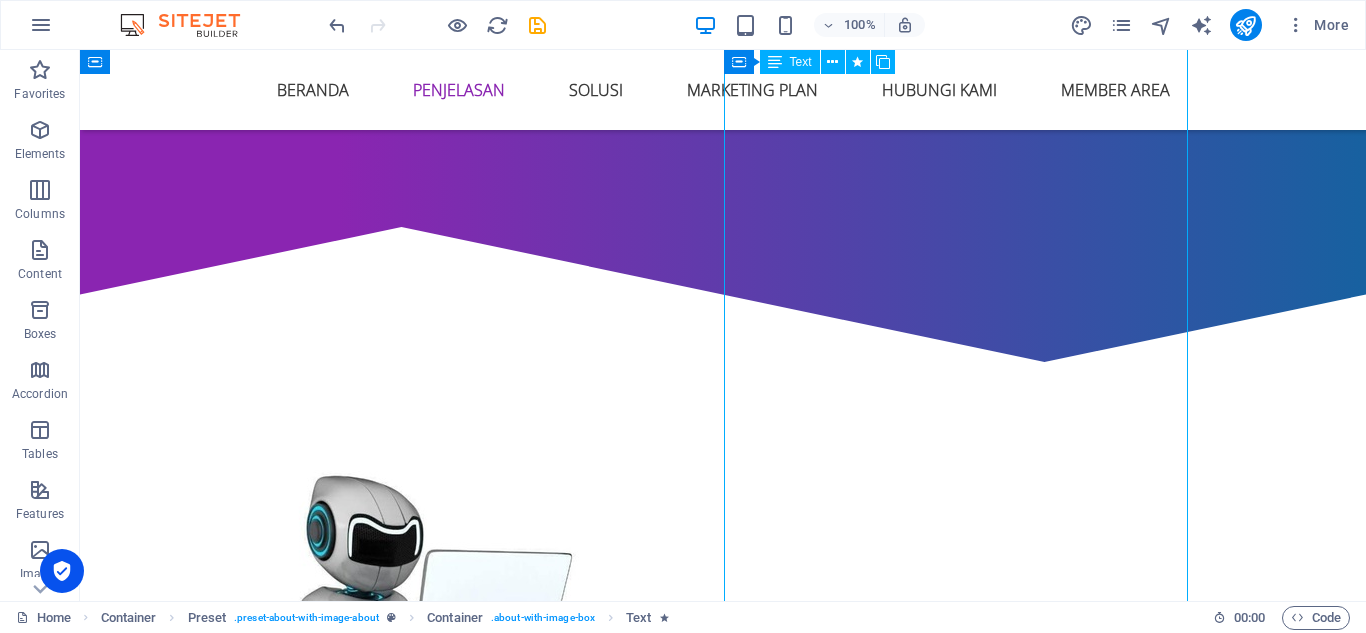click on "Satu hal yang perlu diluruskan adalah pemahaman dari kata INVESTASI.
Kebanyakan orang memahami arti investasi sebagai sesuatu yang nantinya akan menghasilkan uang untuk dirinya (tanpa berpikir adanya kemungkinan merugi).
Oleh karena itu, kata ini banyak digunakan oleh salesman atau tenaga marketing dikarenakan lebih mudah menarik perhatian calon klien .
Sedangkan bisnis lain, terutama bisnis riil, seperti membuka toko, warung, pabrik, jasa pariwisata, dll, tidaklah memiliki kecepatan secepat trading. Prinsip dasar bisnis riil adalah pelan tapi pasti, pasti mendapatkan laba atau pasti merugi :)
Laba yang diperoleh dari bisnis riil tidaklah sebesar laba dari trading. Tidak ada bisnis riil yang mampu konsisten mendapatkan laba 2 kali lipat modal (100%) hanya dalam tempo sebulan secara terus menerus.
Apa yang membedakannya?
Jelas ini suatu hal yang MUSTAHIL" at bounding box center [723, 1628] 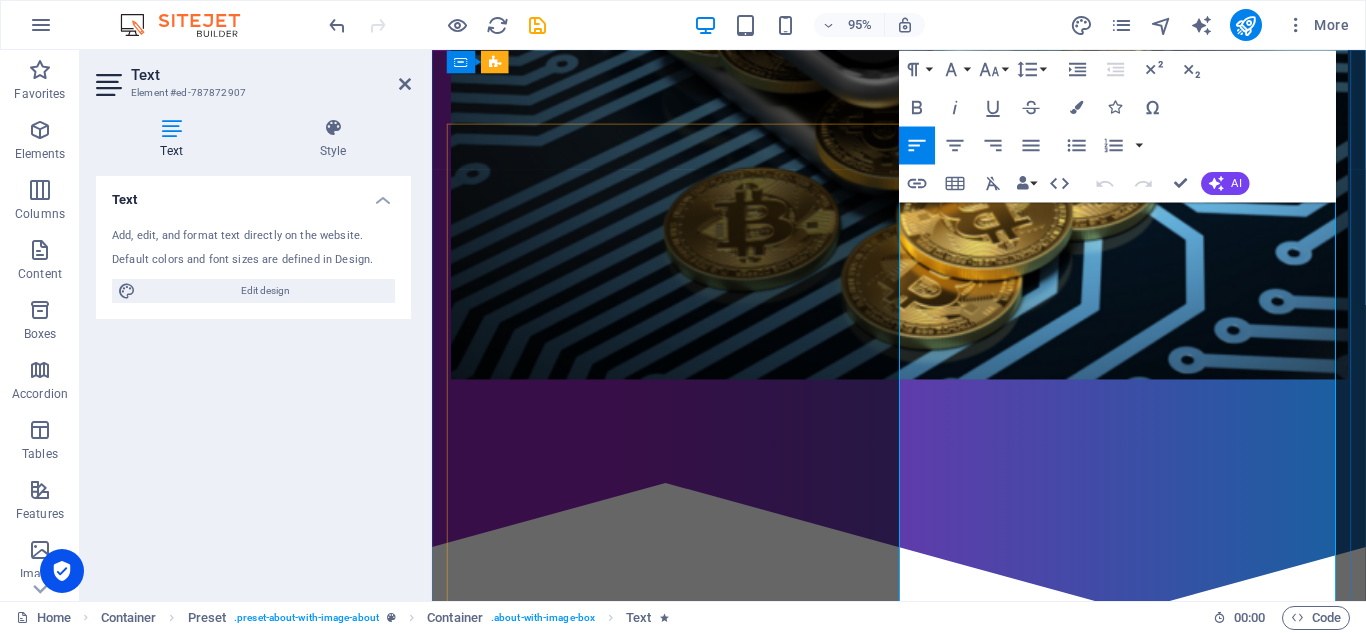 scroll, scrollTop: 818, scrollLeft: 0, axis: vertical 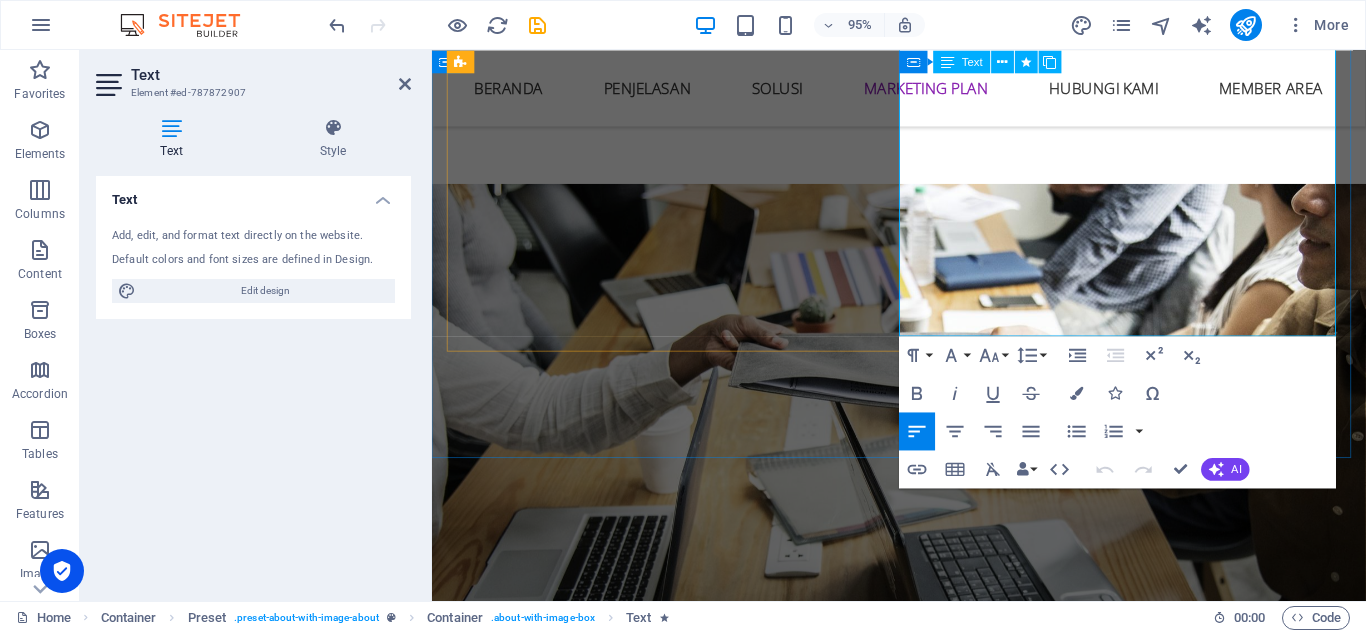 drag, startPoint x: 927, startPoint y: 453, endPoint x: 1125, endPoint y: 312, distance: 243.07407 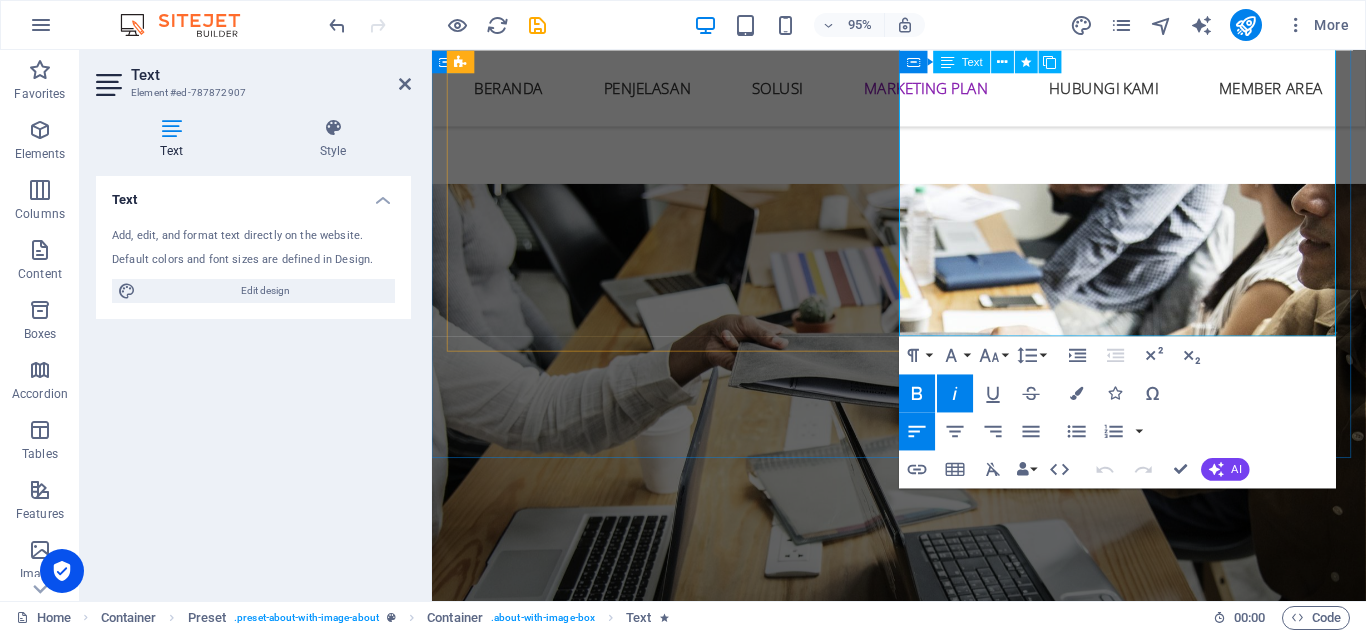 type 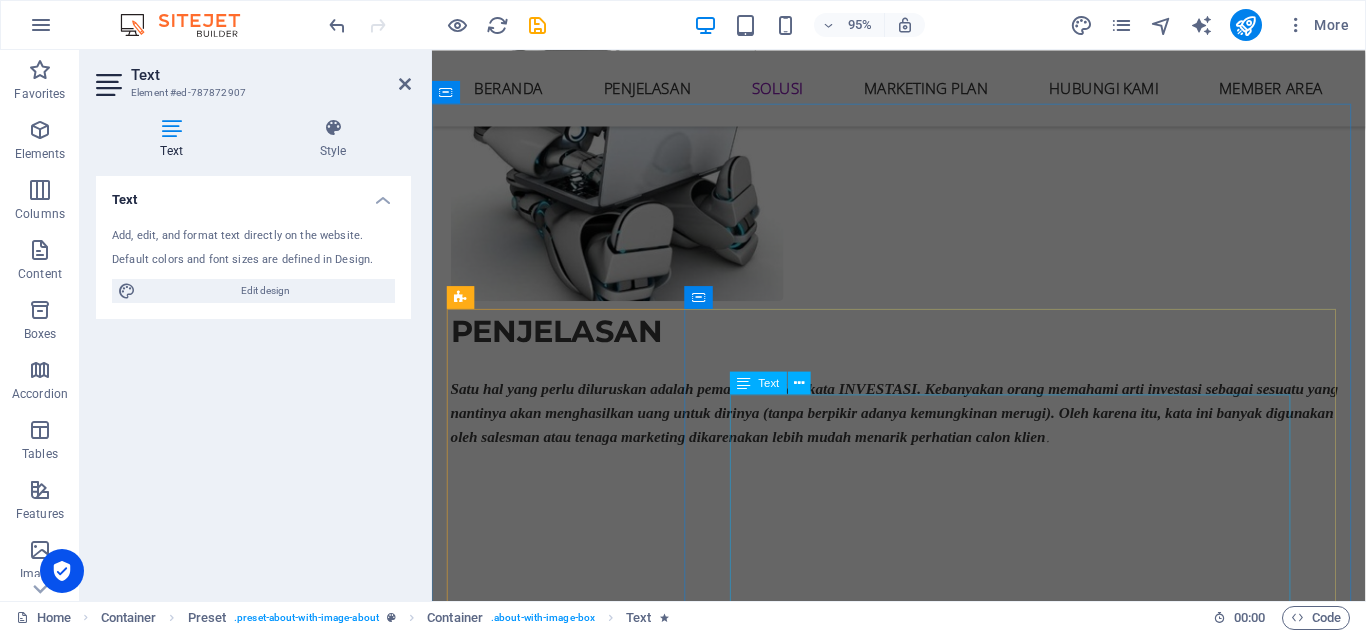 scroll, scrollTop: 1718, scrollLeft: 0, axis: vertical 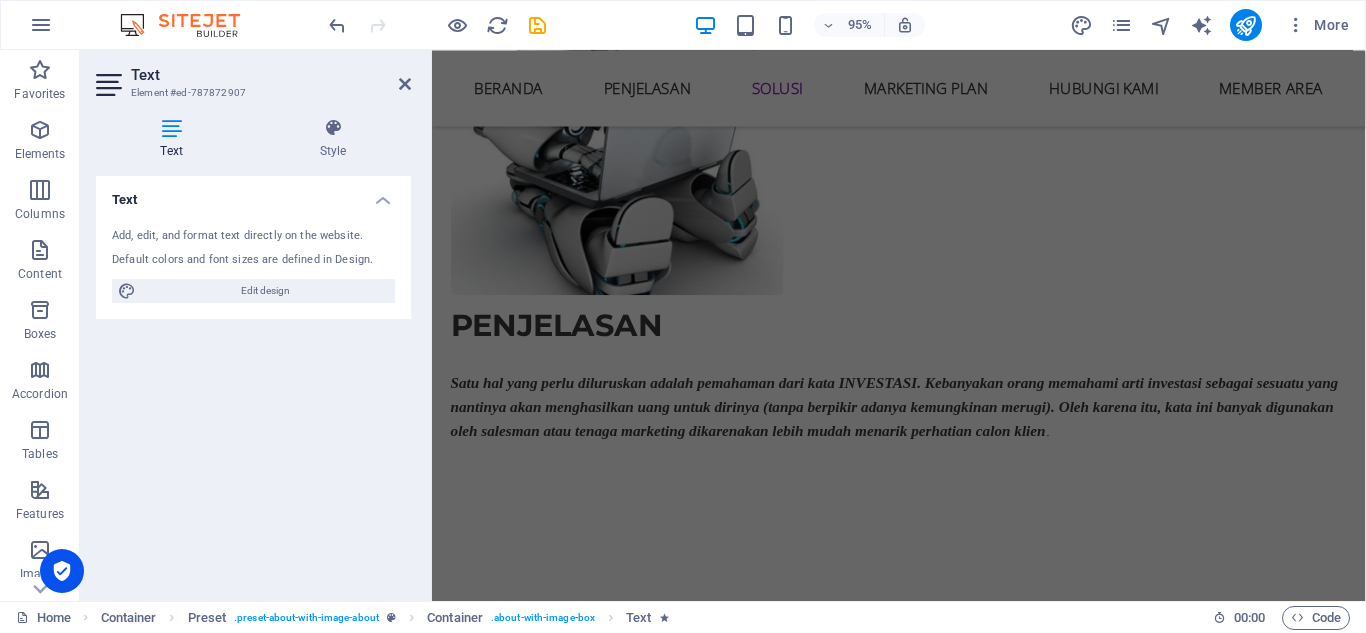 click at bounding box center (1049, 1489) 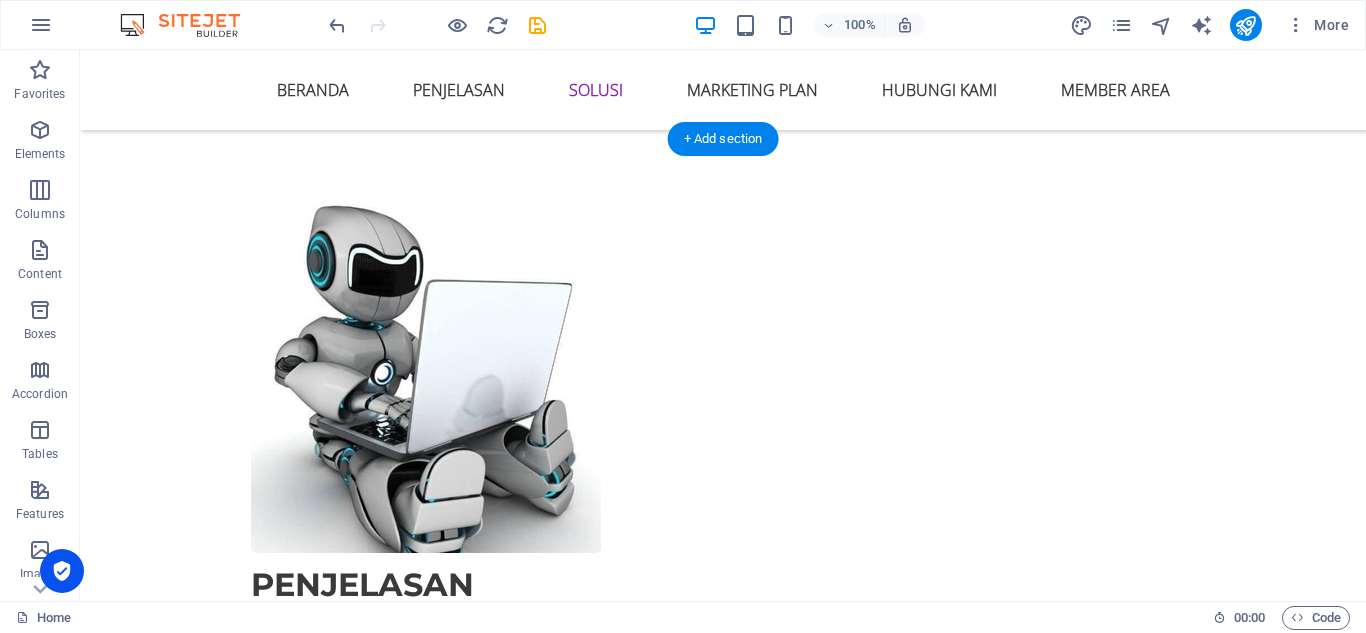scroll, scrollTop: 1702, scrollLeft: 0, axis: vertical 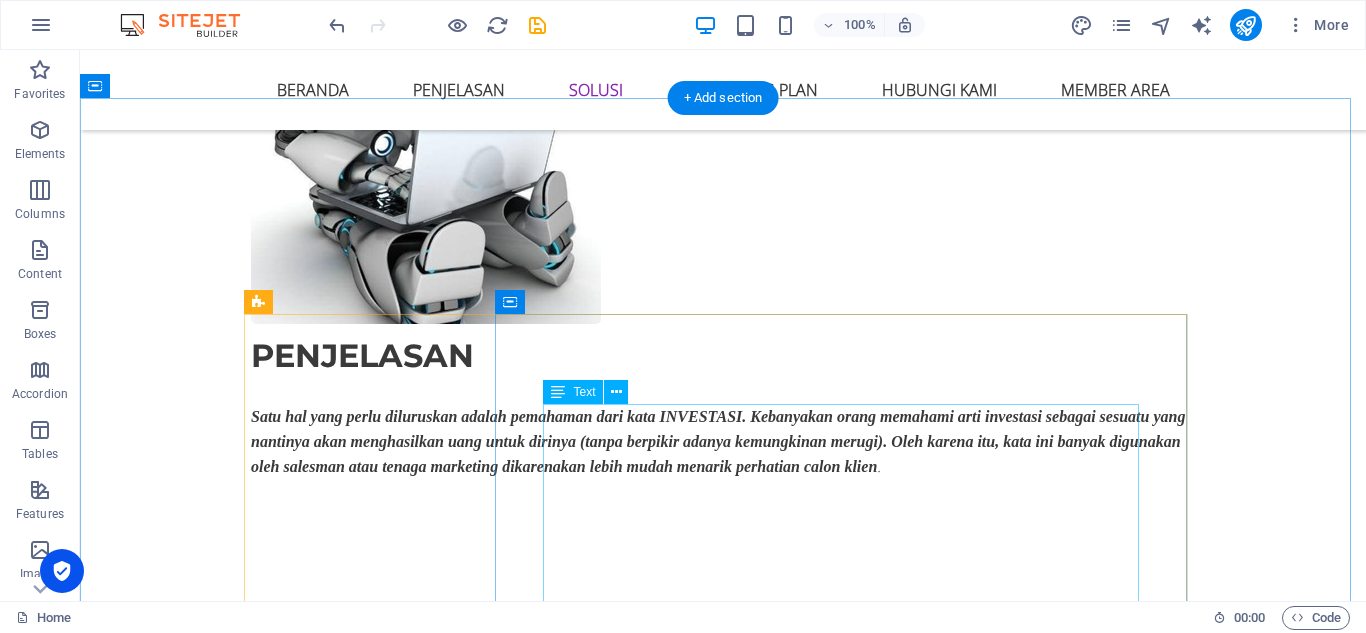click on "Lorem ipsum dolor sit amet, consectetur adipisicing elit. Maiores ipsum repellat minus nihil. Labore, delectus, nam dignissimos ea repudiandae minima voluptatum magni pariatur possimus quia accusamus harum facilis corporis animi nisi: Lorem ipsum dolor sit amet, consectetur adipisicing elit. Consectetur adipisicing elit. Sit amet, consectetur adipisicing elit. Enim, pariatur, impedit quia repellat harum ipsam laboriosam voluptas dicta illum nisi obcaecati reprehenderit quis placeat recusandae tenetur aperiam." at bounding box center [849, 1928] 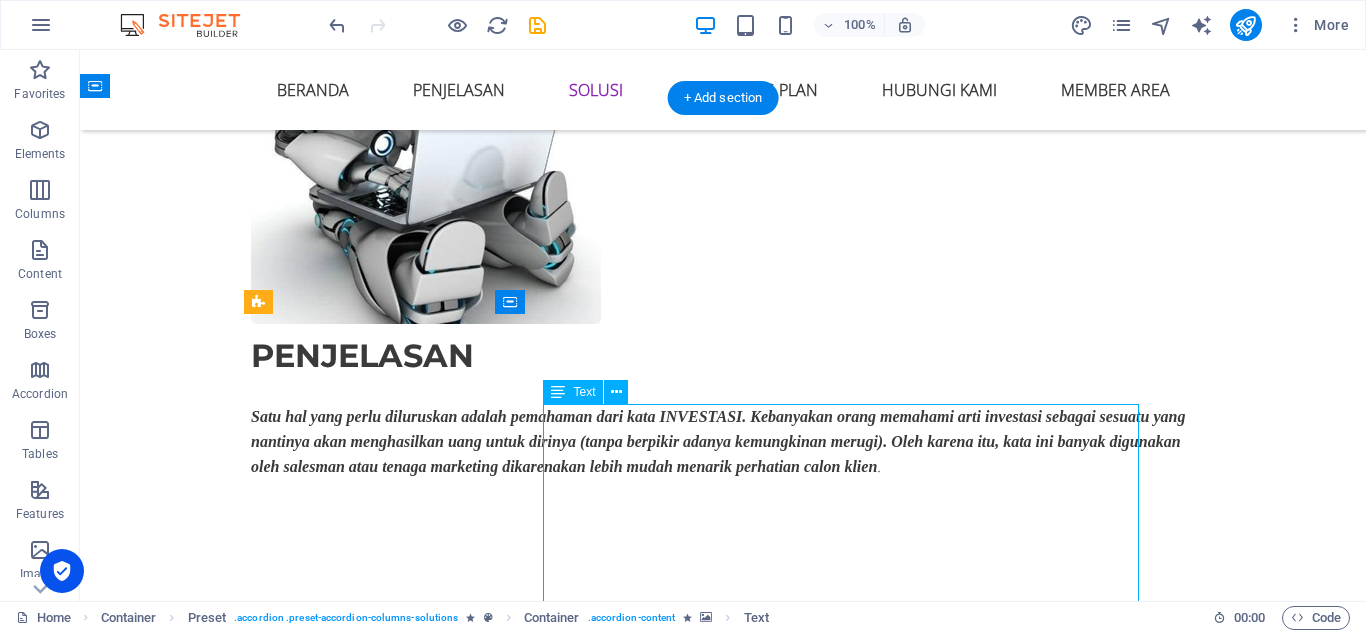 click on "Lorem ipsum dolor sit amet, consectetur adipisicing elit. Maiores ipsum repellat minus nihil. Labore, delectus, nam dignissimos ea repudiandae minima voluptatum magni pariatur possimus quia accusamus harum facilis corporis animi nisi: Lorem ipsum dolor sit amet, consectetur adipisicing elit. Consectetur adipisicing elit. Sit amet, consectetur adipisicing elit. Enim, pariatur, impedit quia repellat harum ipsam laboriosam voluptas dicta illum nisi obcaecati reprehenderit quis placeat recusandae tenetur aperiam." at bounding box center (849, 1928) 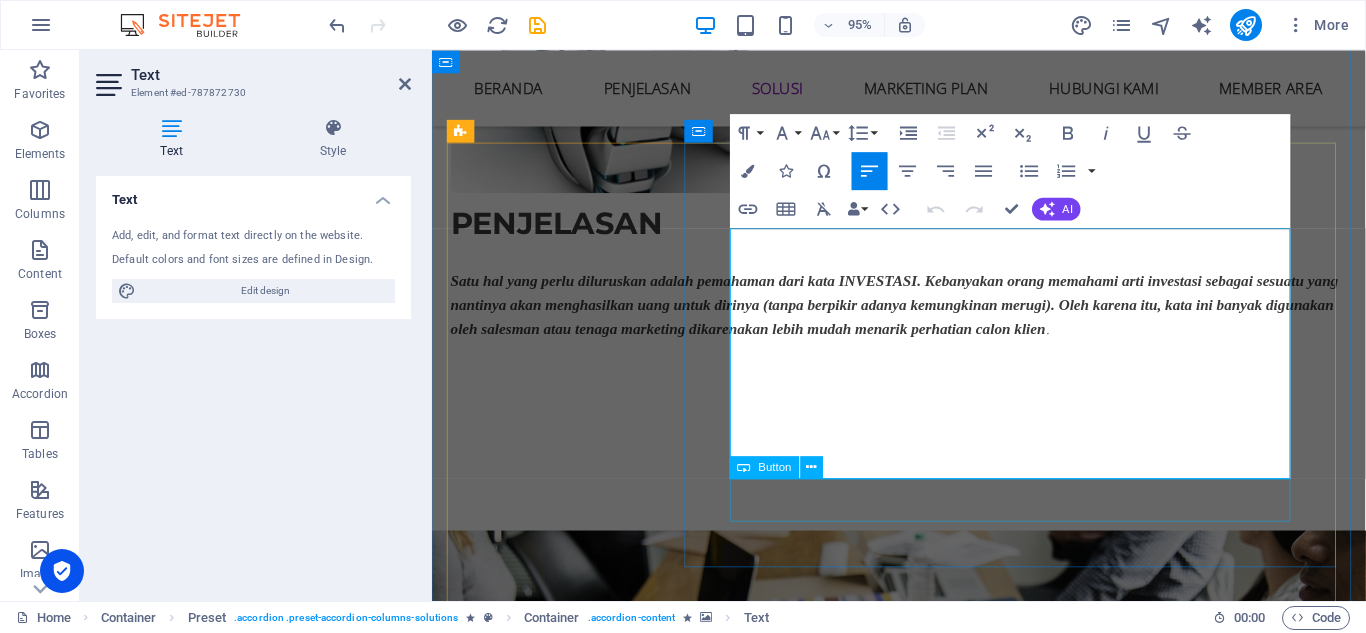 scroll, scrollTop: 1926, scrollLeft: 0, axis: vertical 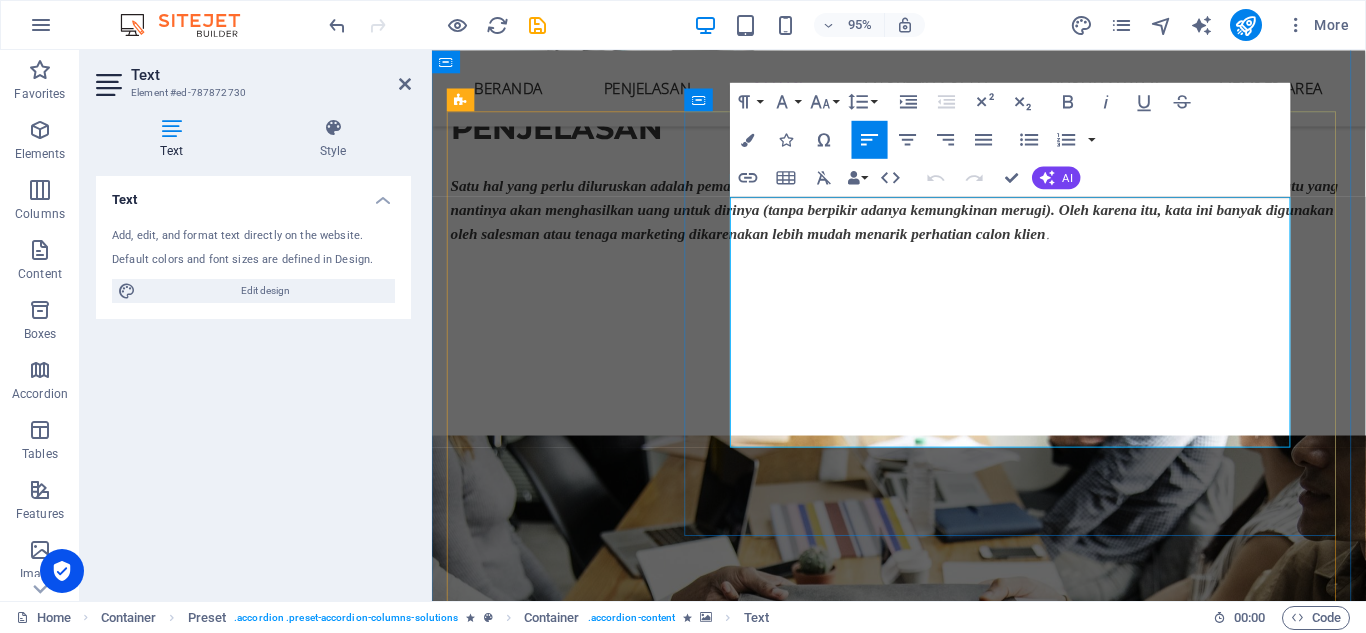 drag, startPoint x: 748, startPoint y: 417, endPoint x: 1263, endPoint y: 452, distance: 516.1879 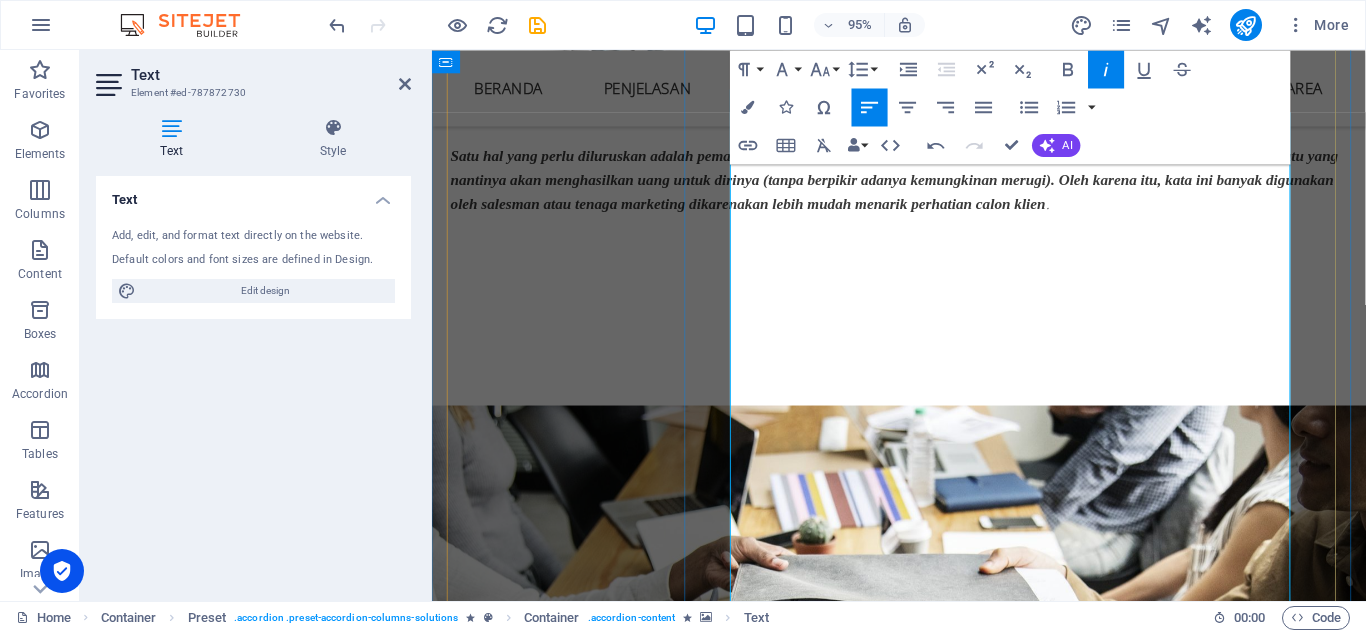 scroll, scrollTop: 2026, scrollLeft: 0, axis: vertical 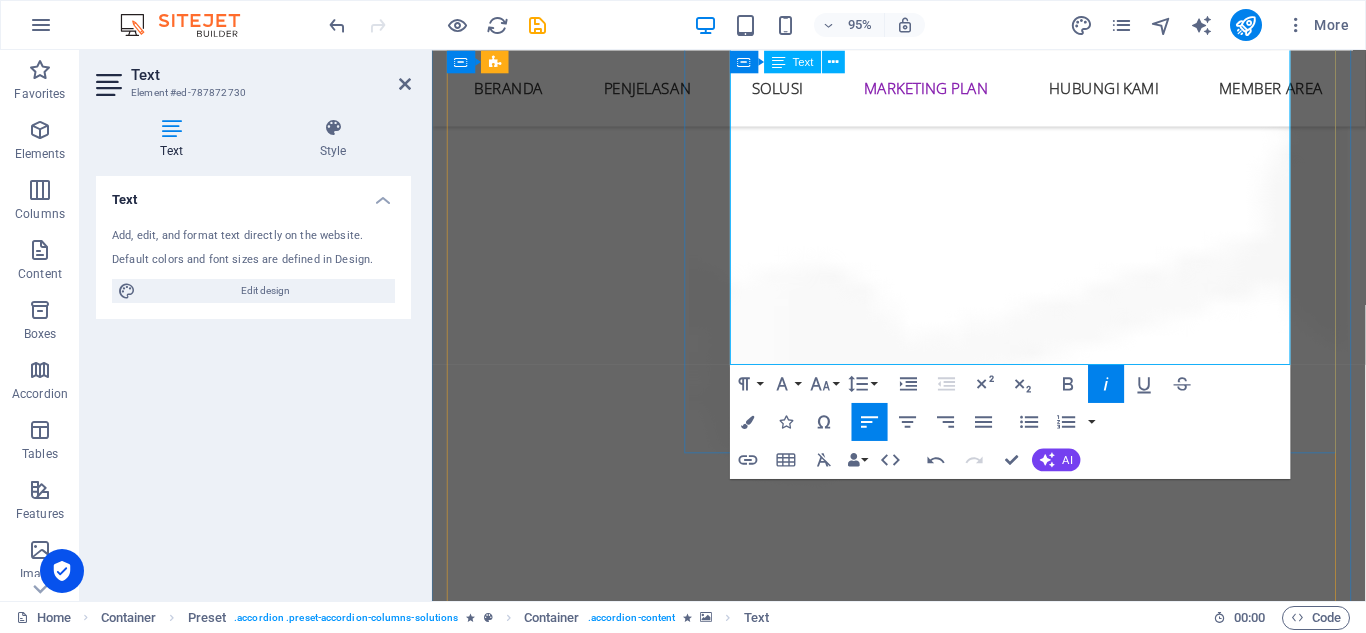 drag, startPoint x: 753, startPoint y: 461, endPoint x: 937, endPoint y: 377, distance: 202.26715 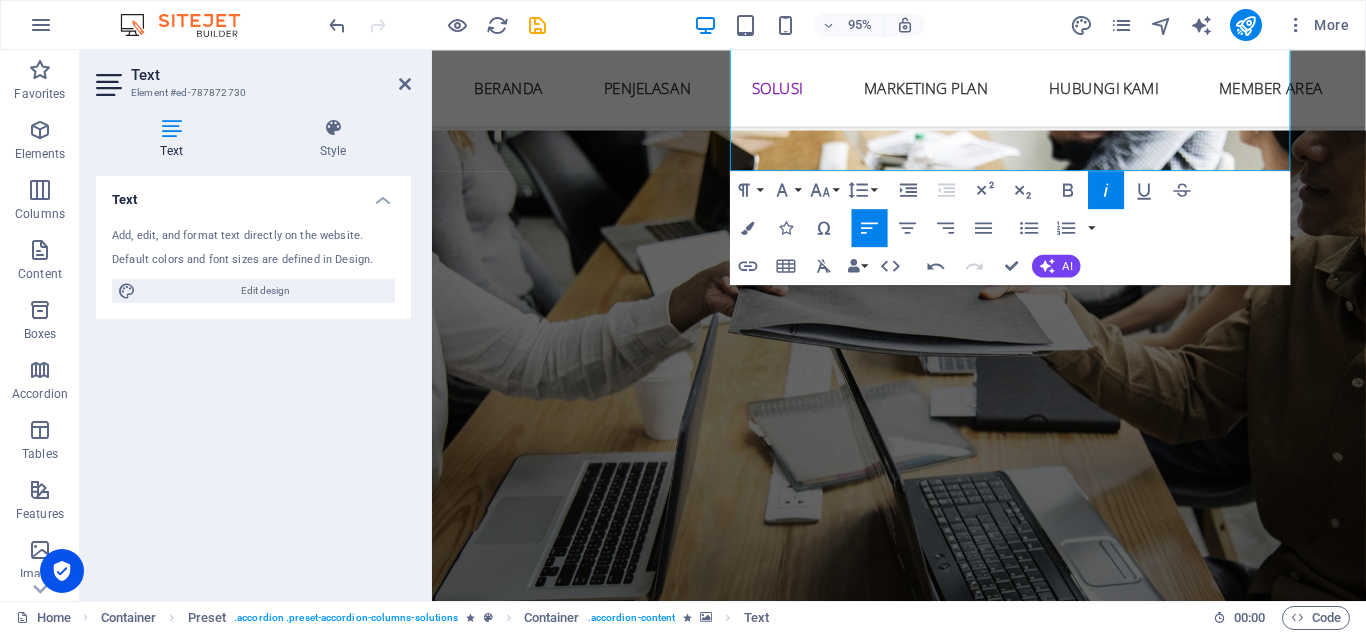 scroll, scrollTop: 2326, scrollLeft: 0, axis: vertical 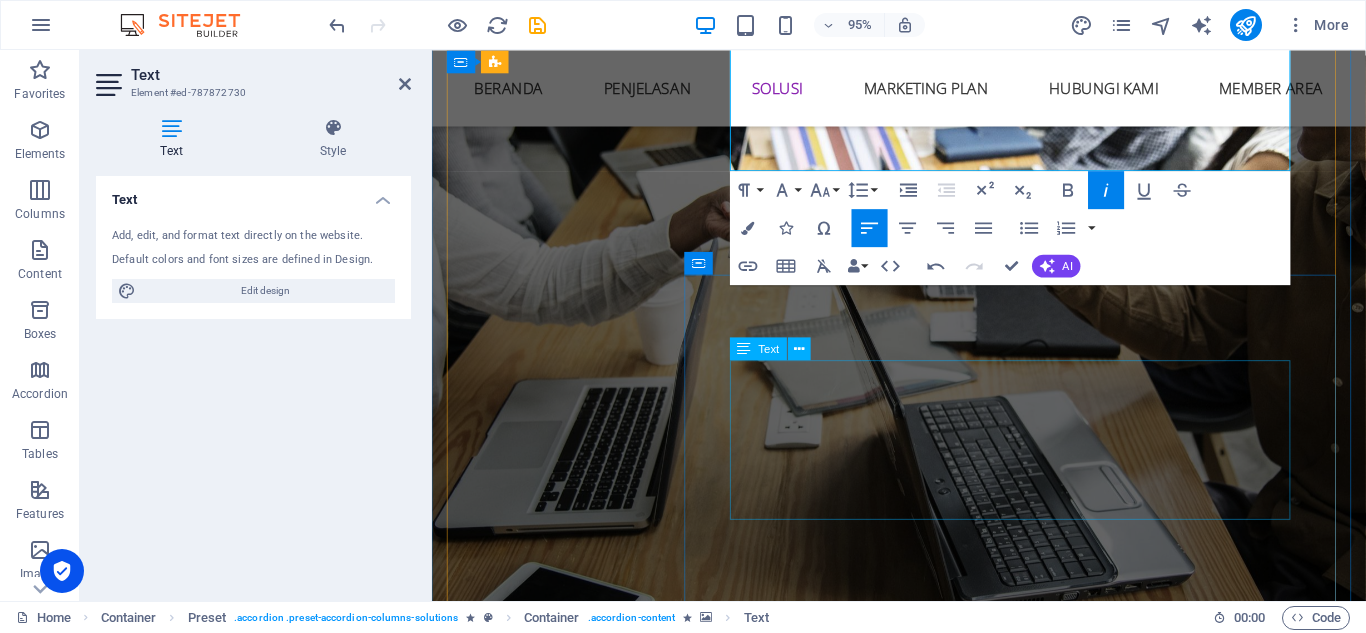 click on "Lorem ipsum dolor sit amet, consectetur adipisicing elit. Maiores ipsum repellat minus nihil. Labore, delectus, nam dignissimos ea repudiandae minima voluptatum magni pariatur possimus quia accusamus harum facilis corporis animi nisi. Enim, pariatur, impedit quia repellat harum ipsam laboriosam voluptas dicta illum nisi obcaecati reprehenderit quis placeat recusandae tenetur aperiam." at bounding box center (1049, 2311) 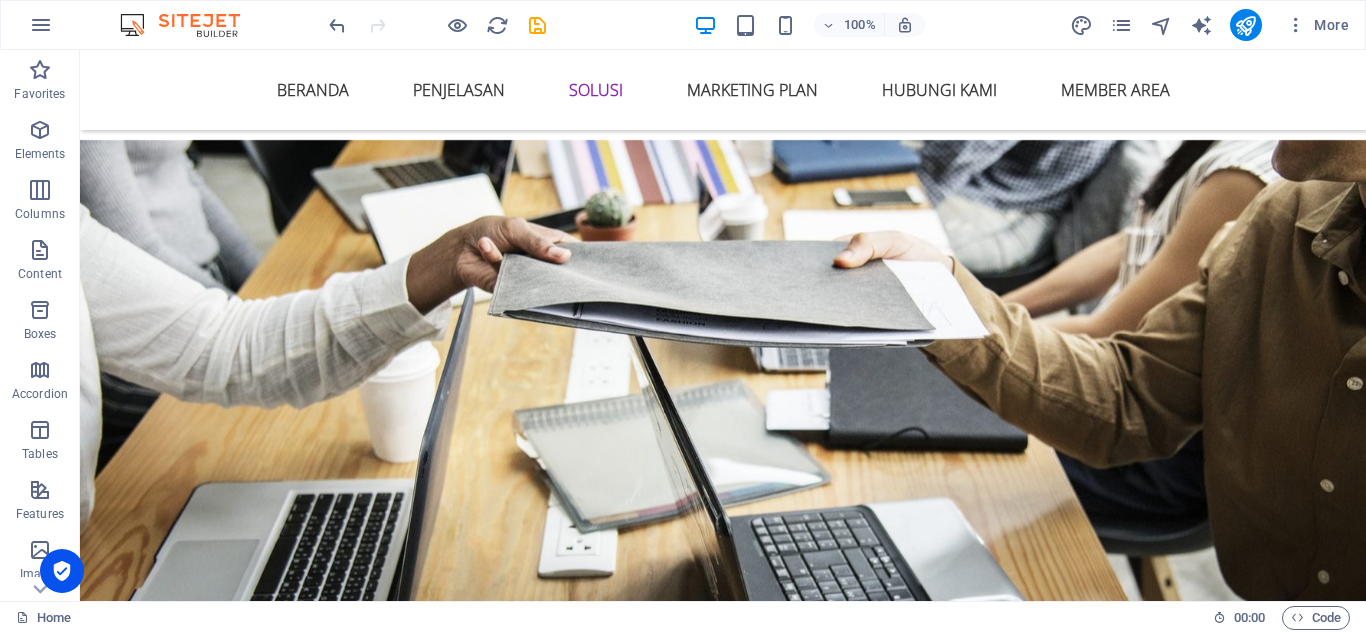 scroll, scrollTop: 2402, scrollLeft: 0, axis: vertical 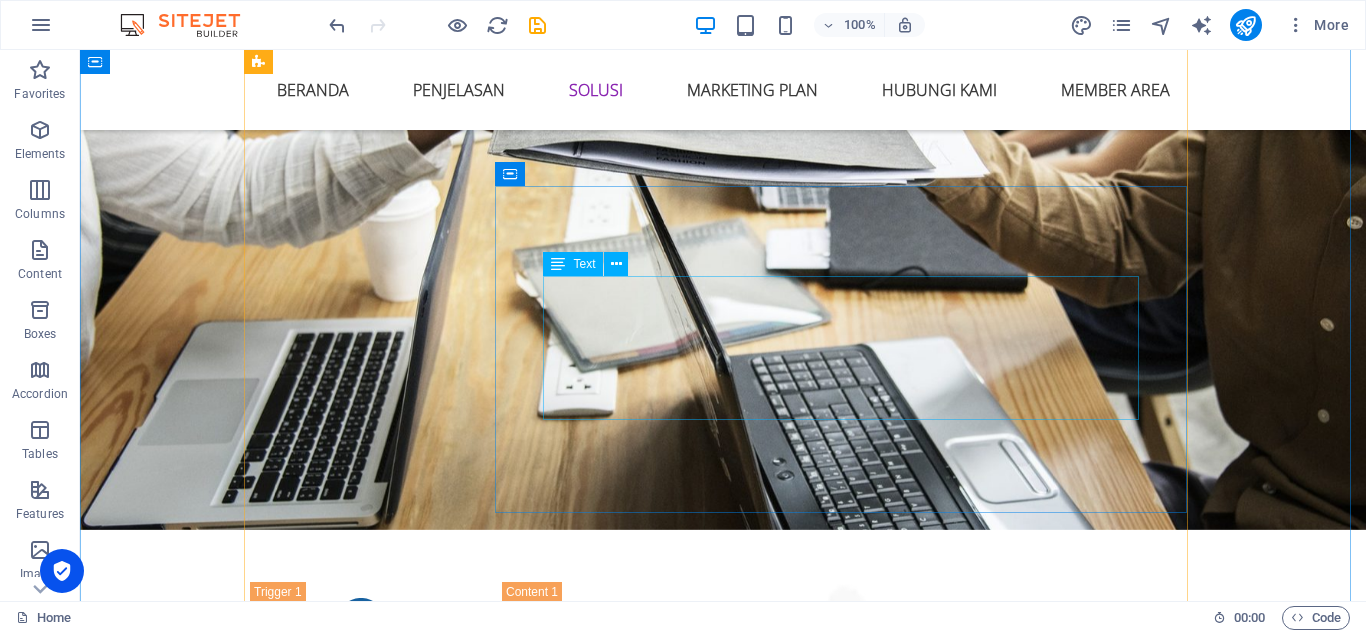 click on "Lorem ipsum dolor sit amet, consectetur adipisicing elit. Maiores ipsum repellat minus nihil. Labore, delectus, nam dignissimos ea repudiandae minima voluptatum magni pariatur possimus quia accusamus harum facilis corporis animi nisi. Enim, pariatur, impedit quia repellat harum ipsam laboriosam voluptas dicta illum nisi obcaecati reprehenderit quis placeat recusandae tenetur aperiam." at bounding box center (849, 2211) 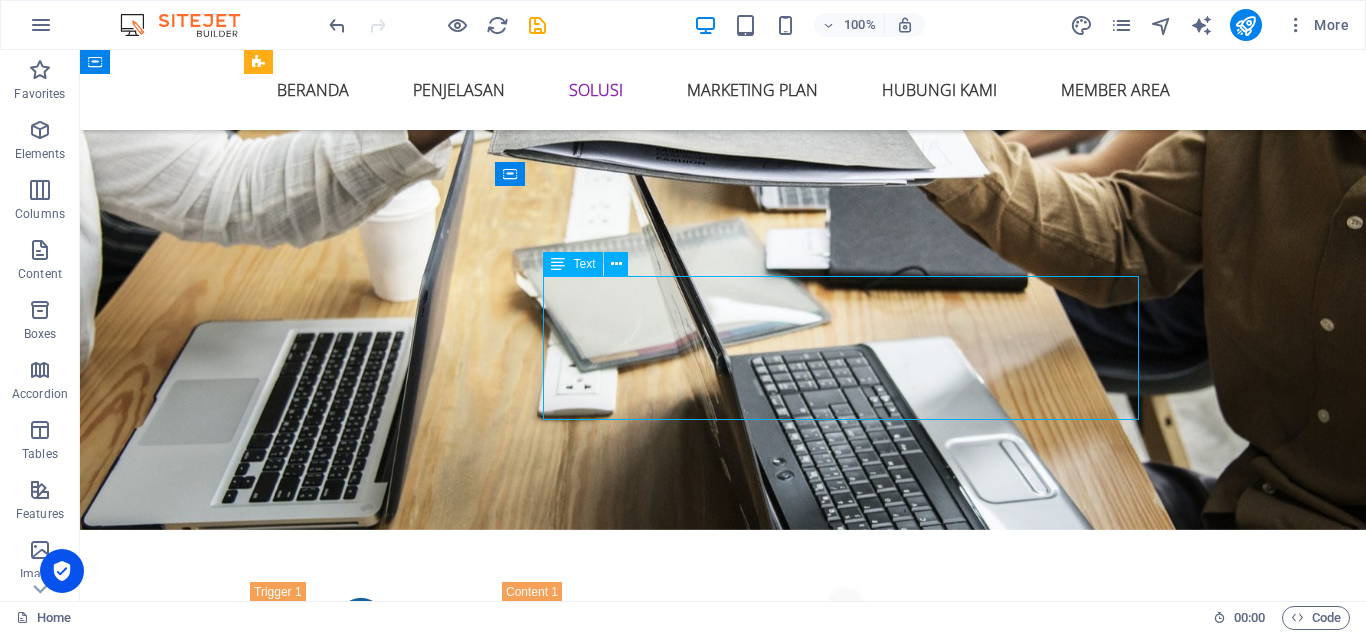 click on "Lorem ipsum dolor sit amet, consectetur adipisicing elit. Maiores ipsum repellat minus nihil. Labore, delectus, nam dignissimos ea repudiandae minima voluptatum magni pariatur possimus quia accusamus harum facilis corporis animi nisi. Enim, pariatur, impedit quia repellat harum ipsam laboriosam voluptas dicta illum nisi obcaecati reprehenderit quis placeat recusandae tenetur aperiam." at bounding box center [849, 2211] 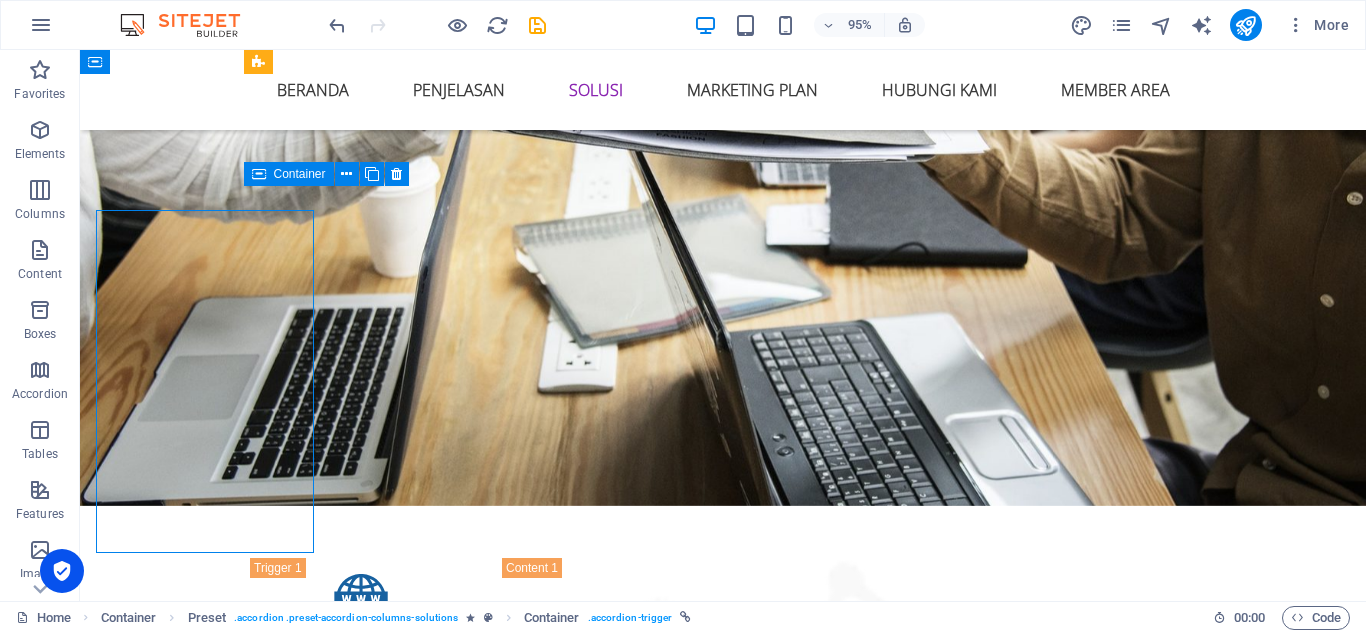 scroll, scrollTop: 2402, scrollLeft: 0, axis: vertical 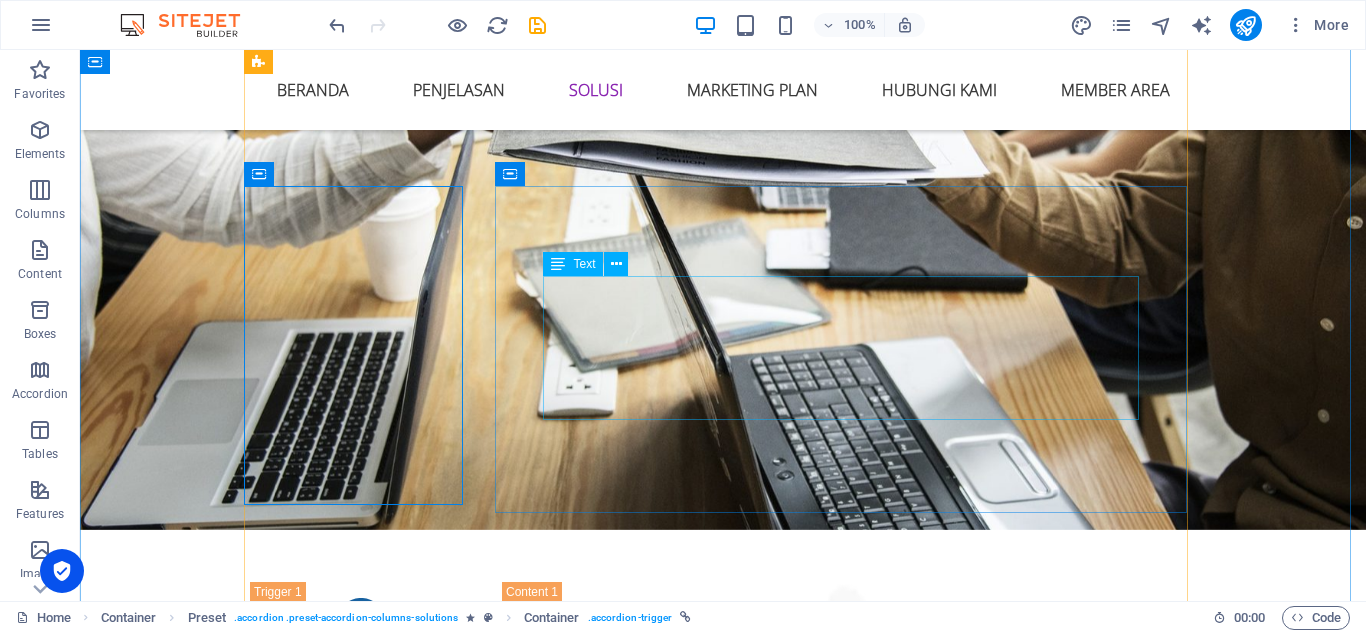 click on "Lorem ipsum dolor sit amet, consectetur adipisicing elit. Maiores ipsum repellat minus nihil. Labore, delectus, nam dignissimos ea repudiandae minima voluptatum magni pariatur possimus quia accusamus harum facilis corporis animi nisi. Enim, pariatur, impedit quia repellat harum ipsam laboriosam voluptas dicta illum nisi obcaecati reprehenderit quis placeat recusandae tenetur aperiam." at bounding box center (849, 2067) 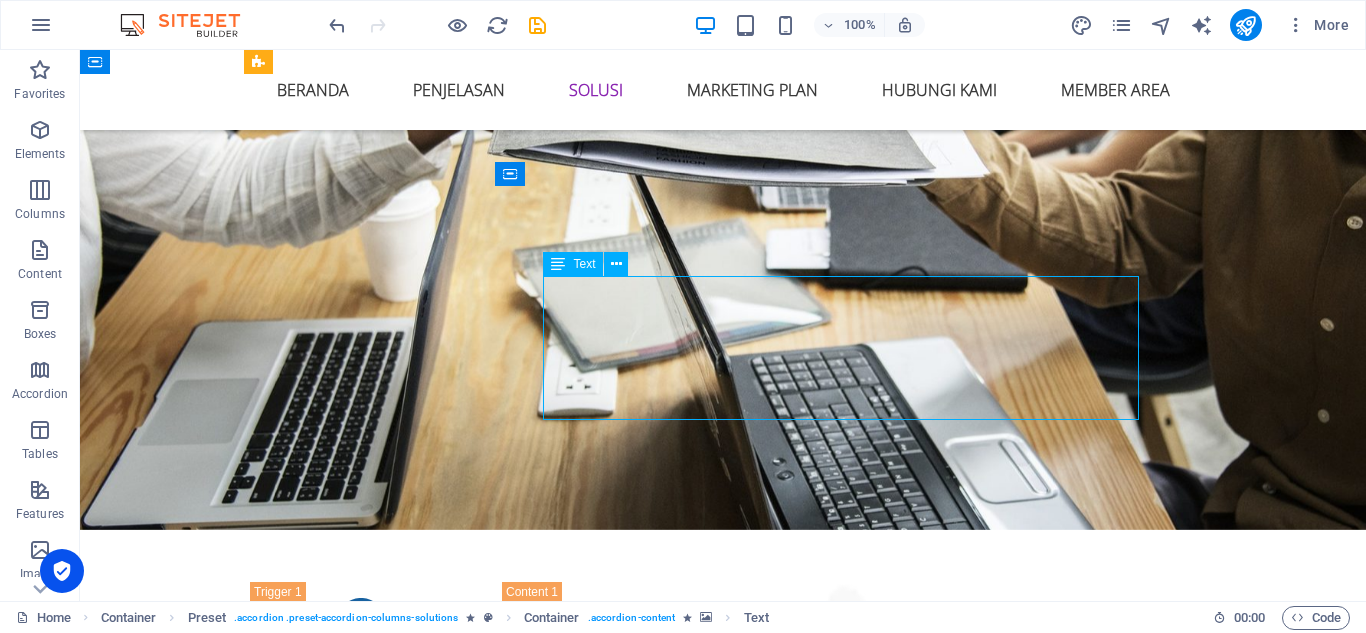 click on "Lorem ipsum dolor sit amet, consectetur adipisicing elit. Maiores ipsum repellat minus nihil. Labore, delectus, nam dignissimos ea repudiandae minima voluptatum magni pariatur possimus quia accusamus harum facilis corporis animi nisi. Enim, pariatur, impedit quia repellat harum ipsam laboriosam voluptas dicta illum nisi obcaecati reprehenderit quis placeat recusandae tenetur aperiam." at bounding box center (849, 2067) 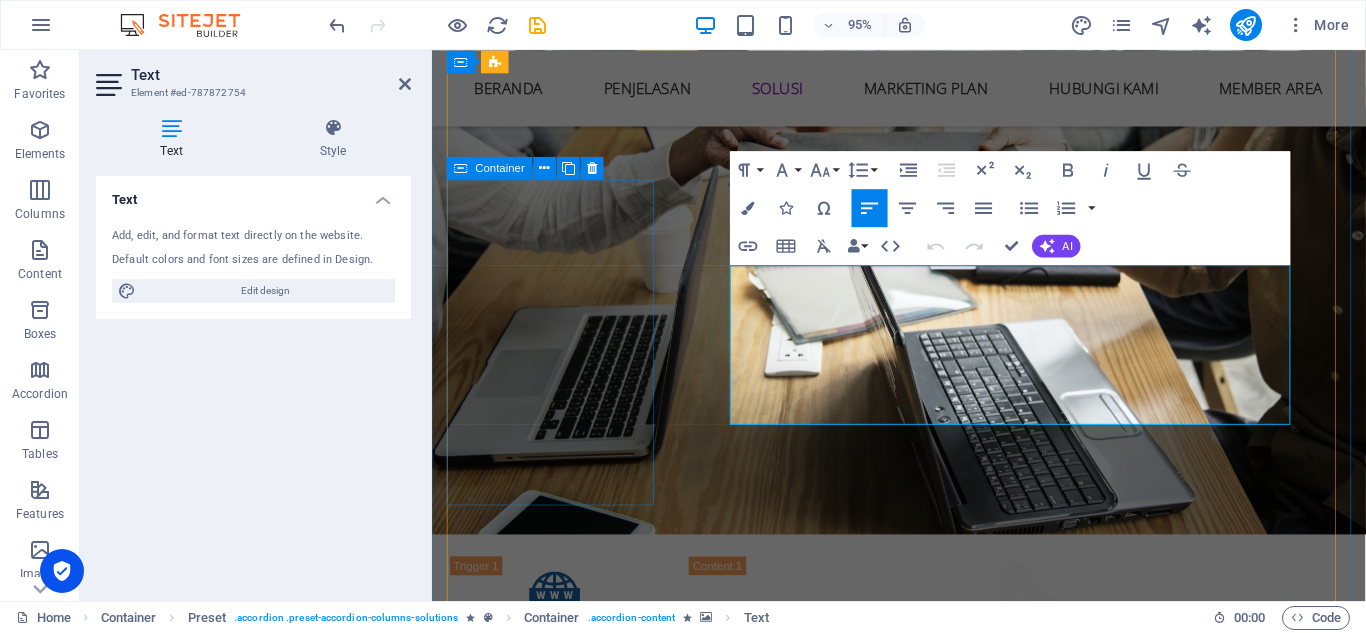 scroll, scrollTop: 2426, scrollLeft: 0, axis: vertical 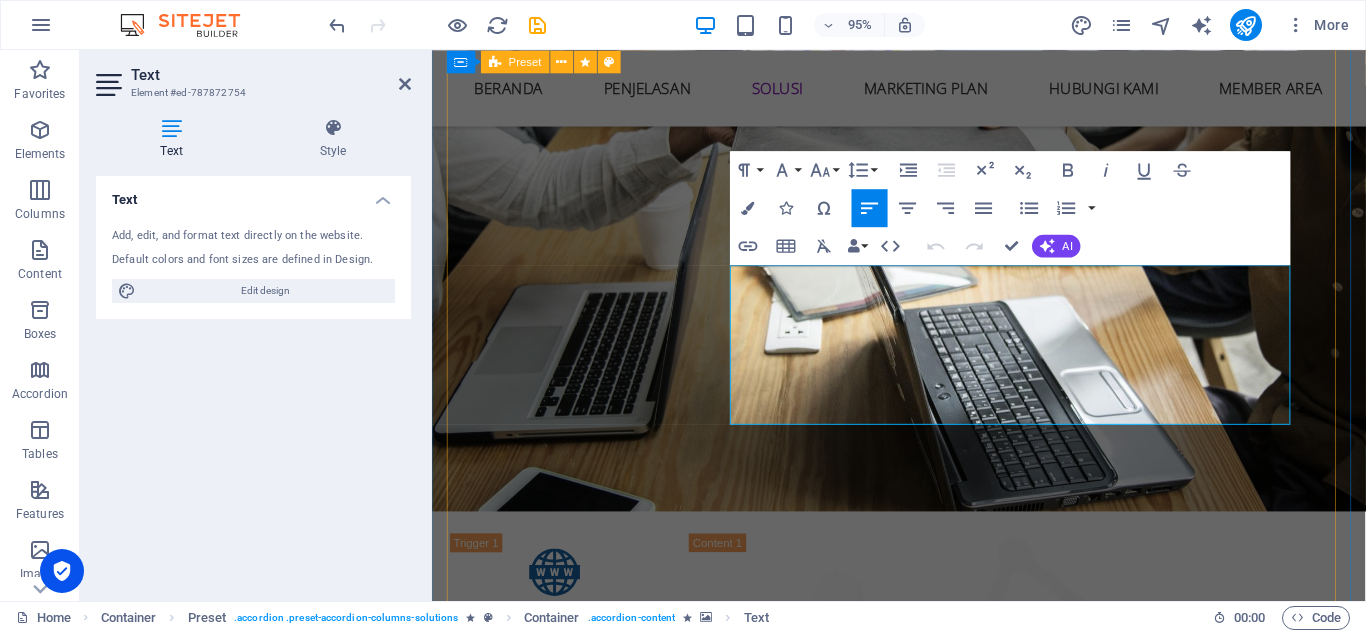 drag, startPoint x: 748, startPoint y: 291, endPoint x: 1290, endPoint y: 552, distance: 601.5688 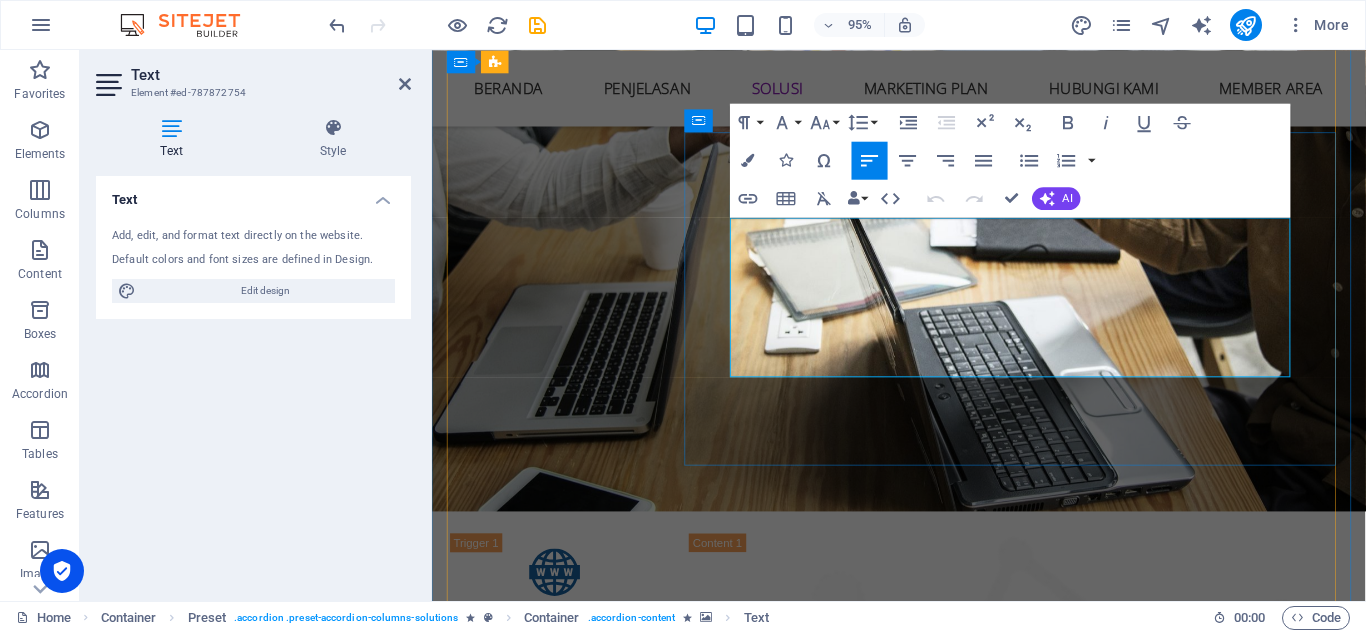 scroll, scrollTop: 2526, scrollLeft: 0, axis: vertical 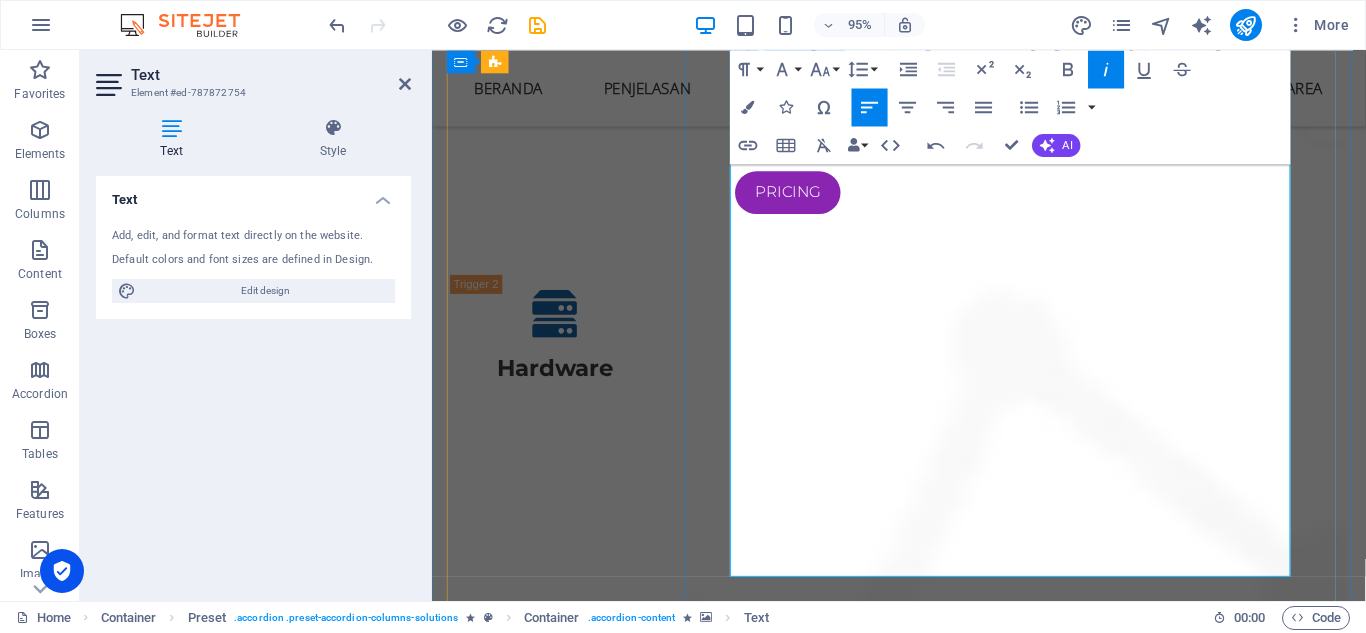 drag, startPoint x: 749, startPoint y: 487, endPoint x: 1001, endPoint y: 590, distance: 272.23703 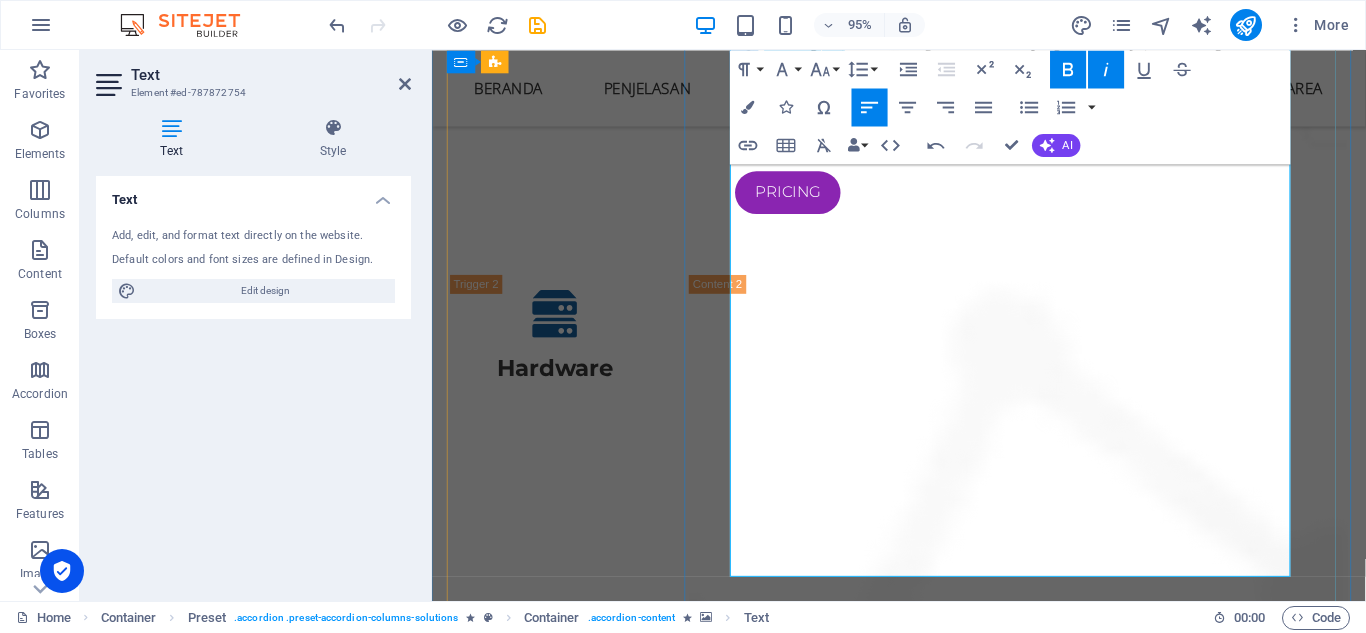 type 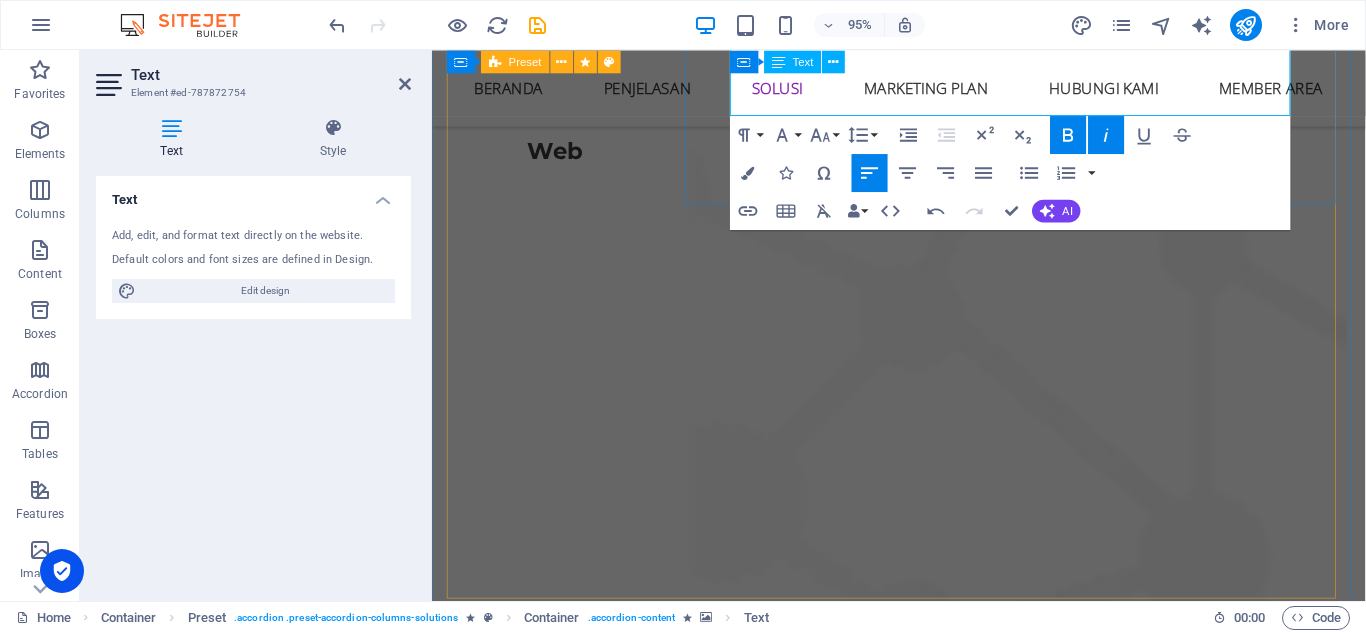 scroll, scrollTop: 3226, scrollLeft: 0, axis: vertical 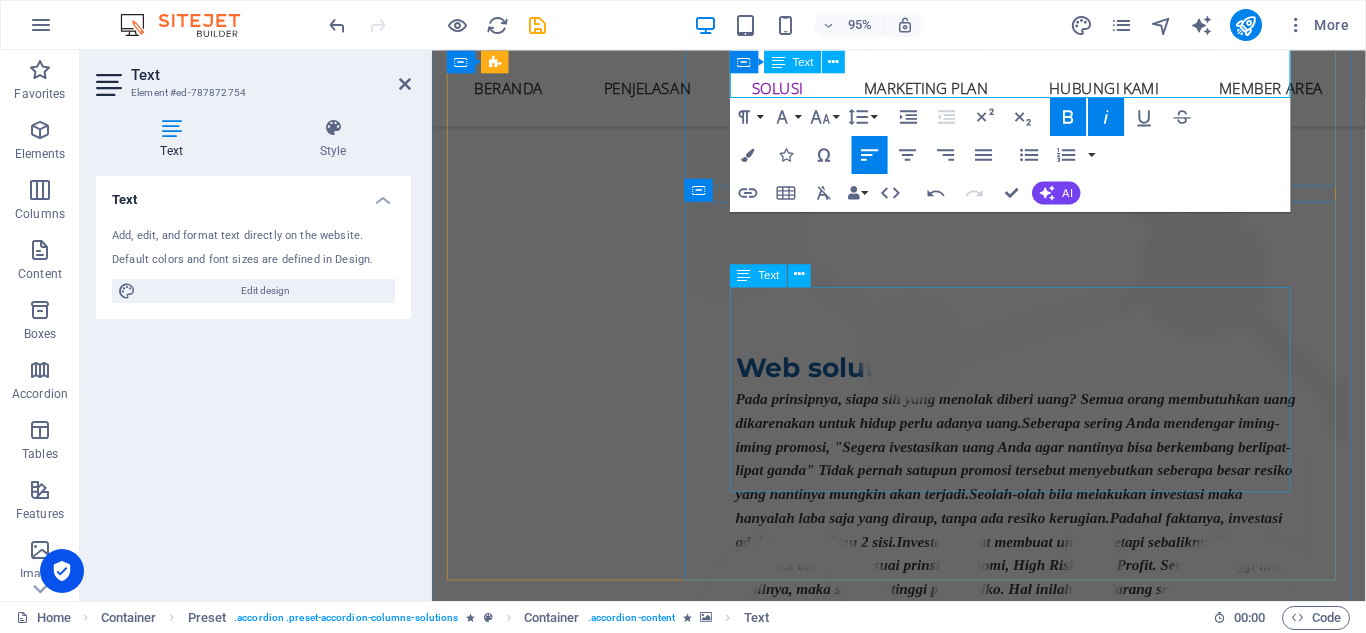click on "Lorem ipsum dolor sit amet, consectetur adipisicing elit. Maiores ipsum repellat minus nihil. Labore, delectus, nam dignissimos ea repudiandae minima voluptatum magni pariatur possimus quia accusamus harum facilis corporis animi nisi. Enim, pariatur, impedit quia repellat harum ipsam laboriosam voluptas dicta illum nisi obcaecati reprehenderit quis placeat recusandae tenetur aperiam. Lorem ipsum dolor sit amet, consectetur adipisicing elit. Consectetur adipisicing elit. Sit amet, consectetur adipisicing elit." at bounding box center (1049, 3137) 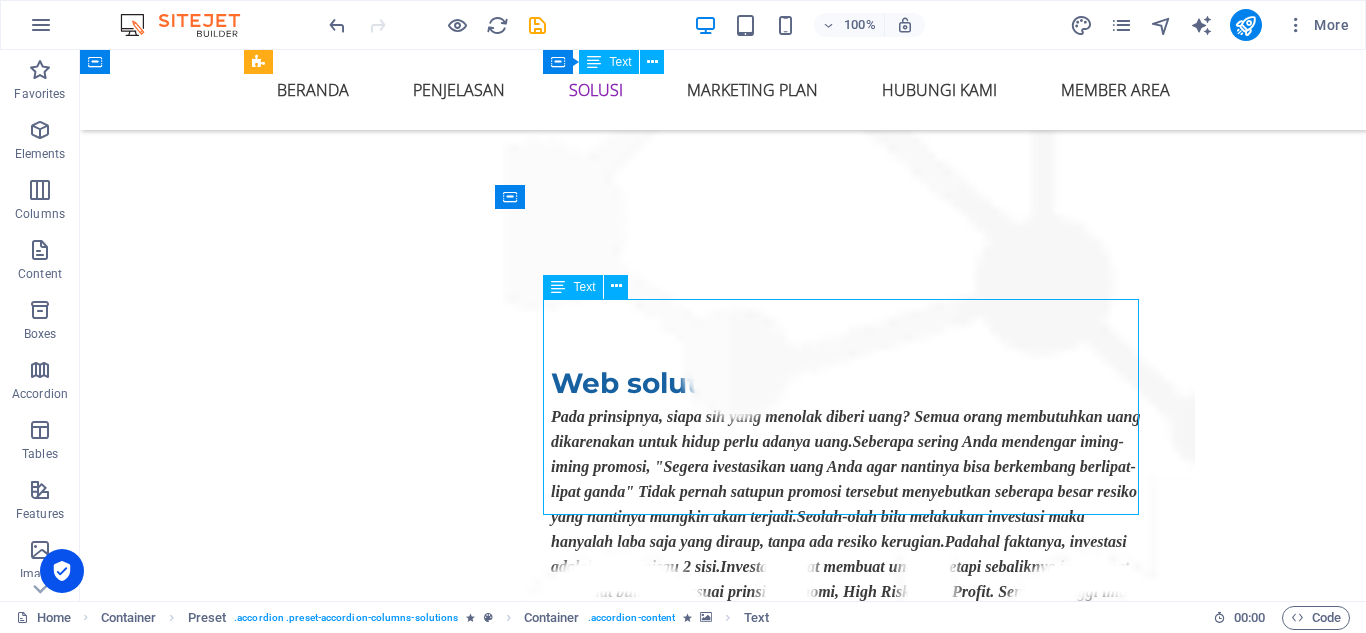 scroll, scrollTop: 3202, scrollLeft: 0, axis: vertical 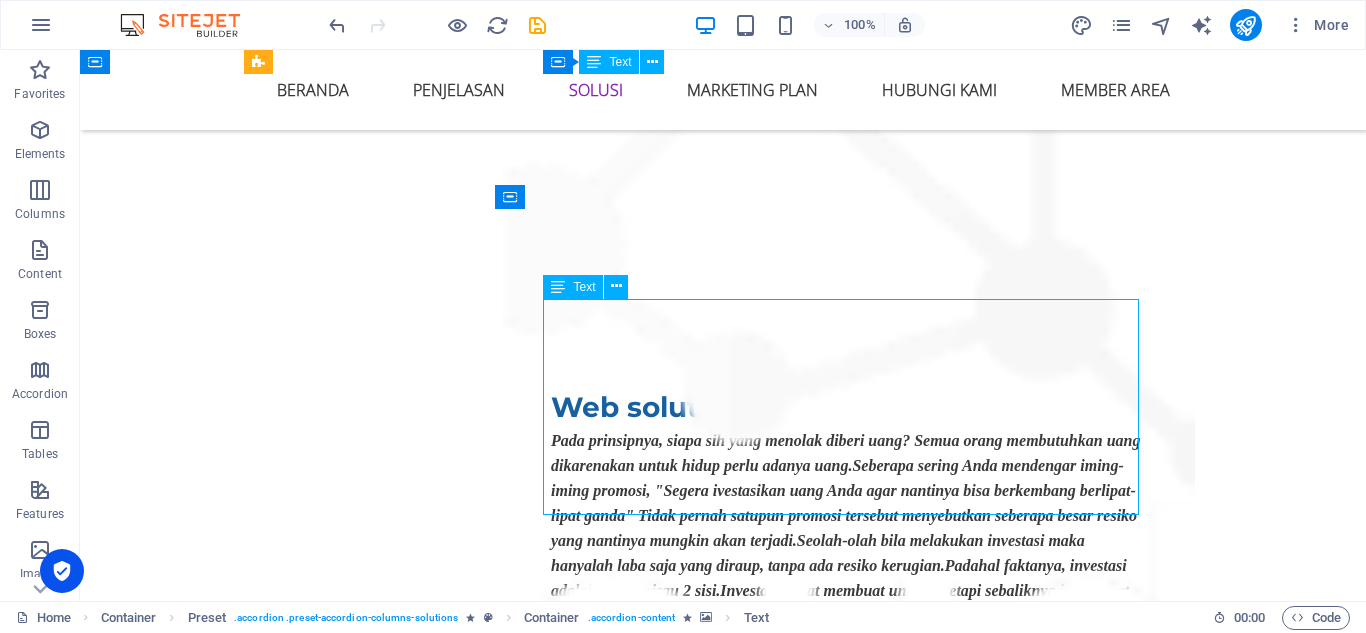 click on "Lorem ipsum dolor sit amet, consectetur adipisicing elit. Maiores ipsum repellat minus nihil. Labore, delectus, nam dignissimos ea repudiandae minima voluptatum magni pariatur possimus quia accusamus harum facilis corporis animi nisi. Enim, pariatur, impedit quia repellat harum ipsam laboriosam voluptas dicta illum nisi obcaecati reprehenderit quis placeat recusandae tenetur aperiam. Lorem ipsum dolor sit amet, consectetur adipisicing elit. Consectetur adipisicing elit. Sit amet, consectetur adipisicing elit." at bounding box center [849, 3161] 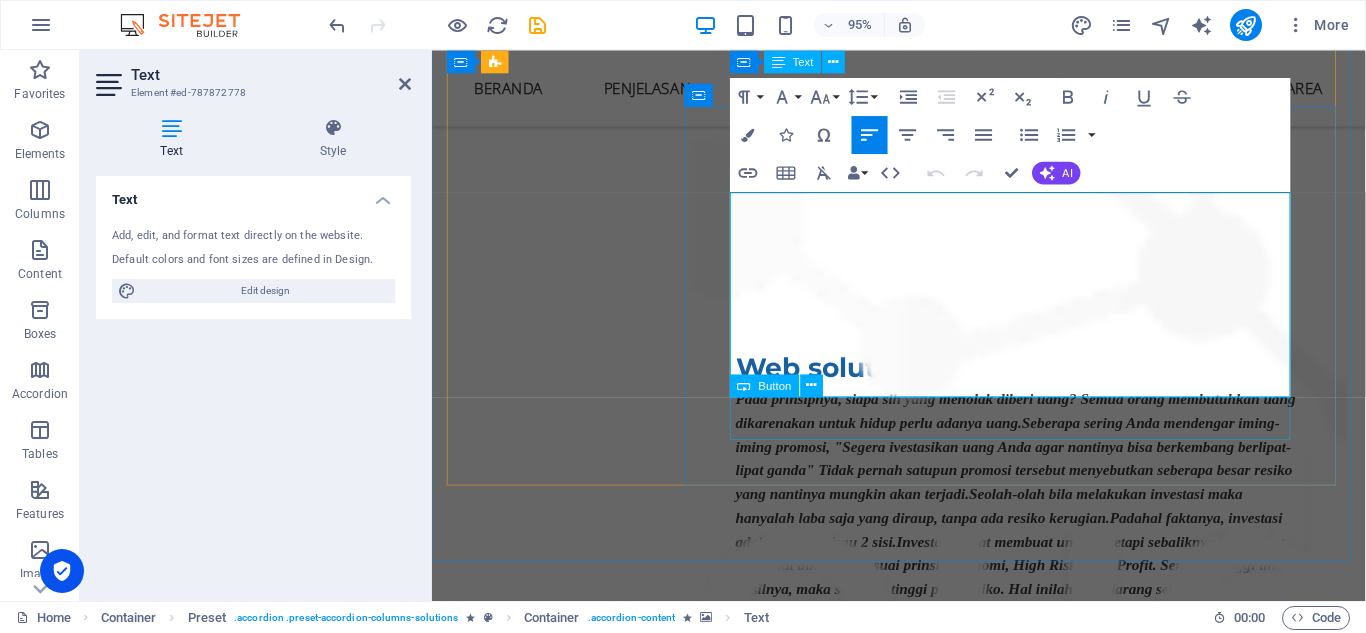 scroll, scrollTop: 3426, scrollLeft: 0, axis: vertical 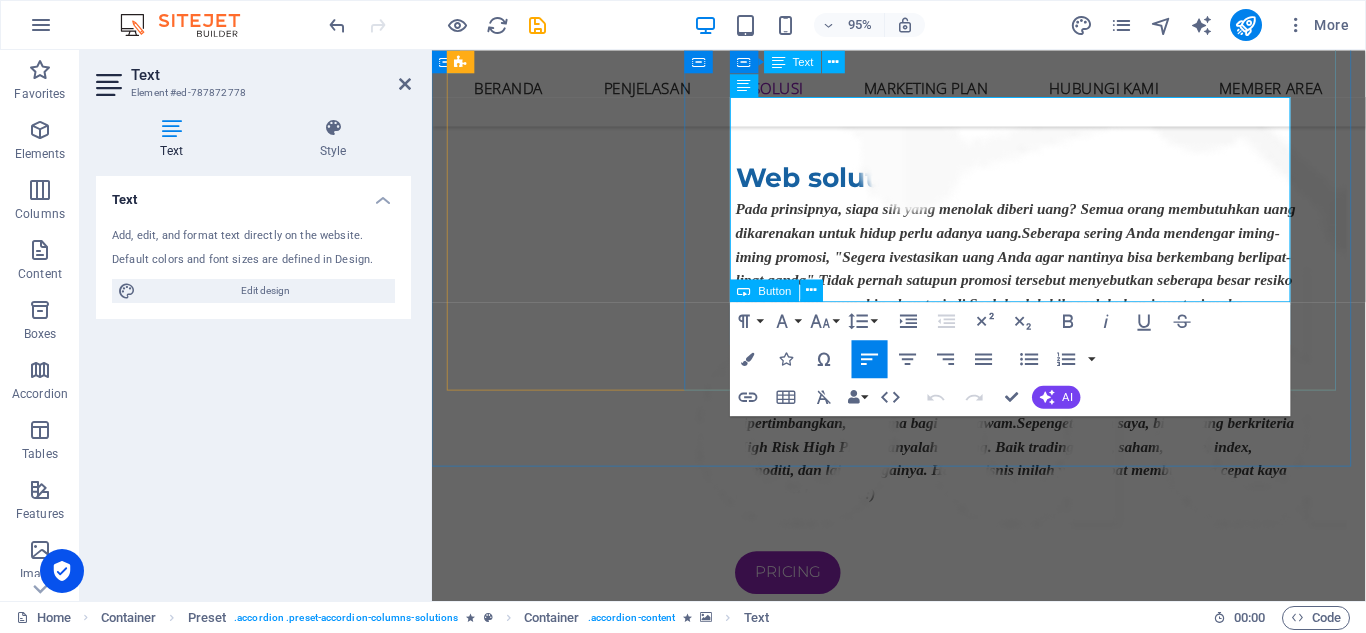 drag, startPoint x: 748, startPoint y: 308, endPoint x: 1062, endPoint y: 332, distance: 314.91586 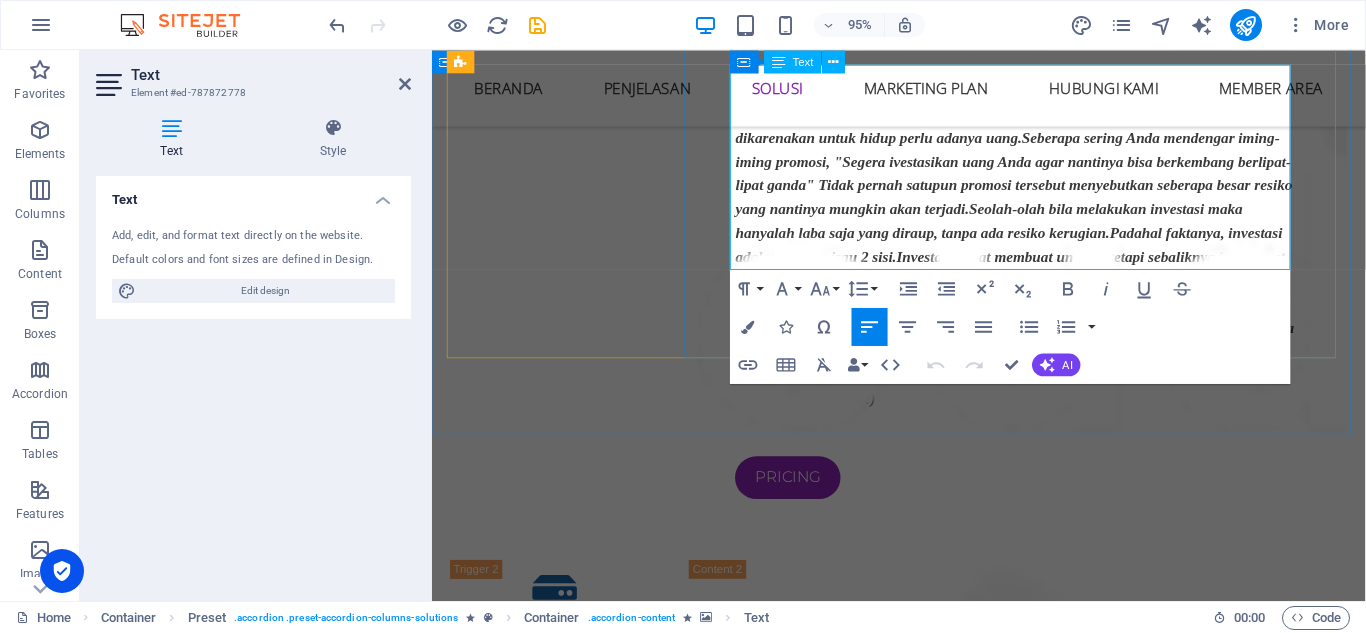 scroll, scrollTop: 3426, scrollLeft: 0, axis: vertical 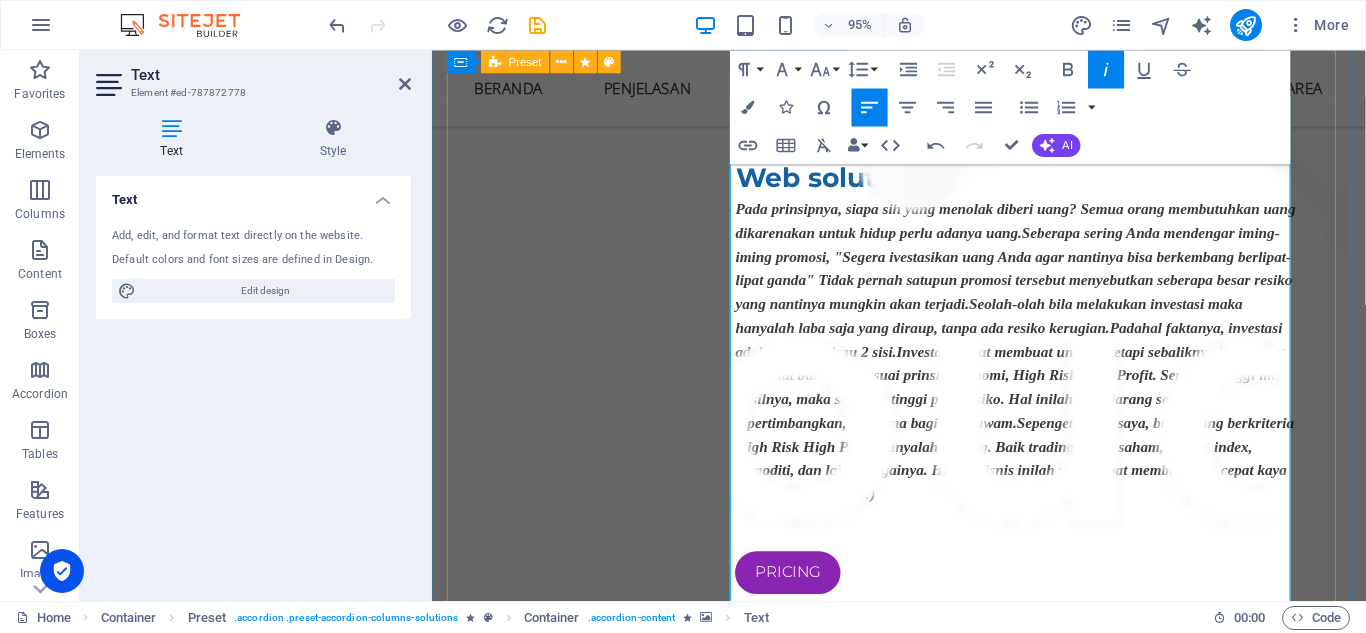 click on "Web Web solutions   Pricing Hardware Hardware solutions Sedangkan bisnis lain, terutama bisnis riil, seperti membuka toko, warung, pabrik, jasa pariwisata, dll, tidaklah memiliki kecepatan secepat trading. Prinsip dasar bisnis riil adalah pelan tapi pasti, pasti mendapatkan laba atau pasti merugi :)Laba yang diperoleh dari bisnis riil tidaklah sebesar laba dari trading. Tidak ada bisnis riil yang mampu konsisten mendapatkan laba 2 kali lipat modal (100%) hanya dalam tempo sebulan secara terus menerus. Tidak semua orang mampu melewati proses tersebut, kebanyakan menginginkan jalan pintas yang enak dan cepat. Oleh karenanya bisnis-bisnis penipu yang menawarkan imbal hasil tinggi, akan seperti jamur, tumbuh hilang tetapi sampai kapanpun akan selalu diminati dan selalu ada saja yang tertipu.Dari pengalaman hidup dan apa yang saya lihat selama ini, semua orang dapat menjadi kaya. Tetapi problemnya, ada yang kaya hanya sebentar setelahnya bangkrut tetapi ada yang abadi tetap kaya raya.    Pricing Individual" at bounding box center [924, 2247] 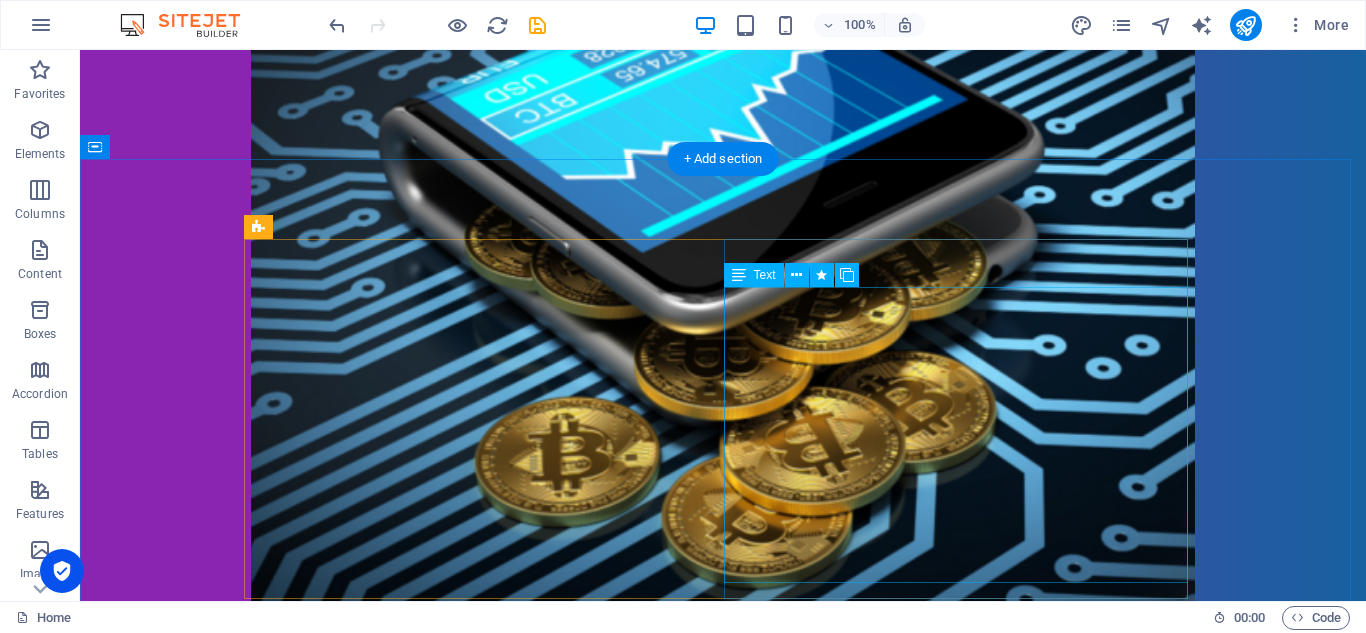 scroll, scrollTop: 702, scrollLeft: 0, axis: vertical 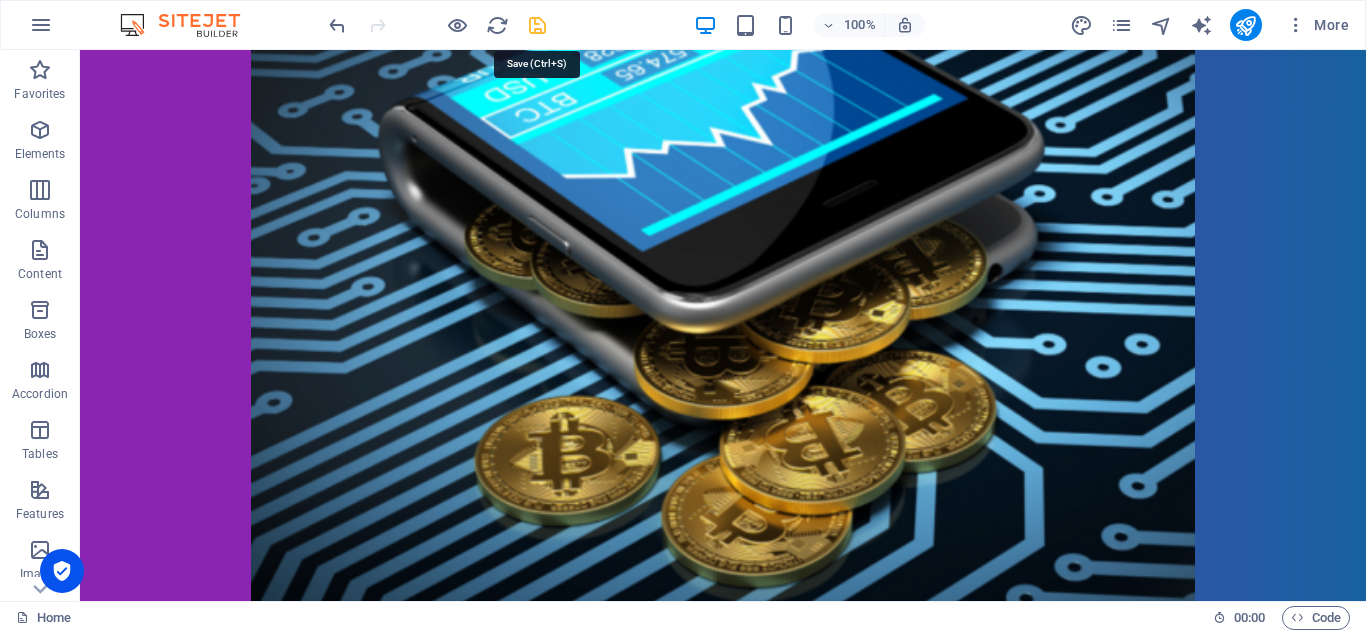 click at bounding box center (537, 25) 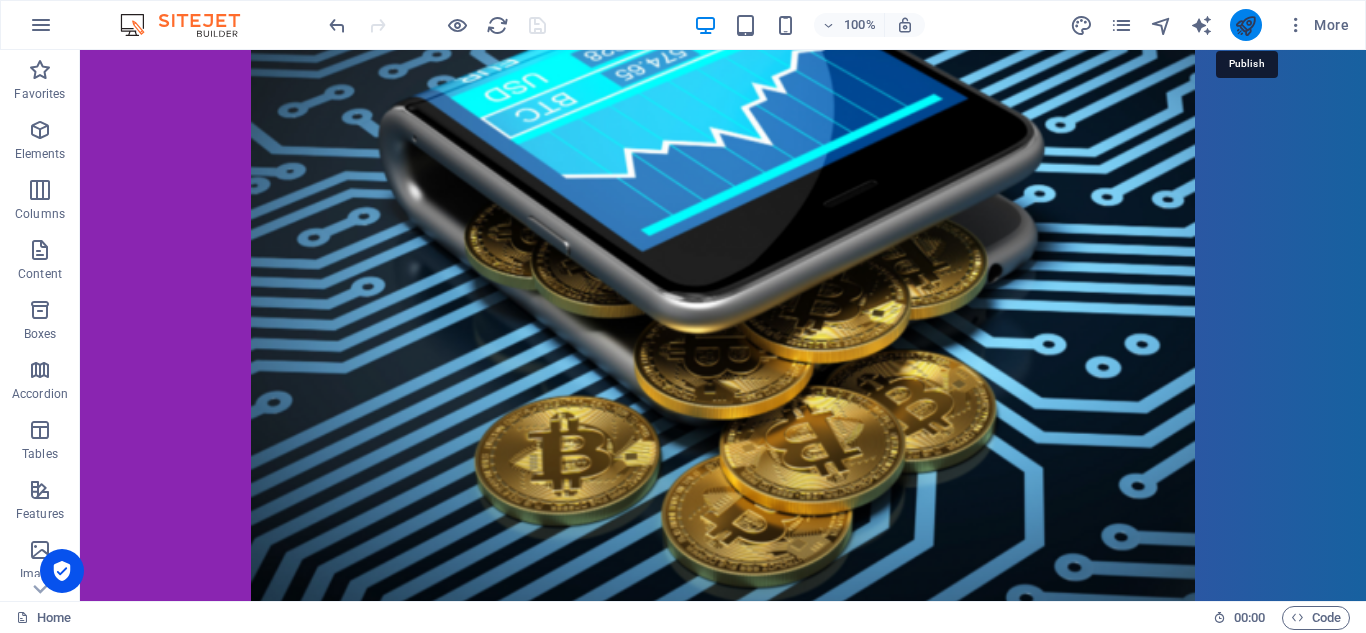 click at bounding box center [1245, 25] 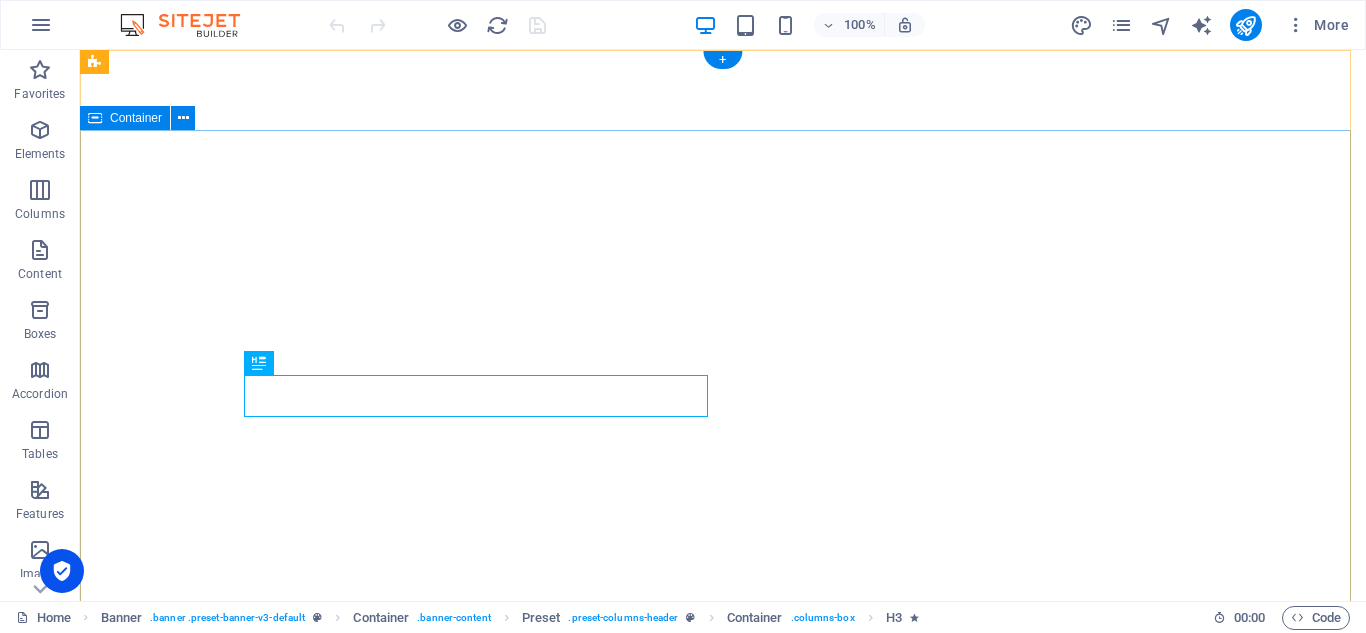 scroll, scrollTop: 0, scrollLeft: 0, axis: both 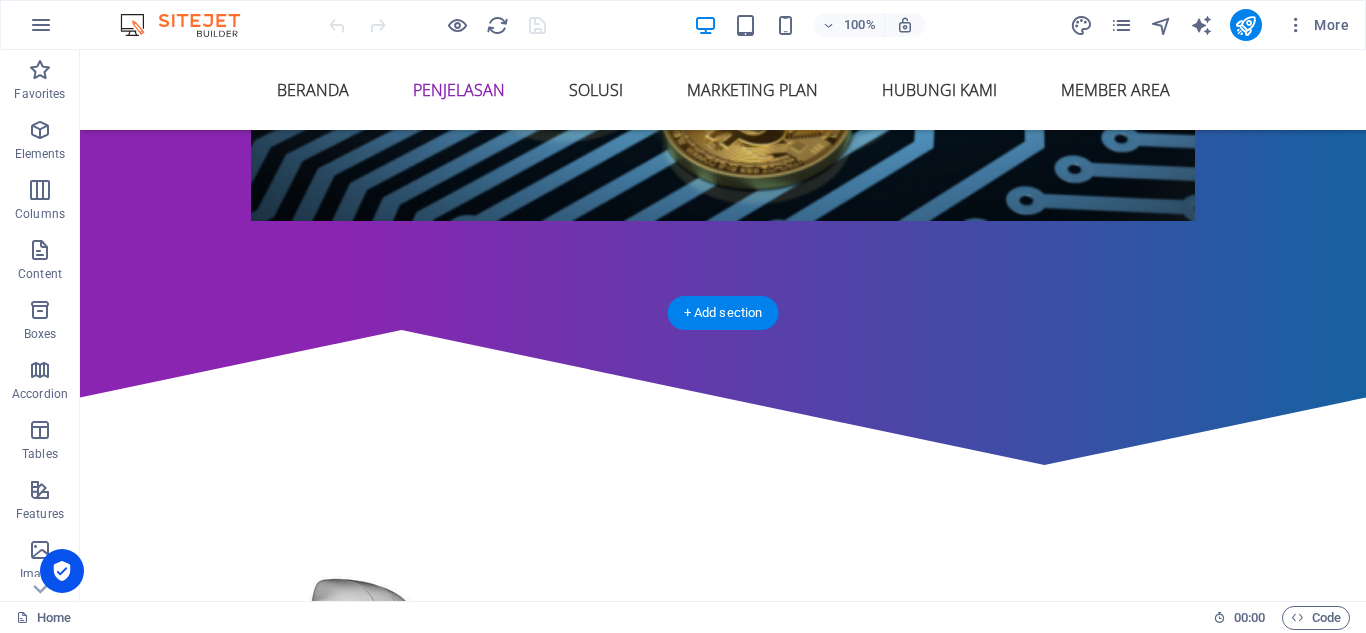 click at bounding box center (723, 1556) 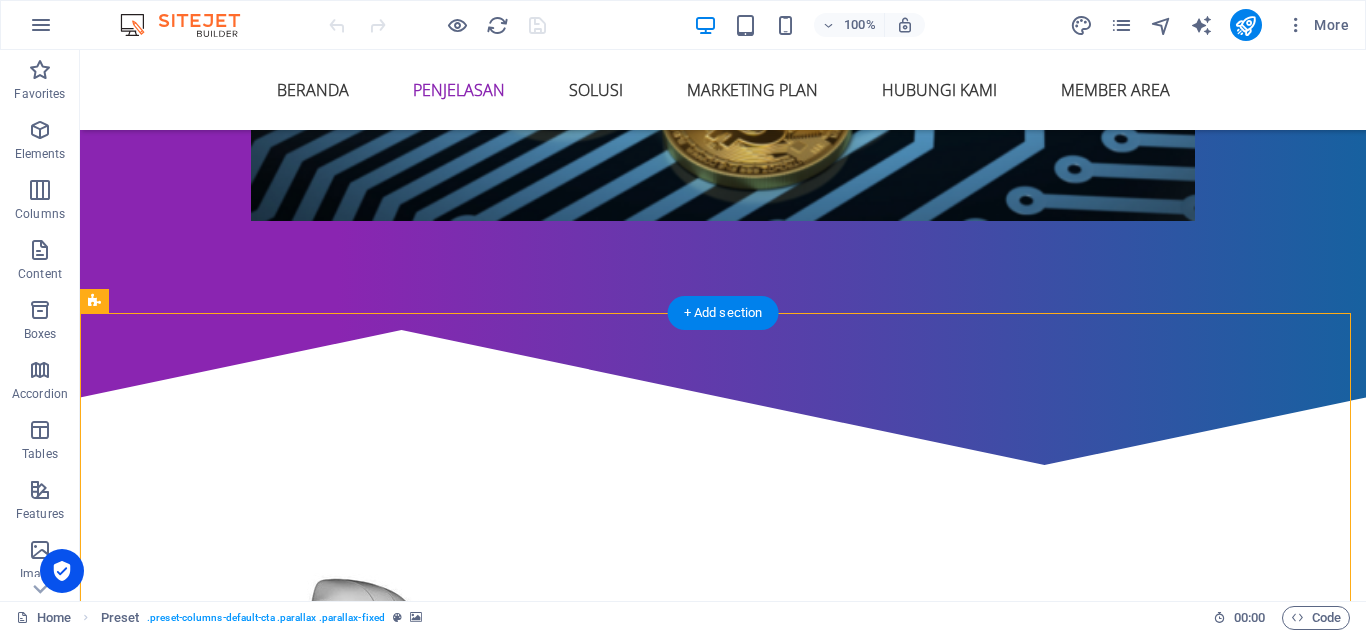 click at bounding box center (723, 1556) 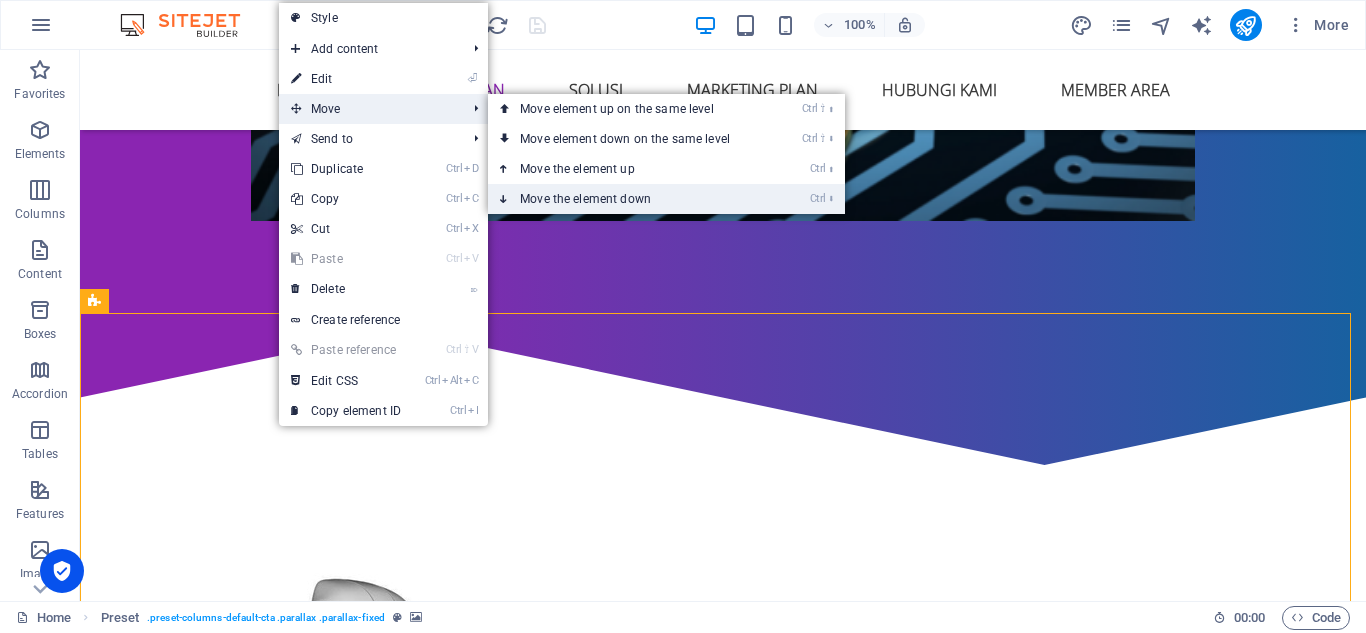 click on "Ctrl ⬇  Move the element down" at bounding box center [629, 199] 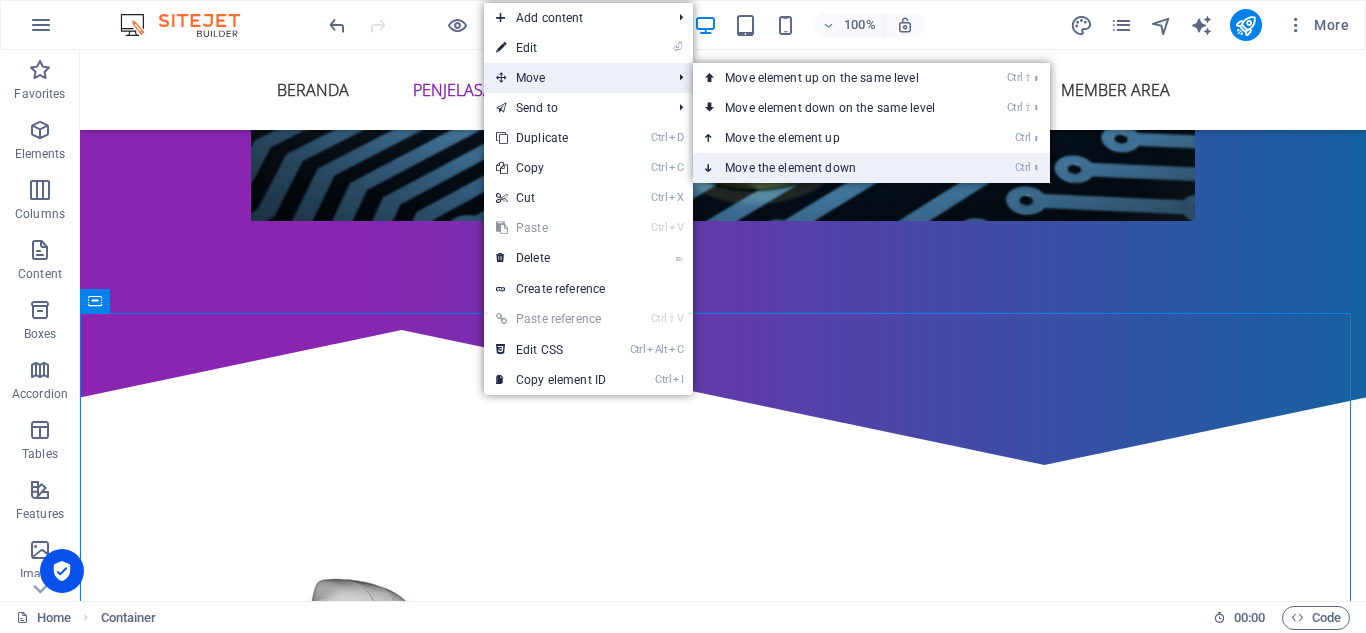 click on "Ctrl ⬇  Move the element down" at bounding box center [834, 168] 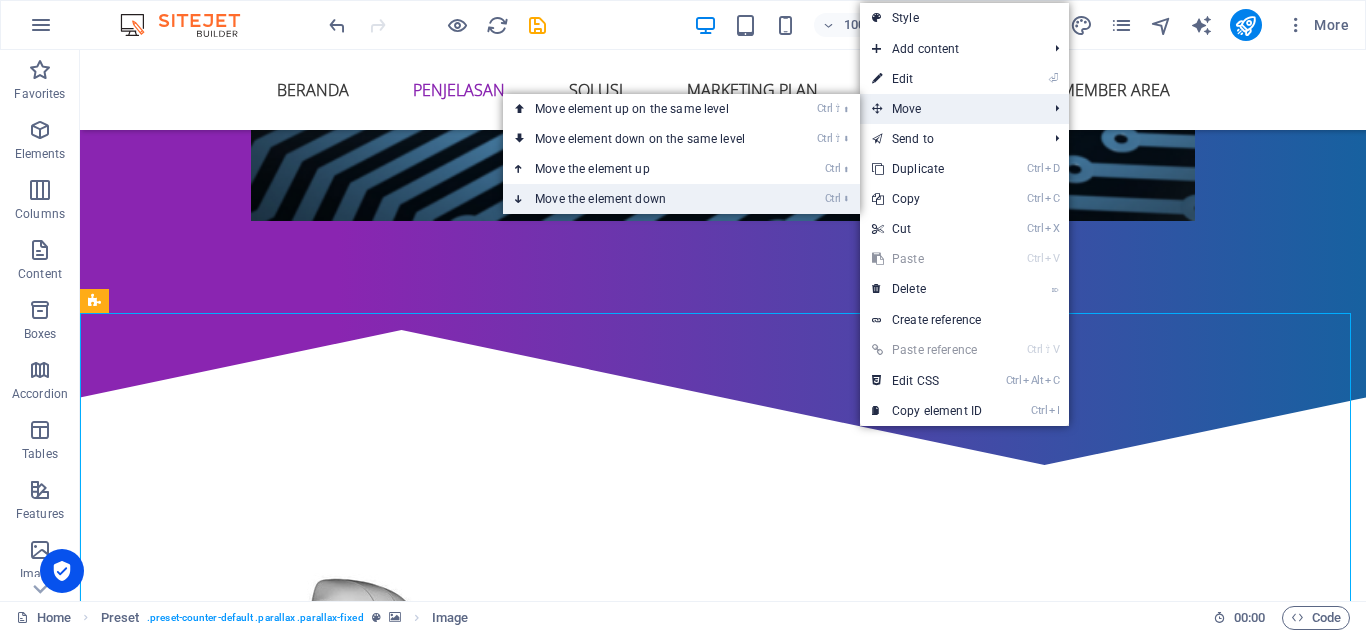 click on "Ctrl ⬇  Move the element down" at bounding box center (644, 199) 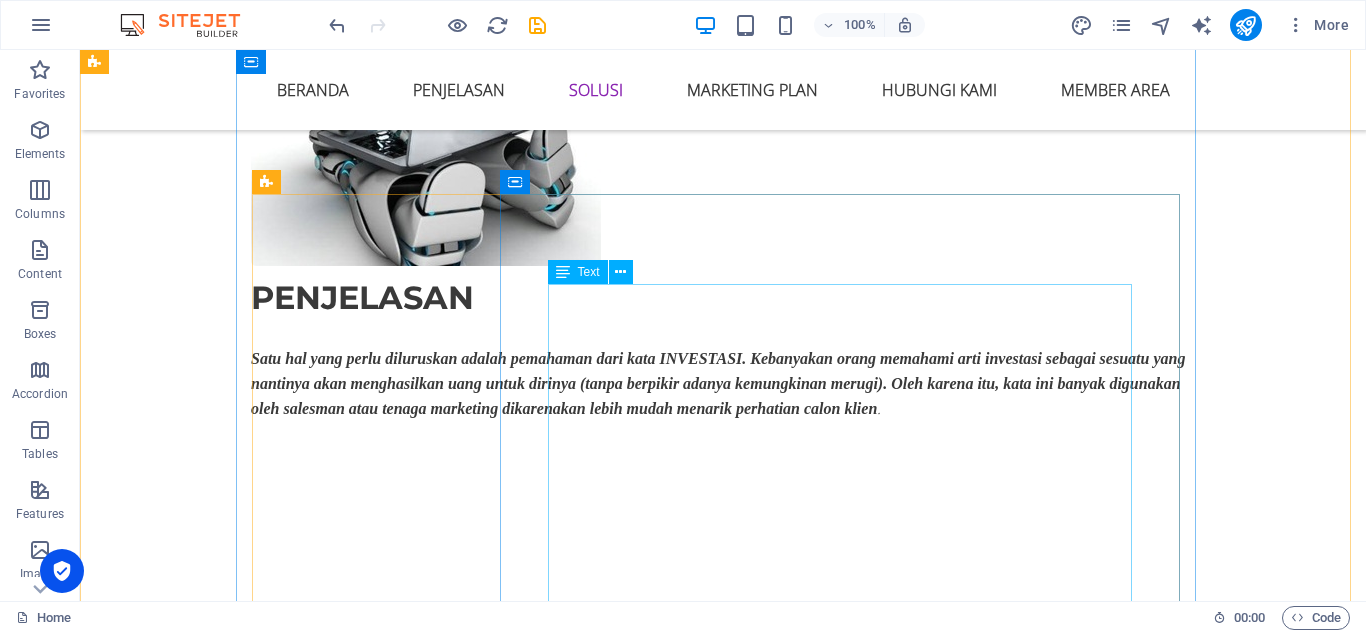 scroll, scrollTop: 1700, scrollLeft: 0, axis: vertical 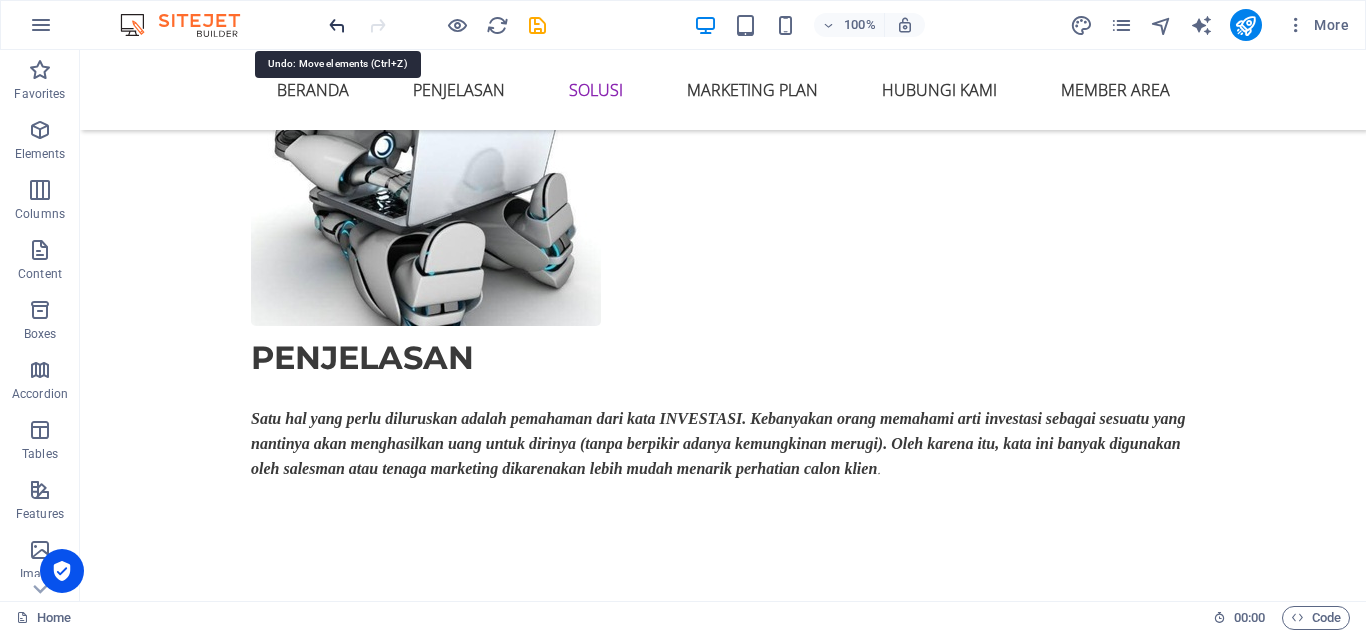 click at bounding box center (337, 25) 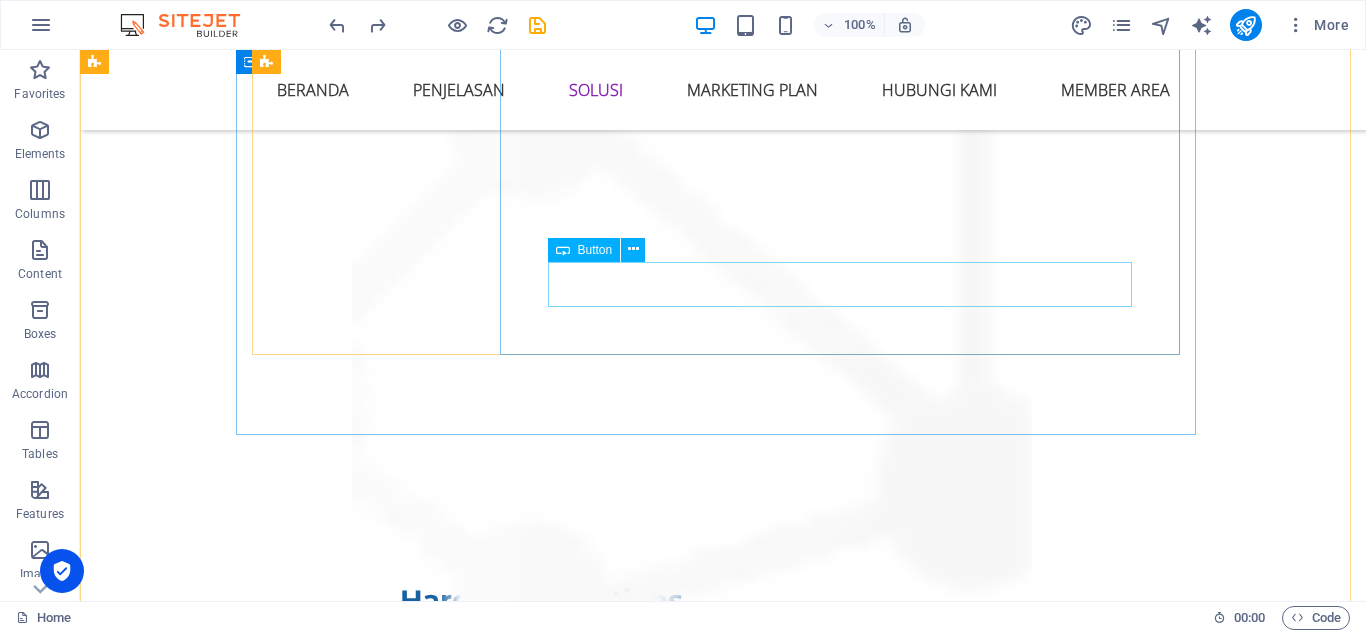 scroll, scrollTop: 3800, scrollLeft: 0, axis: vertical 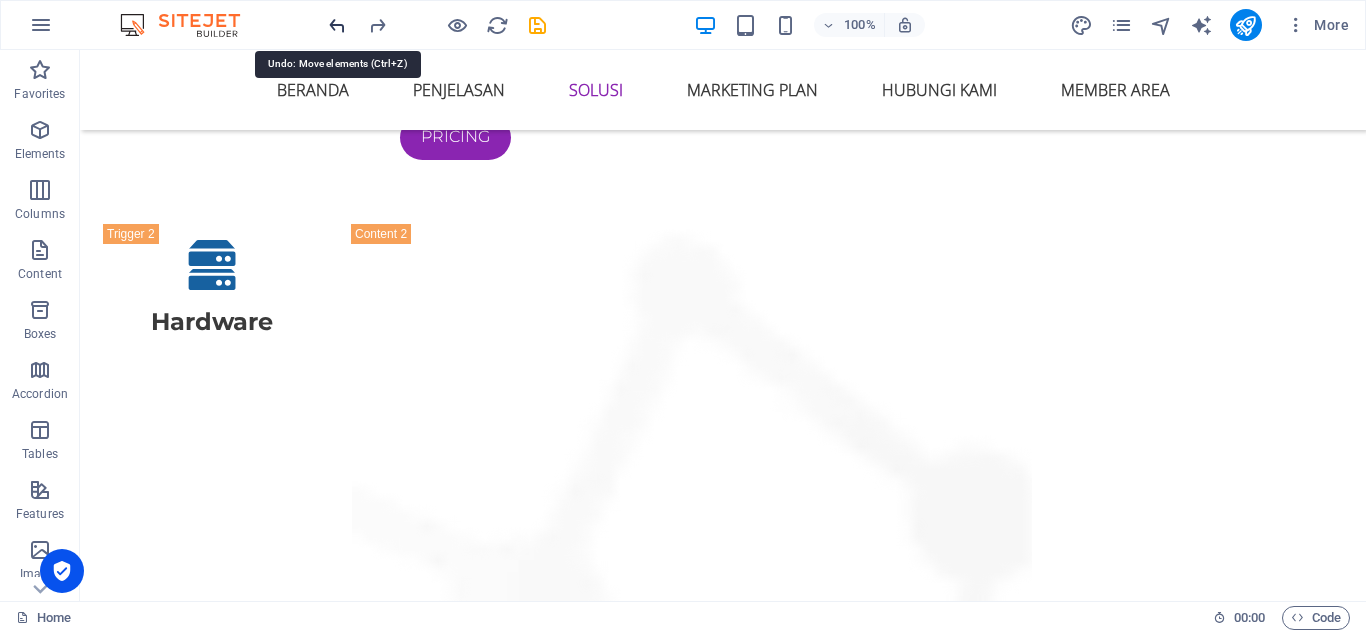 click at bounding box center [337, 25] 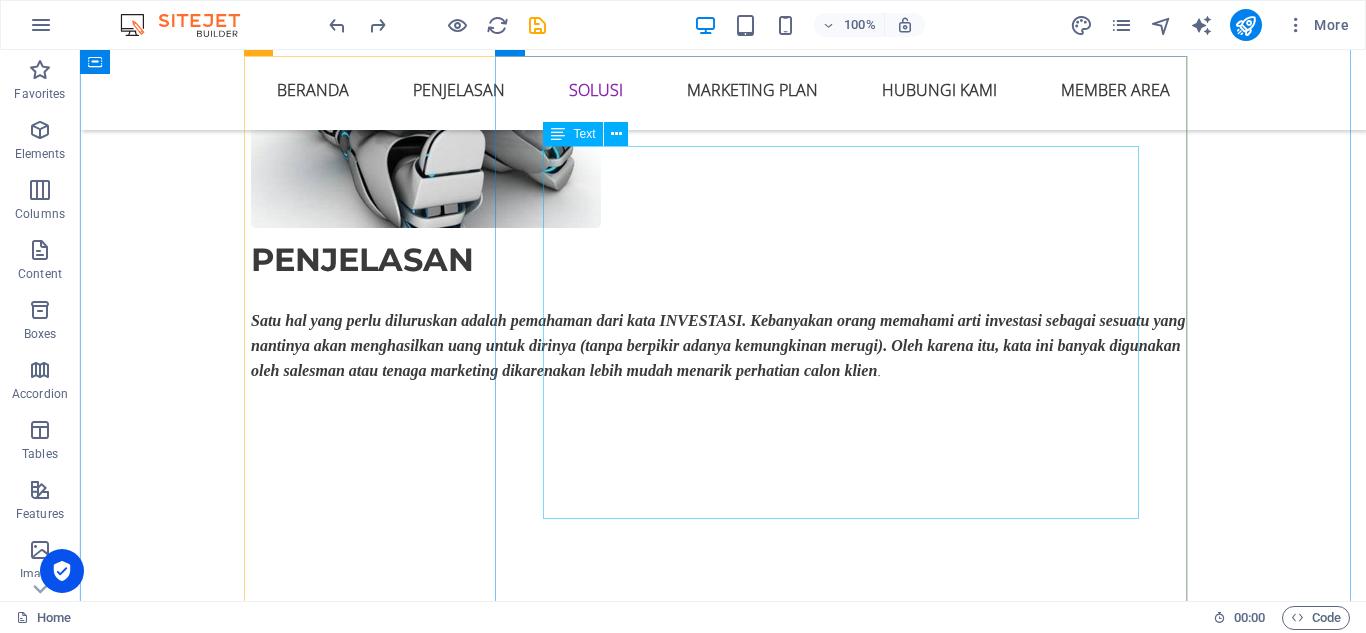 scroll, scrollTop: 1800, scrollLeft: 0, axis: vertical 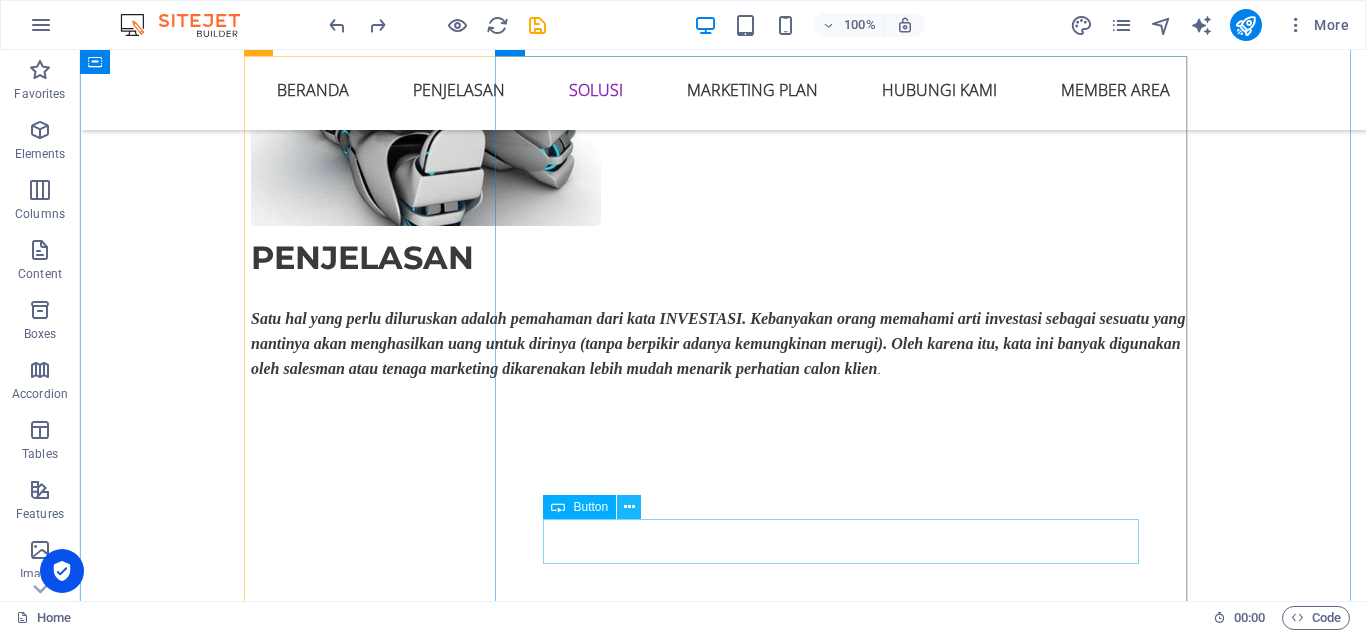 click at bounding box center [629, 507] 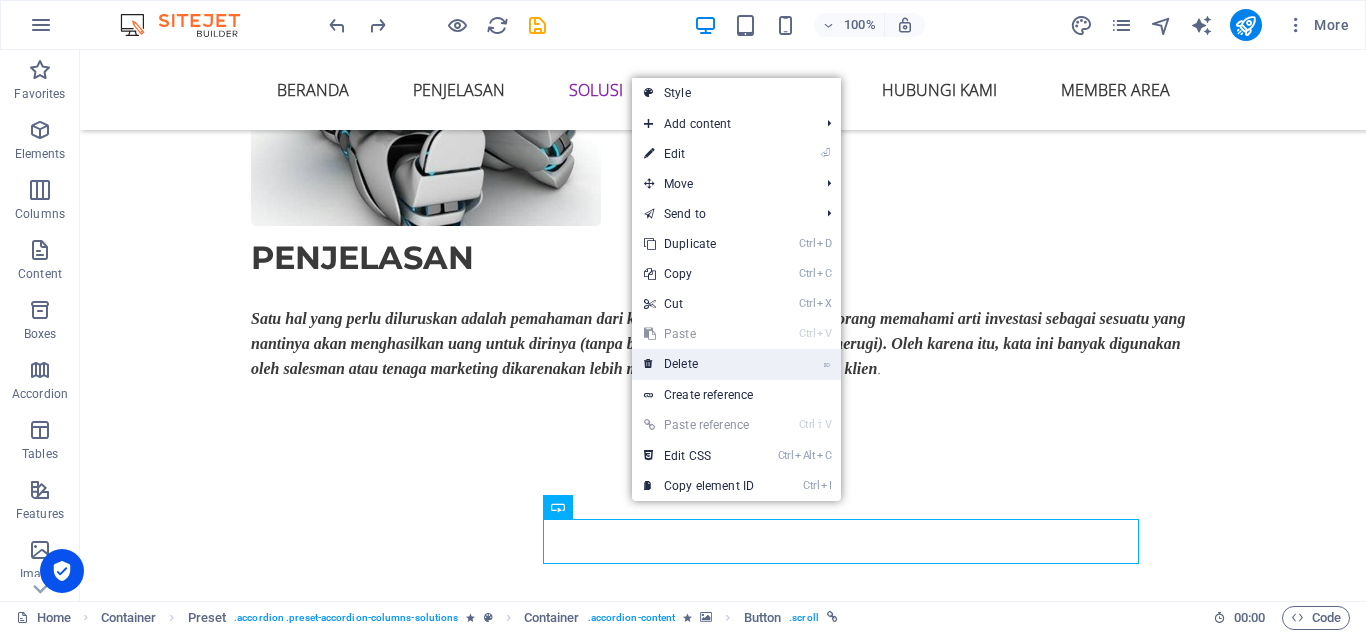 click on "⌦  Delete" at bounding box center (699, 364) 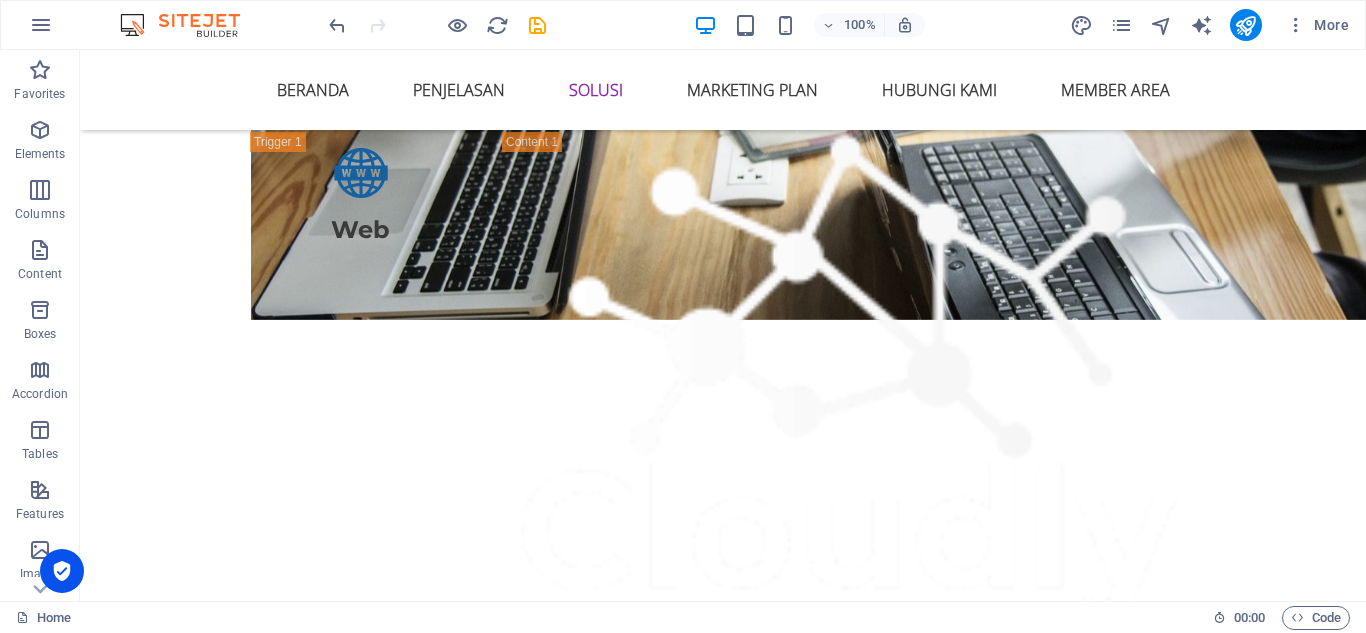 scroll, scrollTop: 2800, scrollLeft: 0, axis: vertical 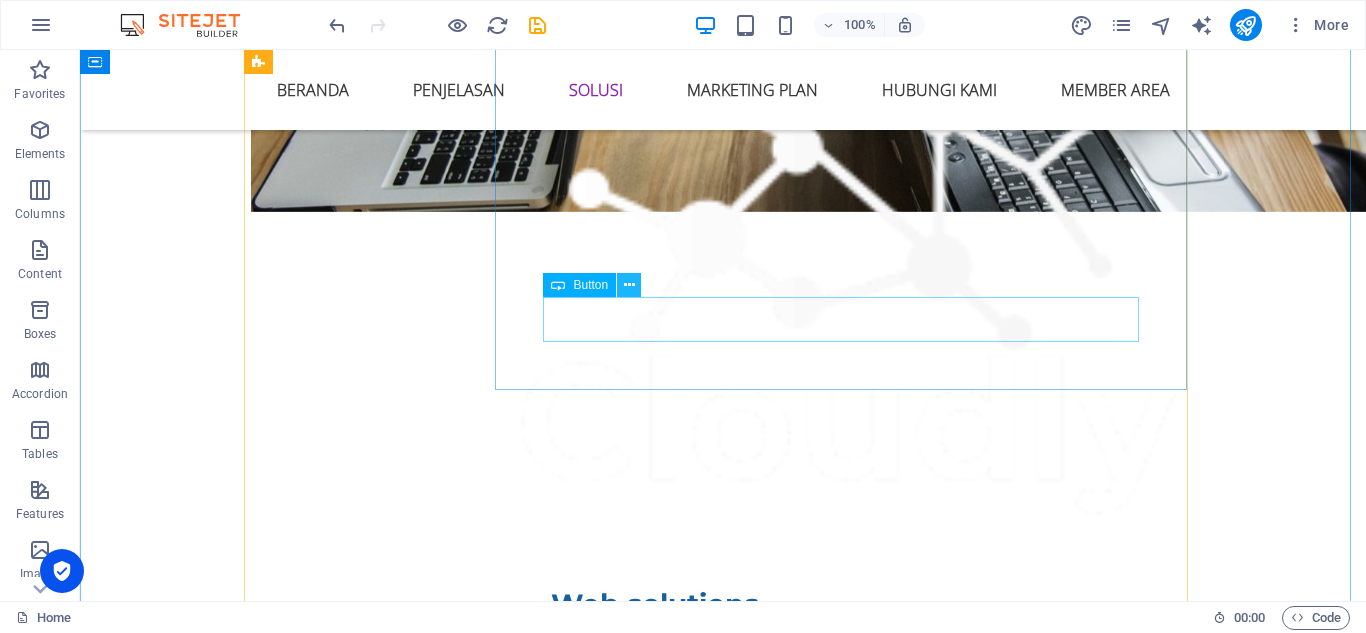 click at bounding box center (629, 285) 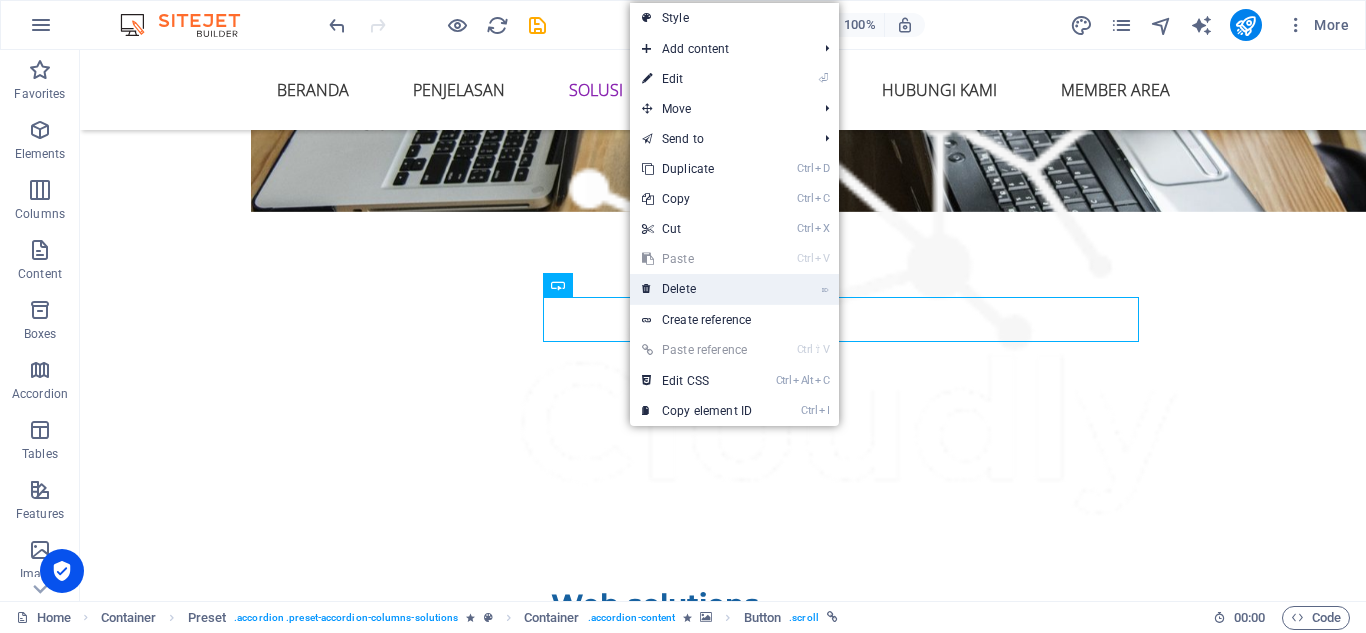 click on "⌦  Delete" at bounding box center [697, 289] 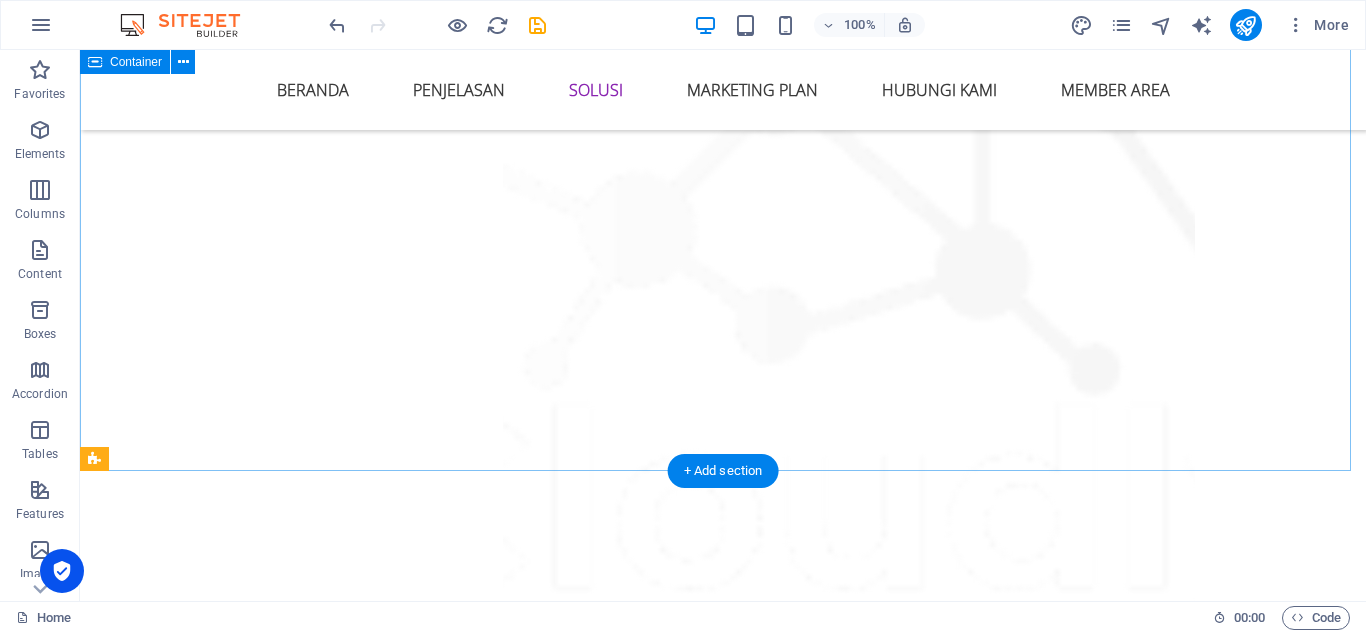 scroll, scrollTop: 4100, scrollLeft: 0, axis: vertical 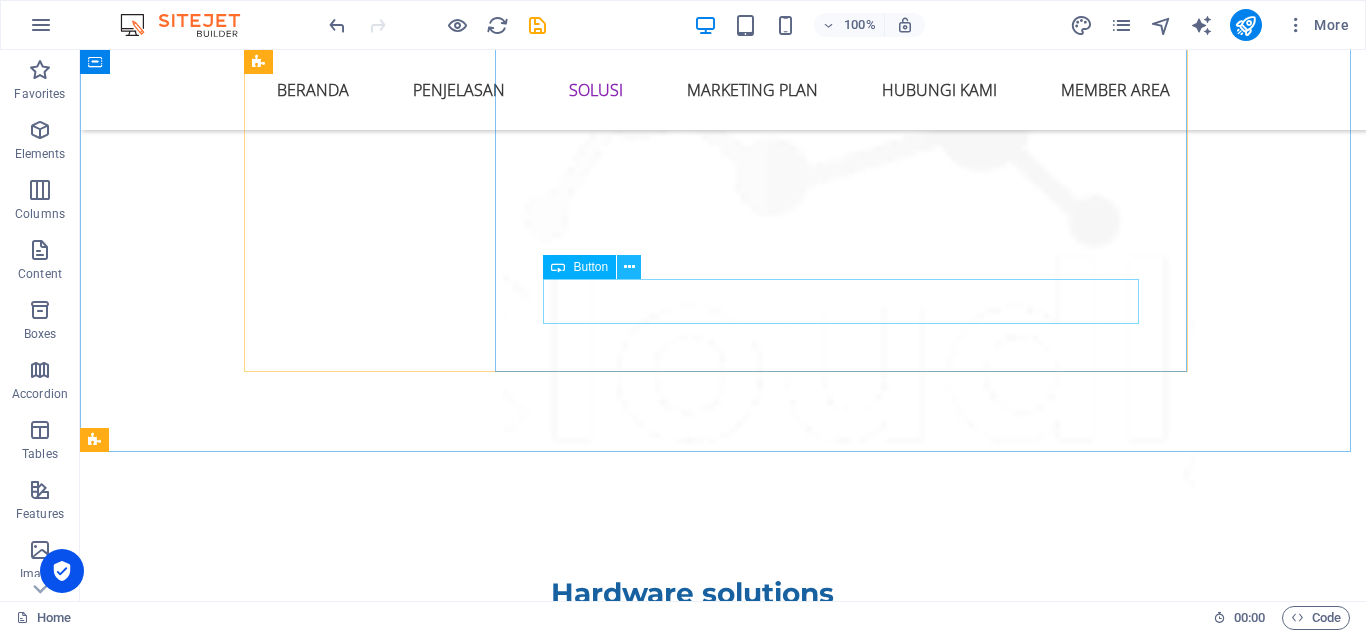 click at bounding box center (629, 267) 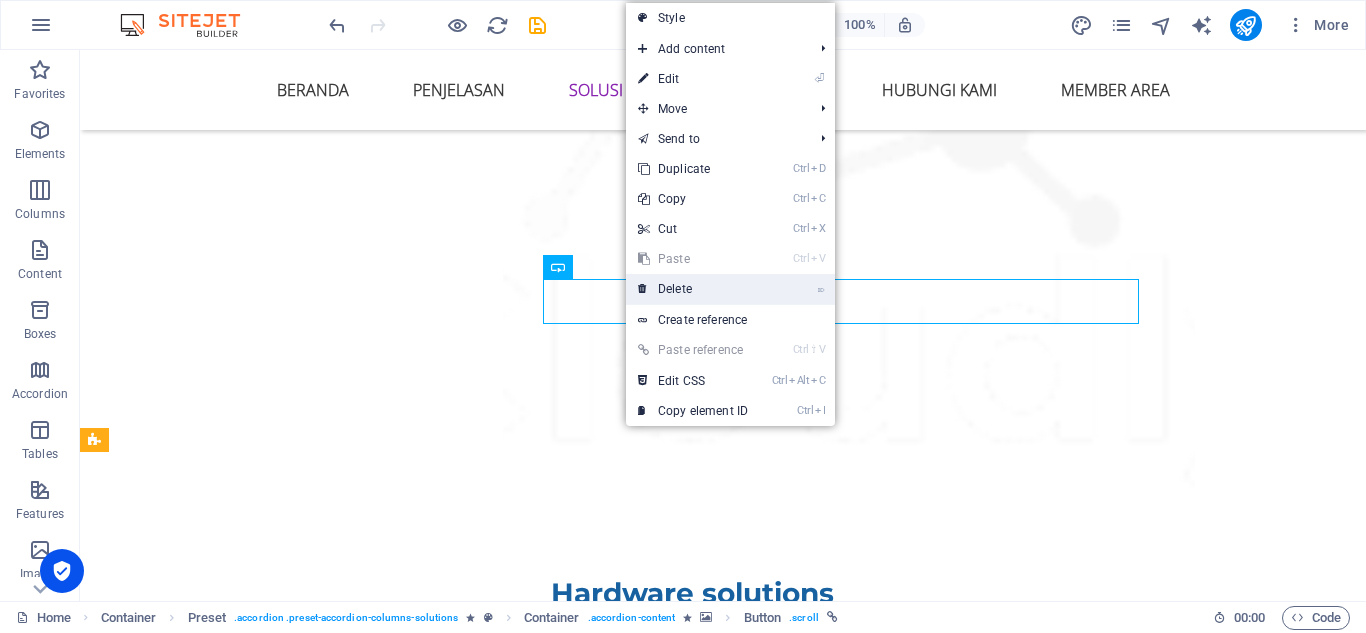 click on "⌦  Delete" at bounding box center (693, 289) 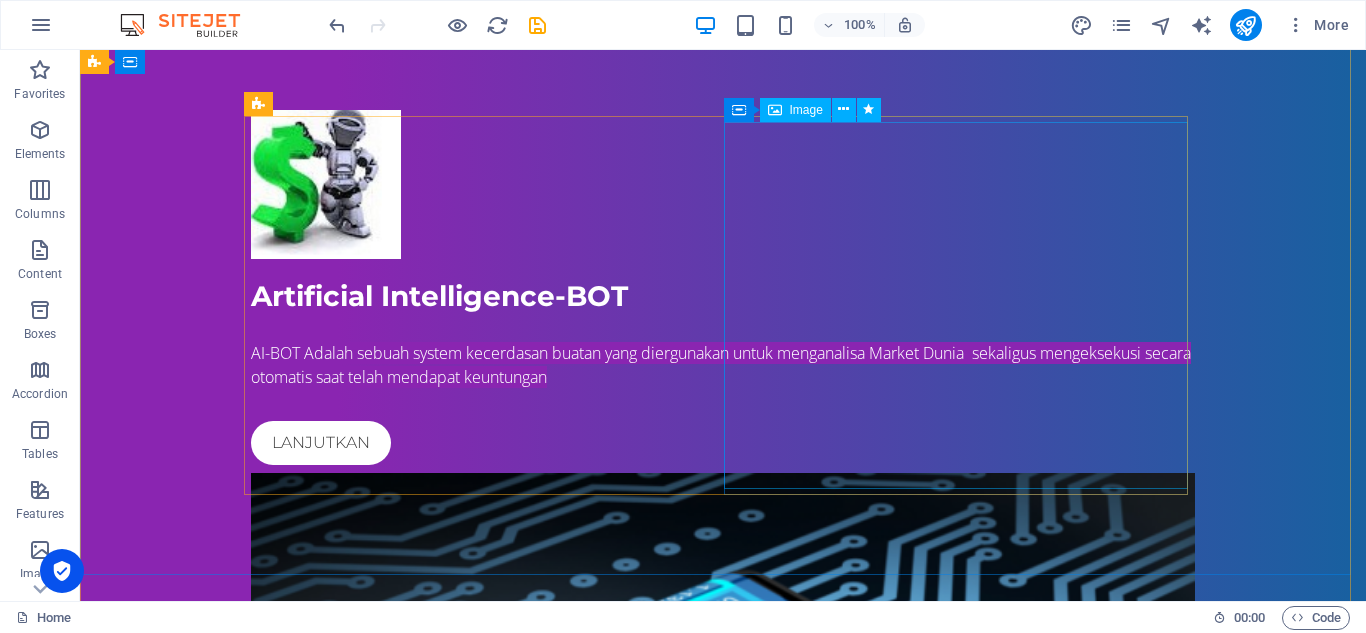 scroll, scrollTop: 0, scrollLeft: 0, axis: both 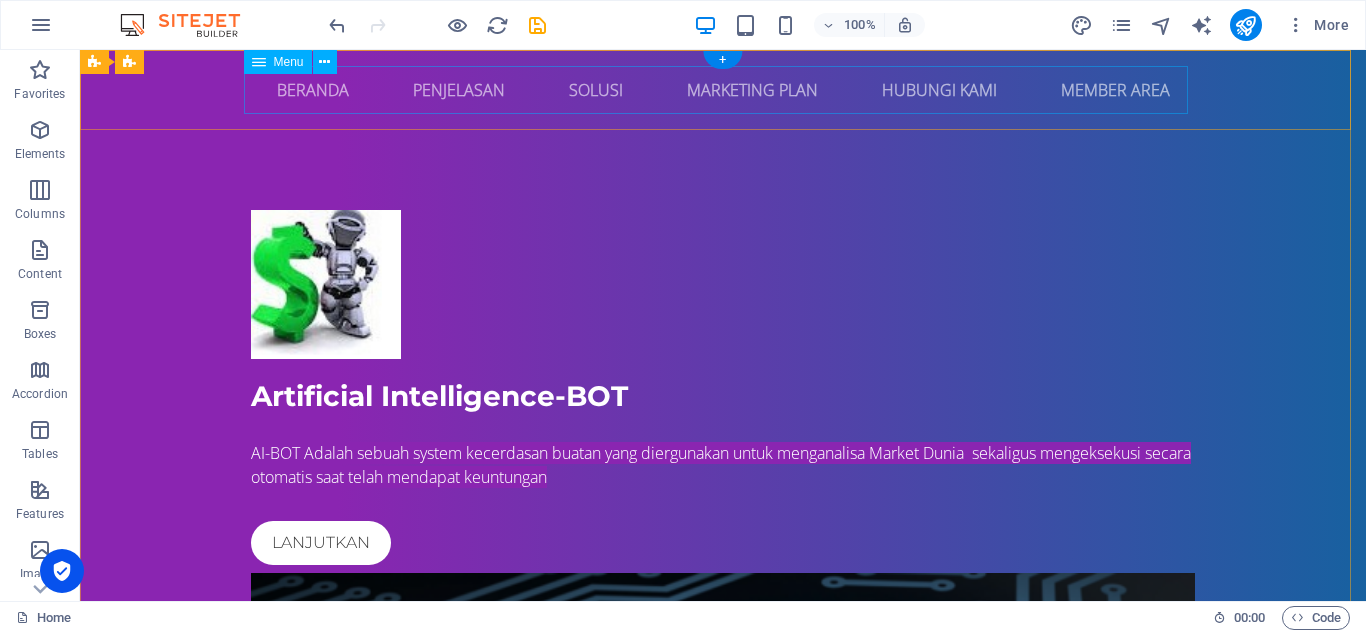 click on "beranda penjelasan Solusi Marketing plan hubungi kami Member Area" at bounding box center [723, 90] 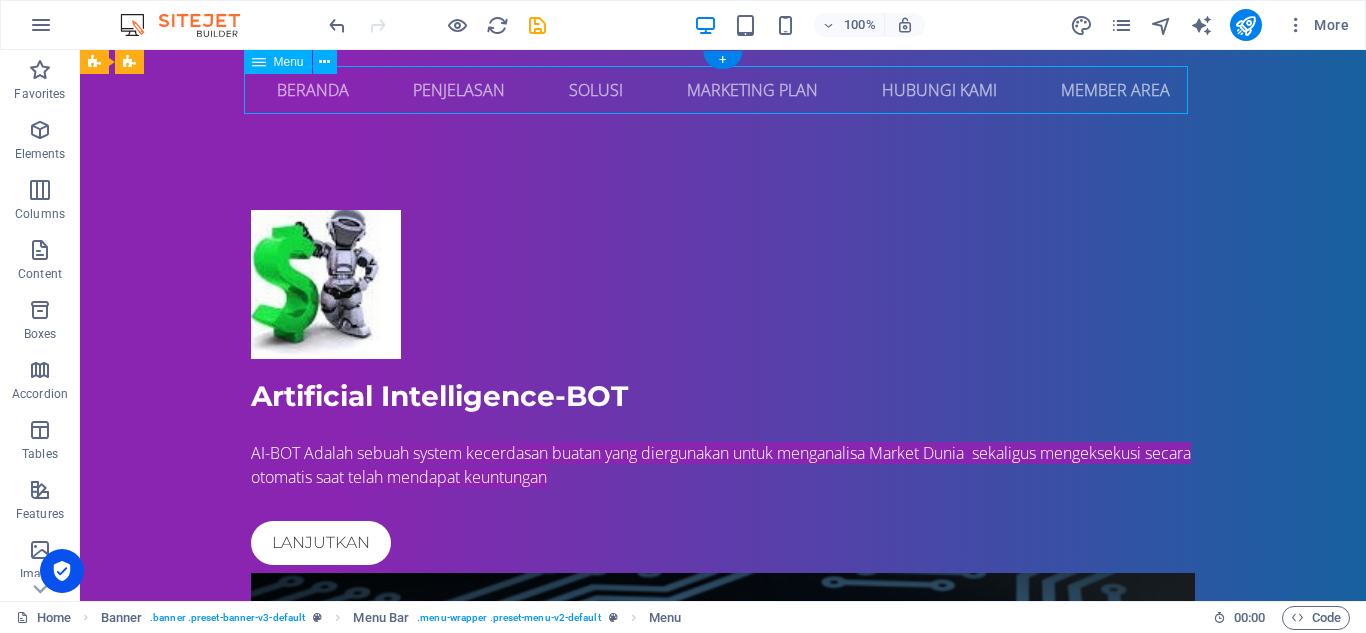 click on "beranda penjelasan Solusi Marketing plan hubungi kami Member Area" at bounding box center (723, 90) 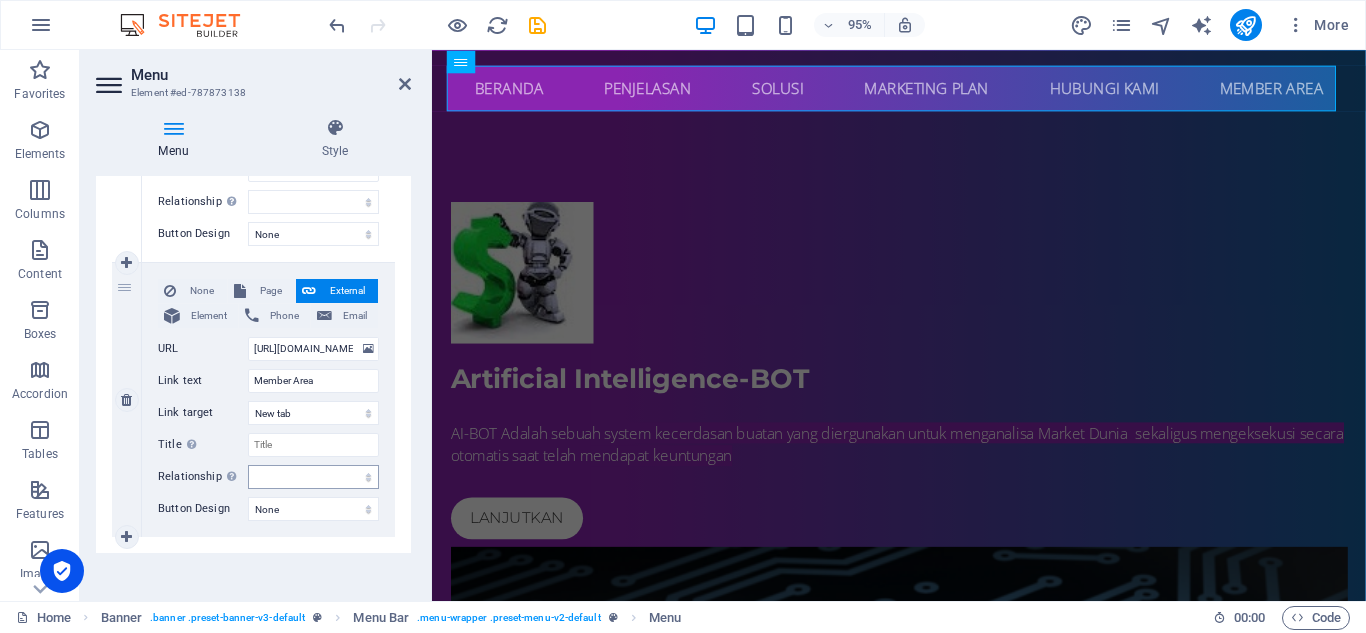 scroll, scrollTop: 1331, scrollLeft: 0, axis: vertical 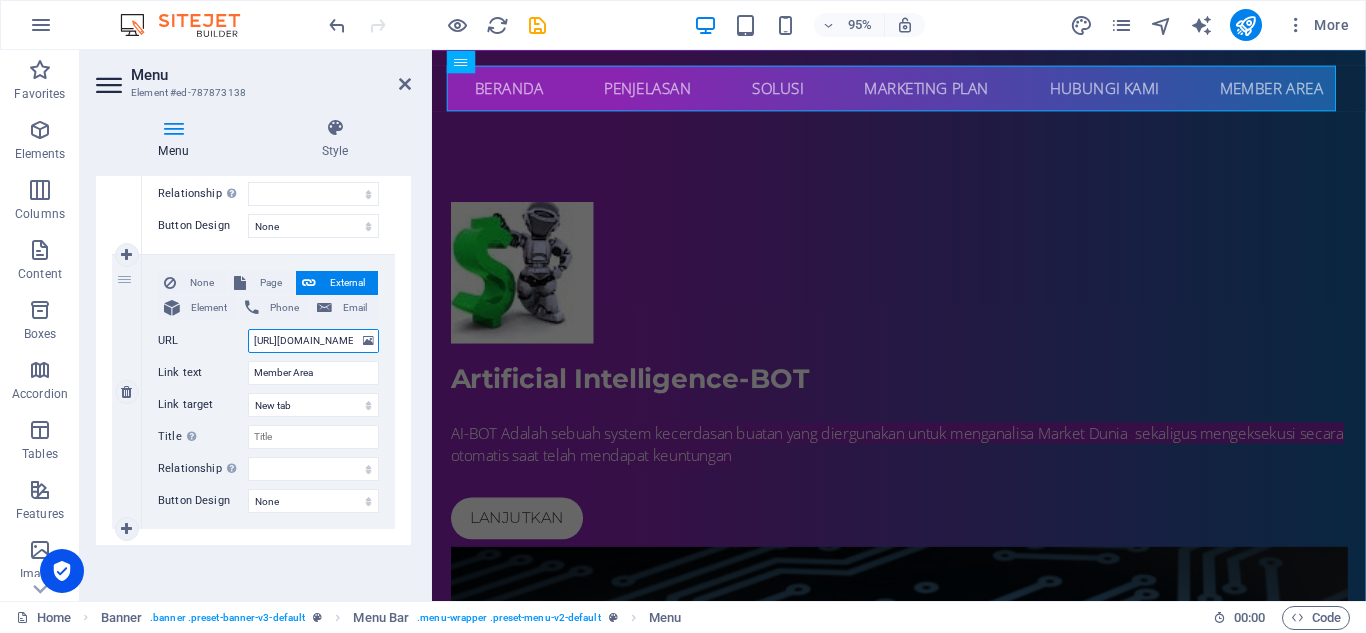click on "https://ai-bot.my.id" at bounding box center (313, 341) 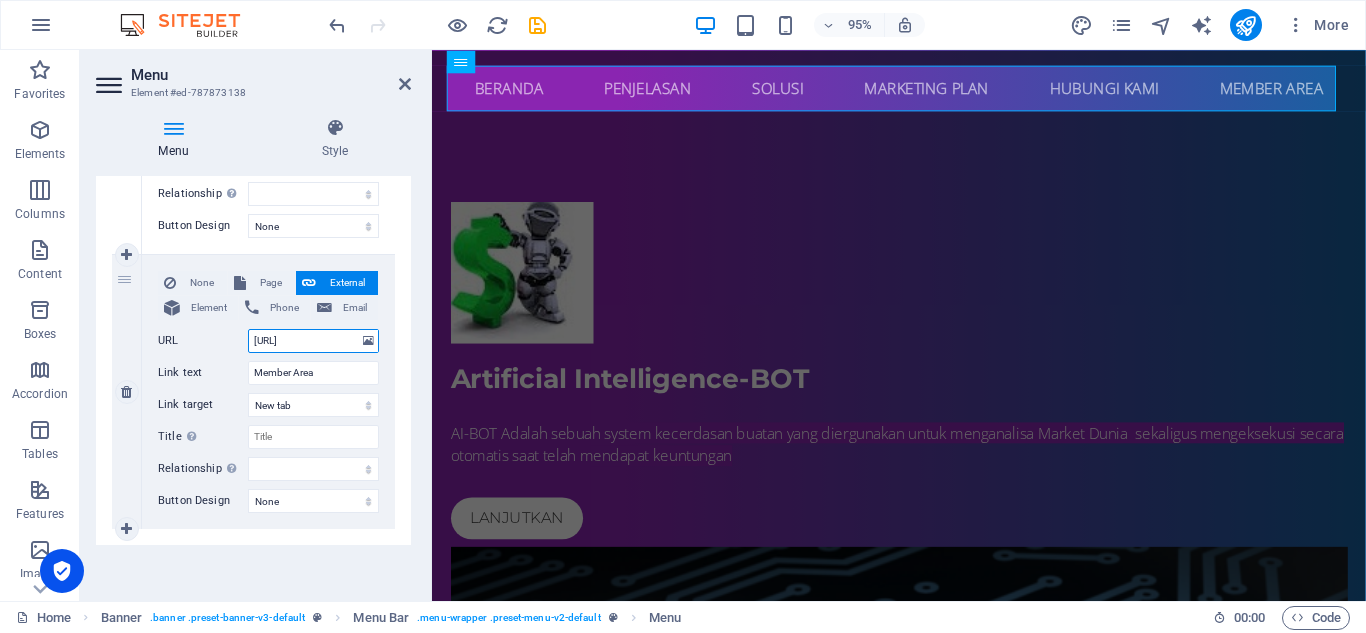 type on "https://a" 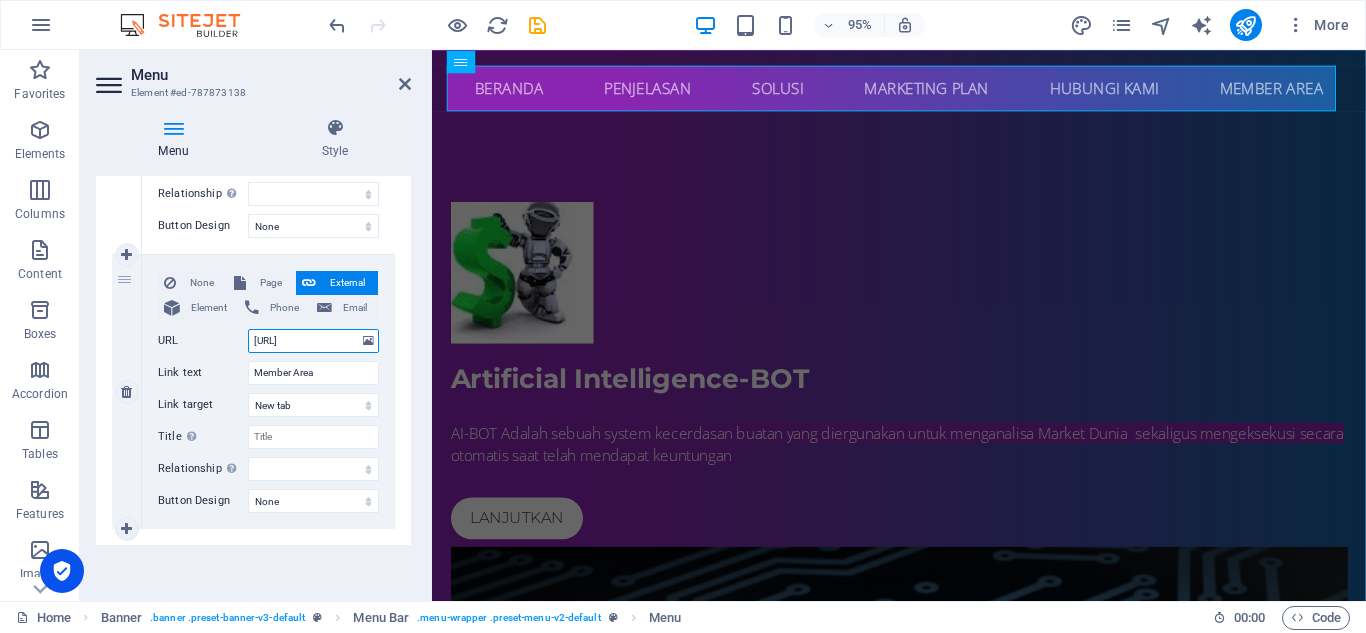 type on "https://au" 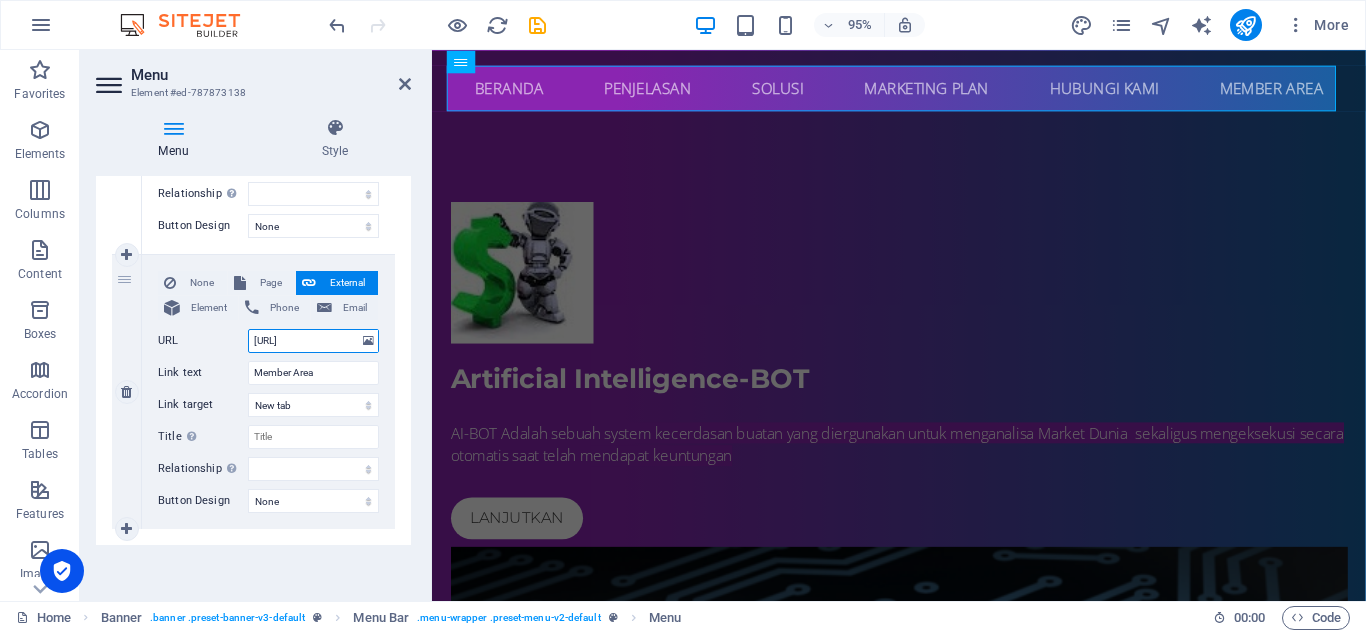 type on "https://autocuan." 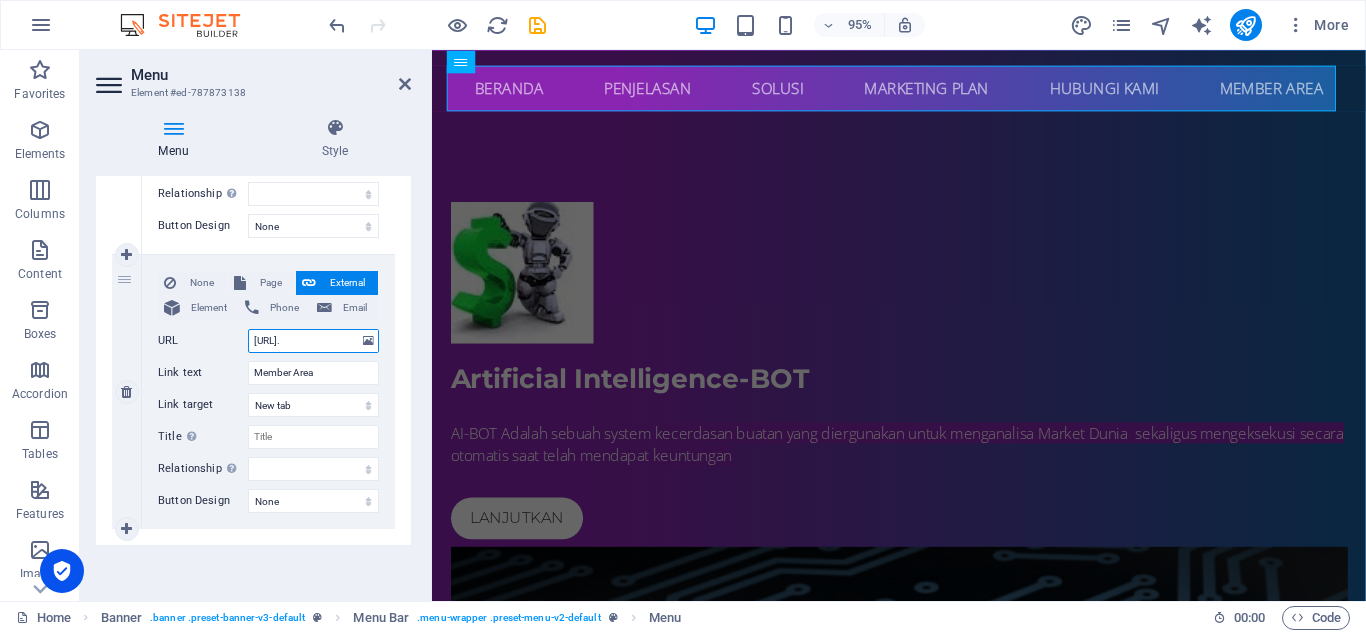 select 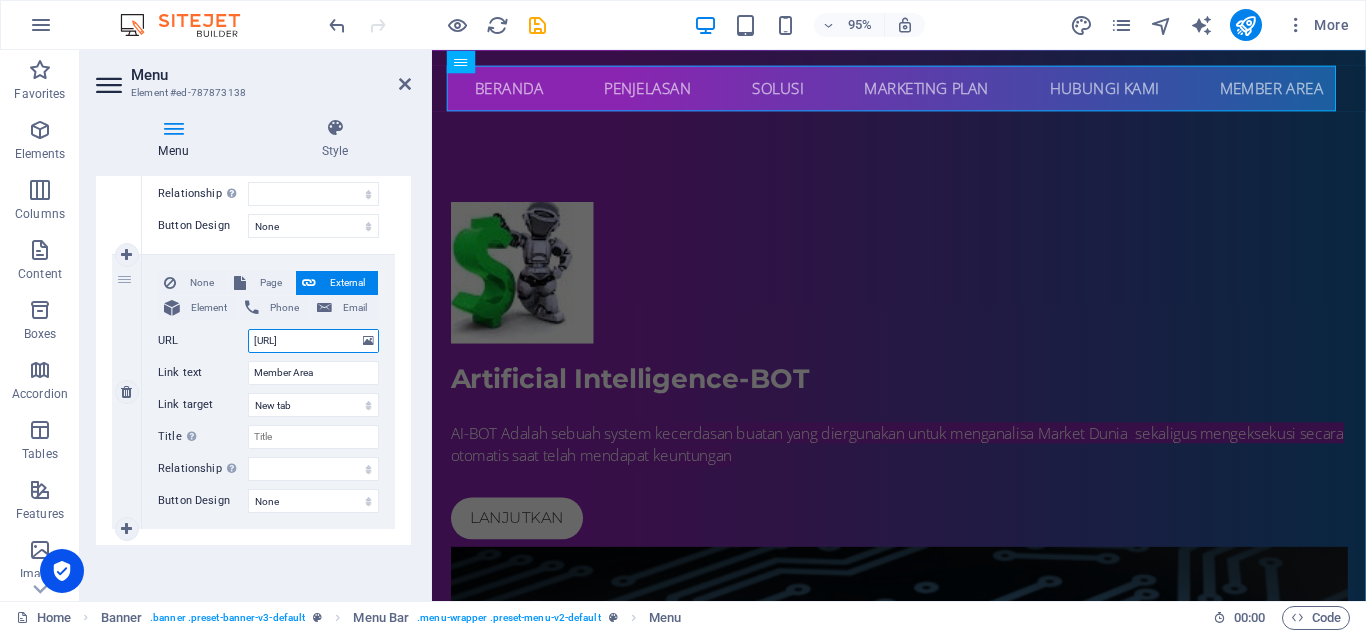 type on "https://autocuan.on" 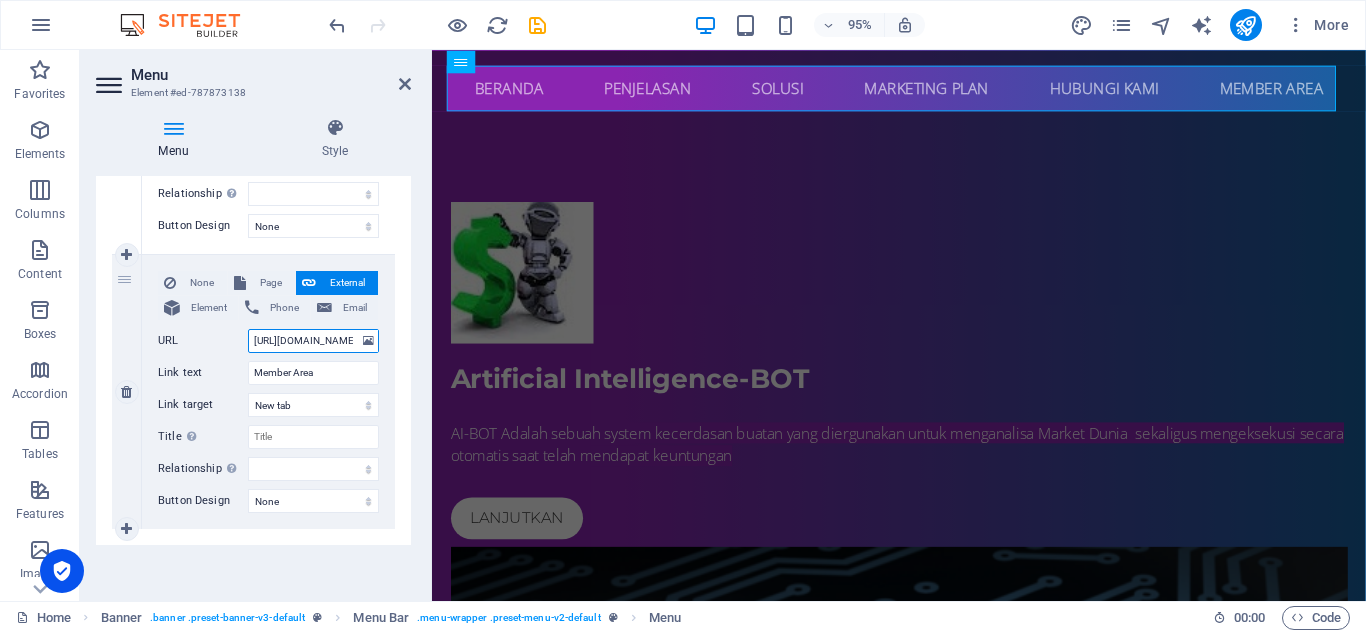 type on "https://autocuan.onli" 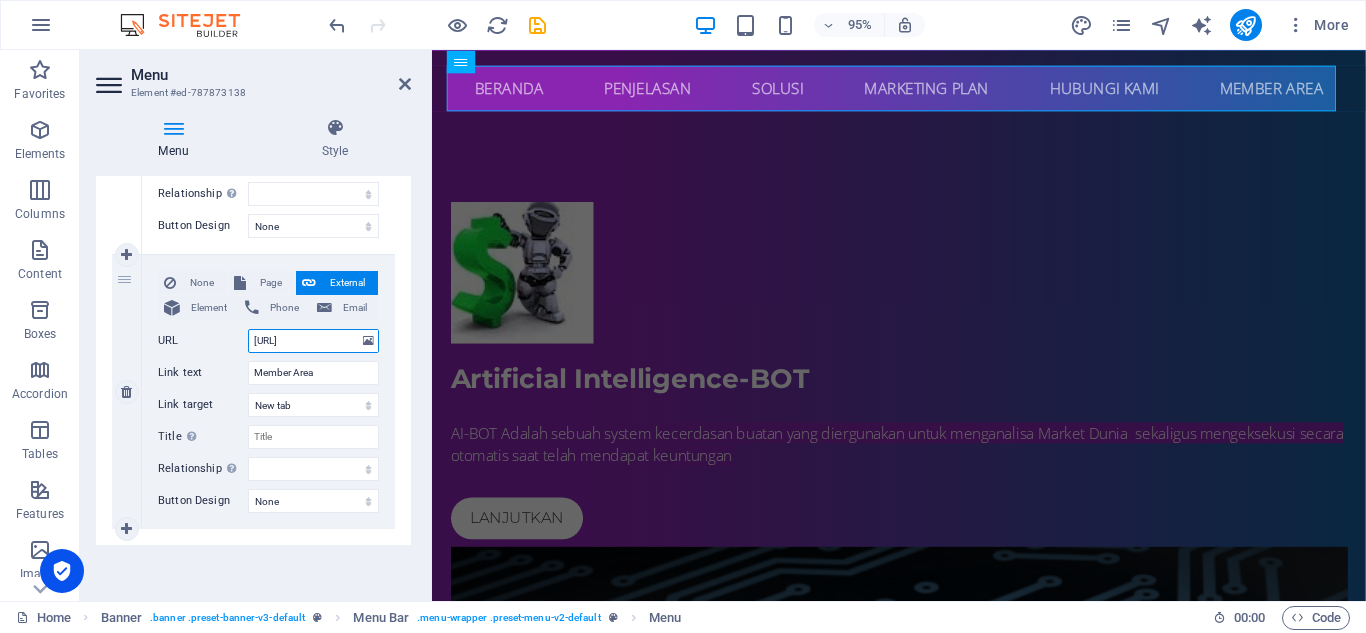 select 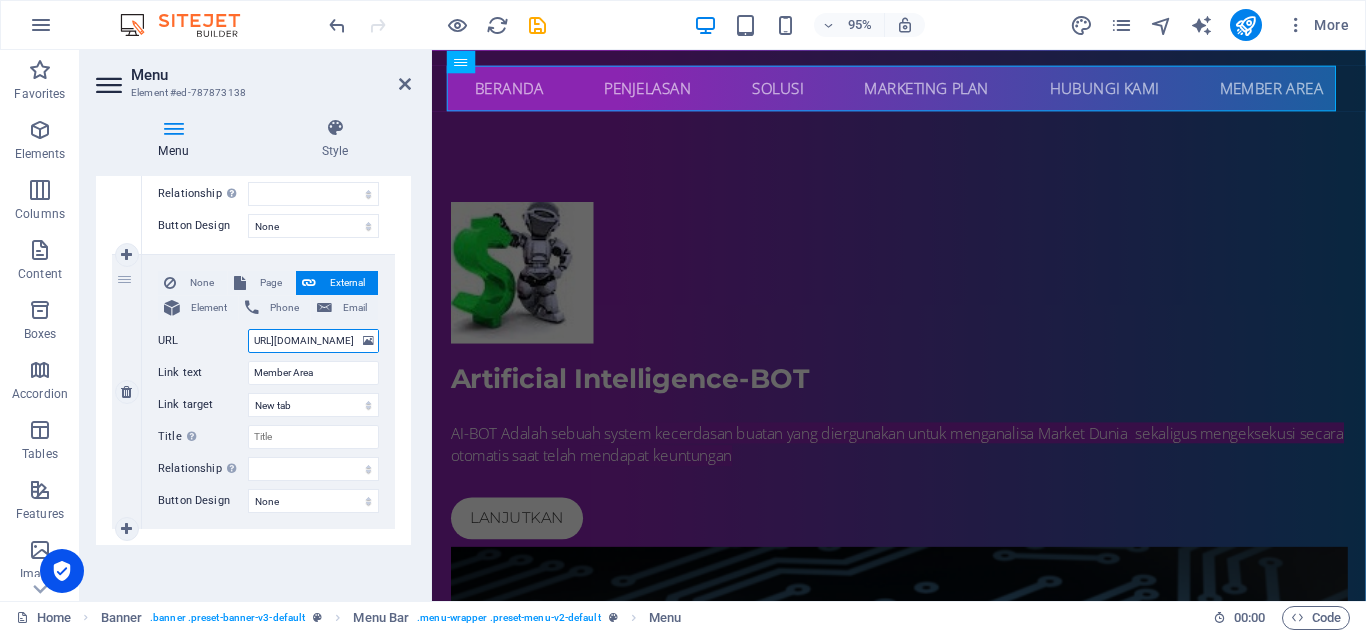 scroll, scrollTop: 0, scrollLeft: 8, axis: horizontal 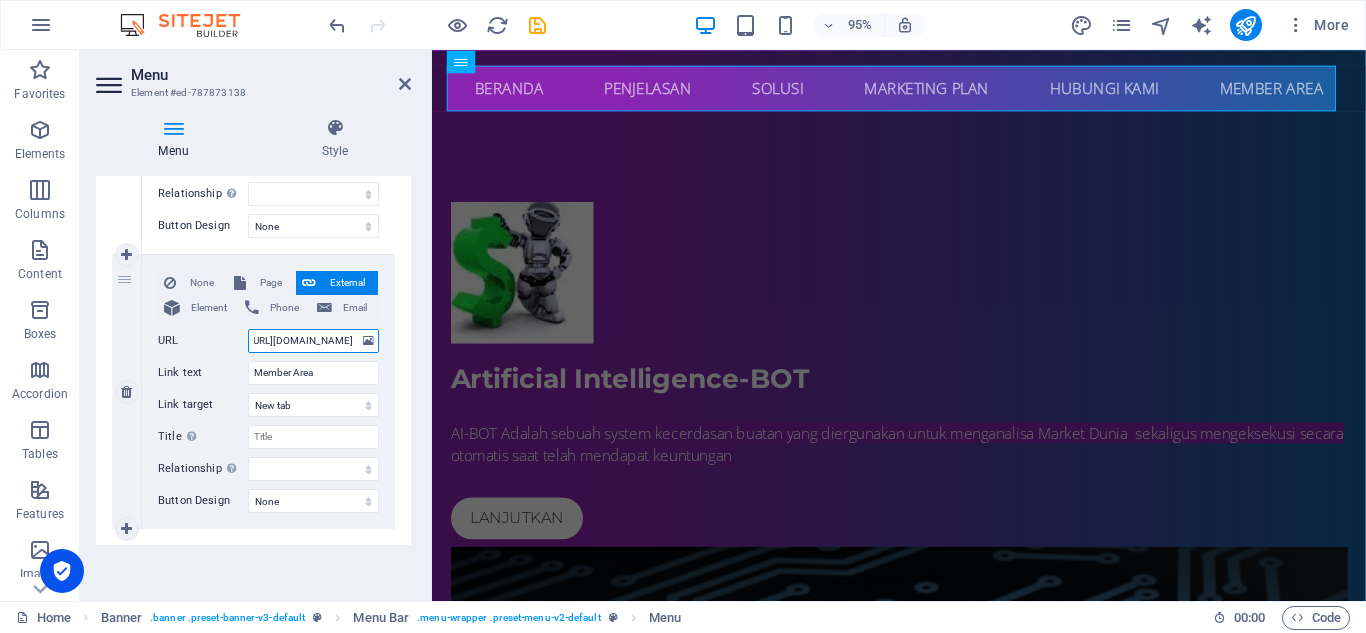 select 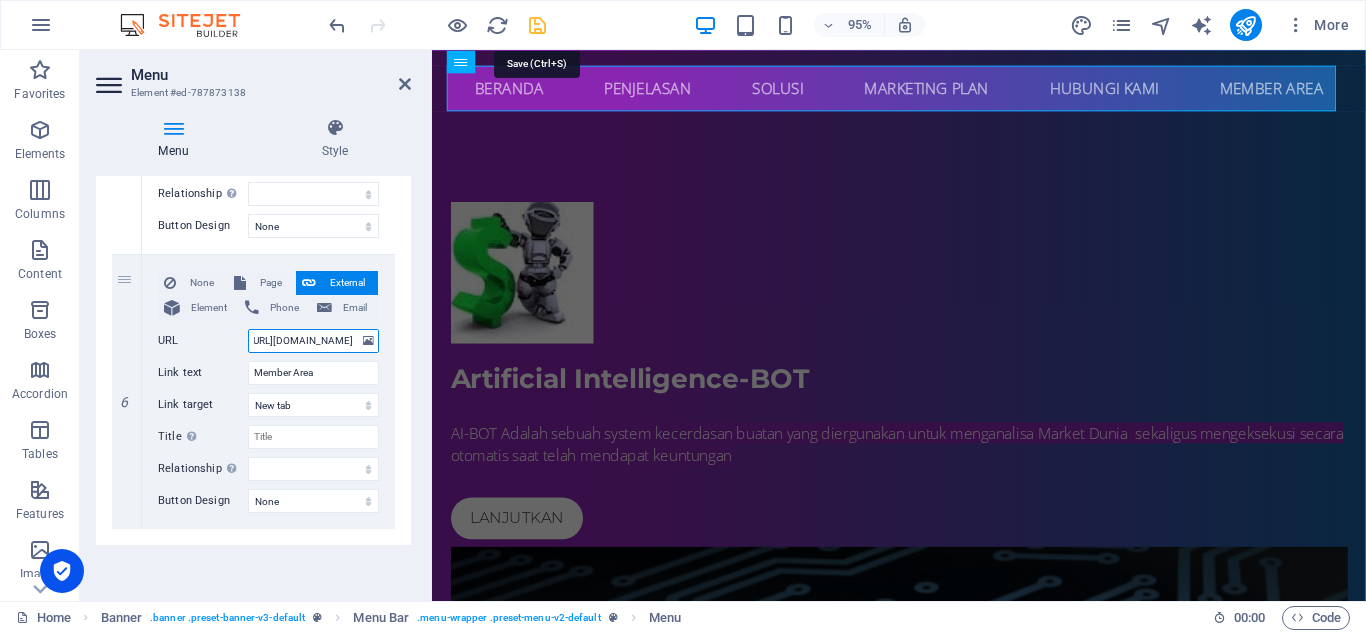 type on "https://autocuan.online" 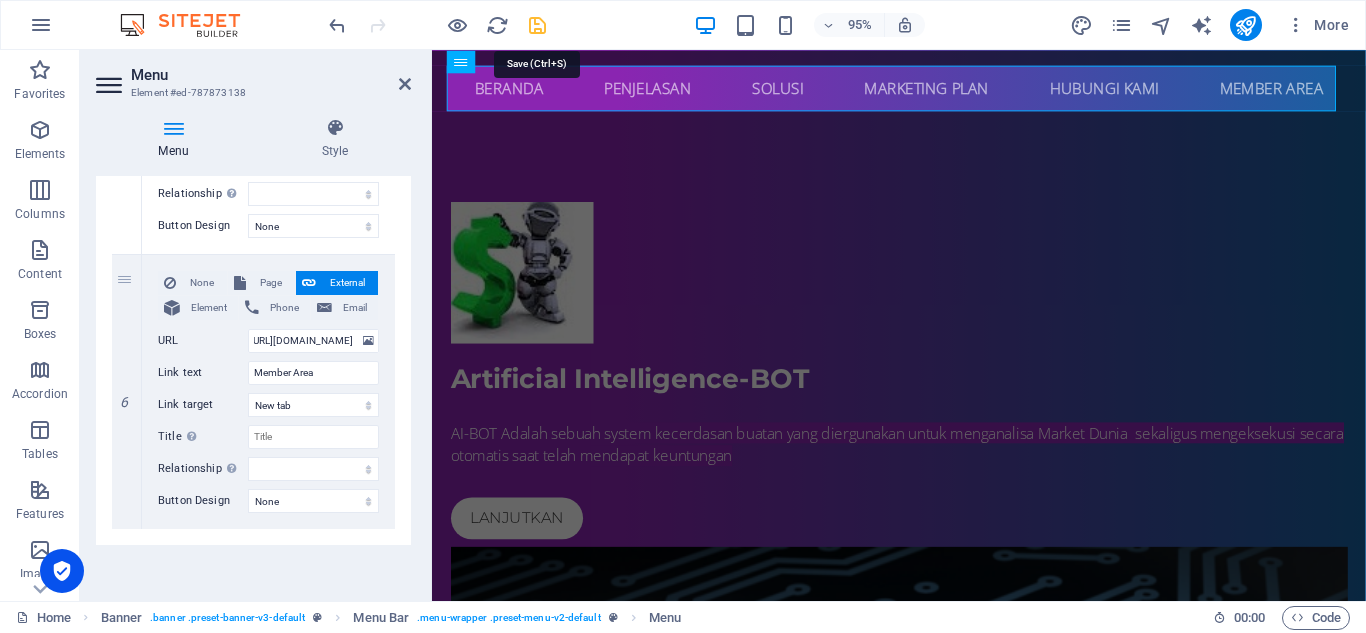 scroll, scrollTop: 0, scrollLeft: 0, axis: both 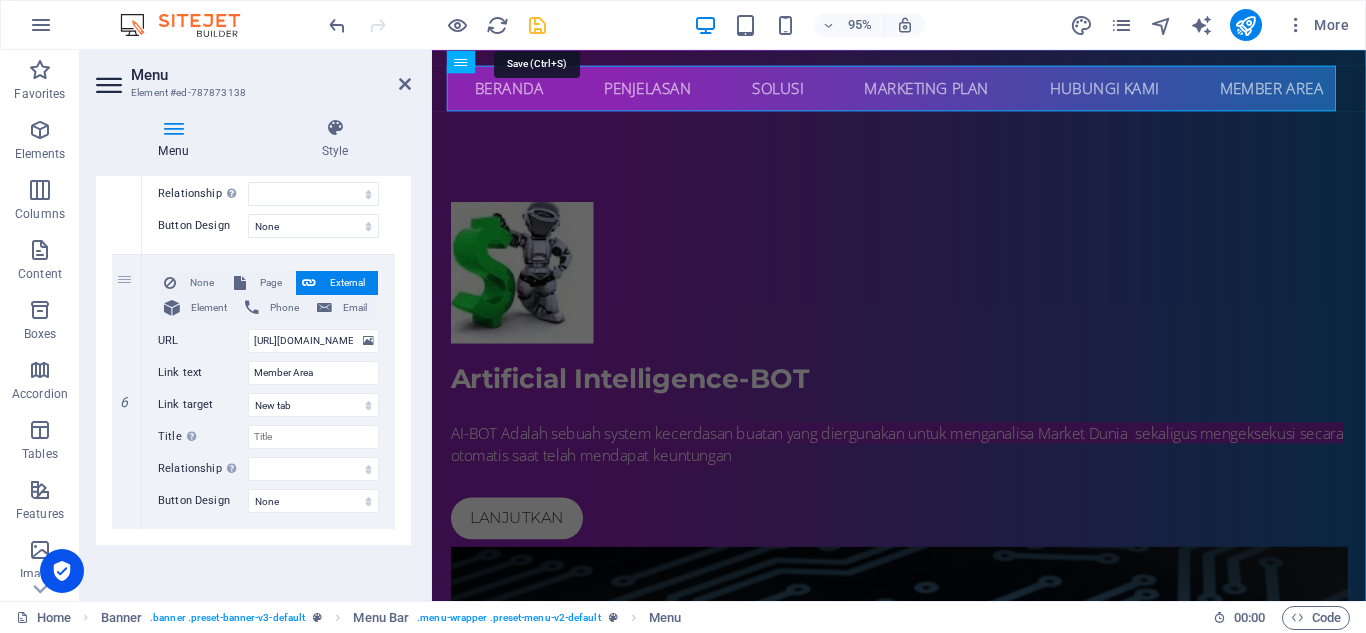 click at bounding box center (537, 25) 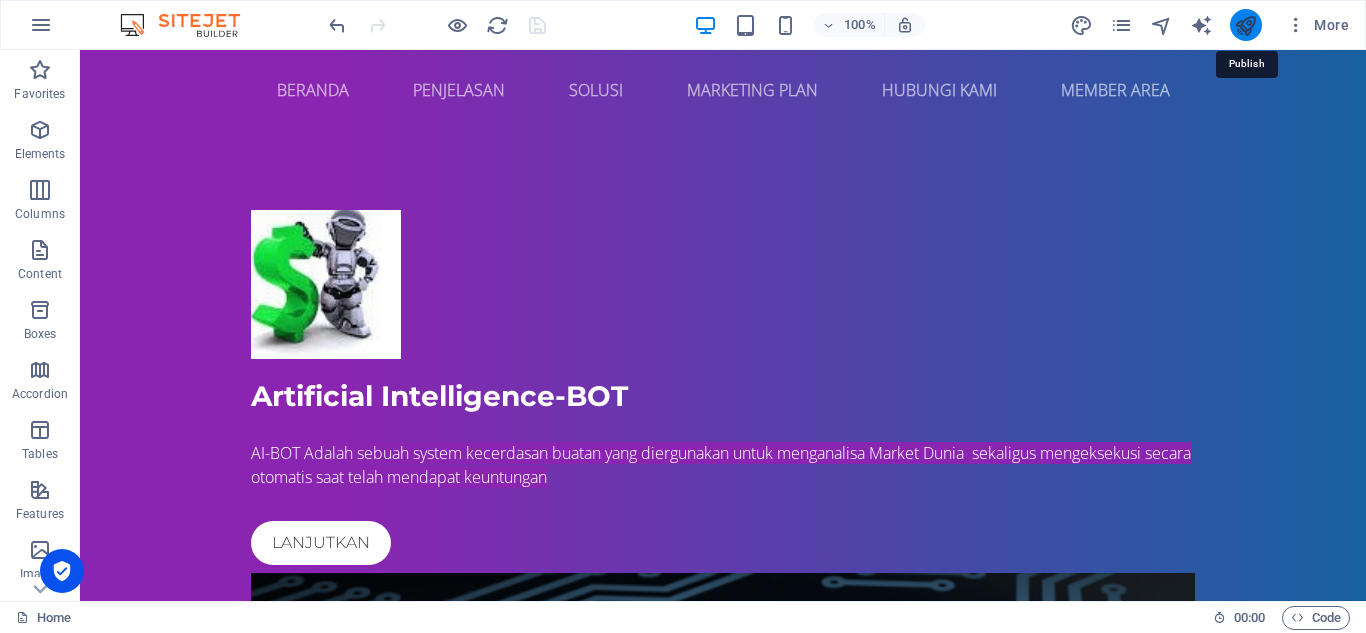 click at bounding box center (1245, 25) 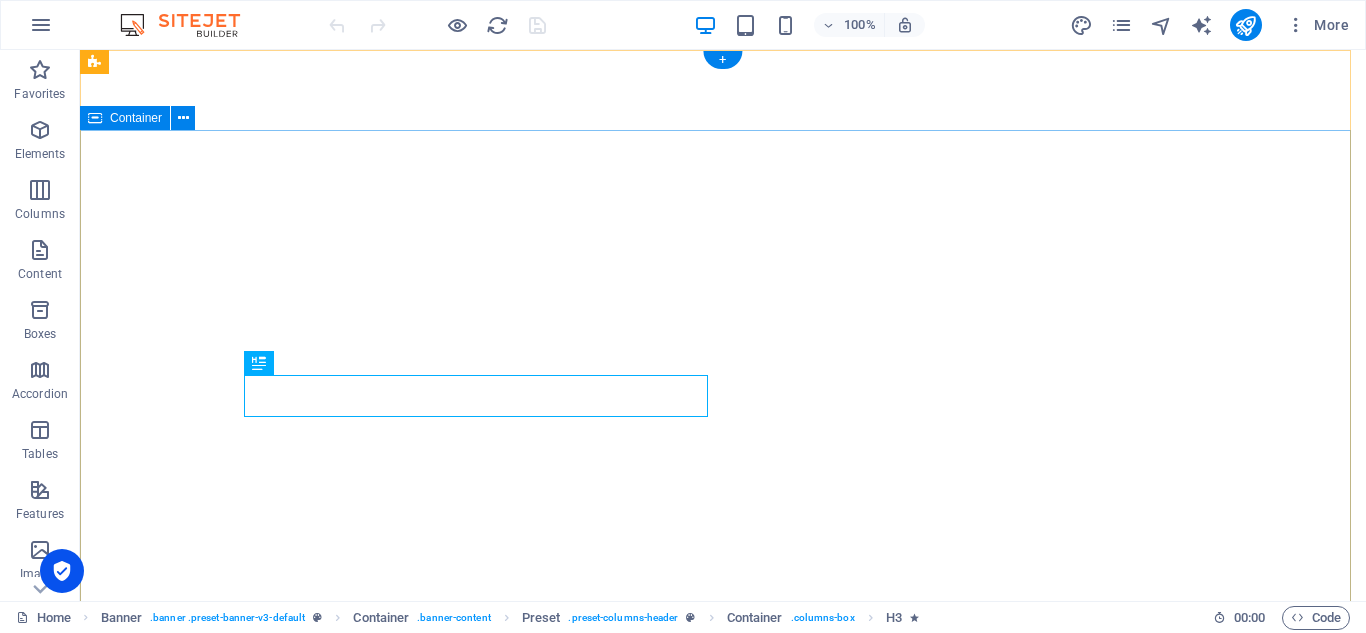scroll, scrollTop: 0, scrollLeft: 0, axis: both 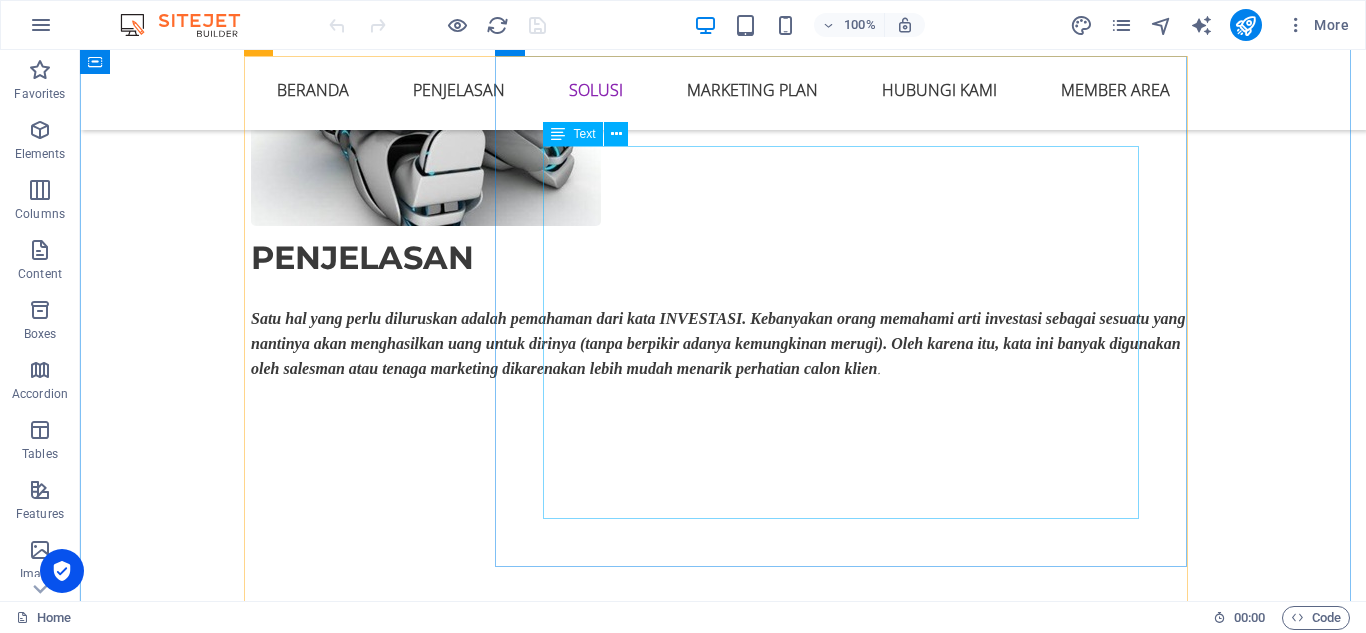 click on "Pada prinsipnya, siapa sih yang menolak diberi uang? Semua orang membutuhkan uang dikarenakan untuk hidup perlu adanya uang.Seberapa sering Anda mendengar iming-iming promosi, "Segera ivestasikan uang Anda agar nantinya bisa berkembang berlipat-lipat ganda" Tidak pernah satupun promosi tersebut menyebutkan seberapa besar resiko yang nantinya mungkin akan terjadi.Seolah-olah bila melakukan investasi maka hanyalah laba saja yang diraup, tanpa ada resiko kerugian.Padahal faktanya, investasi adalah ibarat pisau 2 sisi.Investasi dapat membuat untung, tetapi sebaliknya juga dapat membuat buntung .Sesuai prinsip ekonomi, High Risk High Profit. Semakin tinggi imbal hasilnya, maka semakin tinggi pula resiko. Hal inilah yang jarang sekali dipertimbangkan, terutama bagi yang awam.Sepengetahuan saya, bisnis yang berkriteria High Risk High Profit hanyalah trading. Baik trading forex, saham, future, index, komoditi, dan lain sebagainya. Hanya bisnis inilah yang dapat membuat kita cepat kaya atau cepat bangkrut :)" at bounding box center [849, 1811] 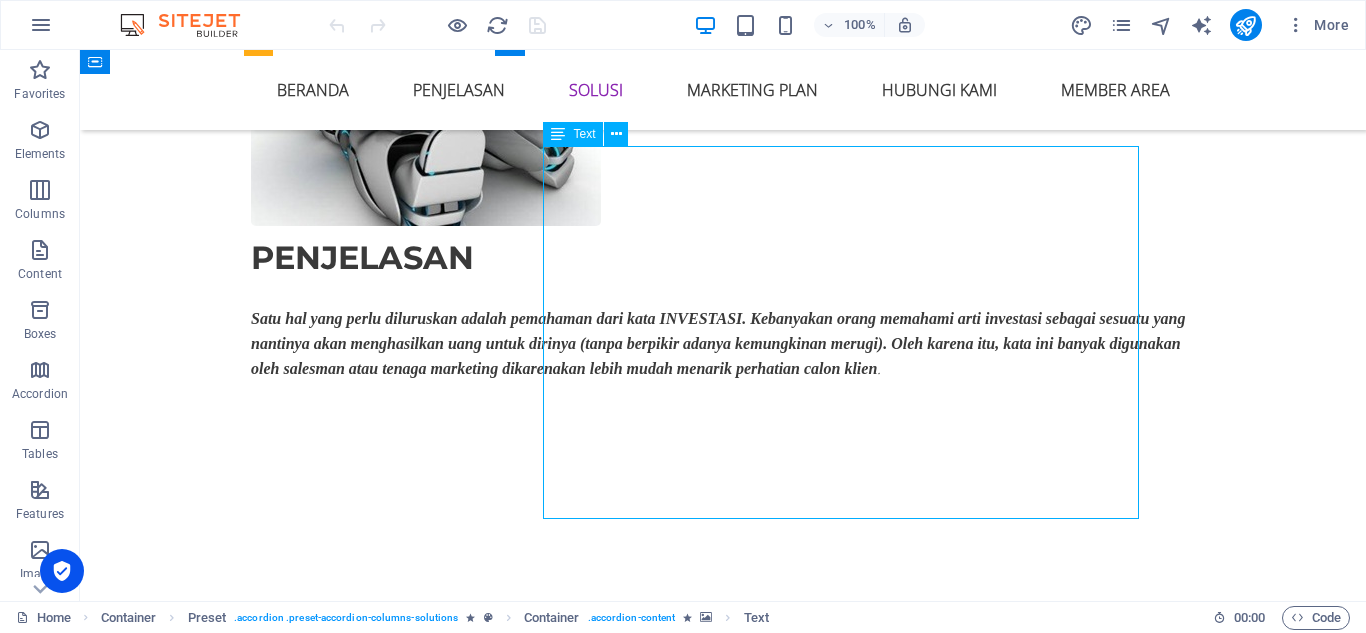 click on "Pada prinsipnya, siapa sih yang menolak diberi uang? Semua orang membutuhkan uang dikarenakan untuk hidup perlu adanya uang.Seberapa sering Anda mendengar iming-iming promosi, "Segera ivestasikan uang Anda agar nantinya bisa berkembang berlipat-lipat ganda" Tidak pernah satupun promosi tersebut menyebutkan seberapa besar resiko yang nantinya mungkin akan terjadi.Seolah-olah bila melakukan investasi maka hanyalah laba saja yang diraup, tanpa ada resiko kerugian.Padahal faktanya, investasi adalah ibarat pisau 2 sisi.Investasi dapat membuat untung, tetapi sebaliknya juga dapat membuat buntung .Sesuai prinsip ekonomi, High Risk High Profit. Semakin tinggi imbal hasilnya, maka semakin tinggi pula resiko. Hal inilah yang jarang sekali dipertimbangkan, terutama bagi yang awam.Sepengetahuan saya, bisnis yang berkriteria High Risk High Profit hanyalah trading. Baik trading forex, saham, future, index, komoditi, dan lain sebagainya. Hanya bisnis inilah yang dapat membuat kita cepat kaya atau cepat bangkrut :)" at bounding box center [849, 1811] 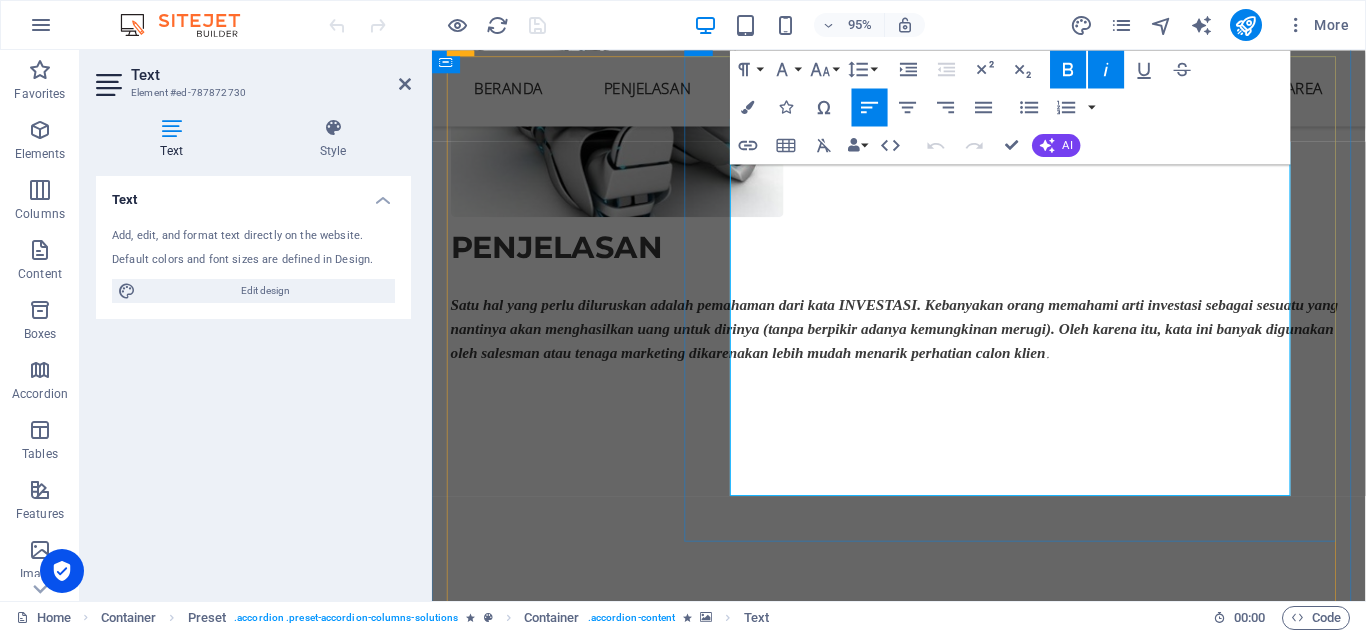 scroll, scrollTop: 1824, scrollLeft: 0, axis: vertical 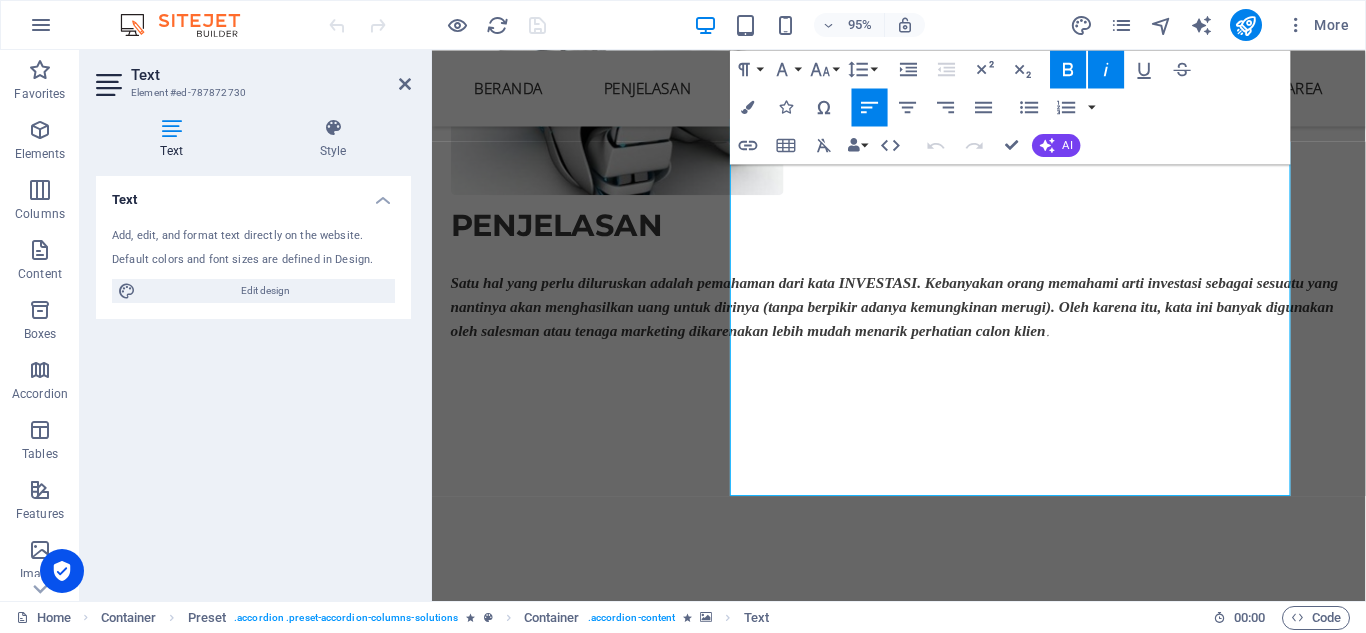 drag, startPoint x: 1141, startPoint y: 284, endPoint x: 733, endPoint y: 192, distance: 418.24396 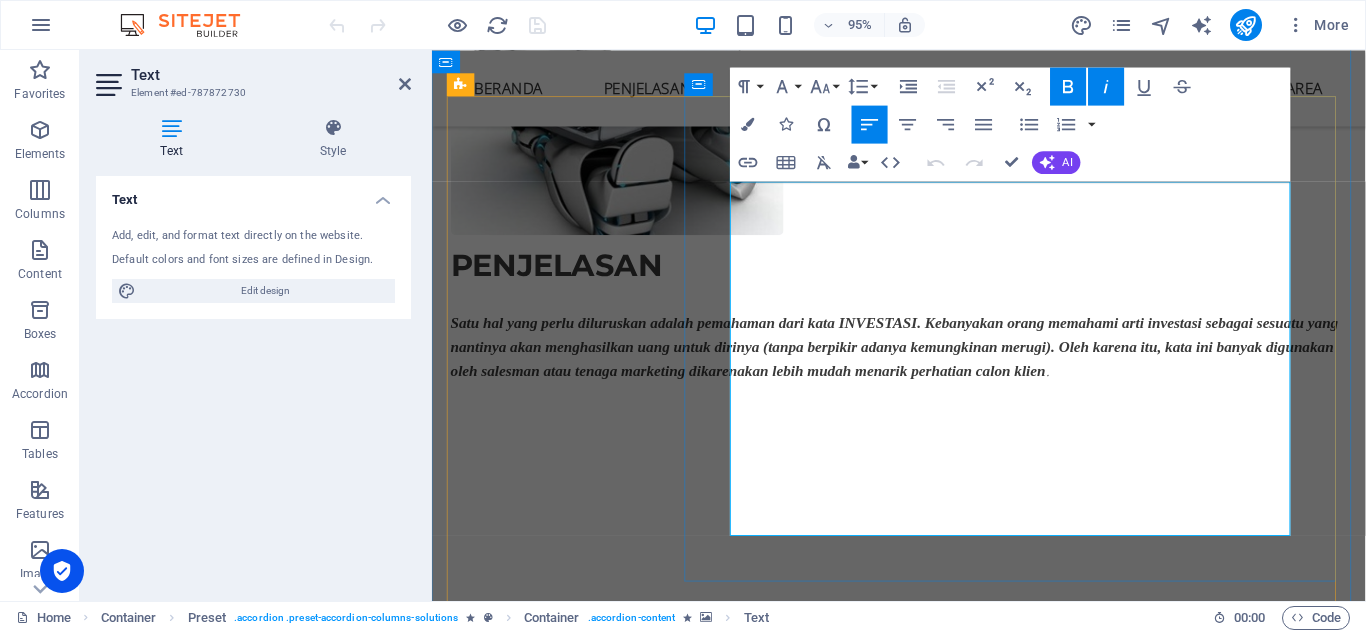 scroll, scrollTop: 1724, scrollLeft: 0, axis: vertical 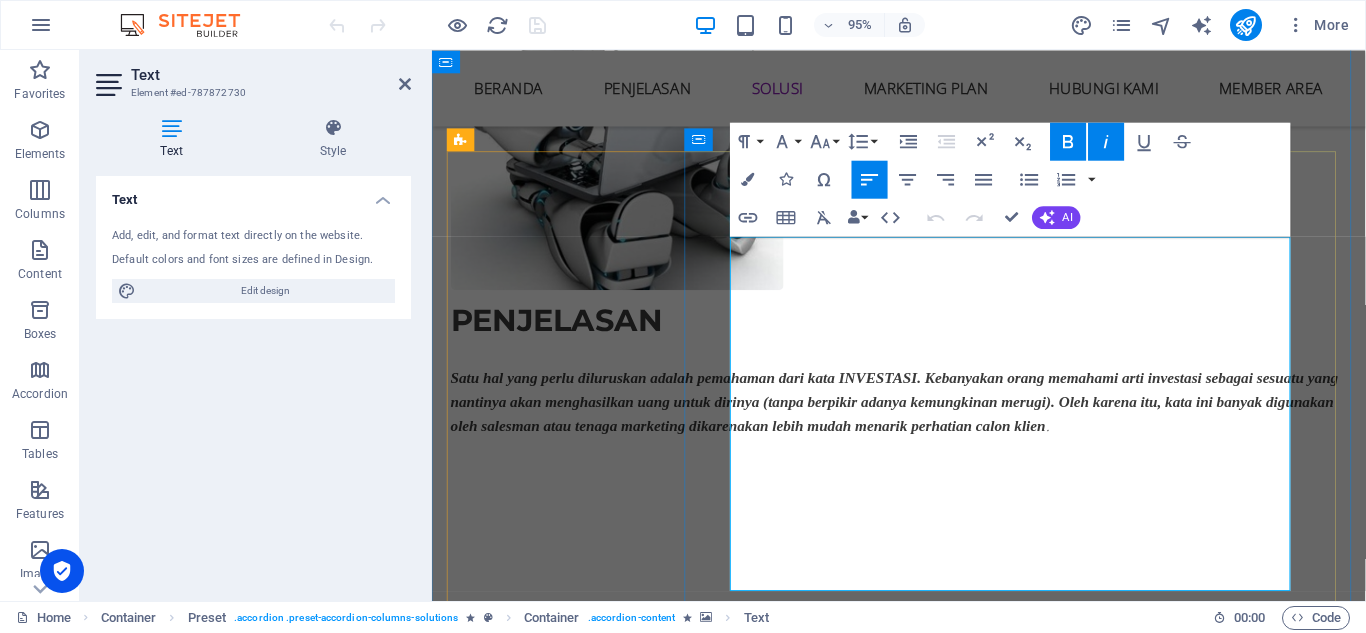 type 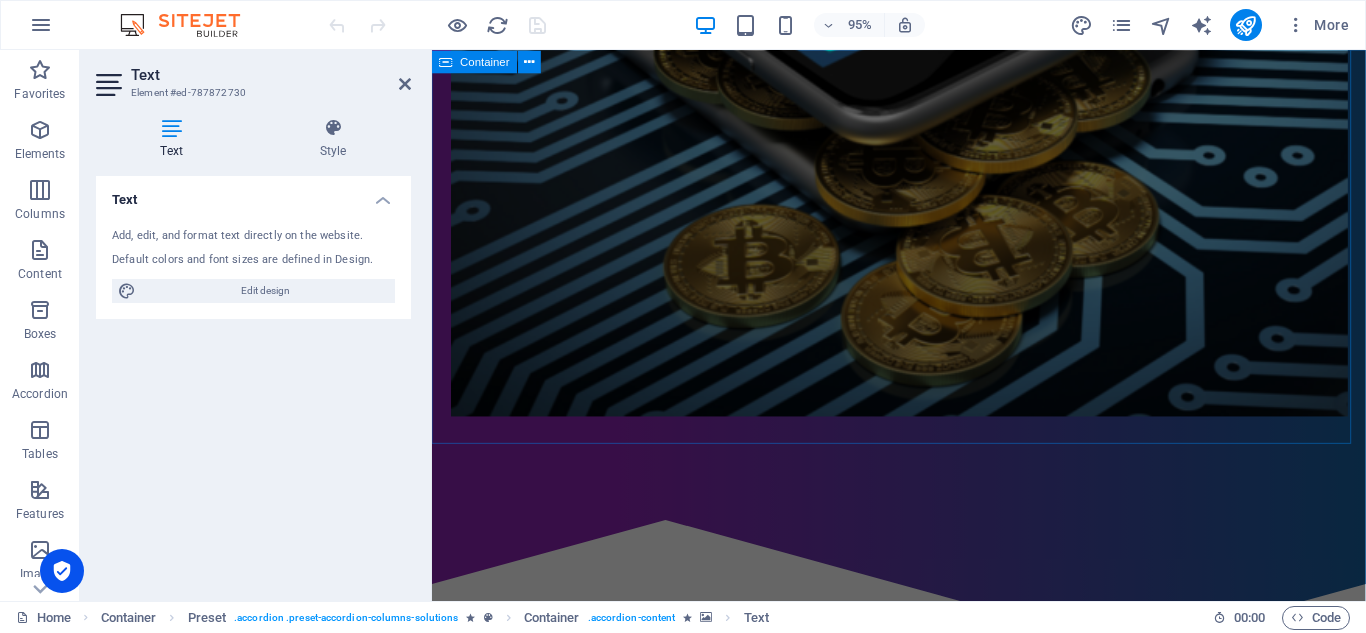 scroll, scrollTop: 824, scrollLeft: 0, axis: vertical 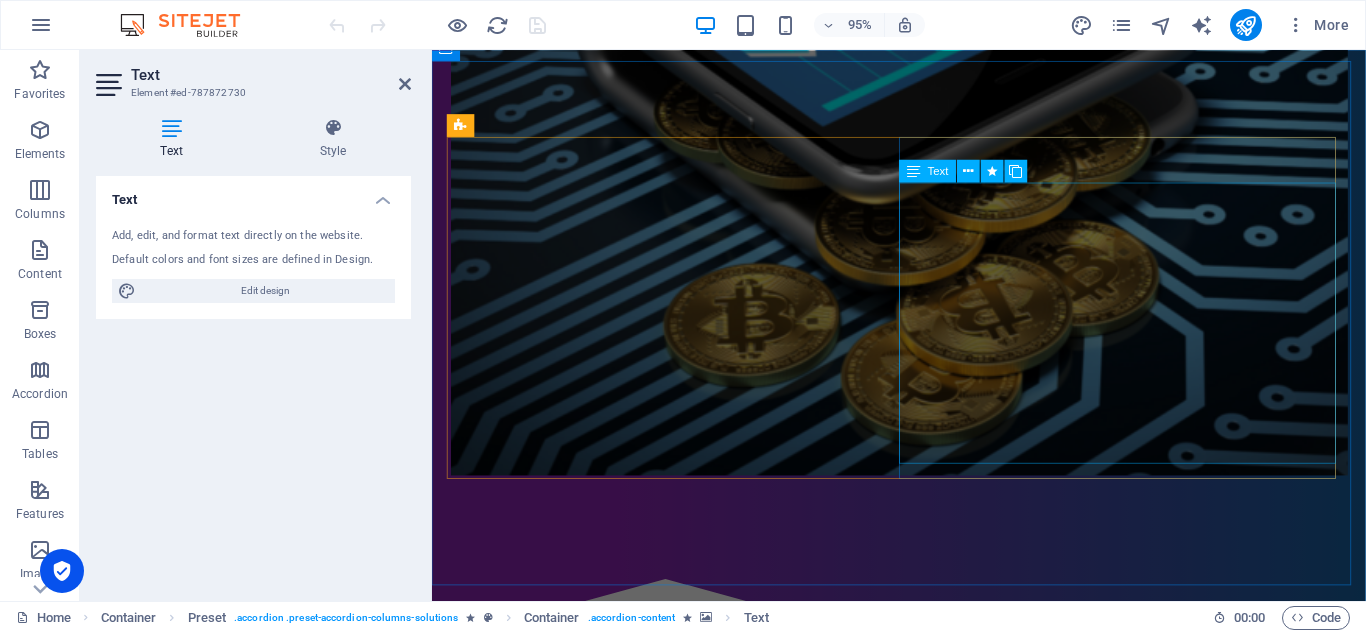 click on "Satu hal yang perlu diluruskan adalah pemahaman dari kata INVESTASI.
Kebanyakan orang memahami arti investasi sebagai sesuatu yang nantinya akan menghasilkan uang untuk dirinya (tanpa berpikir adanya kemungkinan merugi).
Oleh karena itu, kata ini banyak digunakan oleh salesman atau tenaga marketing dikarenakan lebih mudah menarik perhatian calon klien ." at bounding box center (924, 1343) 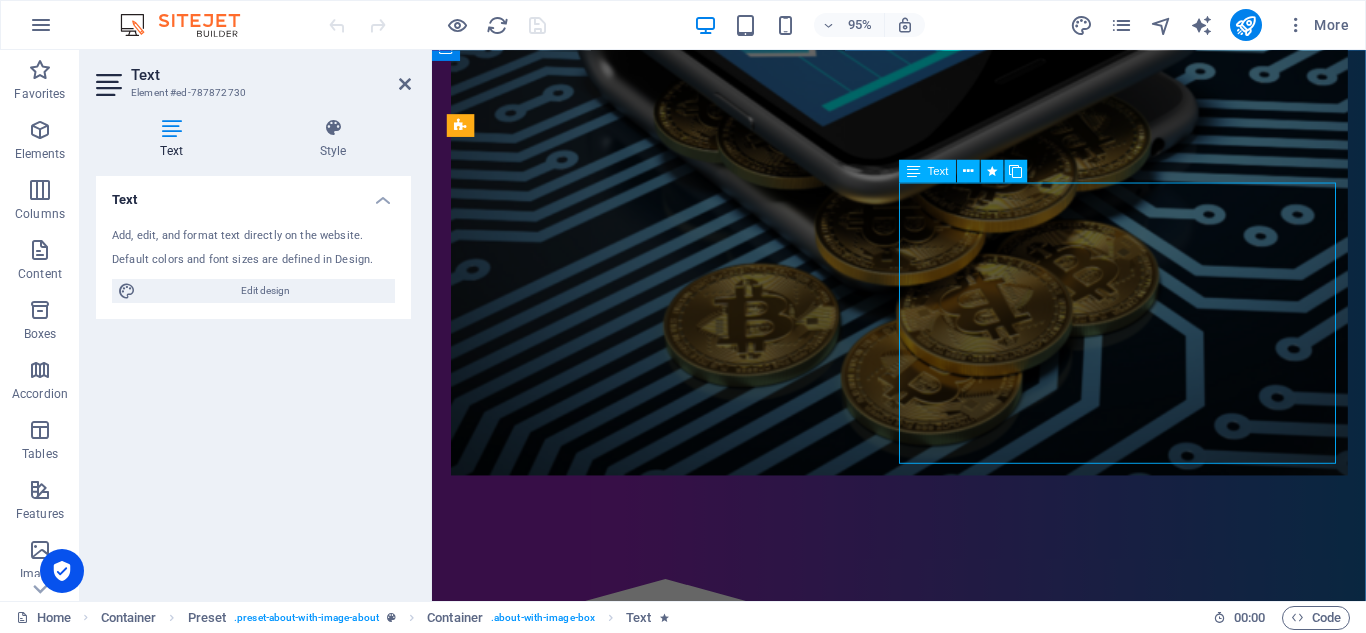 click on "Satu hal yang perlu diluruskan adalah pemahaman dari kata INVESTASI.
Kebanyakan orang memahami arti investasi sebagai sesuatu yang nantinya akan menghasilkan uang untuk dirinya (tanpa berpikir adanya kemungkinan merugi).
Oleh karena itu, kata ini banyak digunakan oleh salesman atau tenaga marketing dikarenakan lebih mudah menarik perhatian calon klien ." at bounding box center (924, 1343) 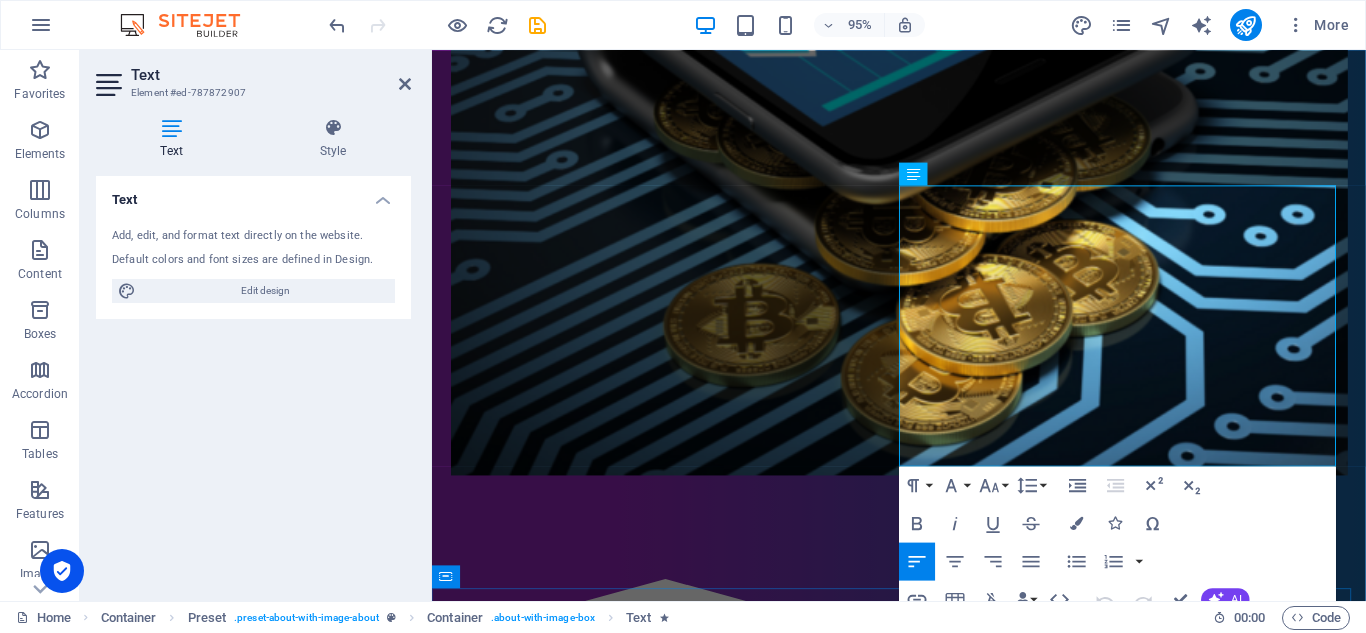 scroll, scrollTop: 821, scrollLeft: 0, axis: vertical 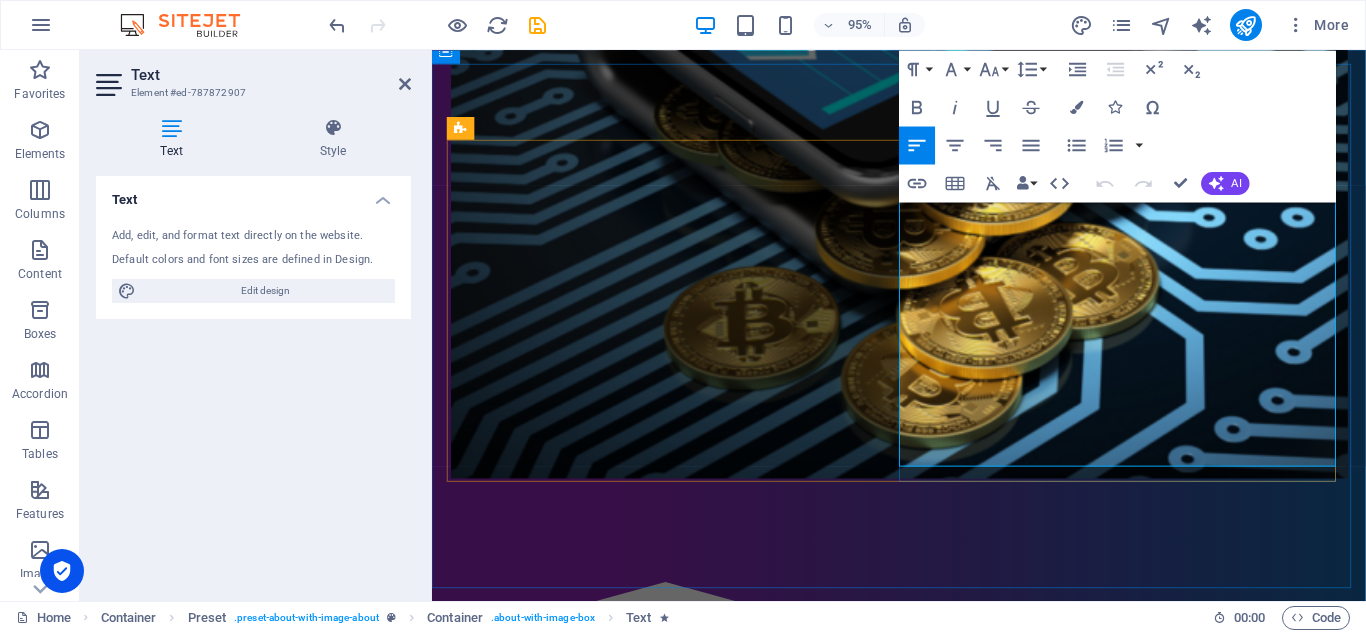 click on "Satu hal yang perlu diluruskan adalah pemahaman dari kata INVESTASI.
Kebanyakan orang memahami arti investasi sebagai sesuatu yang nantinya akan menghasilkan uang untuk dirinya (tanpa berpikir adanya kemungkinan merugi).
Oleh karena itu, kata ini banyak digunakan oleh salesman atau tenaga marketing dikarenakan lebih mudah menarik perhatian calon klien ." at bounding box center [924, 1358] 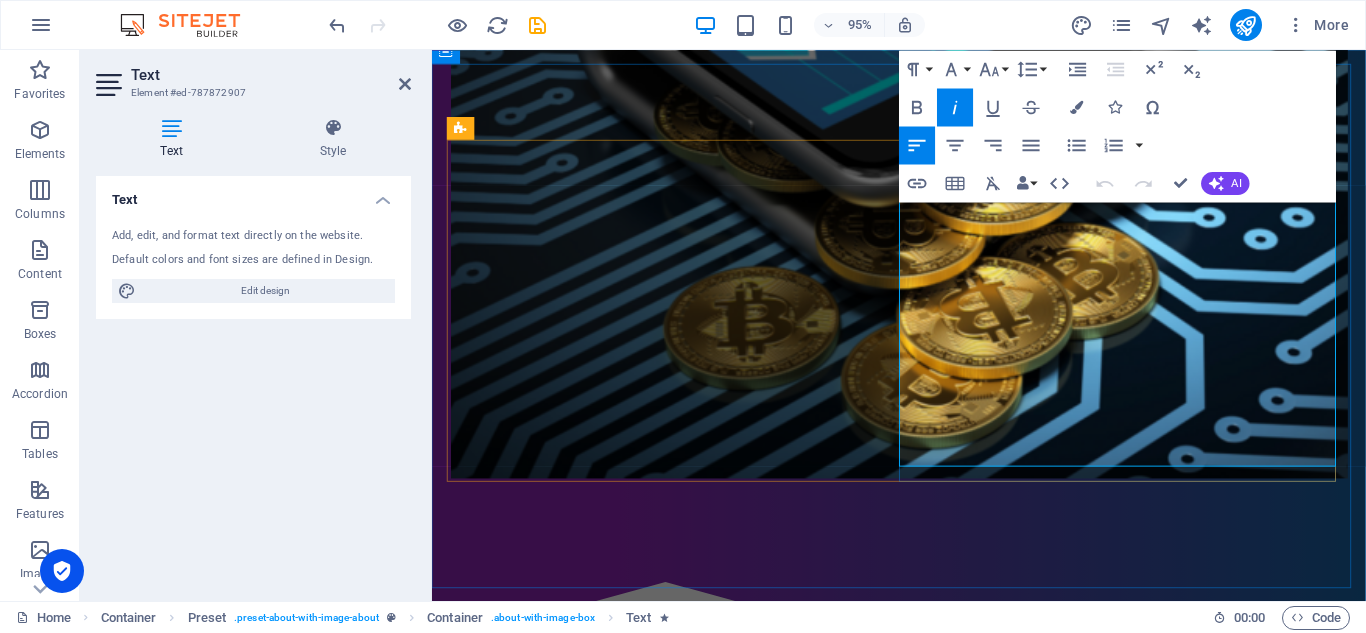 click on "Satu hal yang perlu diluruskan adalah pemahaman dari kata INVESTASI.
Kebanyakan orang memahami arti investasi sebagai sesuatu yang nantinya akan menghasilkan uang untuk dirinya (tanpa berpikir adanya kemungkinan merugi).
Oleh karena itu, kata ini banyak digunakan oleh salesman atau tenaga marketing dikarenakan lebih mudah menarik perhatian calon klien ." at bounding box center [924, 1358] 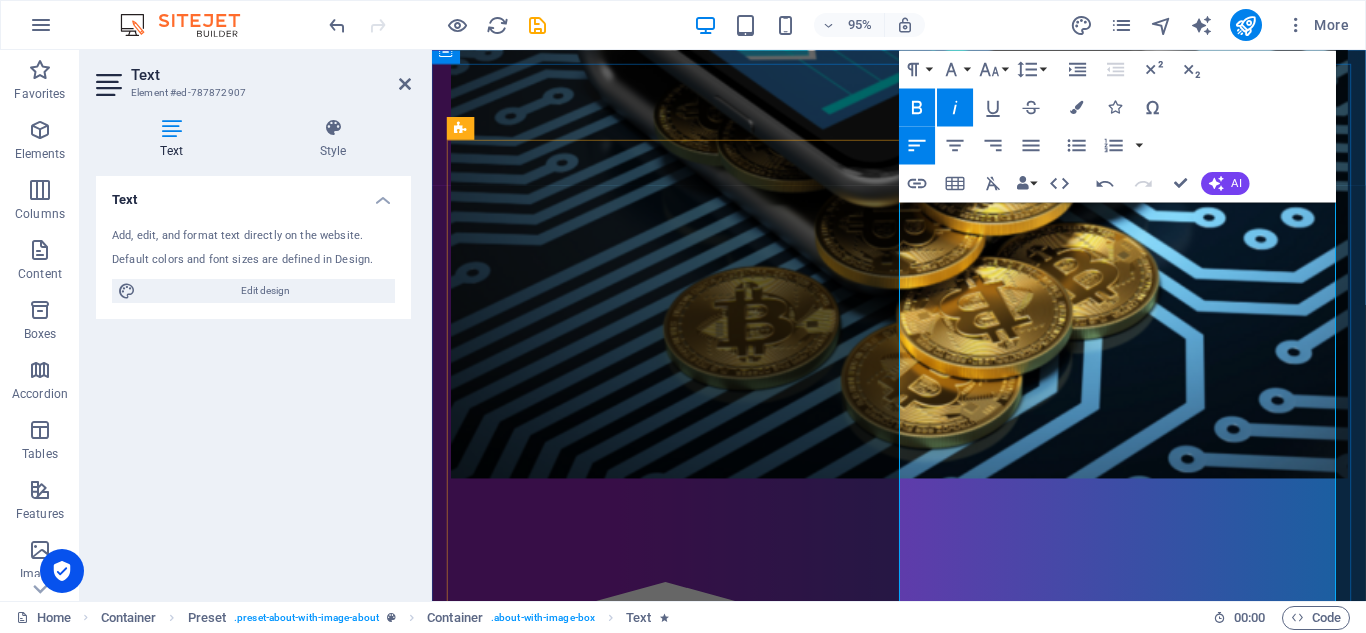 click on "Pada prinsipnya, siapa sih yang menolak diberi uang? Semua orang membutuhkan uang dikarenakan untuk hidup perlu adanya uang.Seberapa sering Anda mendengar iming-iming promosi, "Segera ivestasikan uang Anda agar nantinya bisa berkembang berlipat-lipat ganda" Tidak pernah satupun promosi tersebut menyebutkan seberapa besar resiko yang nantinya mungkin akan terjadi.Seolah-olah bila melakukan investasi maka hanyalah laba saja yang diraup, tanpa ada resiko kerugian." at bounding box center (913, 1410) 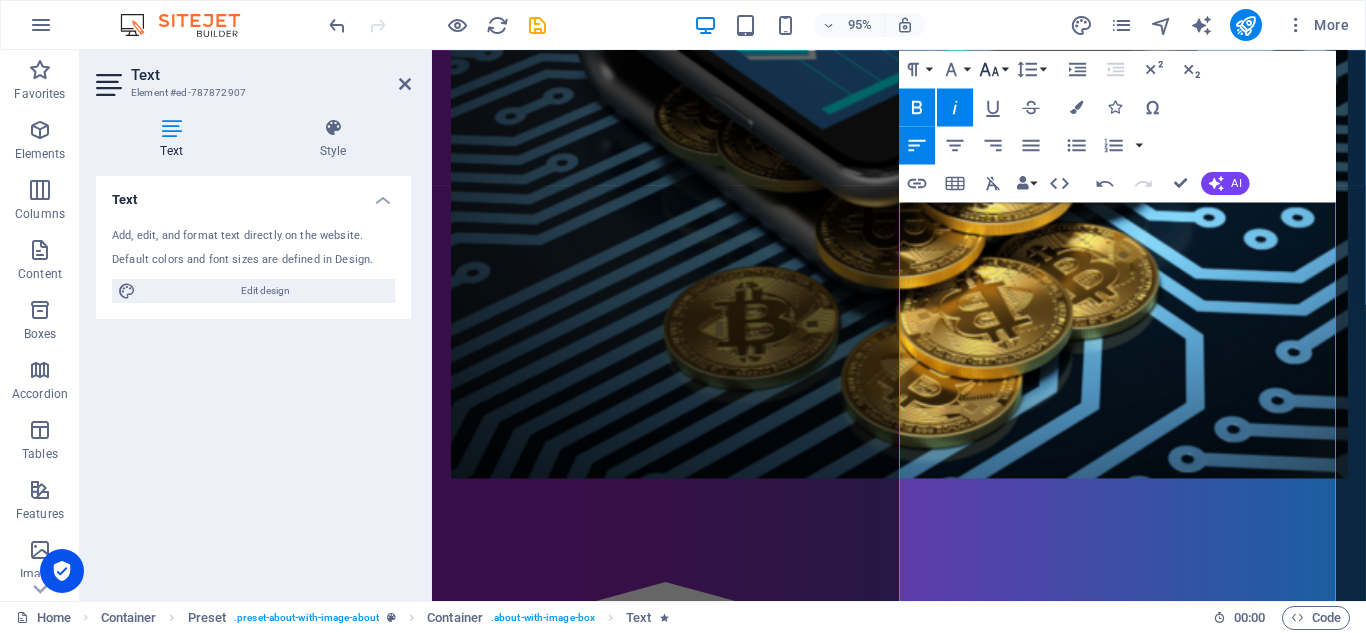 click on "Font Size" at bounding box center (993, 69) 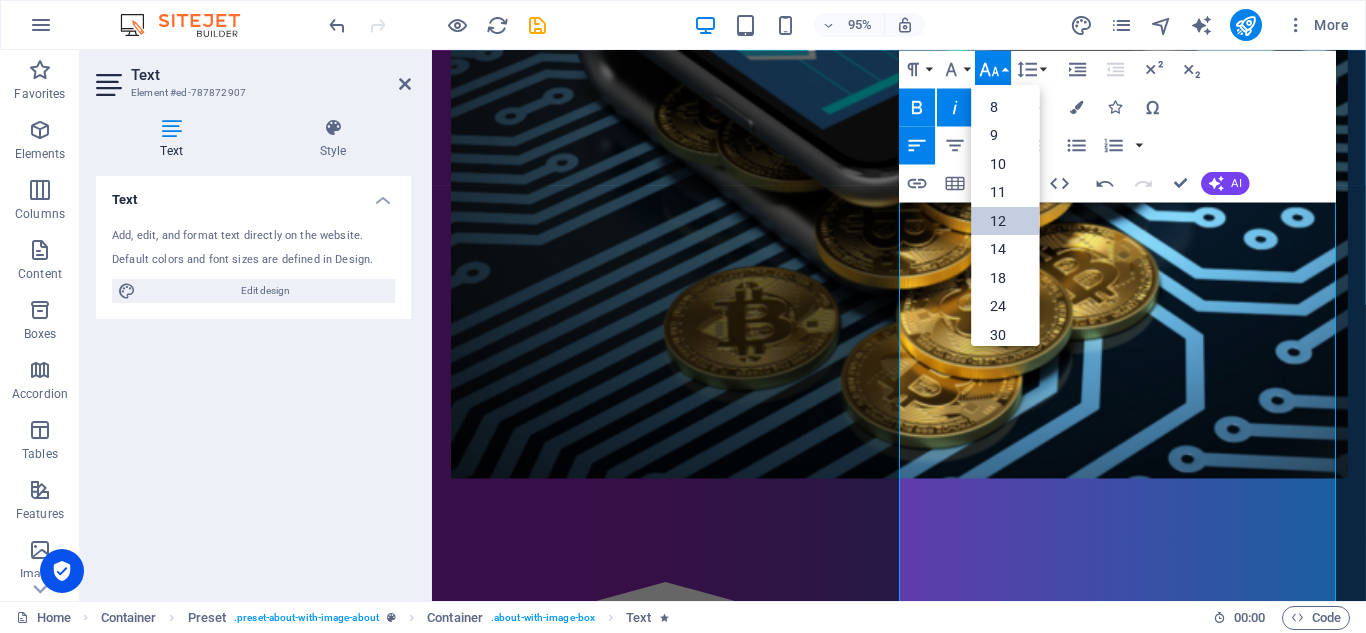 click on "12" at bounding box center (1006, 220) 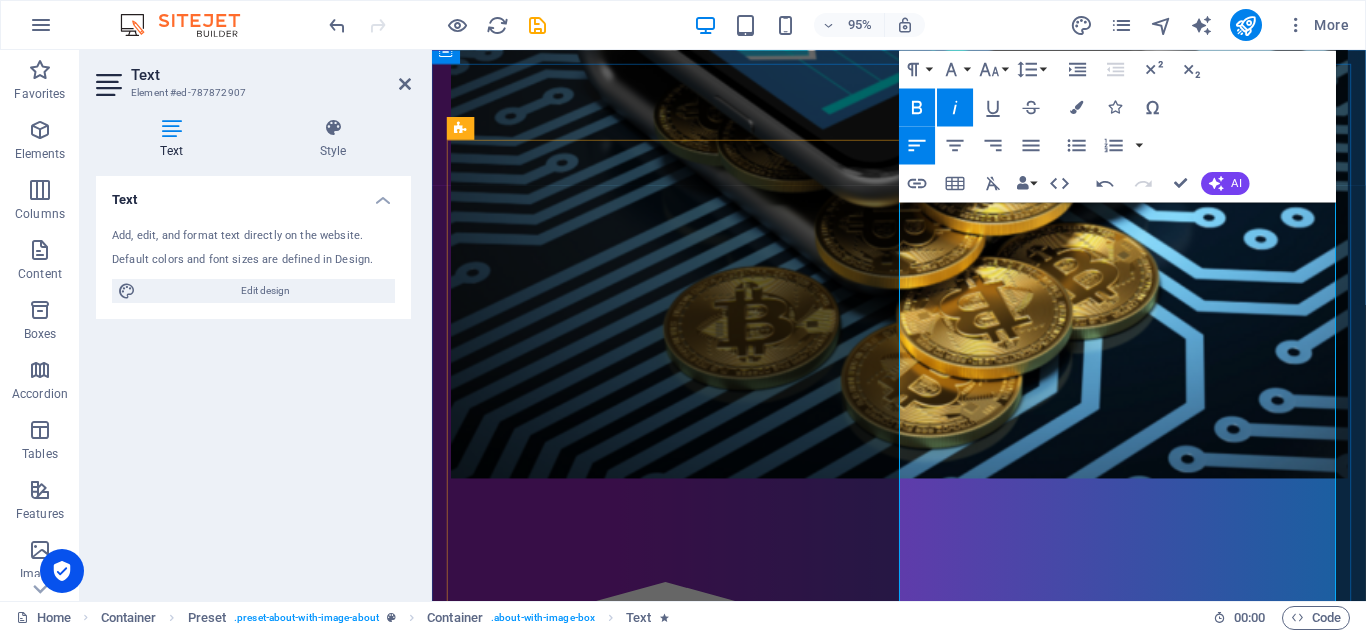 click on "Pada prinsipnya, siapa sih yang menolak diberi uang? Semua orang membutuhkan uang dik ​ arenakan untuk hidup perlu adanya uang.Seberapa sering Anda mendengar iming-iming promosi, "Segera ivestasikan uang Anda agar nantinya bisa berkembang berlipat-lipat ganda" Tidak pernah satupun promosi tersebut menyebutkan seberapa besar resiko yang nantinya mungkin akan terjadi.Seolah-olah bila melakukan investasi maka hanyalah laba saja yang diraup, tanpa ada resiko kerugian." at bounding box center (913, 1410) 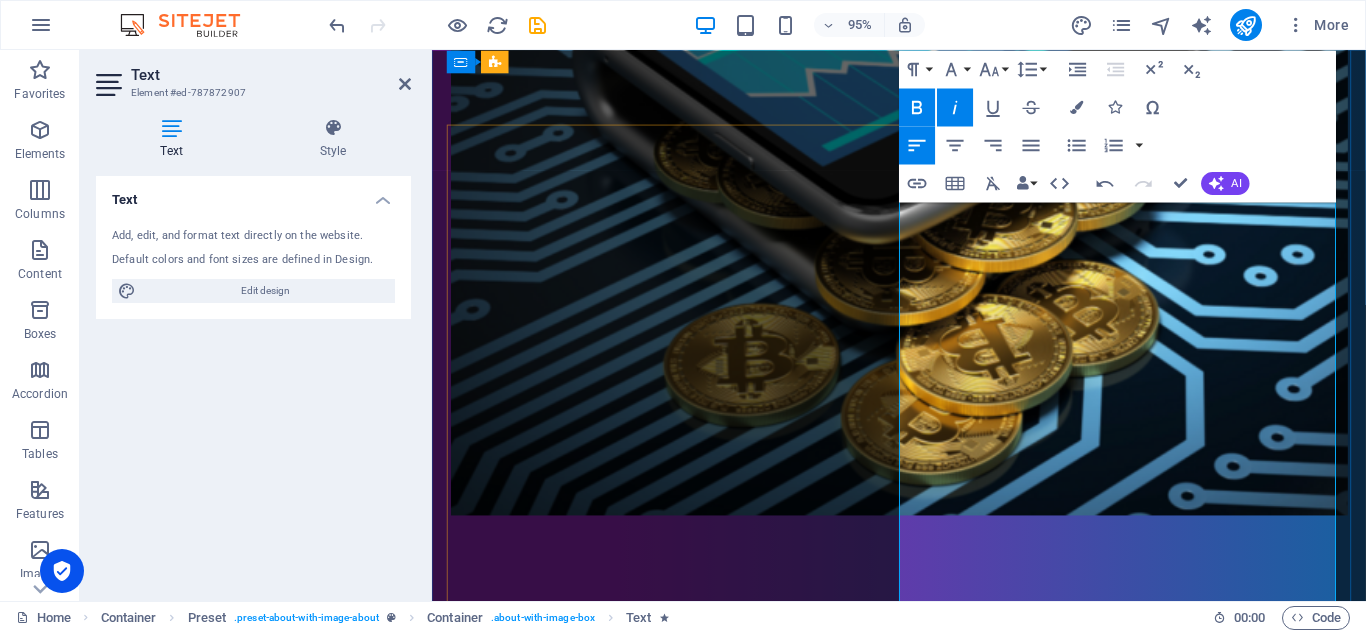 scroll, scrollTop: 621, scrollLeft: 0, axis: vertical 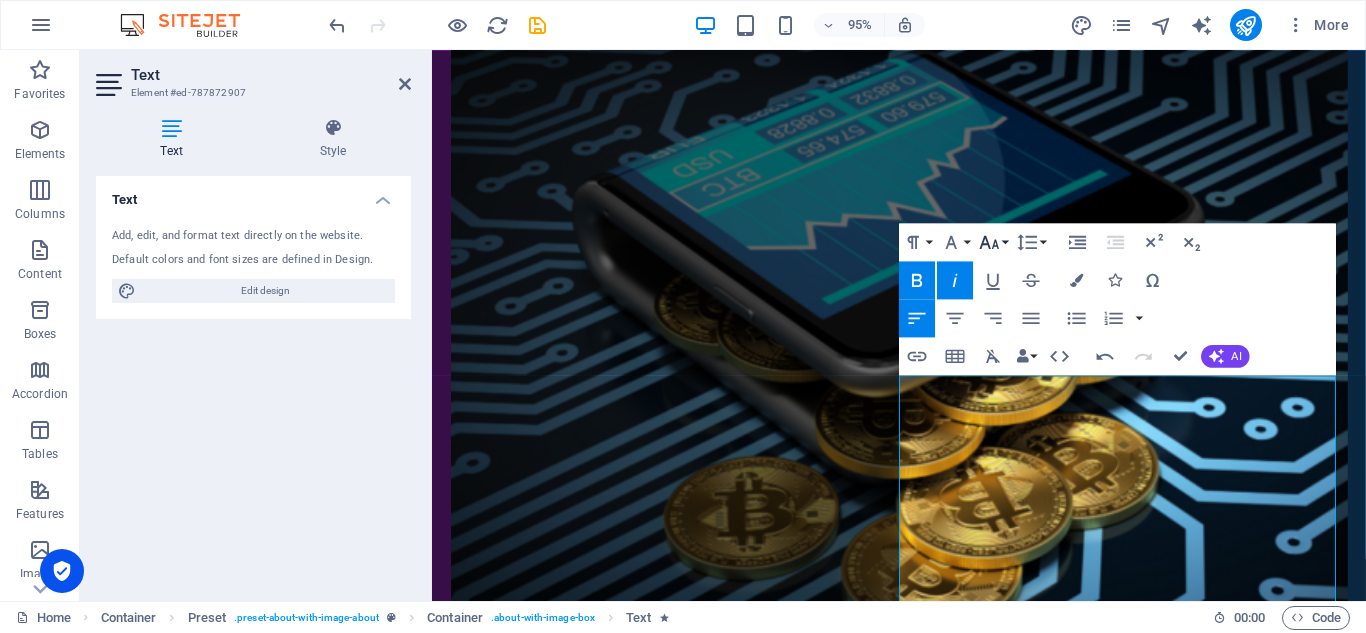 click 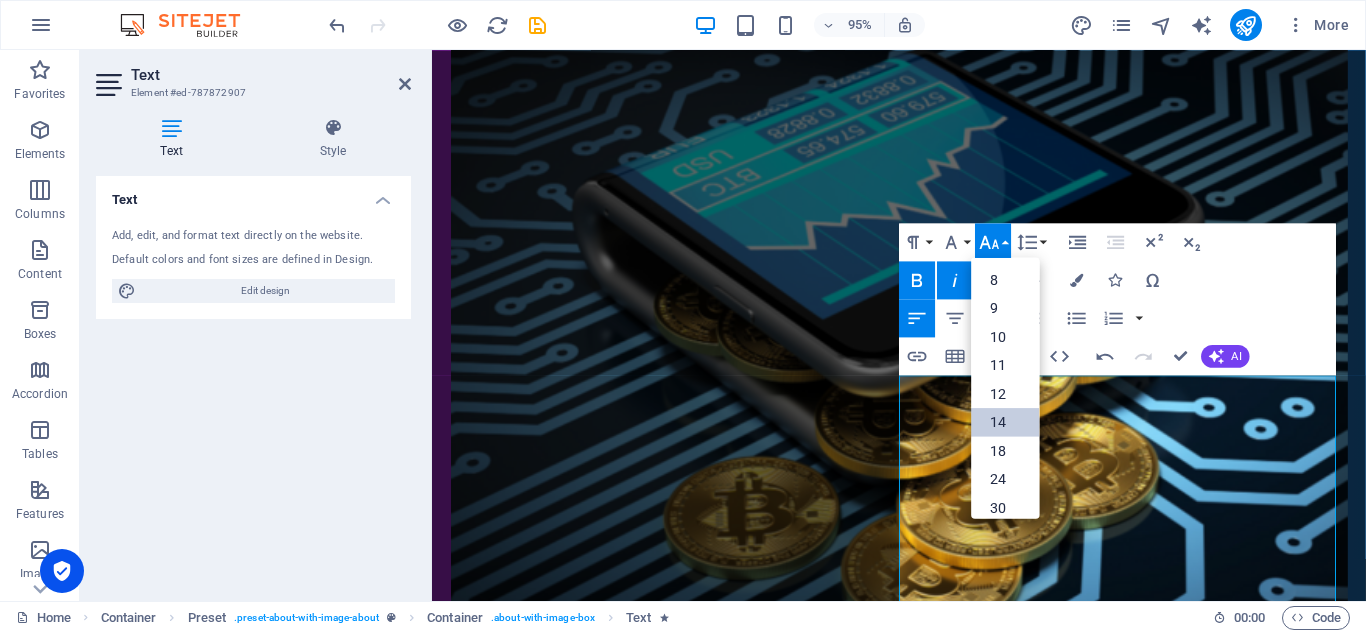 click on "14" at bounding box center (1006, 421) 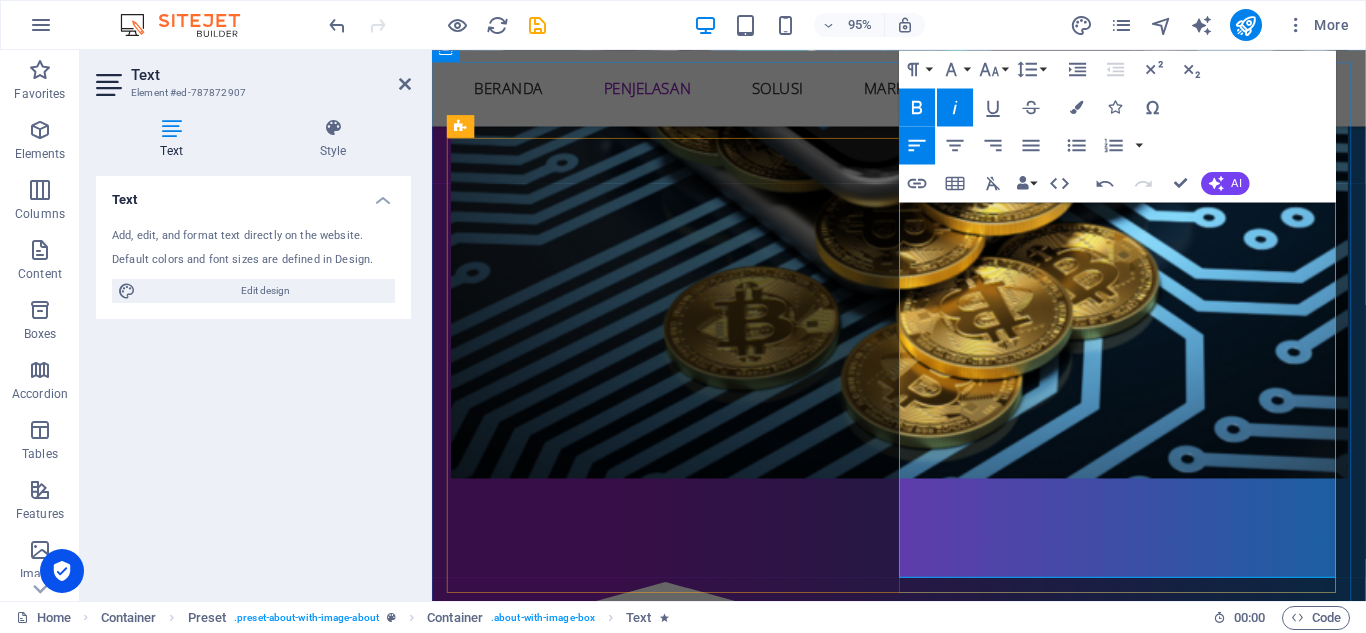 scroll, scrollTop: 1021, scrollLeft: 0, axis: vertical 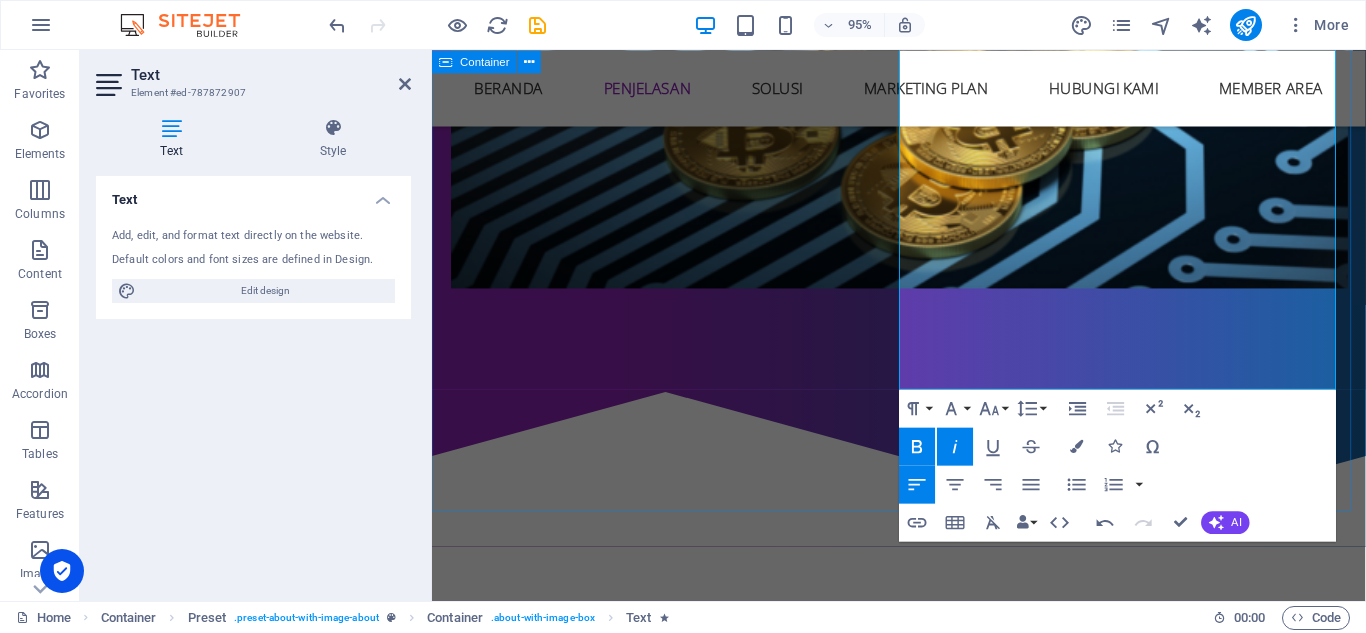 click on "Penjelasan
Satu hal yang perlu diluruskan adalah pemahaman dari kata INVESTASI.
Kebanyakan orang memahami arti investasi sebagai sesuatu yang nantinya akan menghasilkan uang untuk dirinya (tanpa berpikir adanya kemungkinan merugi).
Oleh karena itu, kata ini banyak digunakan oleh salesman atau tenaga marketing dikarenakan lebih mudah menarik perhatian calon klien .
Pada prinsipnya, siapa sih yang menolak diberi uang? Semua orang membutuhkan uang dik​arenakan untuk hidup perlu adanya uang.Seberapa sering Anda mendengar iming-iming promosi, "Segera ivestasikan uang Anda agar nantinya bisa berkembang berlipat-lipat ganda" Tidak pernah satupun promosi tersebut menyebutkan seberapa besar resiko yang nantinya mungkin akan terjadi.Seolah-olah bila melakukan investasi maka hanyalah laba saja yang diraup, tanpa ada resiko kerugian." at bounding box center (923, 1002) 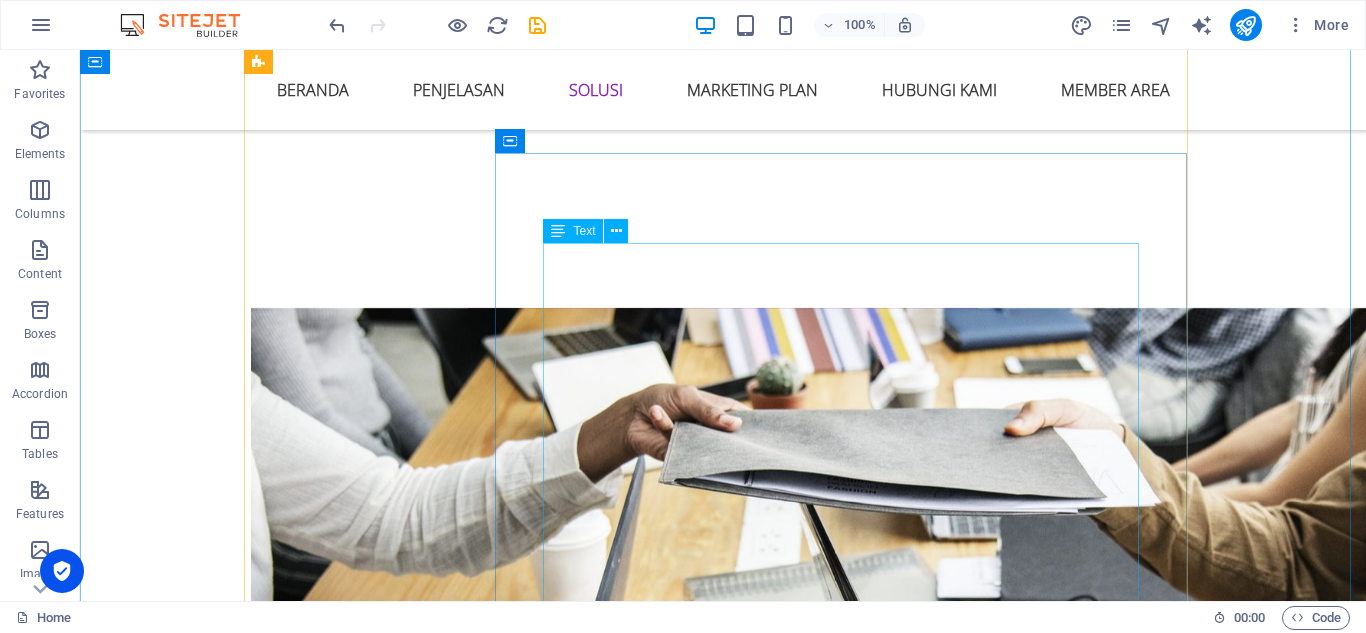 scroll, scrollTop: 2097, scrollLeft: 0, axis: vertical 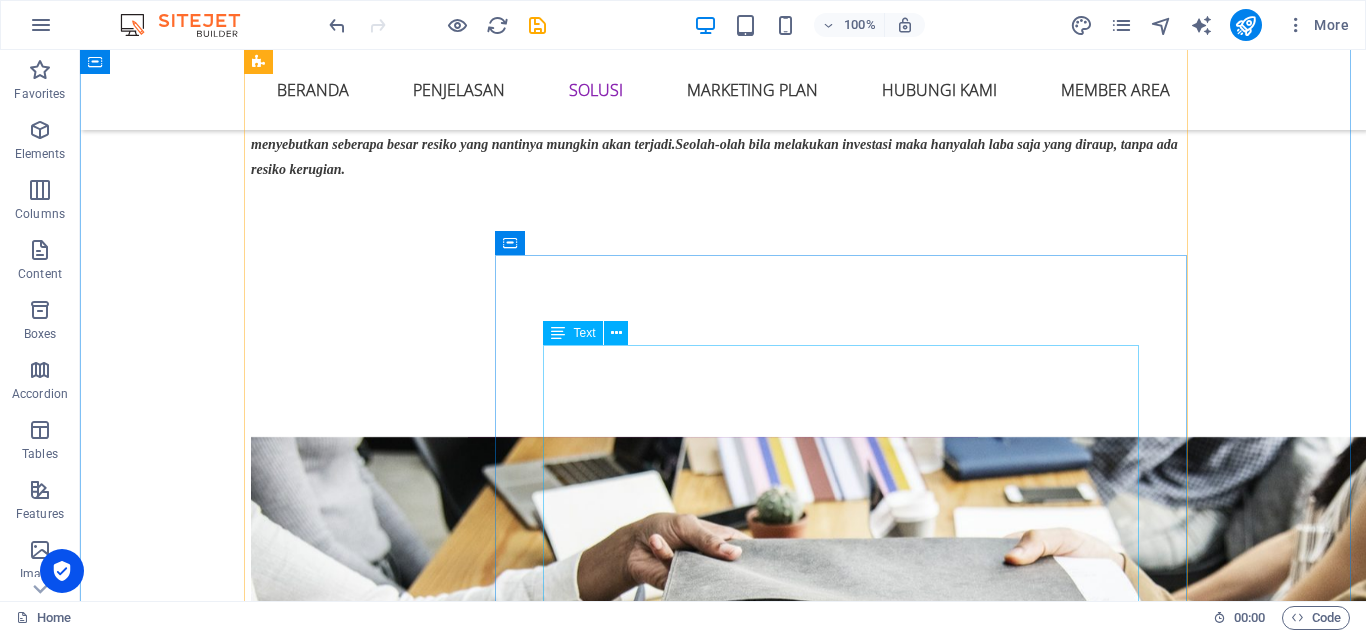 click on "Sedangkan bisnis lain, terutama bisnis riil, seperti membuka toko, warung, pabrik, jasa pariwisata, dll, tidaklah memiliki kecepatan secepat trading. Prinsip dasar bisnis riil adalah pelan tapi pasti, pasti mendapatkan laba atau pasti merugi :)Laba yang diperoleh dari bisnis riil tidaklah sebesar laba dari trading. Tidak ada bisnis riil yang mampu konsisten mendapatkan laba 2 kali lipat modal (100%) hanya dalam tempo sebulan secara terus menerus. Tidak semua orang mampu melewati proses tersebut, kebanyakan menginginkan jalan pintas yang enak dan cepat. Oleh karenanya bisnis-bisnis penipu yang menawarkan imbal hasil tinggi, akan seperti jamur, tumbuh hilang tetapi sampai kapanpun akan selalu diminati dan selalu ada saja yang tertipu.Dari pengalaman hidup dan apa yang saya lihat selama ini, semua orang dapat menjadi kaya. Tetapi problemnya, ada yang kaya hanya sebentar setelahnya bangkrut tetapi ada yang abadi tetap kaya raya." at bounding box center [849, 2702] 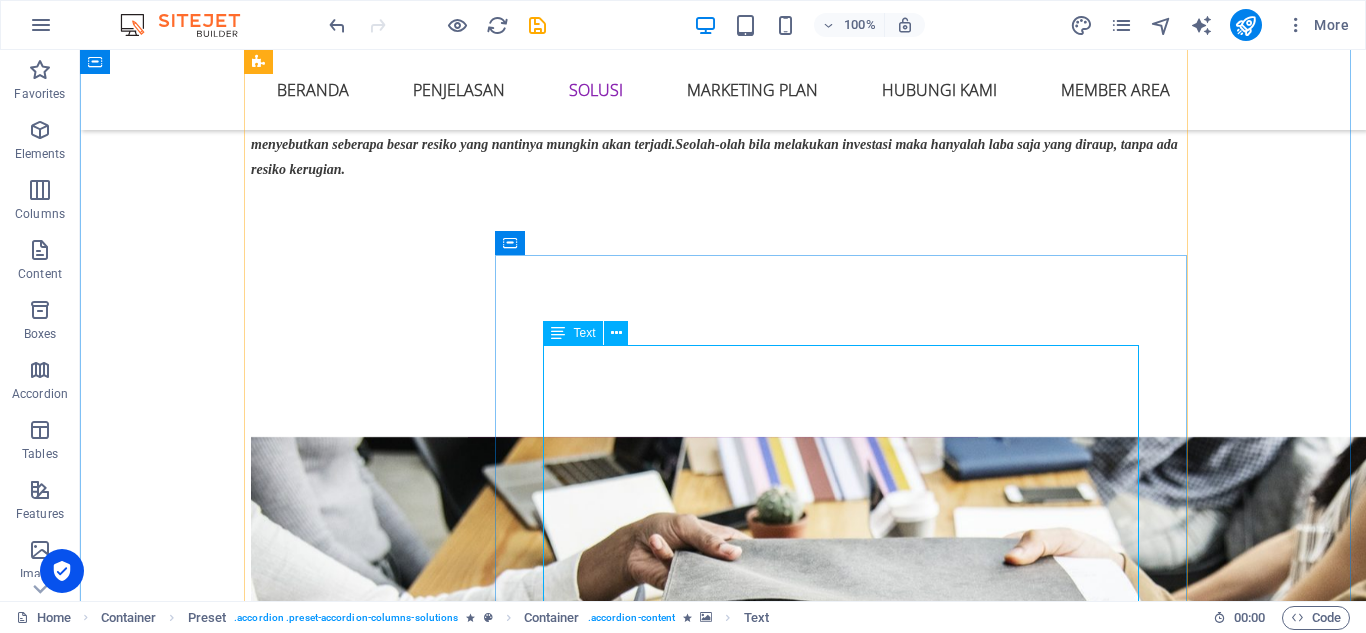 click on "Sedangkan bisnis lain, terutama bisnis riil, seperti membuka toko, warung, pabrik, jasa pariwisata, dll, tidaklah memiliki kecepatan secepat trading. Prinsip dasar bisnis riil adalah pelan tapi pasti, pasti mendapatkan laba atau pasti merugi :)Laba yang diperoleh dari bisnis riil tidaklah sebesar laba dari trading. Tidak ada bisnis riil yang mampu konsisten mendapatkan laba 2 kali lipat modal (100%) hanya dalam tempo sebulan secara terus menerus. Tidak semua orang mampu melewati proses tersebut, kebanyakan menginginkan jalan pintas yang enak dan cepat. Oleh karenanya bisnis-bisnis penipu yang menawarkan imbal hasil tinggi, akan seperti jamur, tumbuh hilang tetapi sampai kapanpun akan selalu diminati dan selalu ada saja yang tertipu.Dari pengalaman hidup dan apa yang saya lihat selama ini, semua orang dapat menjadi kaya. Tetapi problemnya, ada yang kaya hanya sebentar setelahnya bangkrut tetapi ada yang abadi tetap kaya raya." at bounding box center (849, 2702) 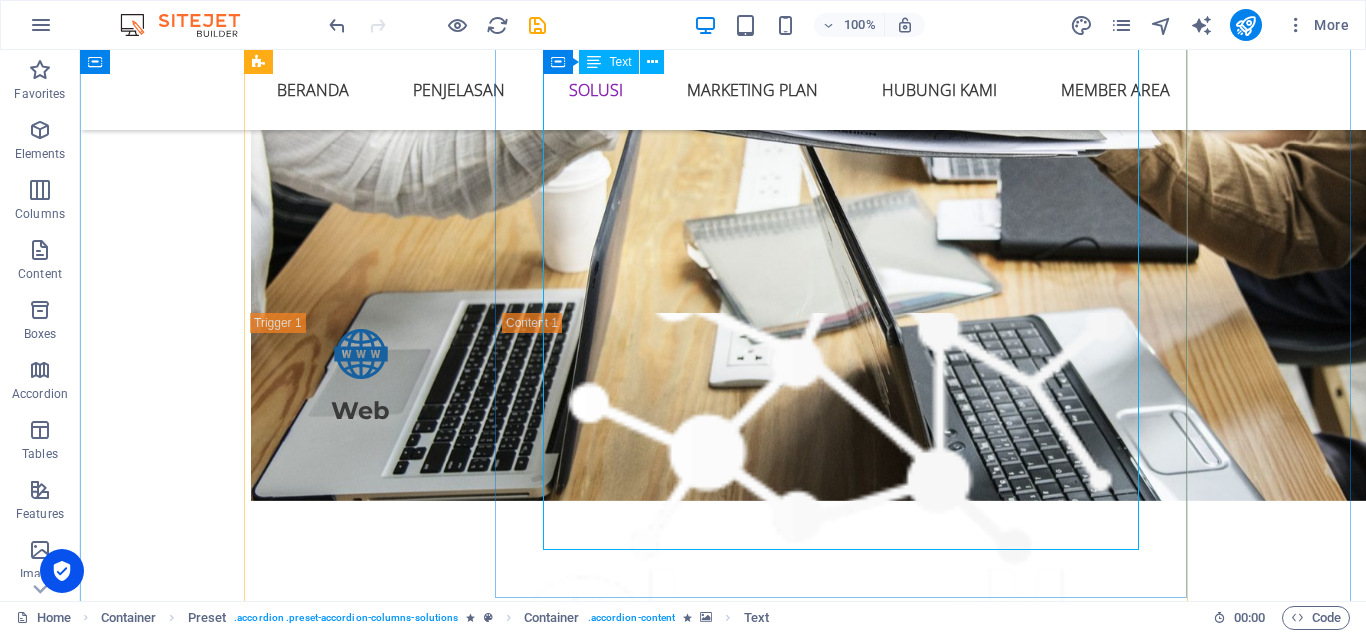scroll, scrollTop: 2697, scrollLeft: 0, axis: vertical 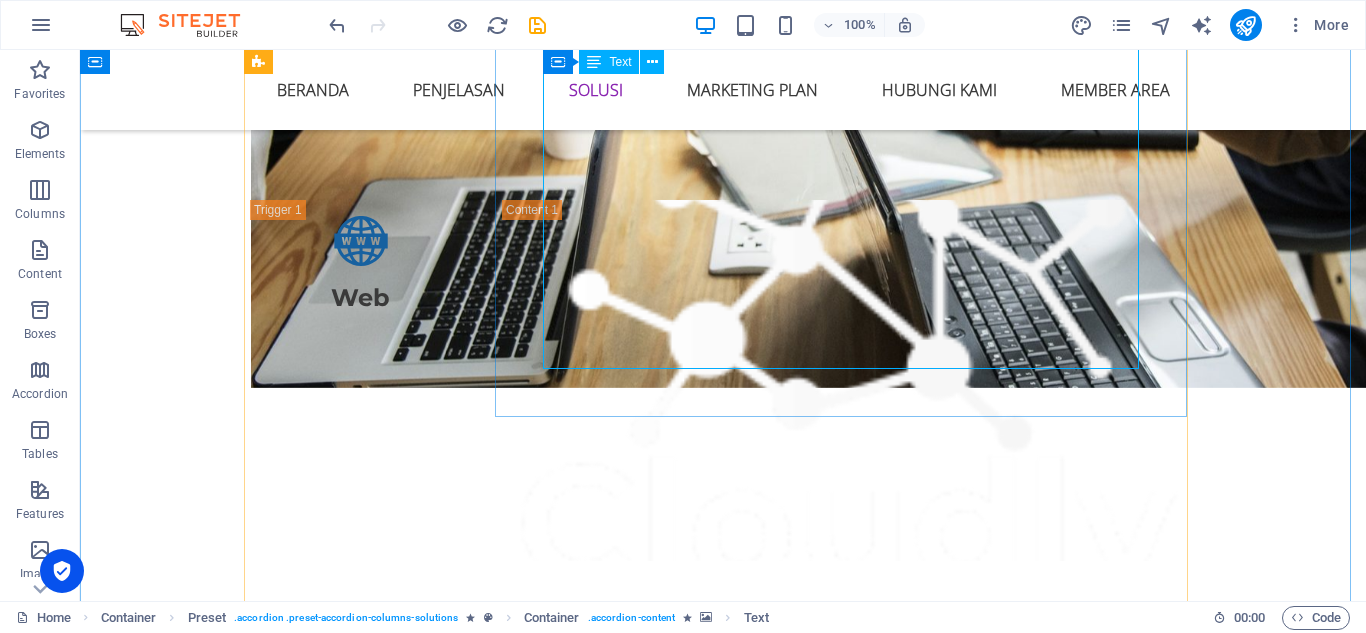 click on "Sedangkan bisnis lain, terutama bisnis riil, seperti membuka toko, warung, pabrik, jasa pariwisata, dll, tidaklah memiliki kecepatan secepat trading. Prinsip dasar bisnis riil adalah pelan tapi pasti, pasti mendapatkan laba atau pasti merugi :)Laba yang diperoleh dari bisnis riil tidaklah sebesar laba dari trading. Tidak ada bisnis riil yang mampu konsisten mendapatkan laba 2 kali lipat modal (100%) hanya dalam tempo sebulan secara terus menerus. Tidak semua orang mampu melewati proses tersebut, kebanyakan menginginkan jalan pintas yang enak dan cepat. Oleh karenanya bisnis-bisnis penipu yang menawarkan imbal hasil tinggi, akan seperti jamur, tumbuh hilang tetapi sampai kapanpun akan selalu diminati dan selalu ada saja yang tertipu.Dari pengalaman hidup dan apa yang saya lihat selama ini, semua orang dapat menjadi kaya. Tetapi problemnya, ada yang kaya hanya sebentar setelahnya bangkrut tetapi ada yang abadi tetap kaya raya." at bounding box center (849, 2102) 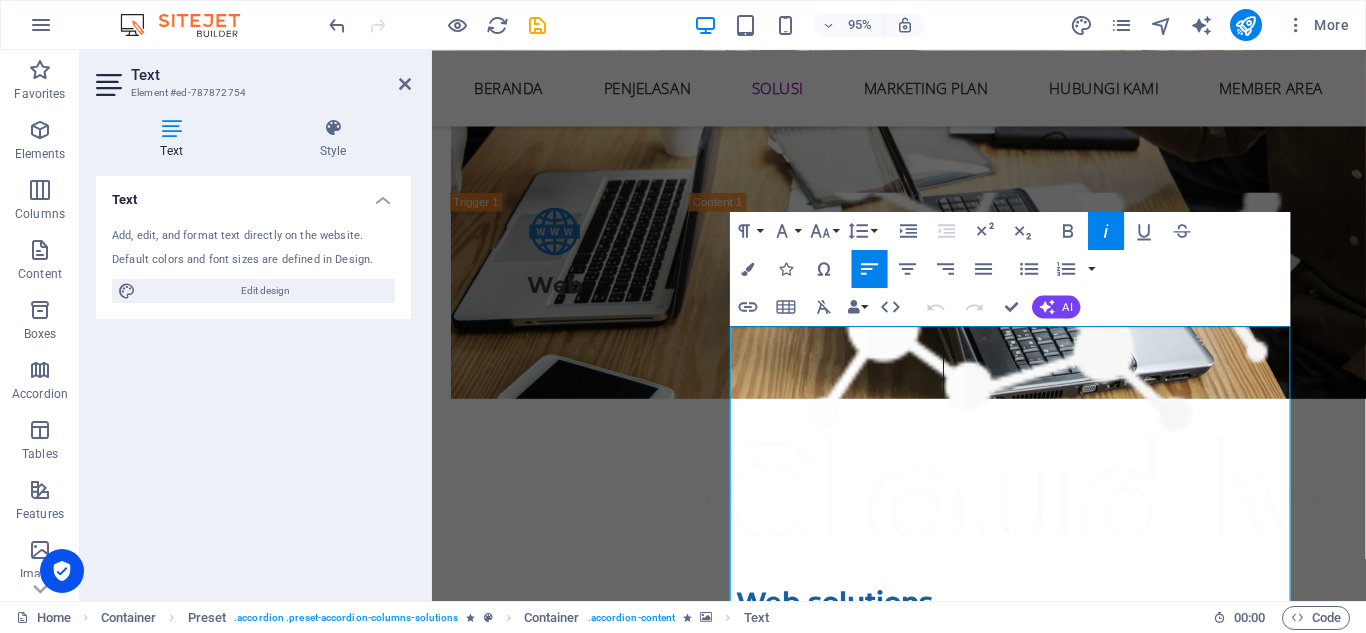 scroll, scrollTop: 2126, scrollLeft: 0, axis: vertical 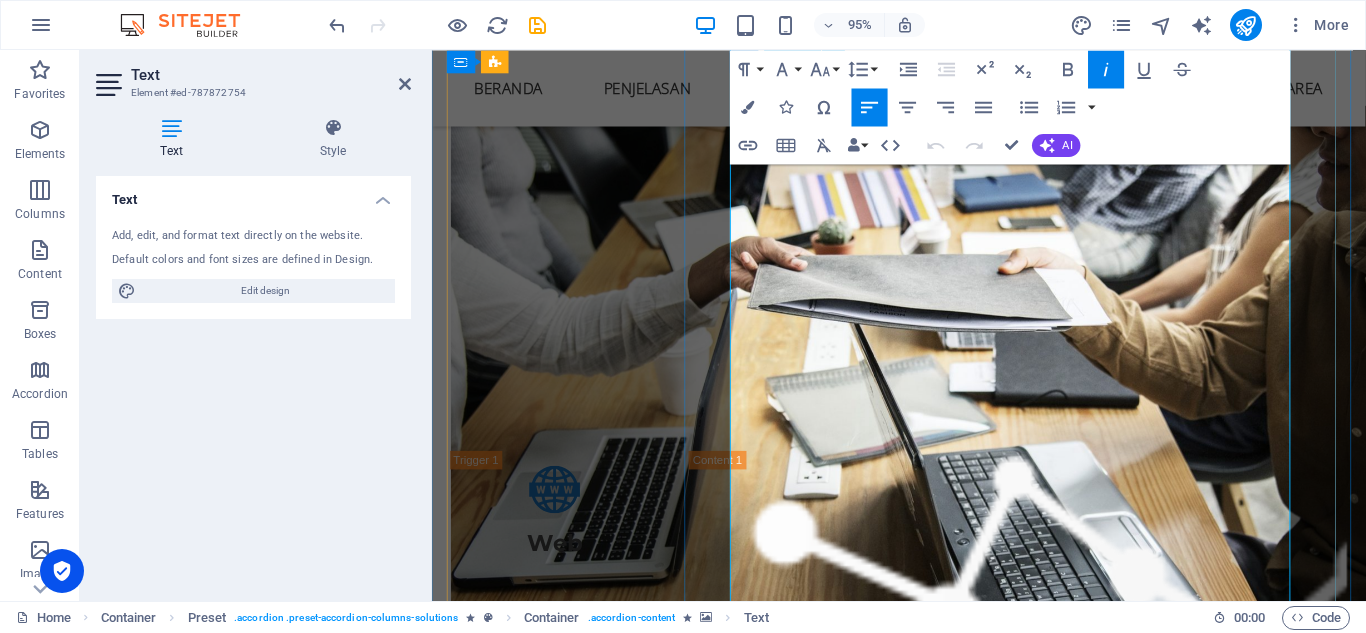 drag, startPoint x: 746, startPoint y: 350, endPoint x: 1001, endPoint y: 422, distance: 264.96982 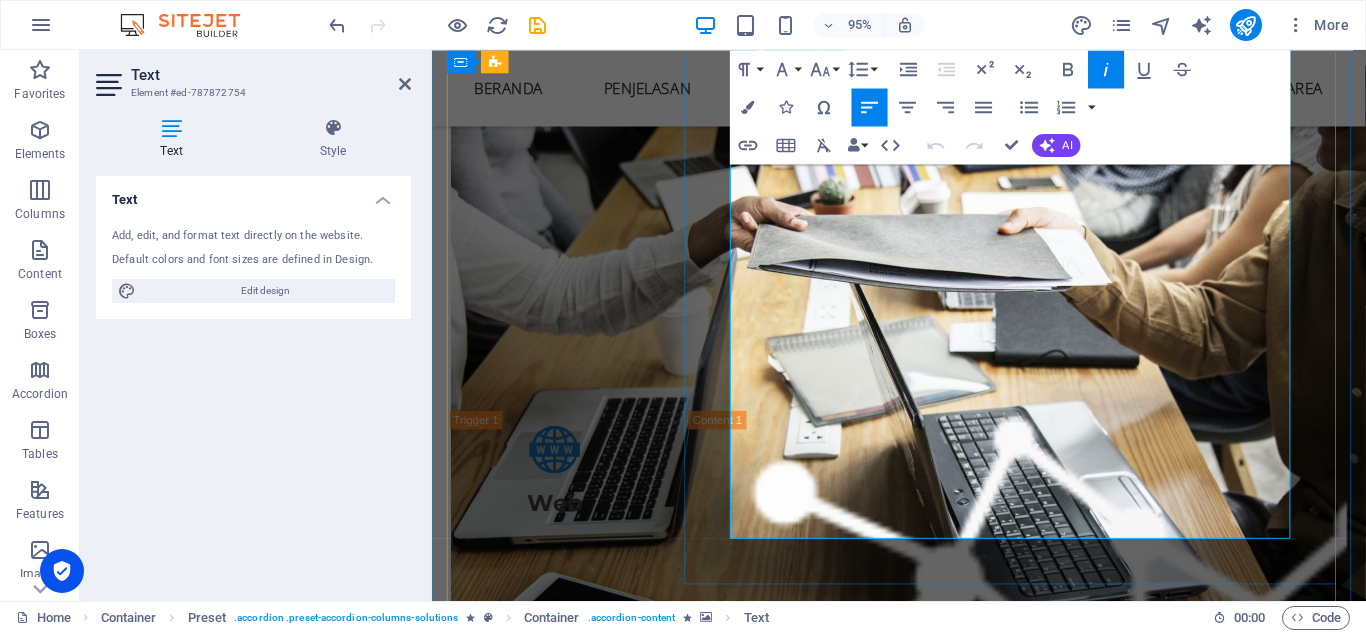 scroll, scrollTop: 2426, scrollLeft: 0, axis: vertical 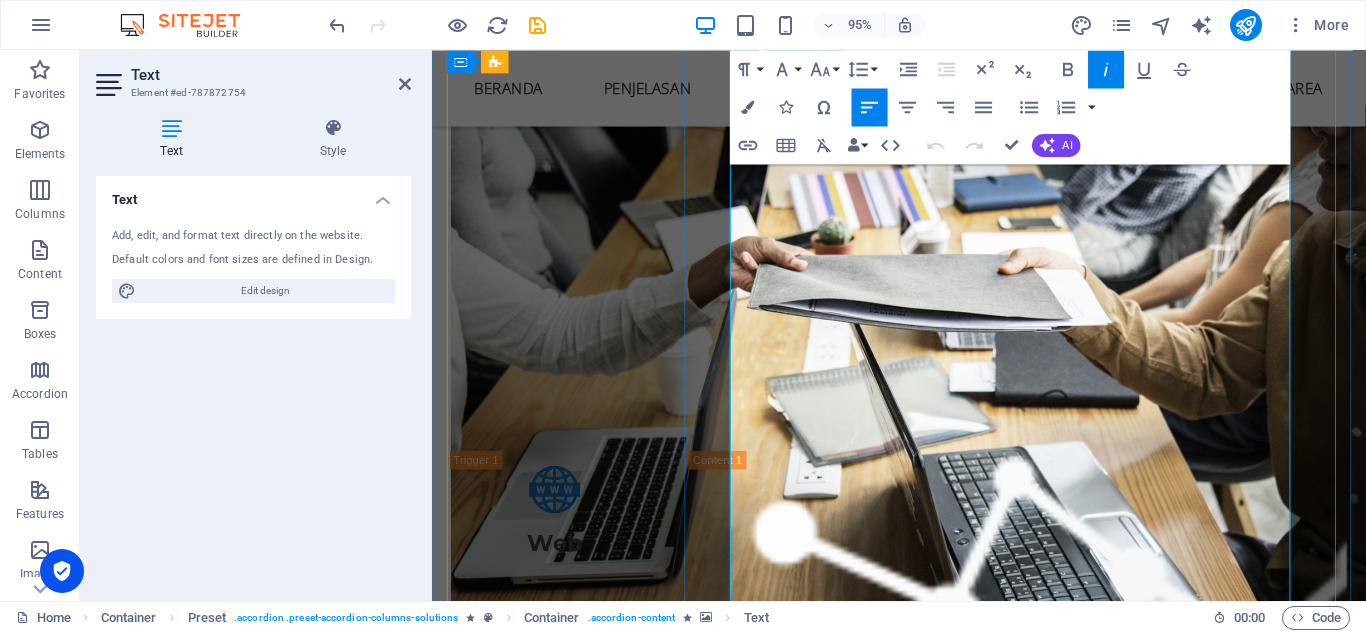 type 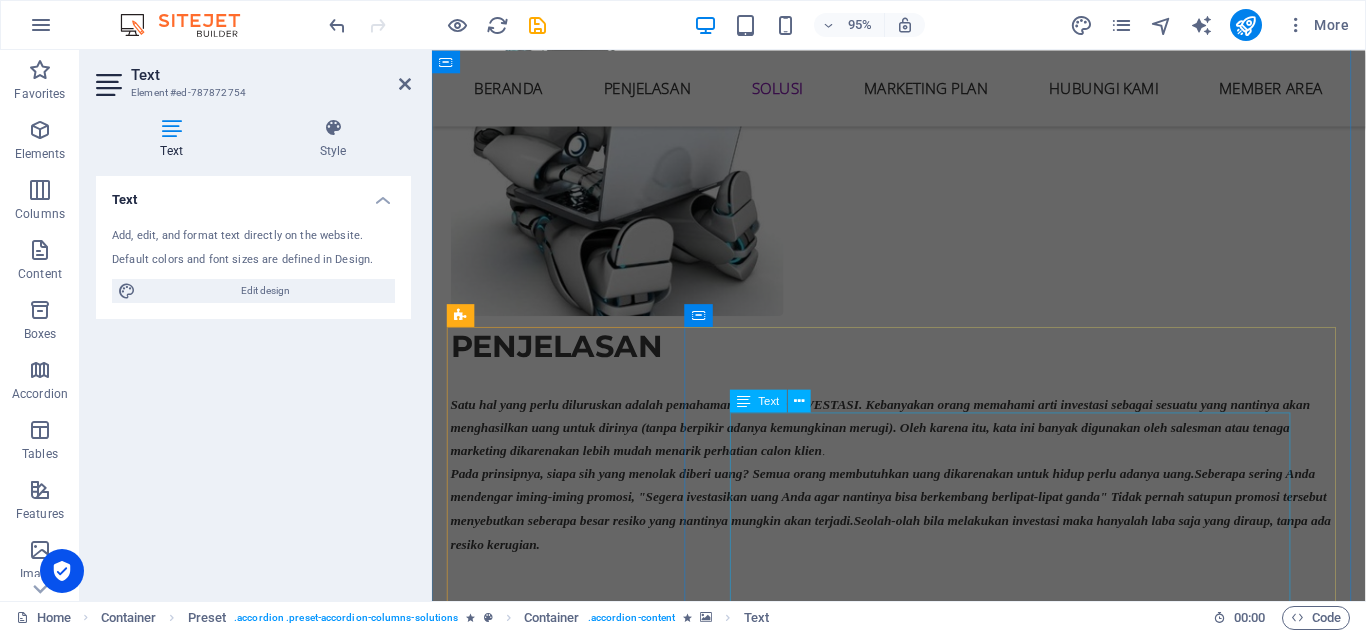 scroll, scrollTop: 1726, scrollLeft: 0, axis: vertical 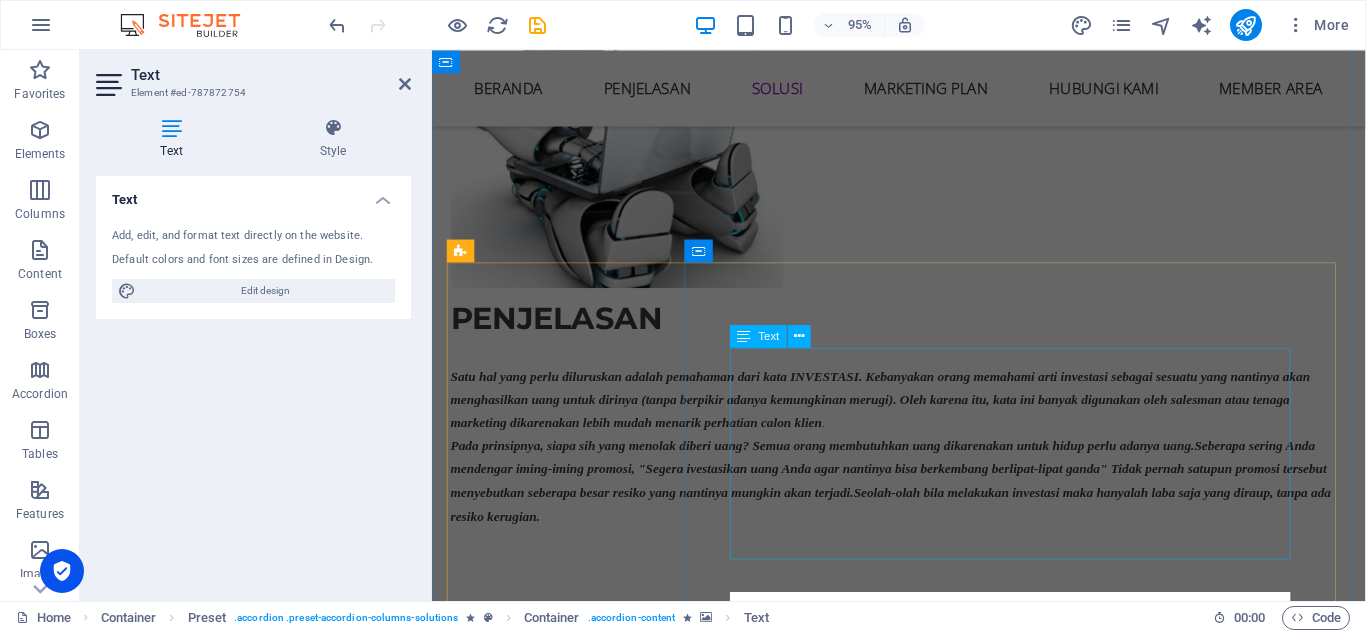 click on "Padahal faktanya, investasi adalah ibarat pisau 2 sisi.Investasi dapat membuat untung, tetapi sebaliknya juga dapat membuat buntung .Sesuai prinsip ekonomi, High Risk High Profit. Semakin tinggi imbal hasilnya, maka semakin tinggi pula resiko. Hal inilah yang jarang sekali dipertimbangkan, terutama bagi yang awam.Sepengetahuan saya, bisnis yang berkriteria High Risk High Profit hanyalah trading. Baik trading forex, saham, future, index, komoditi, dan lain sebagainya. Hanya bisnis inilah yang dapat membuat kita cepat kaya atau cepat bangkrut :)" at bounding box center (1049, 1733) 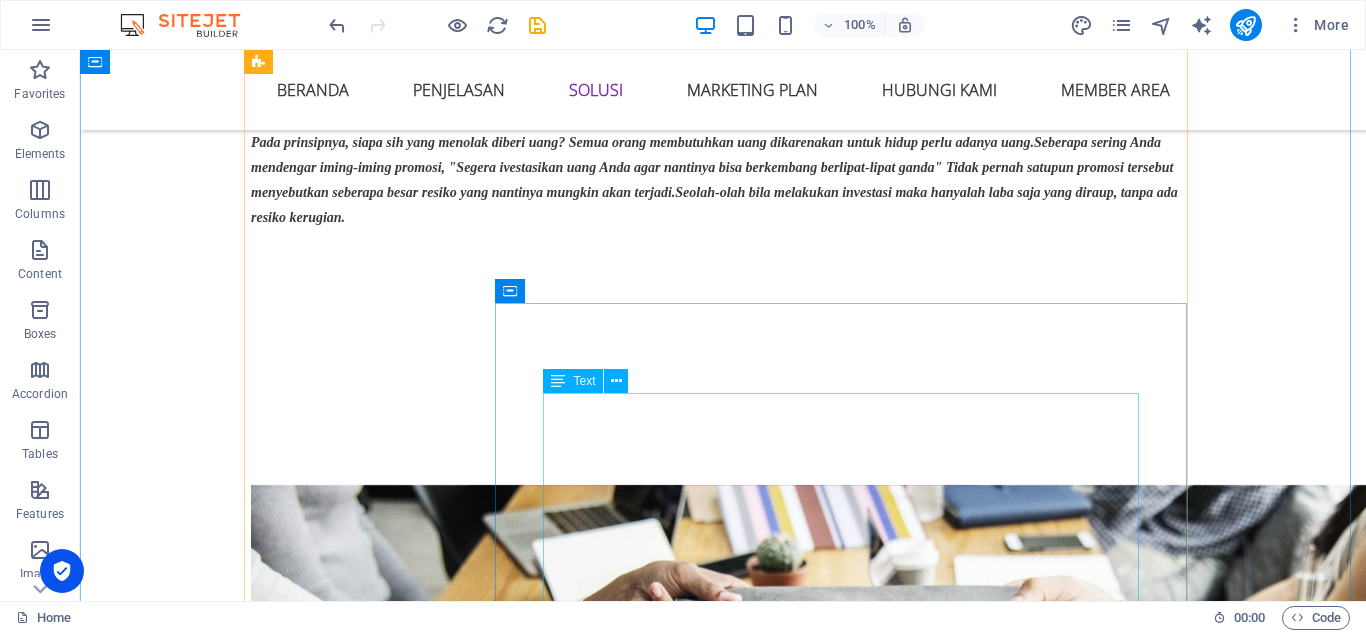 scroll, scrollTop: 1749, scrollLeft: 0, axis: vertical 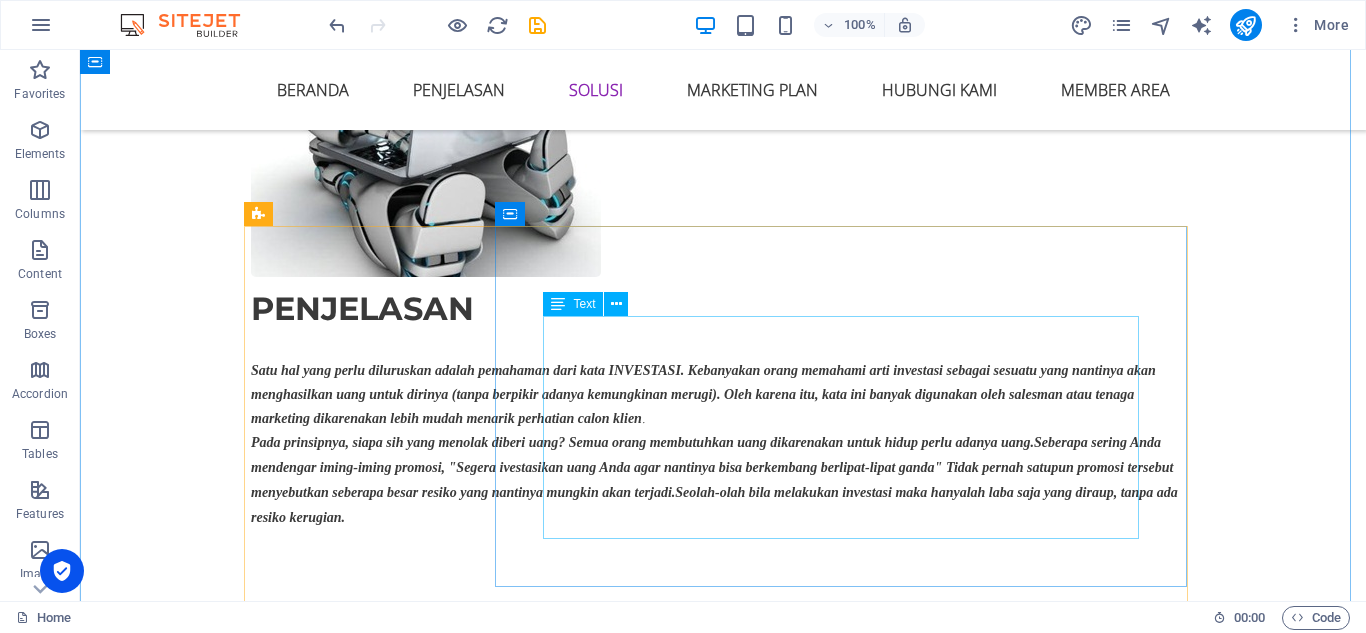 click on "Padahal faktanya, investasi adalah ibarat pisau 2 sisi.Investasi dapat membuat untung, tetapi sebaliknya juga dapat membuat buntung .Sesuai prinsip ekonomi, High Risk High Profit. Semakin tinggi imbal hasilnya, maka semakin tinggi pula resiko. Hal inilah yang jarang sekali dipertimbangkan, terutama bagi yang awam.Sepengetahuan saya, bisnis yang berkriteria High Risk High Profit hanyalah trading. Baik trading forex, saham, future, index, komoditi, dan lain sebagainya. Hanya bisnis inilah yang dapat membuat kita cepat kaya atau cepat bangkrut :)" at bounding box center [849, 1710] 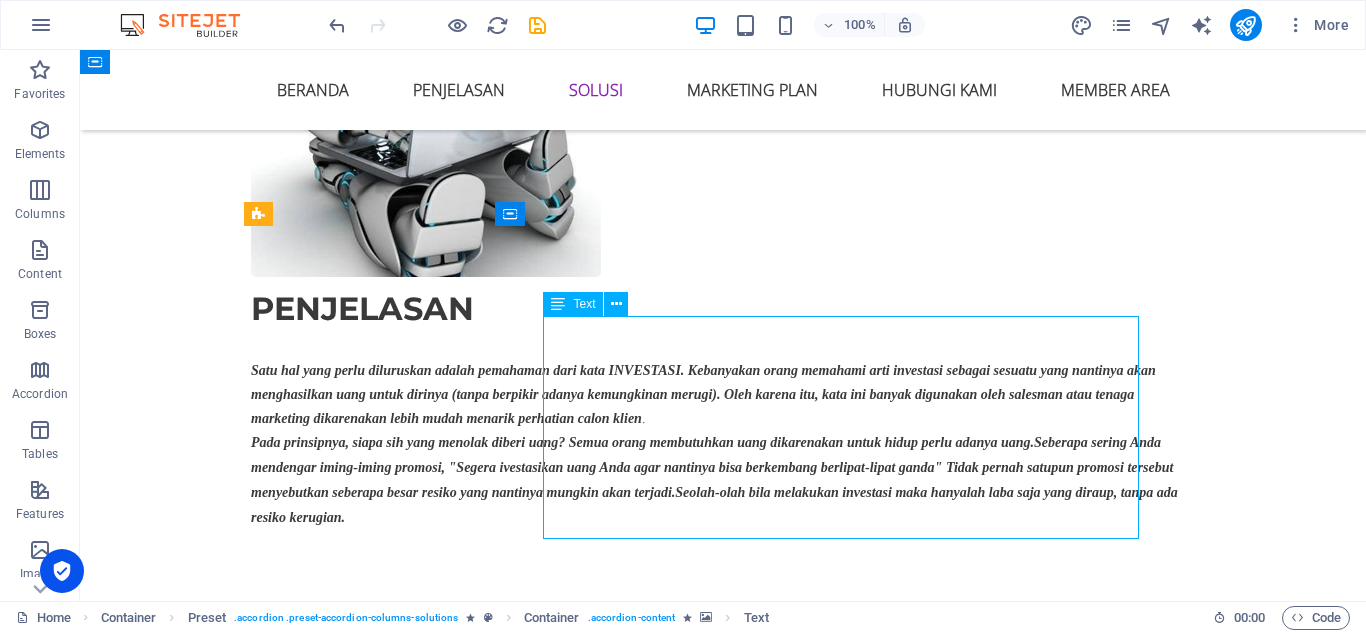 click on "Padahal faktanya, investasi adalah ibarat pisau 2 sisi.Investasi dapat membuat untung, tetapi sebaliknya juga dapat membuat buntung .Sesuai prinsip ekonomi, High Risk High Profit. Semakin tinggi imbal hasilnya, maka semakin tinggi pula resiko. Hal inilah yang jarang sekali dipertimbangkan, terutama bagi yang awam.Sepengetahuan saya, bisnis yang berkriteria High Risk High Profit hanyalah trading. Baik trading forex, saham, future, index, komoditi, dan lain sebagainya. Hanya bisnis inilah yang dapat membuat kita cepat kaya atau cepat bangkrut :)" at bounding box center [849, 1710] 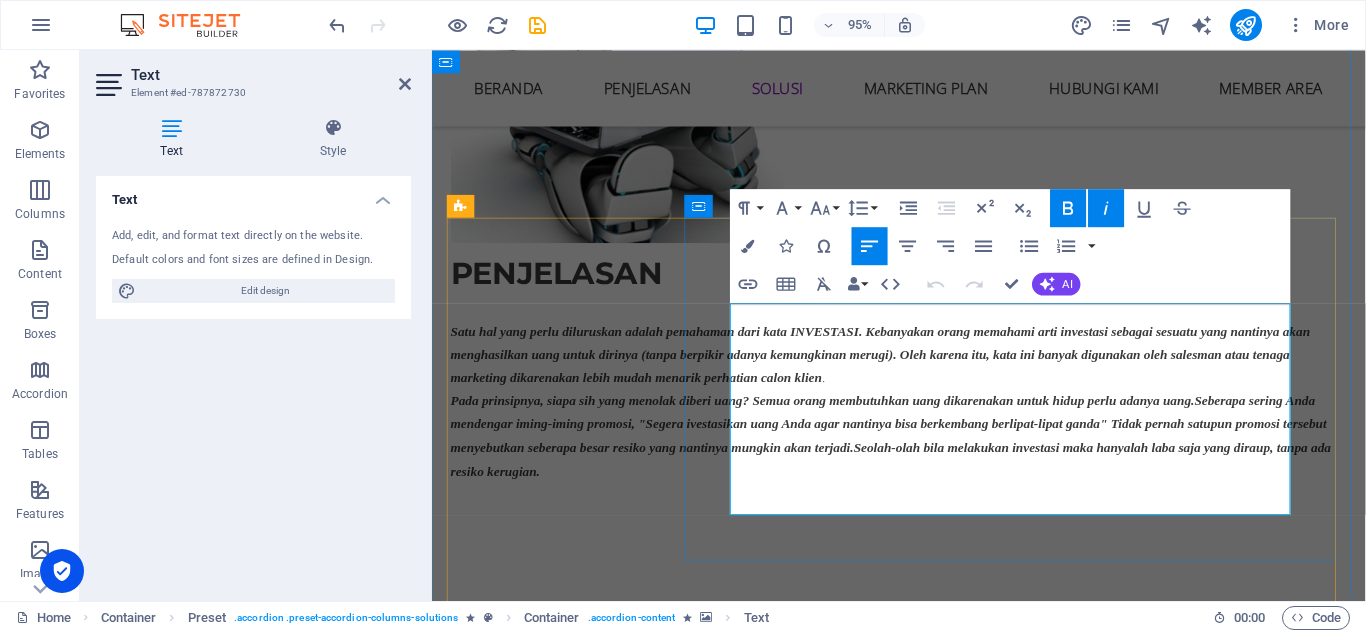 click on "Padahal faktanya, investasi adalah ibarat pisau 2 sisi.Investasi dapat membuat untung, tetapi sebaliknya juga dapat membuat buntung .Sesuai prinsip ekonomi, High Risk High Profit. Semakin tinggi imbal hasilnya, maka semakin tinggi pula resiko. Hal inilah yang jarang sekali dipertimbangkan, terutama bagi yang awam.Sepengetahuan saya, bisnis yang berkriteria High Risk High Profit hanyalah trading. Baik trading forex, saham, future, index, komoditi, dan lain sebagainya. Hanya bisnis inilah yang dapat membuat kita cepat kaya atau cepat bangkrut :)" at bounding box center (1049, 1463) 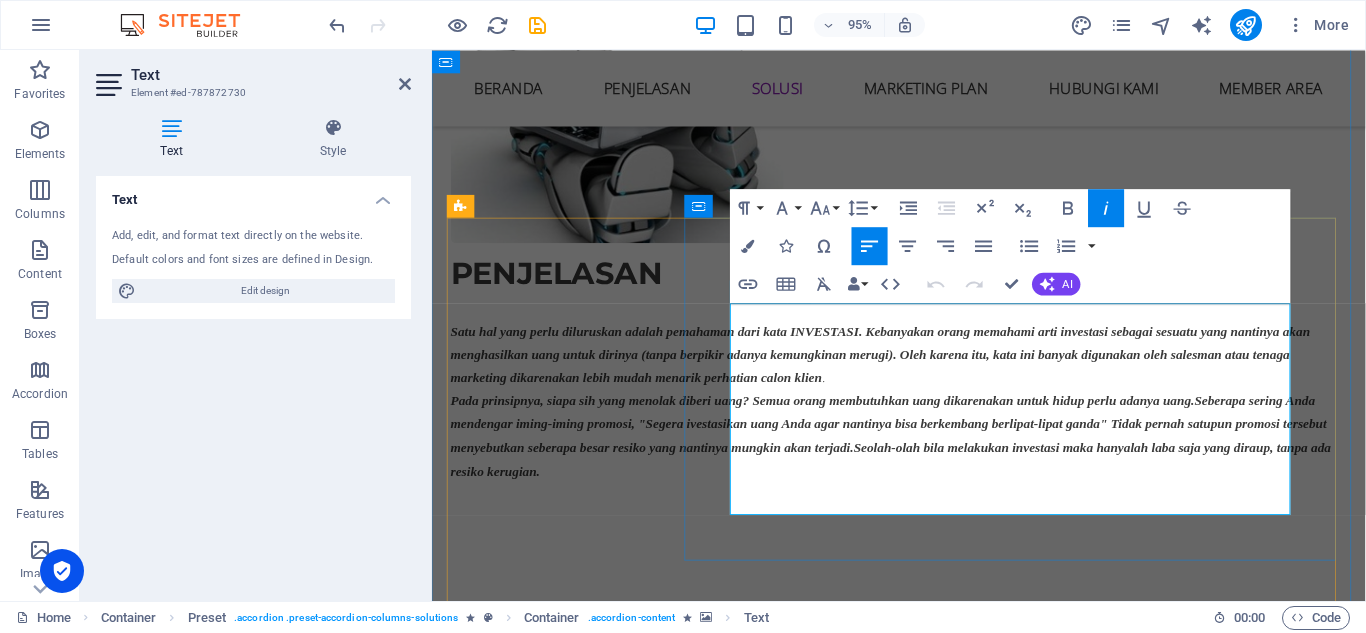 click on "Padahal faktanya, investasi adalah ibarat pisau 2 sisi.Investasi dapat membuat untung, tetapi sebaliknya juga dapat membuat buntung .Sesuai prinsip ekonomi, High Risk High Profit. Semakin tinggi imbal hasilnya, maka semakin tinggi pula resiko. Hal inilah yang jarang sekali dipertimbangkan, terutama bagi yang awam.Sepengetahuan saya, bisnis yang berkriteria High Risk High Profit hanyalah trading. Baik trading forex, saham, future, index, komoditi, dan lain sebagainya. Hanya bisnis inilah yang dapat membuat kita cepat kaya atau cepat bangkrut :)" at bounding box center (1049, 1463) 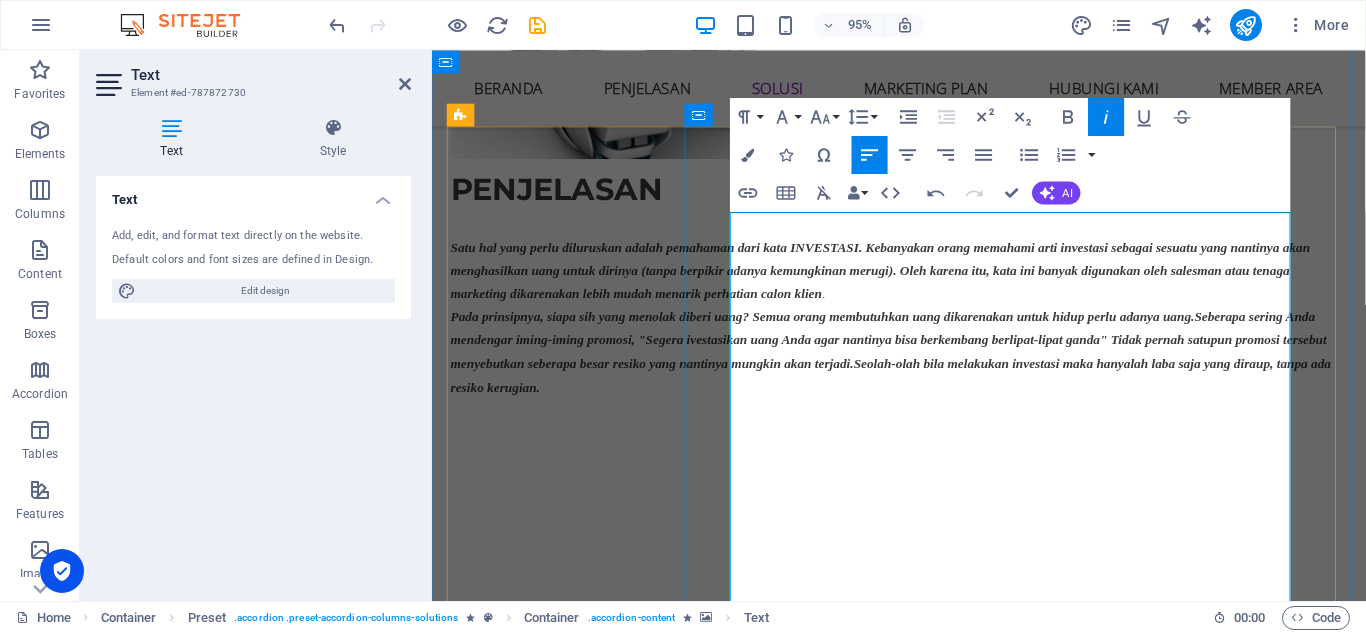 scroll, scrollTop: 1873, scrollLeft: 0, axis: vertical 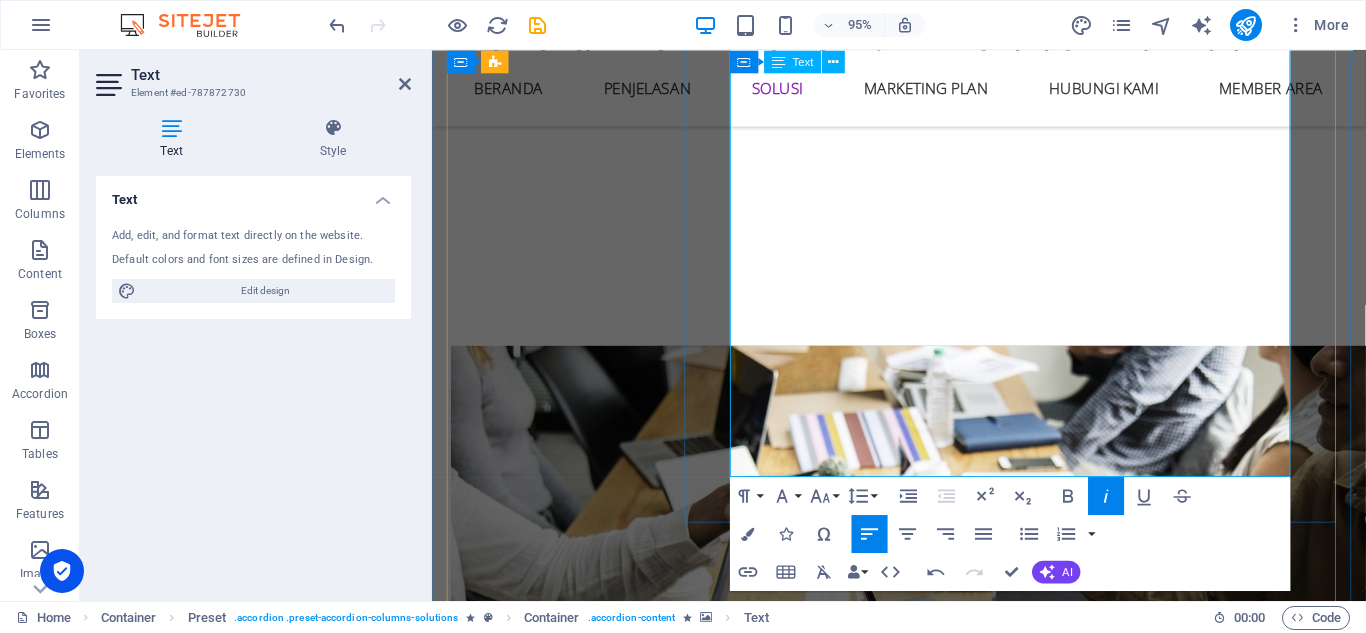 drag, startPoint x: 745, startPoint y: 226, endPoint x: 976, endPoint y: 466, distance: 333.1081 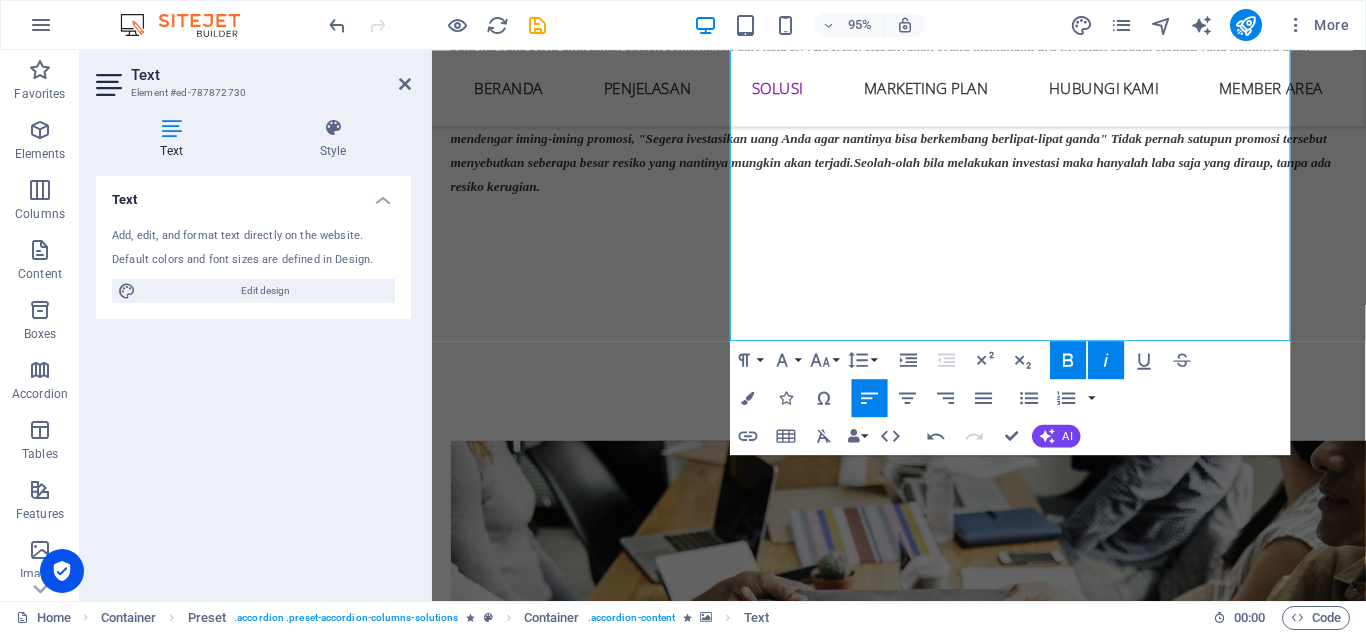 scroll, scrollTop: 2373, scrollLeft: 0, axis: vertical 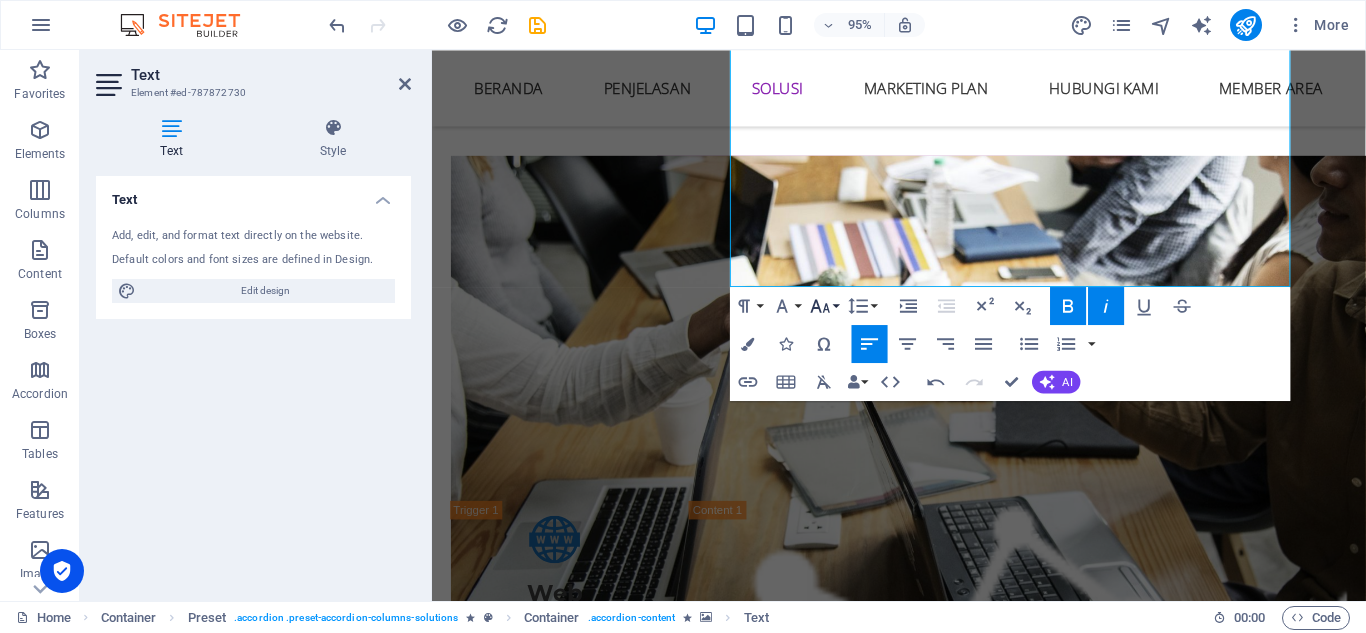 click 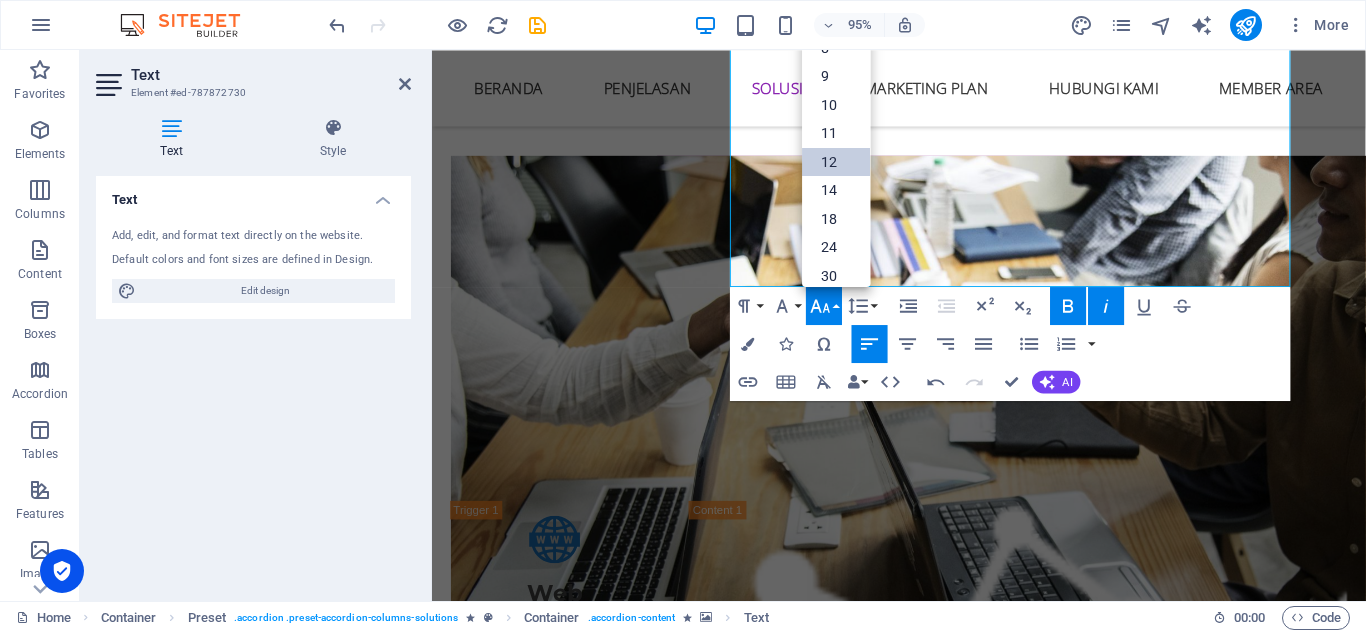 click on "12" at bounding box center (836, 161) 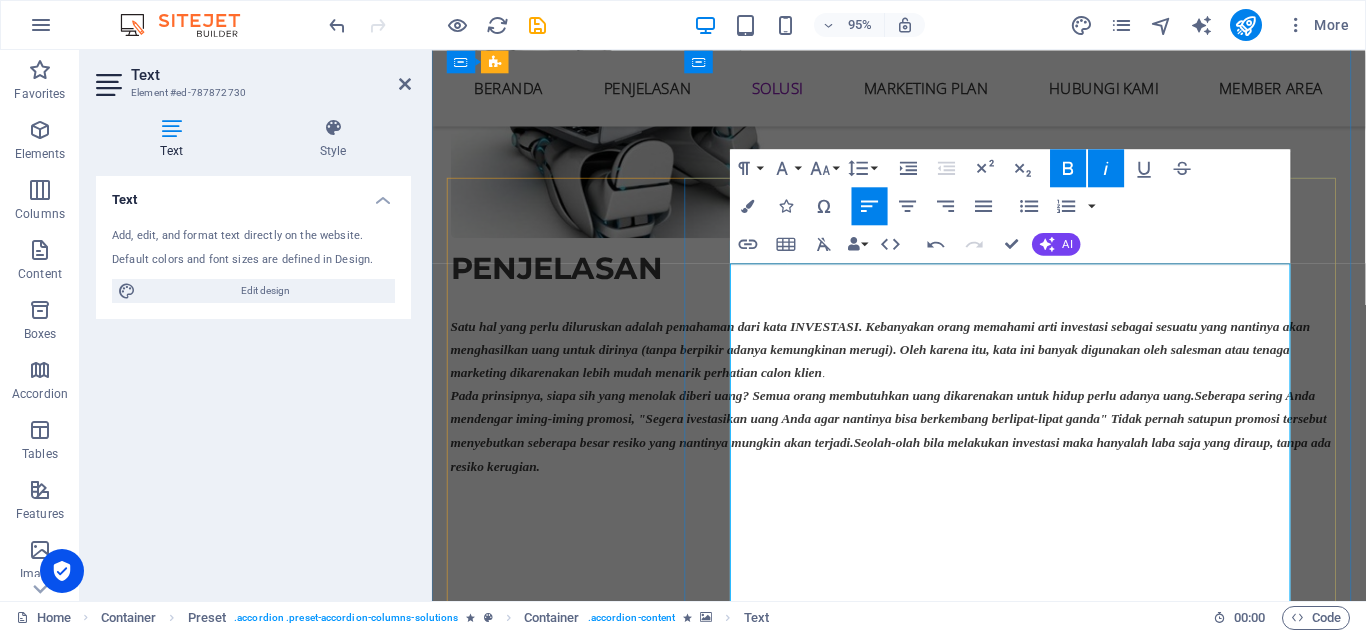 scroll, scrollTop: 1773, scrollLeft: 0, axis: vertical 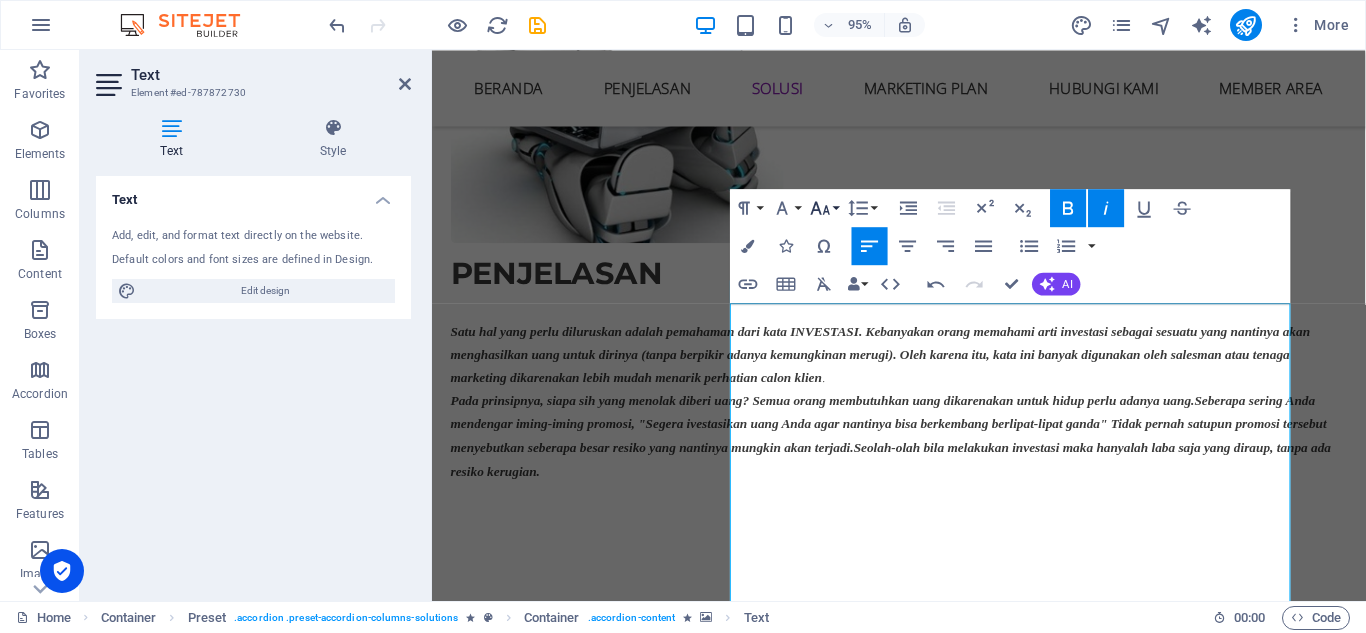 click on "Font Size" at bounding box center [824, 208] 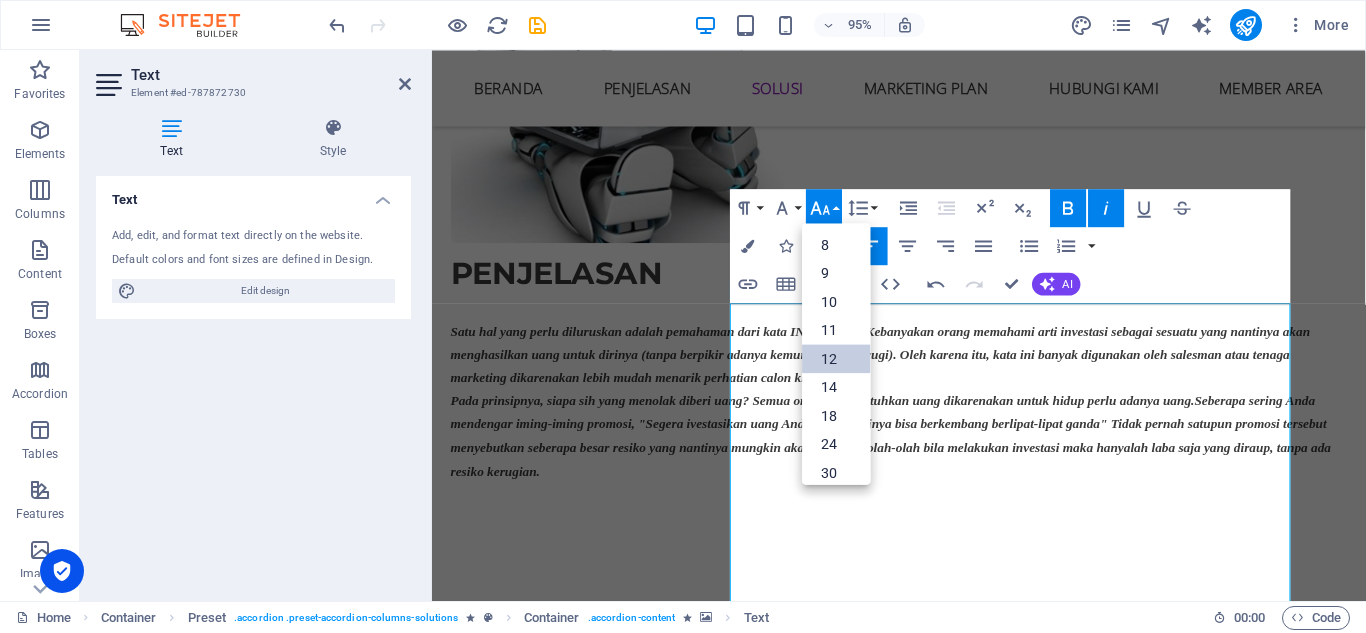 scroll, scrollTop: 143, scrollLeft: 0, axis: vertical 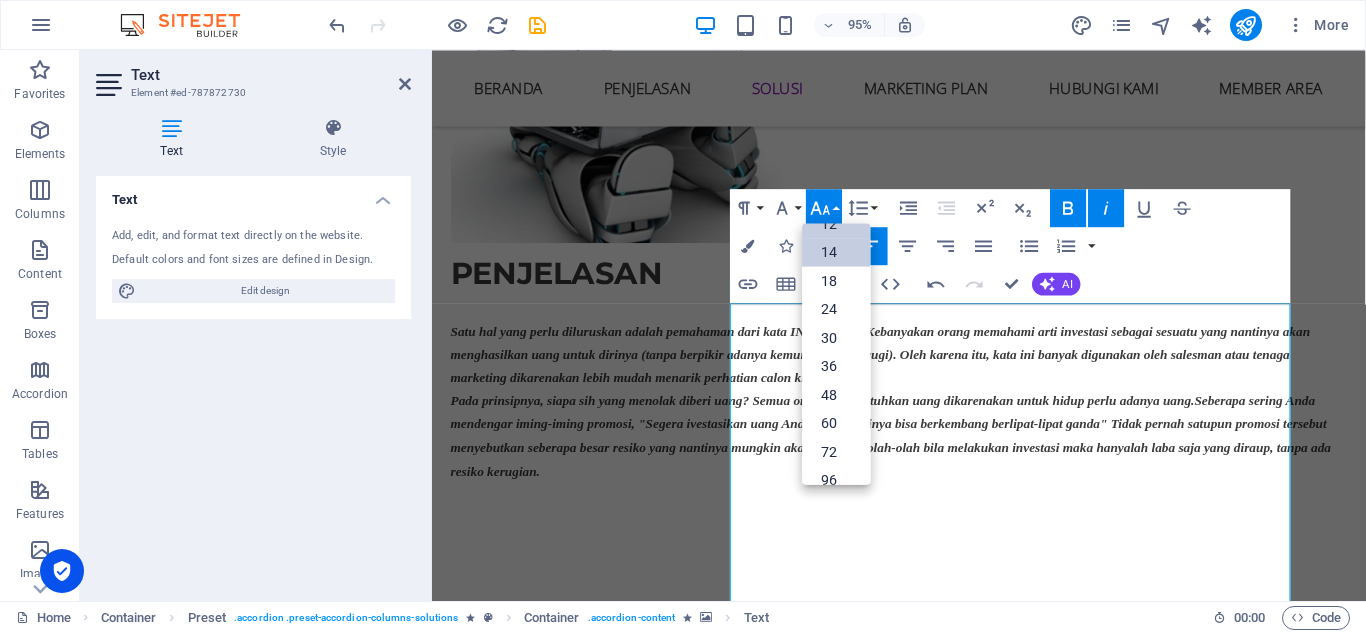 click on "14" at bounding box center [836, 252] 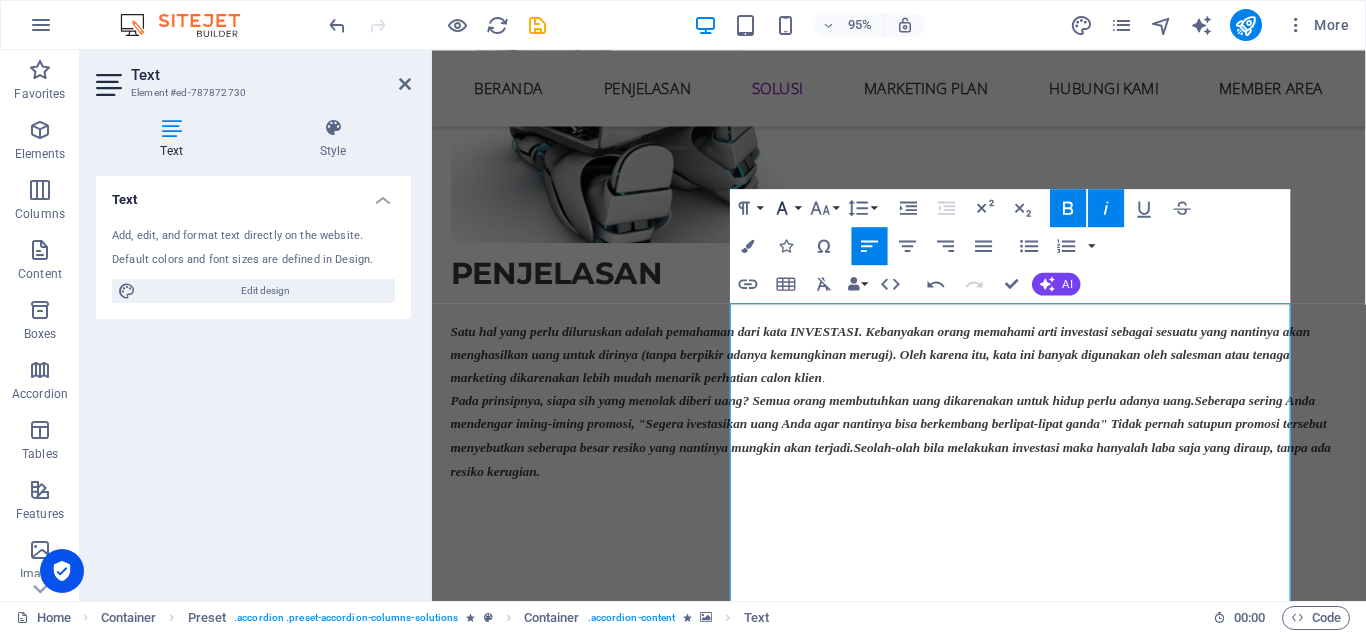 click 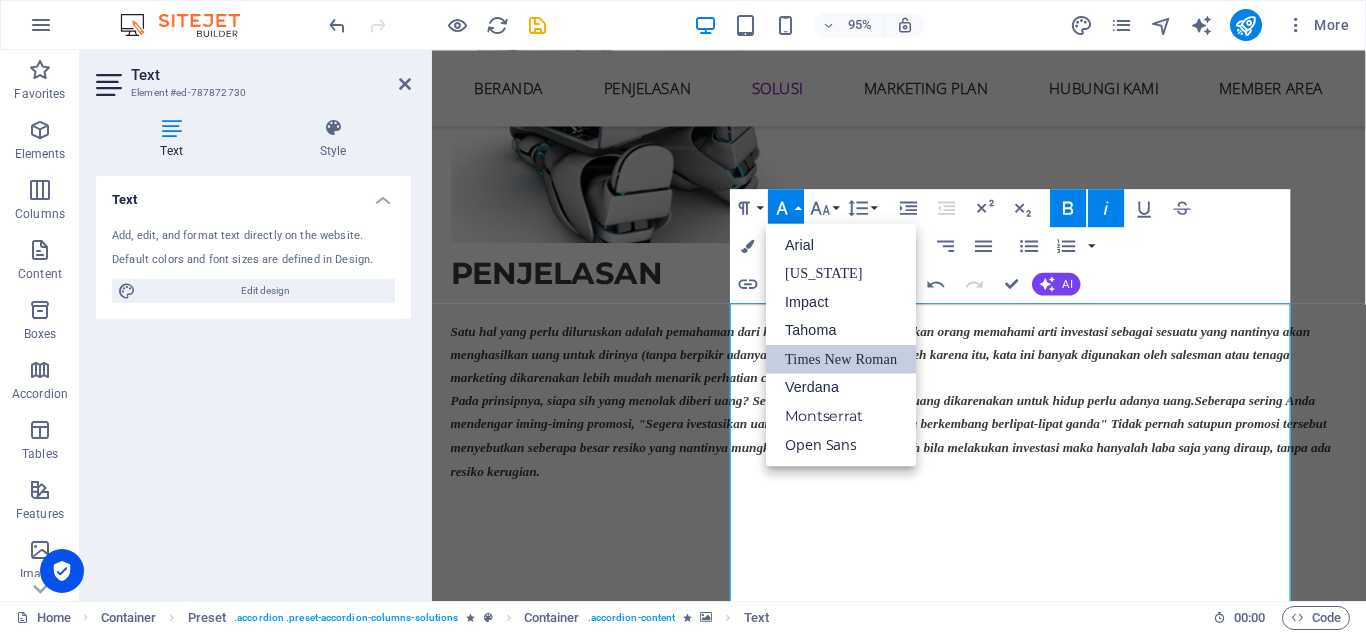 scroll, scrollTop: 0, scrollLeft: 0, axis: both 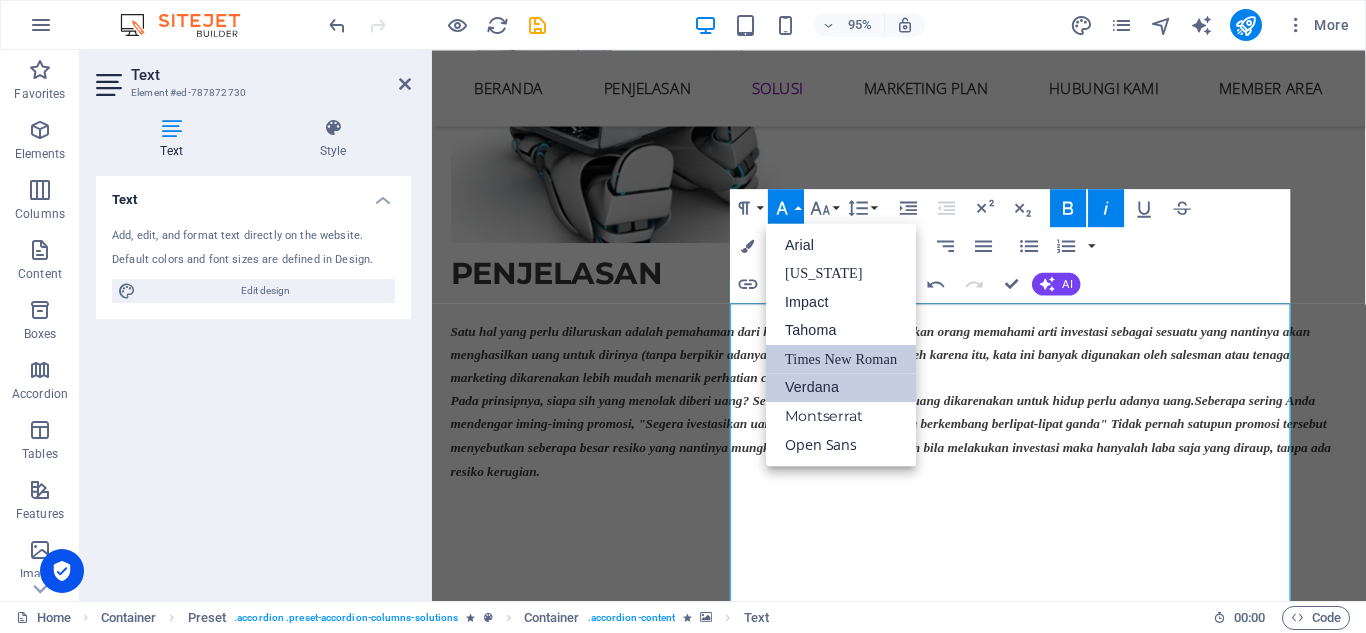click on "Verdana" at bounding box center [841, 387] 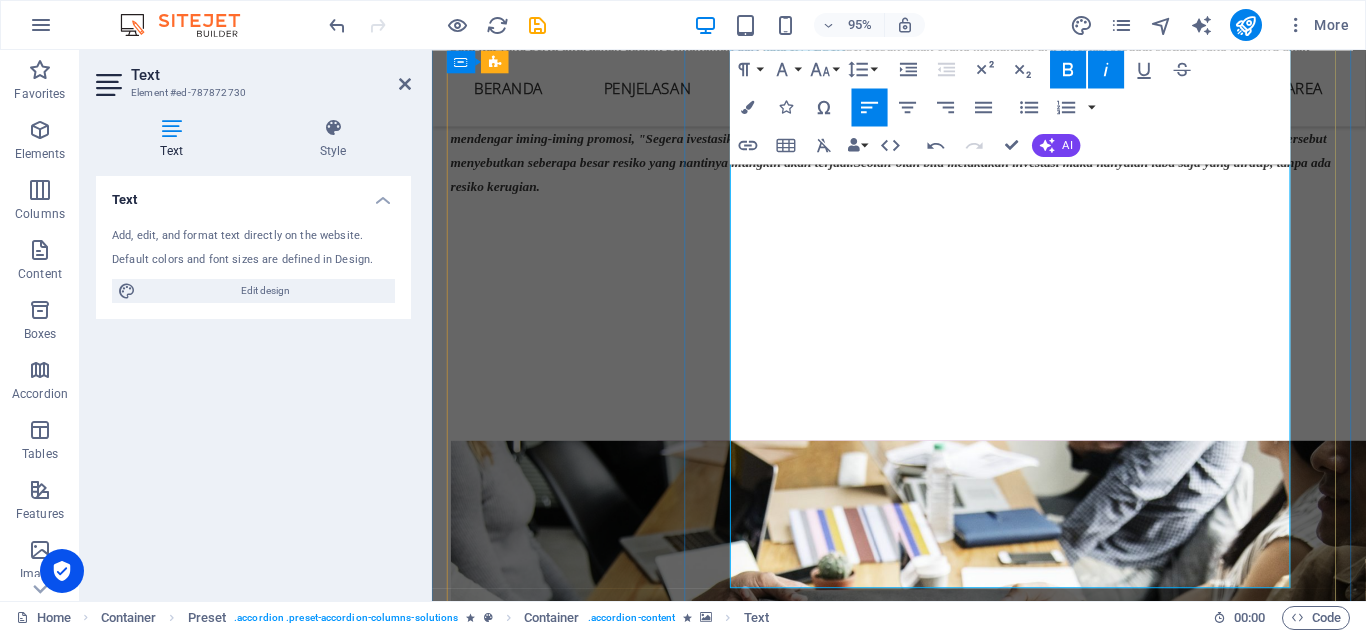 scroll, scrollTop: 1873, scrollLeft: 0, axis: vertical 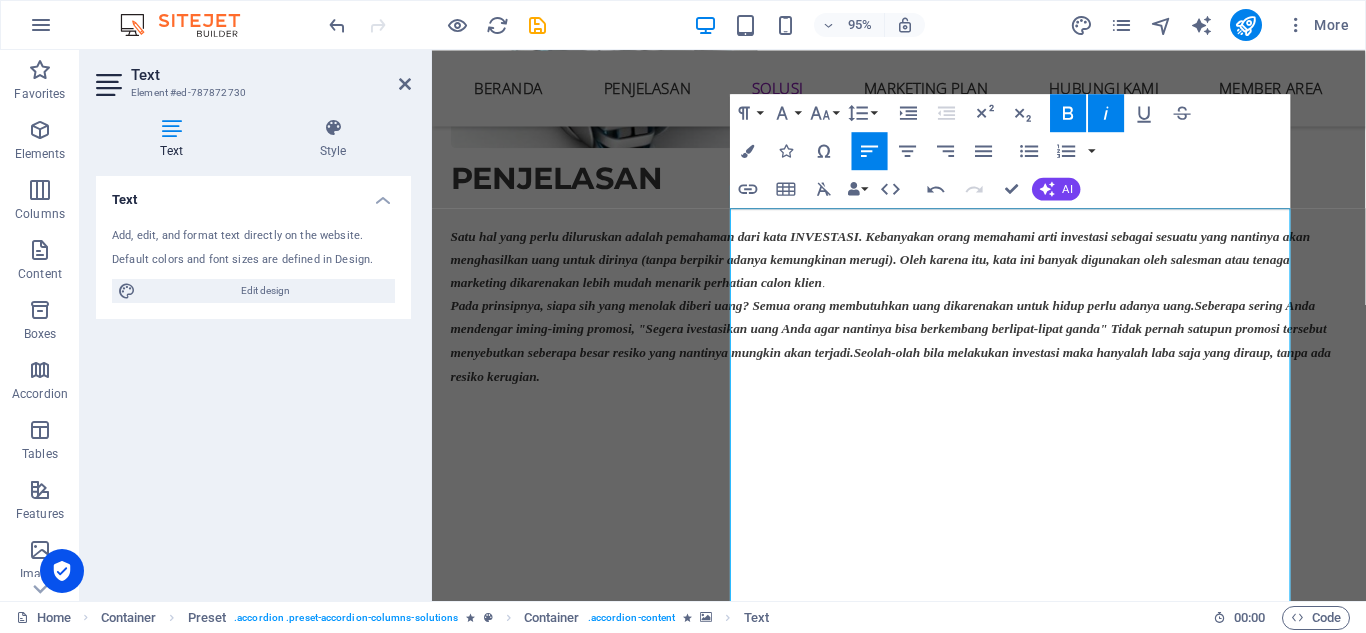 click 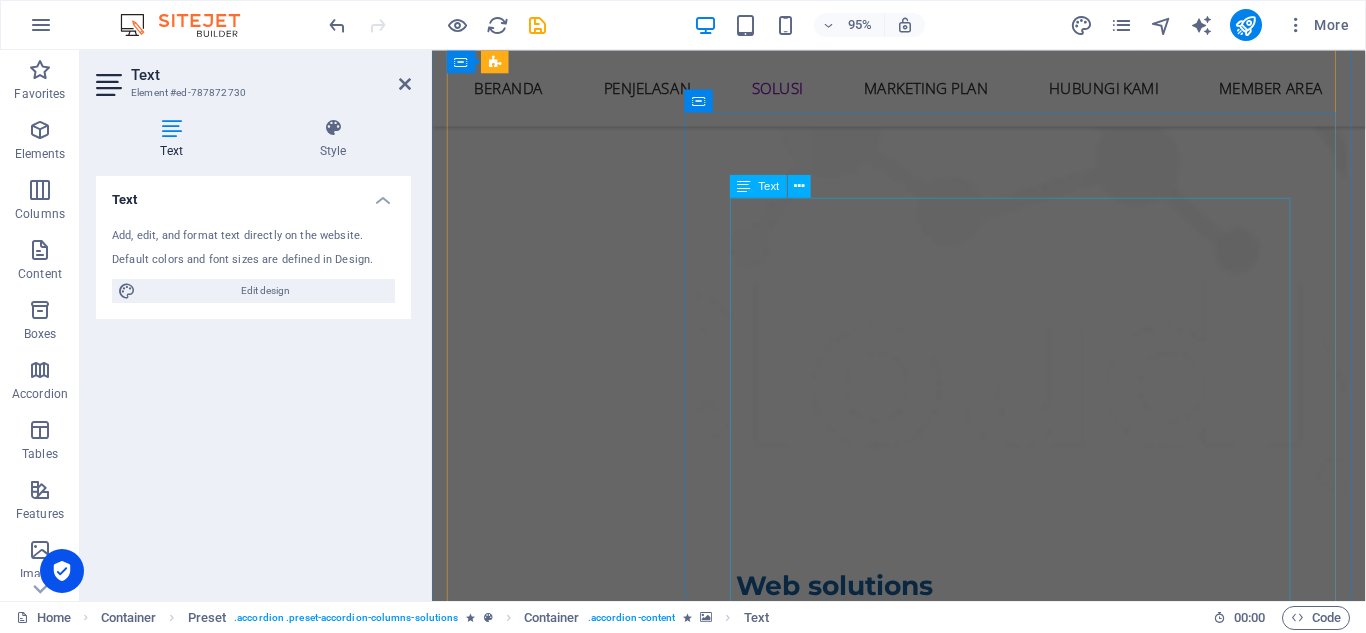 scroll, scrollTop: 3073, scrollLeft: 0, axis: vertical 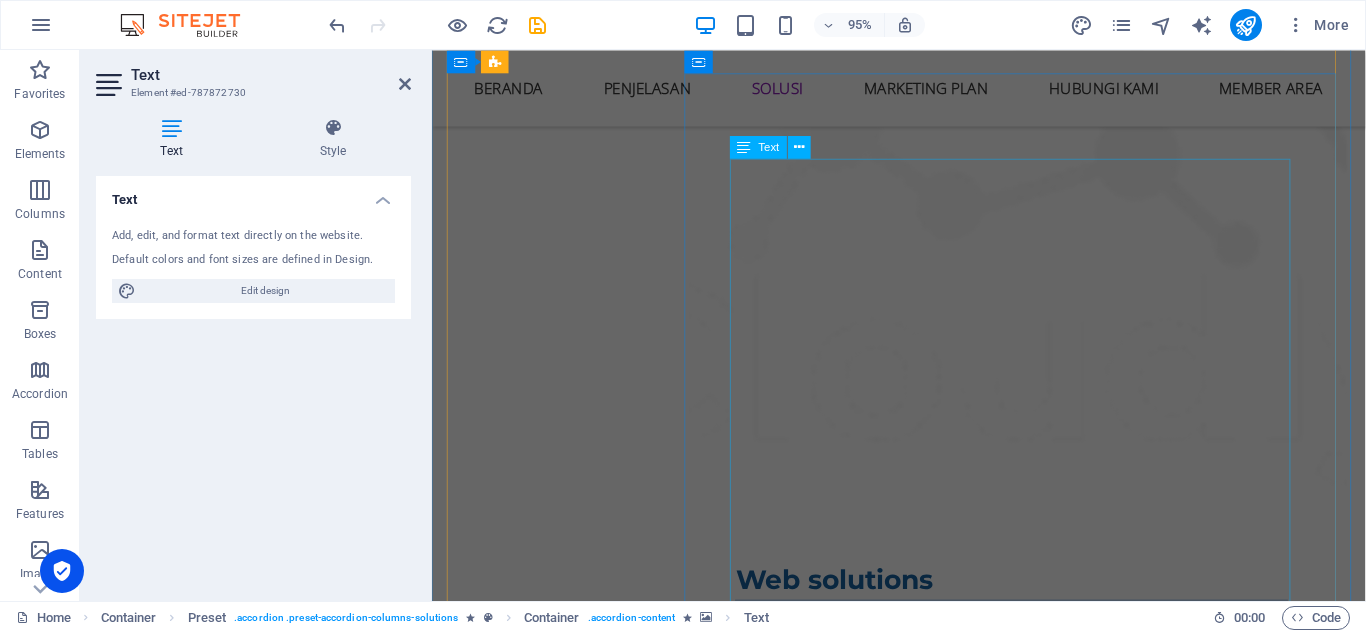 click on "Apa yang membedakannya? Perbedaannya terletak pada pondasinya.Bila pondasi rapuh, seperti kaya karena korupsi, merampok, ikut Ponzi (yang hanya membayar paket investasi tetapi tidak belajar apapun), maka kekayaaan yang sebelumnya berhasil diperoleh akan lama -kelamaan hilang.Bila ingin kaya yang abadi, perkuat pondasi dengan mampu melewati proses yang tidak enak.  Return Profit yang ditawarkan apakah masuk akal atau tidak, dan apakah mereka MENJANJIKAN suatu return profit tertentu ? Karena jika mereka menjanjikan return profit yang tinggi sekali, misalkan 3% per hari (atau = hampir 100% per bulan), maka dalam 3 tahun dengan modal Rp.10 juta saja sudah akan bisa menjadi orang terkaya di dunia mengalahkan [PERSON_NAME] dan bahkan bisa mengalahkan Cadangan Devisa Negara Besar.  Jelas ini suatu hal yang MUSTAHIL" at bounding box center [1049, 3924] 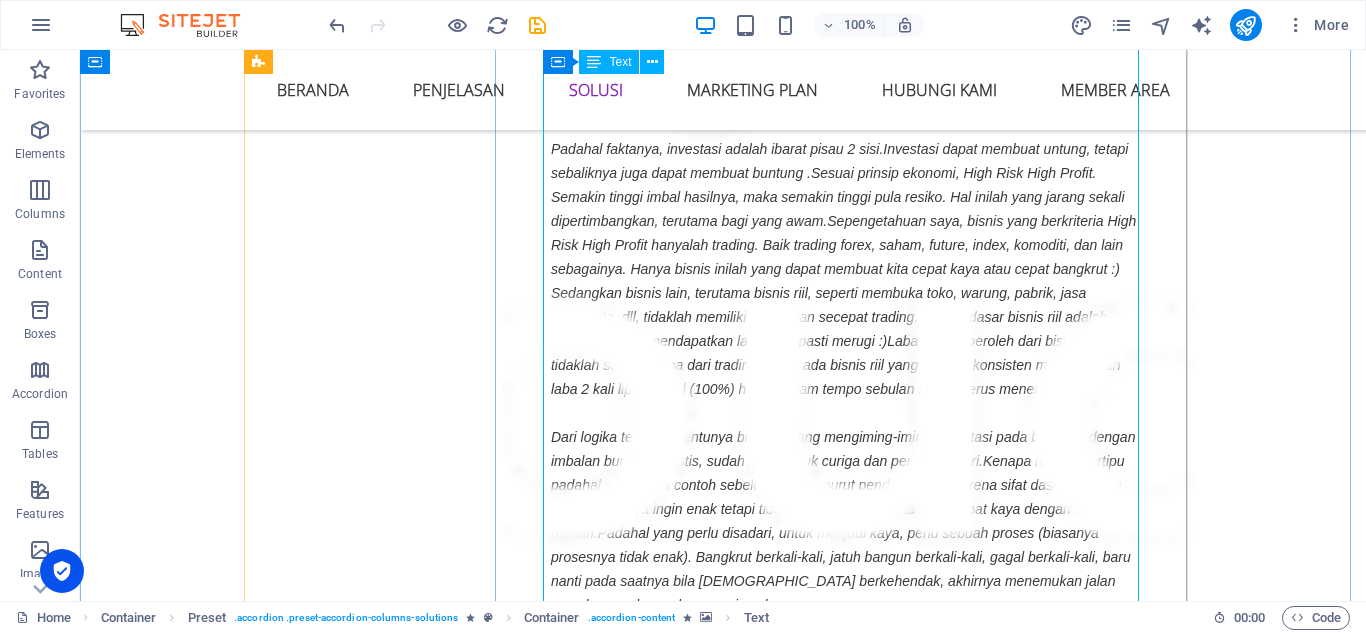 scroll, scrollTop: 3552, scrollLeft: 0, axis: vertical 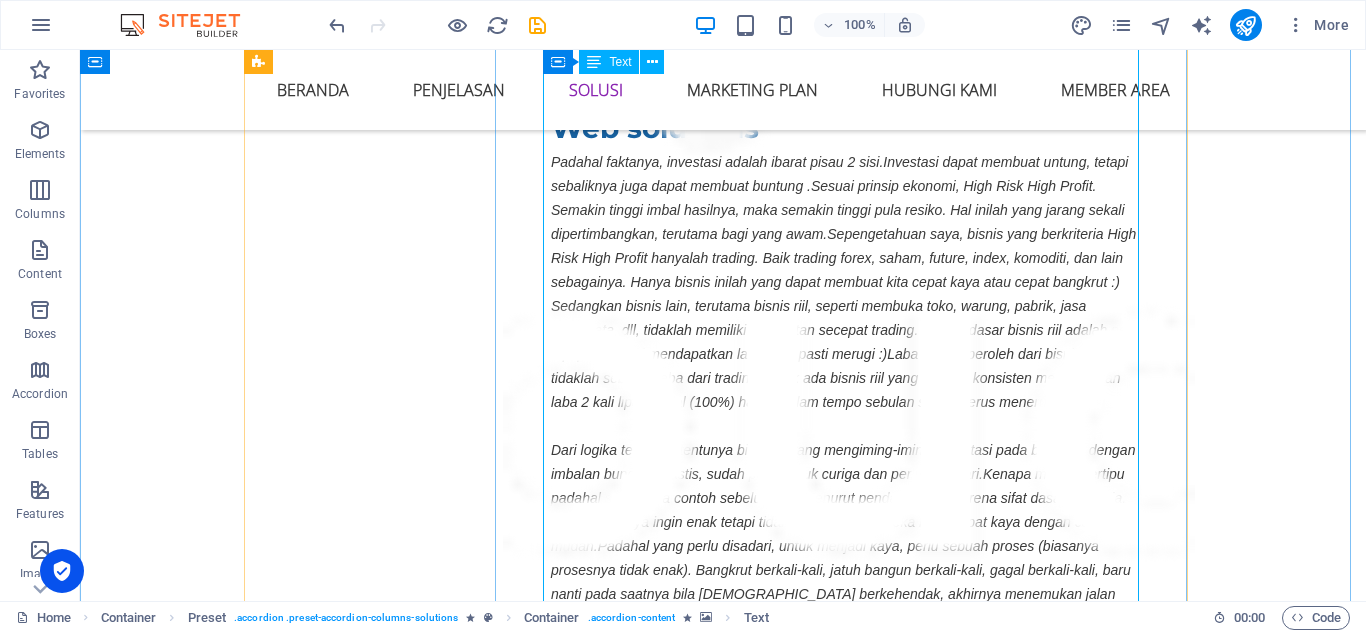 click on "Apa yang membedakannya? Perbedaannya terletak pada pondasinya.Bila pondasi rapuh, seperti kaya karena korupsi, merampok, ikut Ponzi (yang hanya membayar paket investasi tetapi tidak belajar apapun), maka kekayaaan yang sebelumnya berhasil diperoleh akan lama -kelamaan hilang.Bila ingin kaya yang abadi, perkuat pondasi dengan mampu melewati proses yang tidak enak.  Return Profit yang ditawarkan apakah masuk akal atau tidak, dan apakah mereka MENJANJIKAN suatu return profit tertentu ? Karena jika mereka menjanjikan return profit yang tinggi sekali, misalkan 3% per hari (atau = hampir 100% per bulan), maka dalam 3 tahun dengan modal Rp.10 juta saja sudah akan bisa menjadi orang terkaya di dunia mengalahkan [PERSON_NAME] dan bahkan bisa mengalahkan Cadangan Devisa Negara Besar.  Jelas ini suatu hal yang MUSTAHIL" at bounding box center (849, 3445) 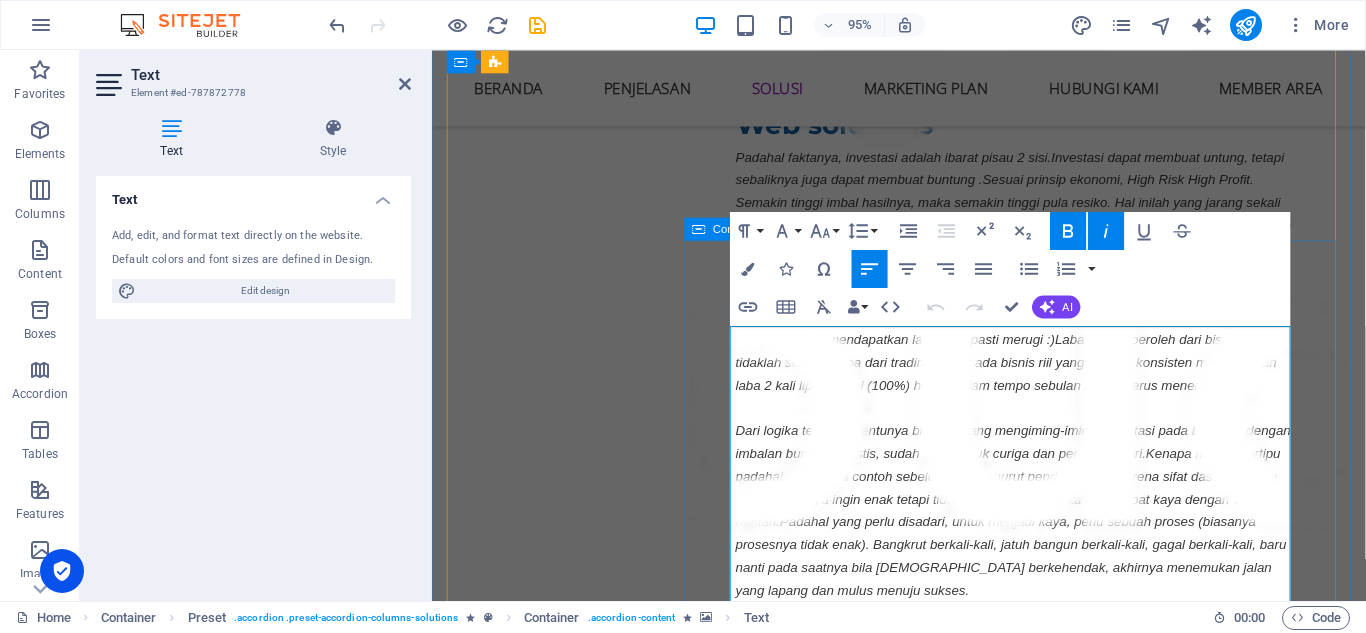 scroll, scrollTop: 2897, scrollLeft: 0, axis: vertical 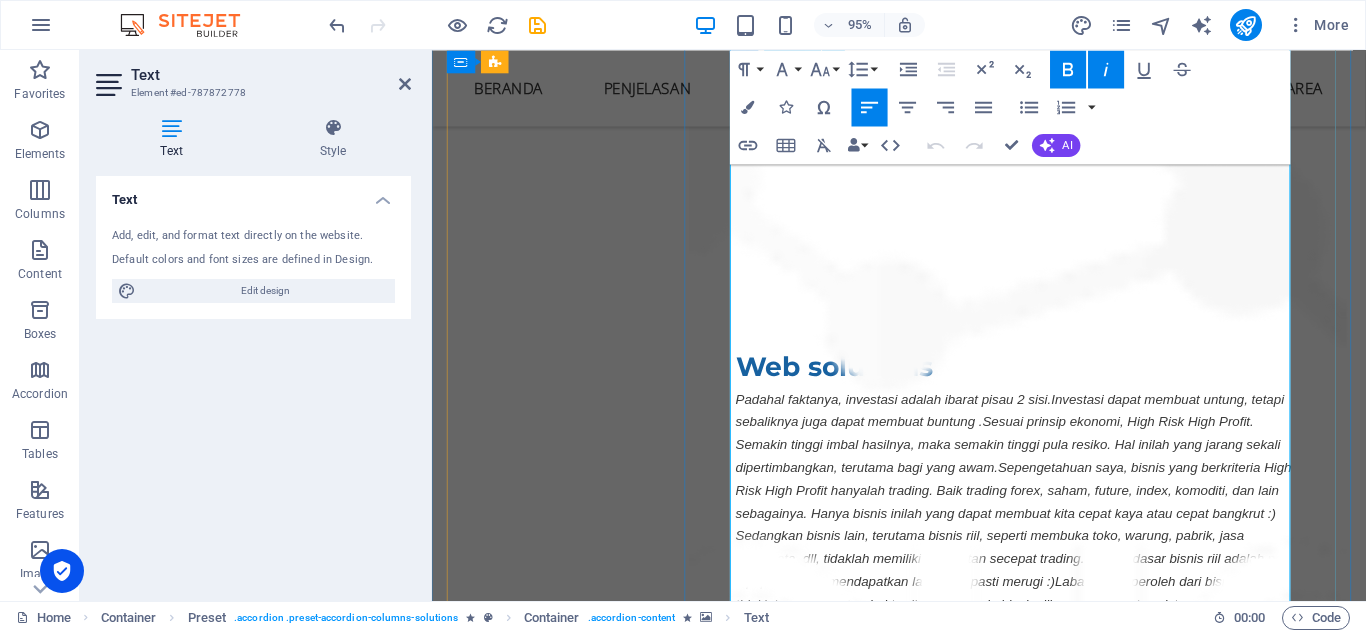 drag, startPoint x: 749, startPoint y: 353, endPoint x: 1073, endPoint y: 512, distance: 360.91135 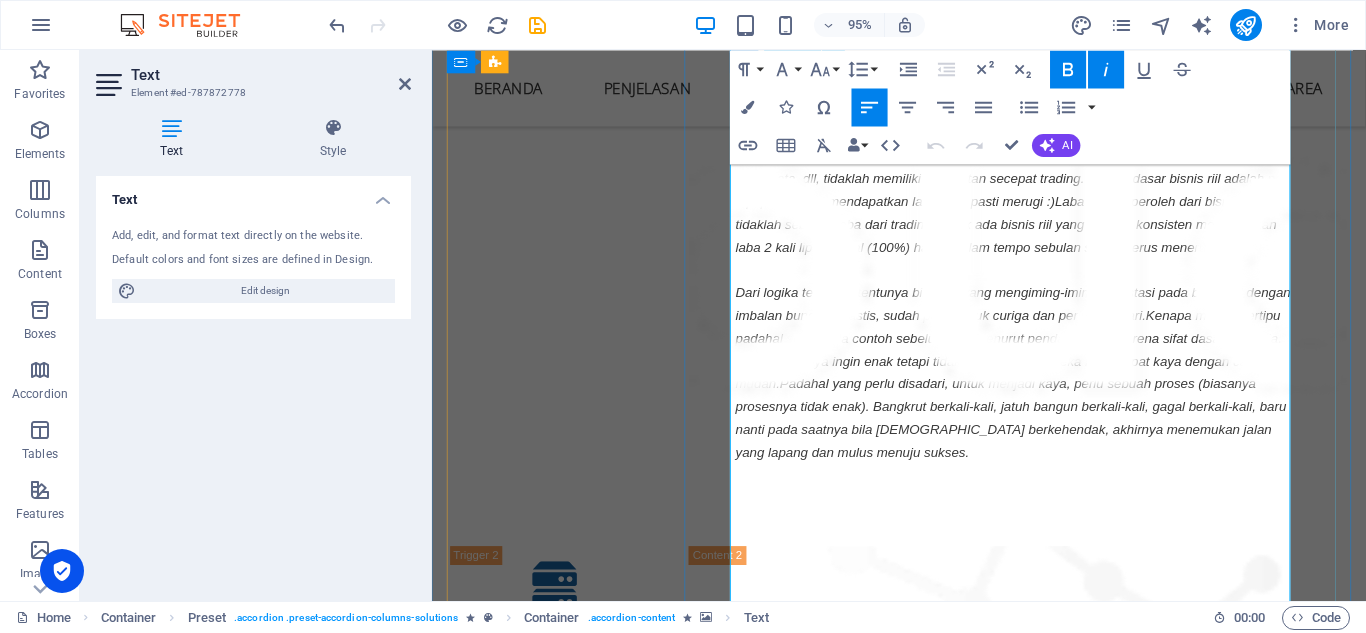 scroll, scrollTop: 3297, scrollLeft: 0, axis: vertical 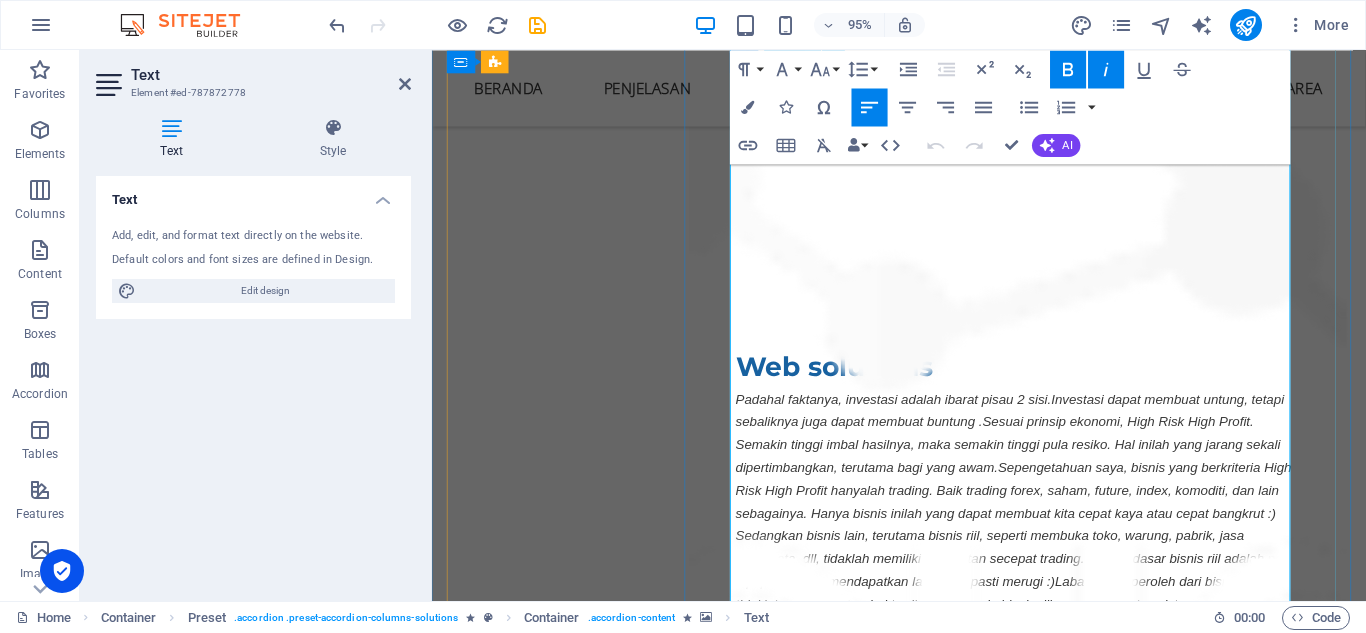 type 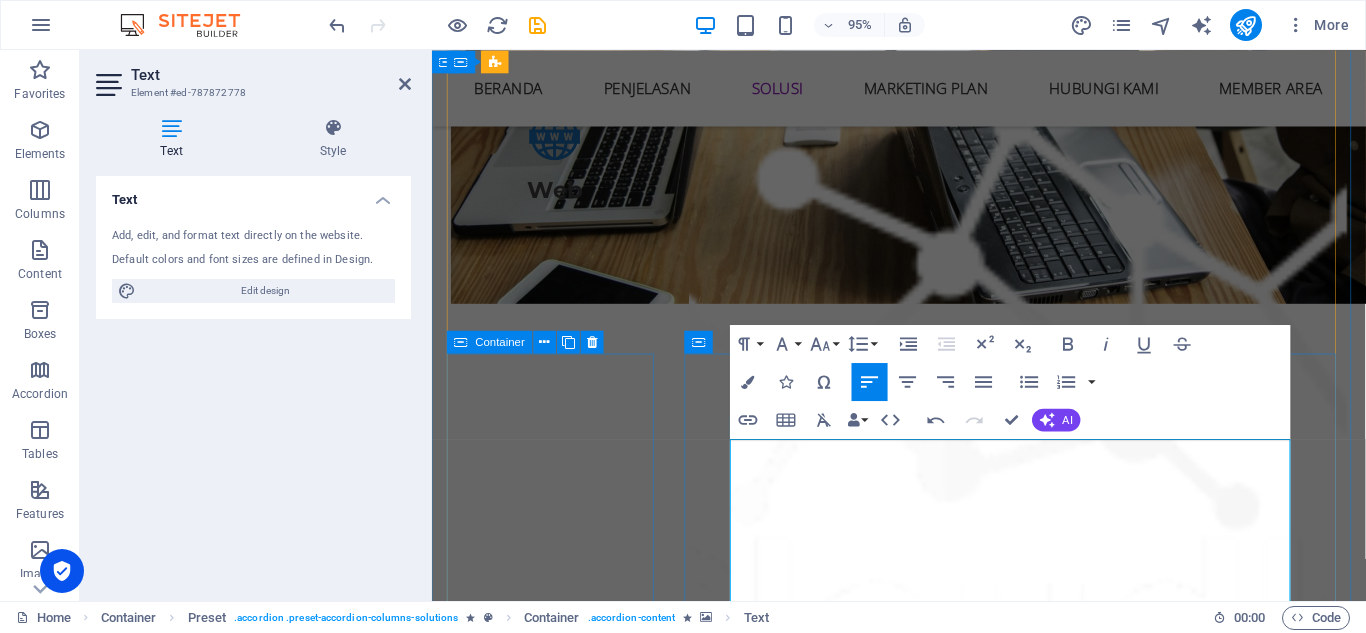 scroll, scrollTop: 2497, scrollLeft: 0, axis: vertical 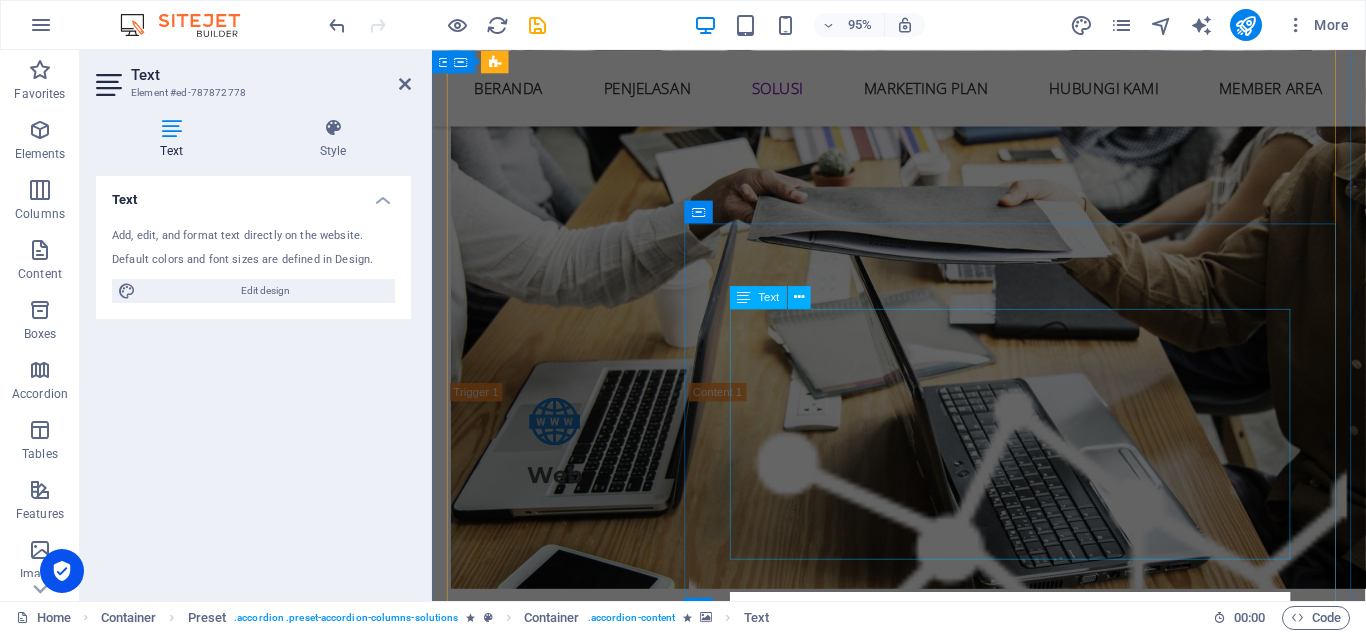 click on "Tidak semua orang mampu melewati proses tersebut, kebanyakan menginginkan jalan pintas yang enak dan cepat. Oleh karenanya bisnis-bisnis penipu yang menawarkan imbal hasil tinggi, akan seperti jamur, tumbuh hilang tetapi sampai kapanpun akan selalu diminati dan selalu ada saja yang tertipu.Dari pengalaman hidup dan apa yang saya lihat selama ini, semua orang dapat menjadi kaya. Tetapi problemnya, ada yang kaya hanya sebentar setelahnya bangkrut tetapi ada yang abadi tetap kaya raya." at bounding box center [1049, 2396] 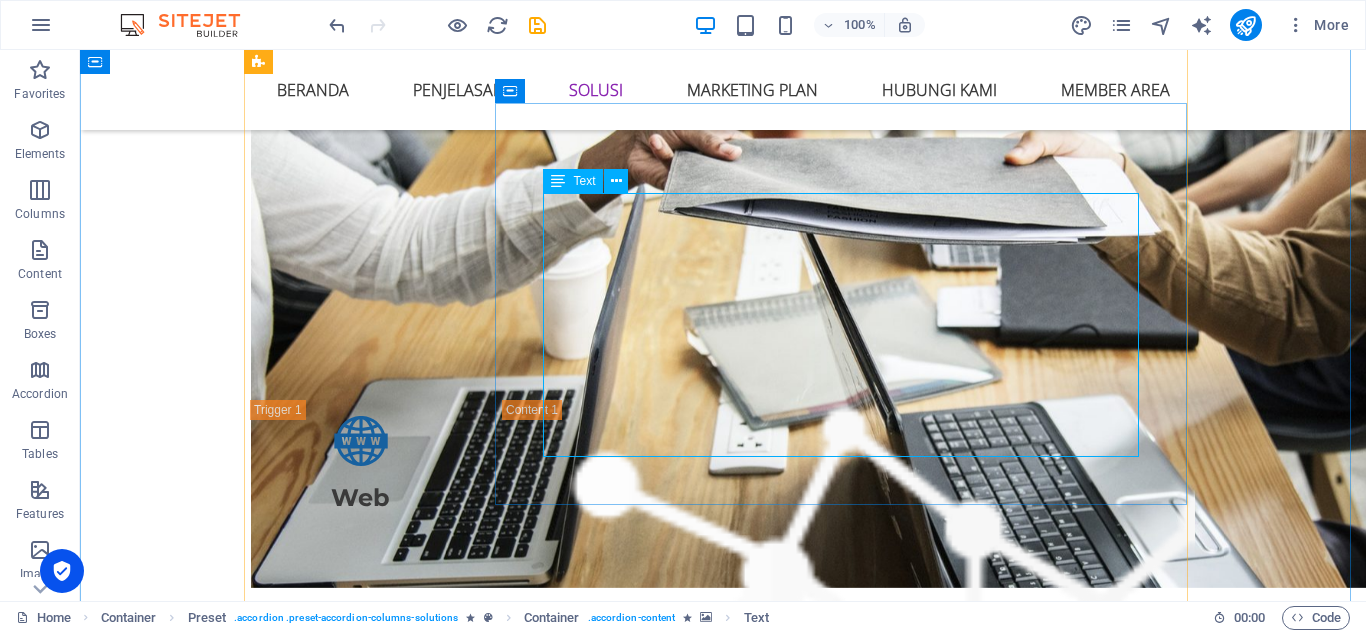 scroll, scrollTop: 2602, scrollLeft: 0, axis: vertical 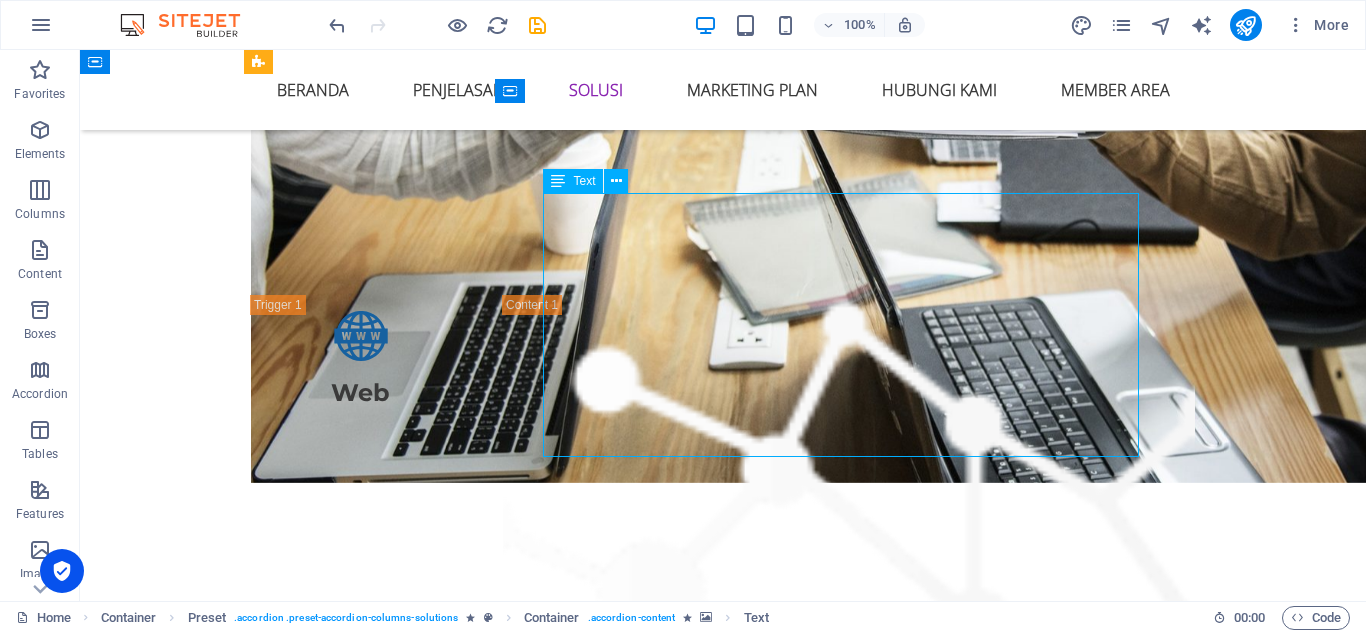 click on "Tidak semua orang mampu melewati proses tersebut, kebanyakan menginginkan jalan pintas yang enak dan cepat. Oleh karenanya bisnis-bisnis penipu yang menawarkan imbal hasil tinggi, akan seperti jamur, tumbuh hilang tetapi sampai kapanpun akan selalu diminati dan selalu ada saja yang tertipu.Dari pengalaman hidup dan apa yang saya lihat selama ini, semua orang dapat menjadi kaya. Tetapi problemnya, ada yang kaya hanya sebentar setelahnya bangkrut tetapi ada yang abadi tetap kaya raya." at bounding box center [849, 2291] 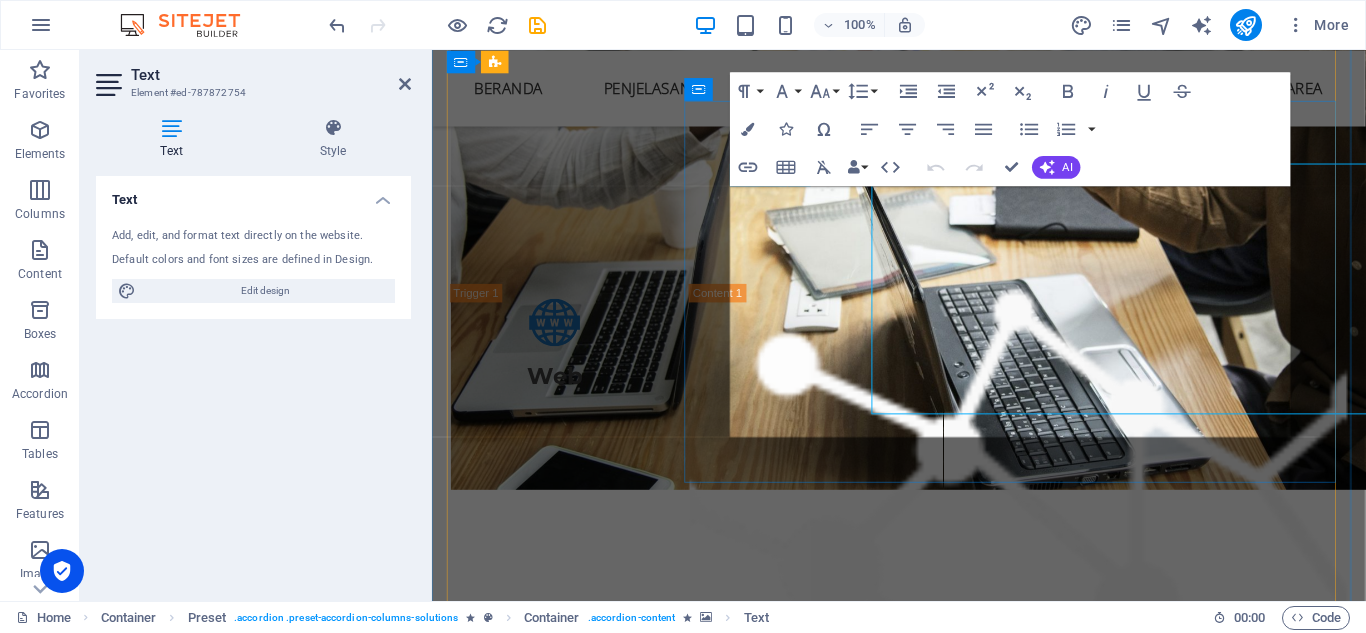 scroll, scrollTop: 2626, scrollLeft: 0, axis: vertical 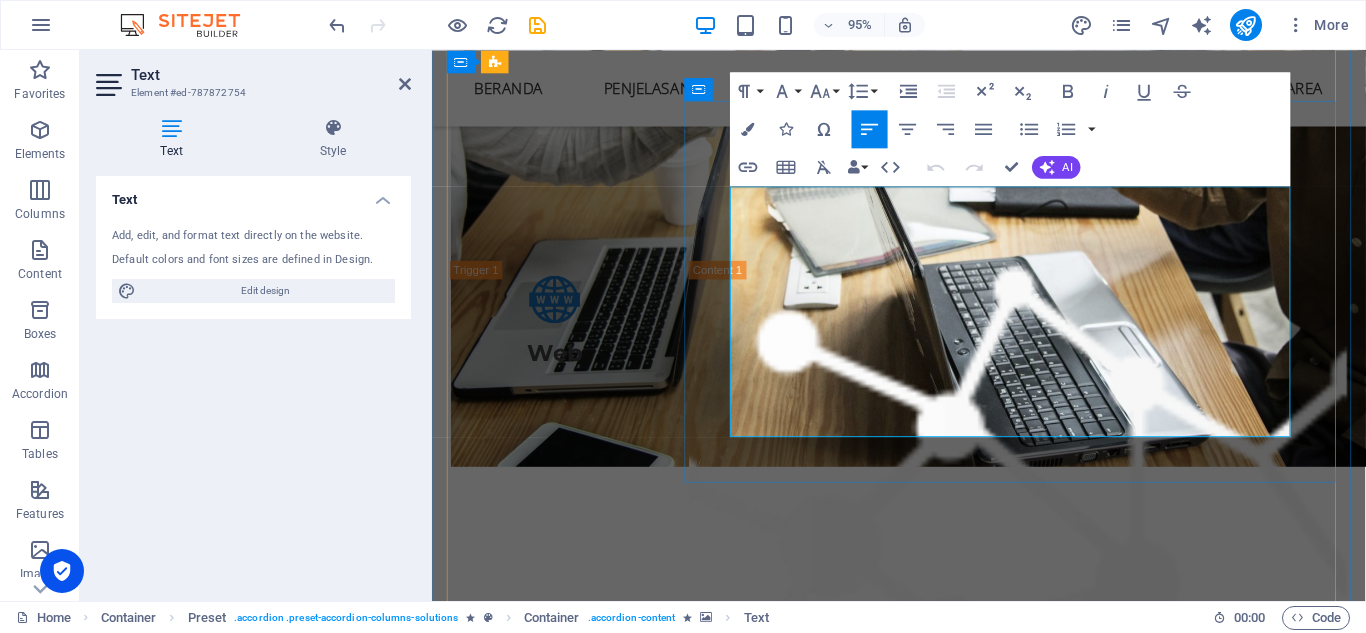 click on "Tidak semua orang mampu melewati proses tersebut, kebanyakan menginginkan jalan pintas yang enak dan cepat. Oleh karenanya bisnis-bisnis penipu yang menawarkan imbal hasil tinggi, akan seperti jamur, tumbuh hilang tetapi sampai kapanpun akan selalu diminati dan selalu ada saja yang tertipu.Dari pengalaman hidup dan apa yang saya lihat selama ini, semua orang dapat menjadi kaya. Tetapi problemnya, ada yang kaya hanya sebentar setelahnya bangkrut tetapi ada yang abadi tetap kaya raya." at bounding box center [1049, 2003] 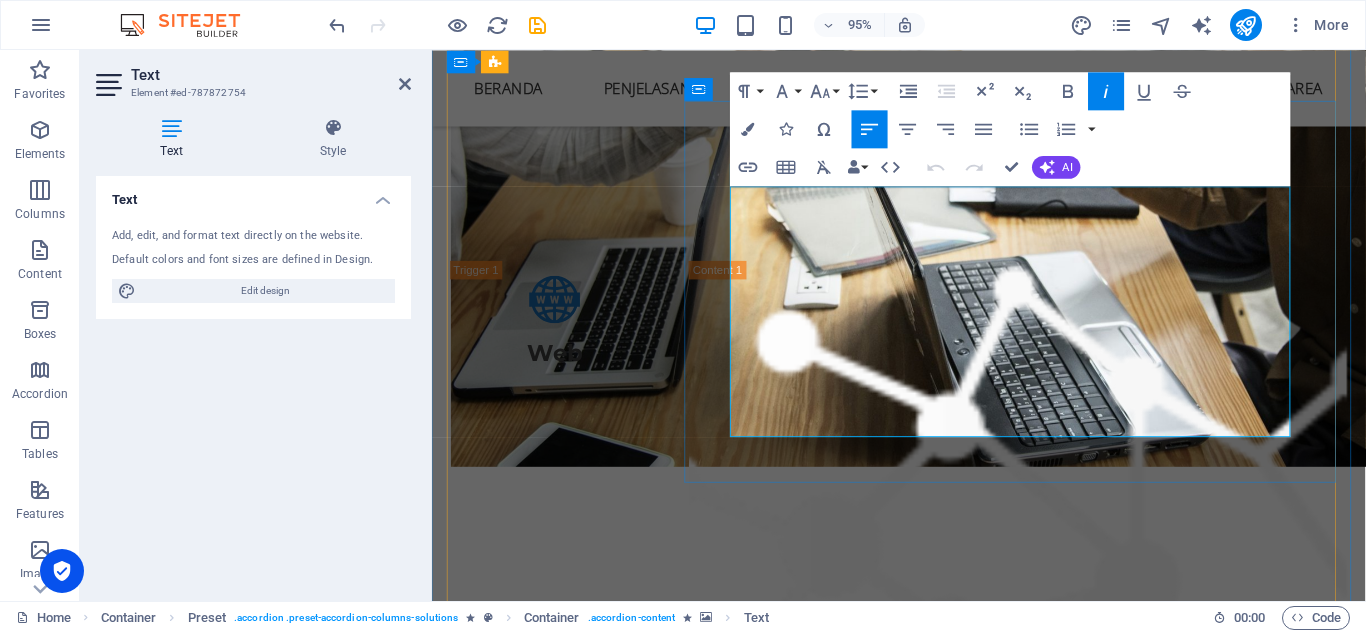 click on "Tidak semua orang mampu melewati proses tersebut, kebanyakan menginginkan jalan pintas yang enak dan cepat. Oleh karenanya bisnis-bisnis penipu yang menawarkan imbal hasil tinggi, akan seperti jamur, tumbuh hilang tetapi sampai kapanpun akan selalu diminati dan selalu ada saja yang tertipu.Dari pengalaman hidup dan apa yang saya lihat selama ini, semua orang dapat menjadi kaya. Tetapi problemnya, ada yang kaya hanya sebentar setelahnya bangkrut tetapi ada yang abadi tetap kaya raya." at bounding box center (1049, 2003) 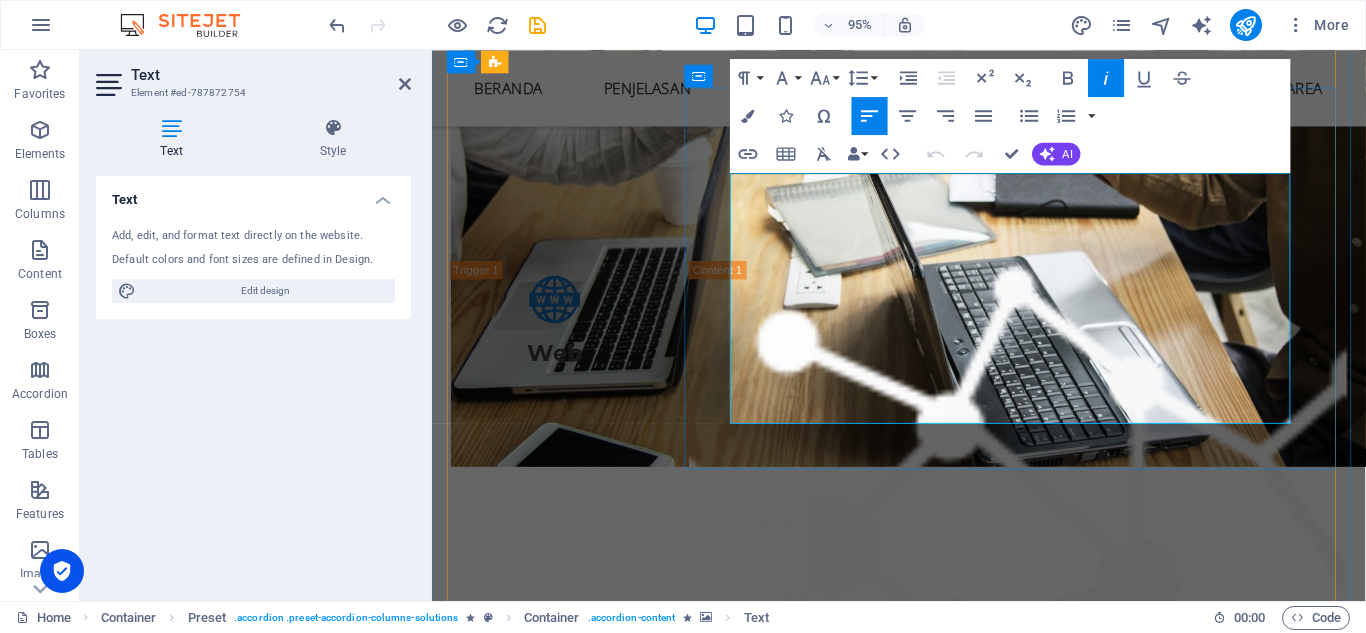 scroll, scrollTop: 2726, scrollLeft: 0, axis: vertical 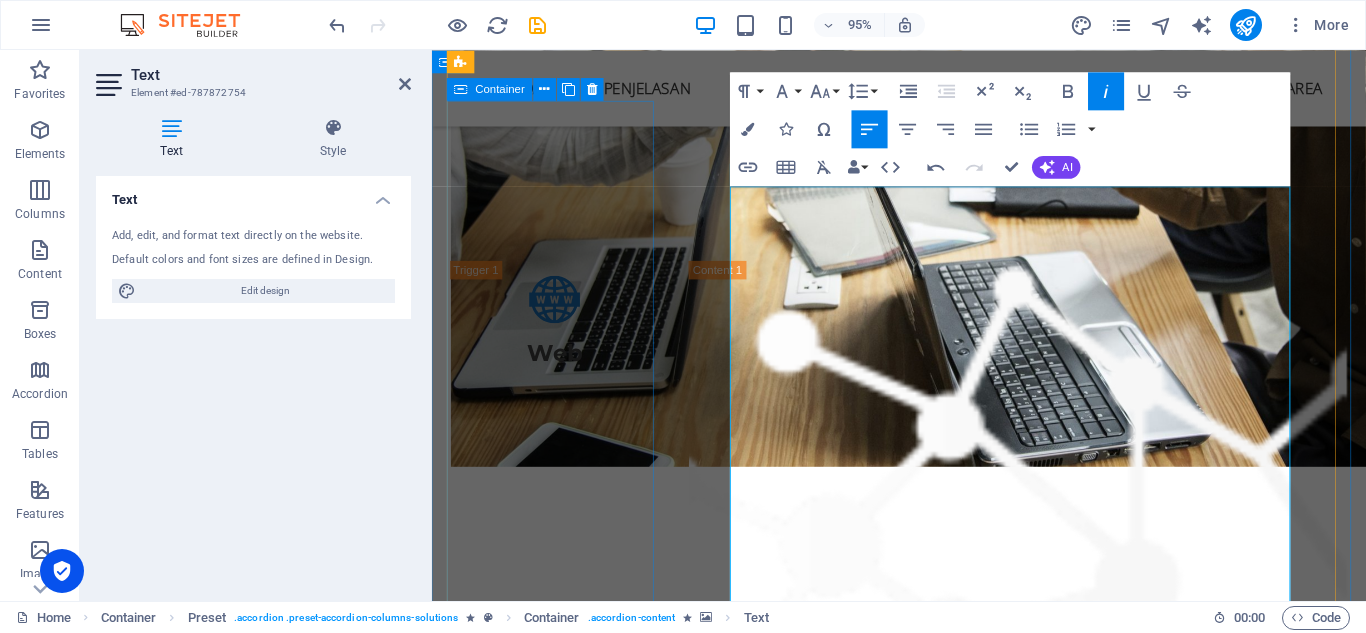 drag, startPoint x: 538, startPoint y: 421, endPoint x: 882, endPoint y: 403, distance: 344.4706 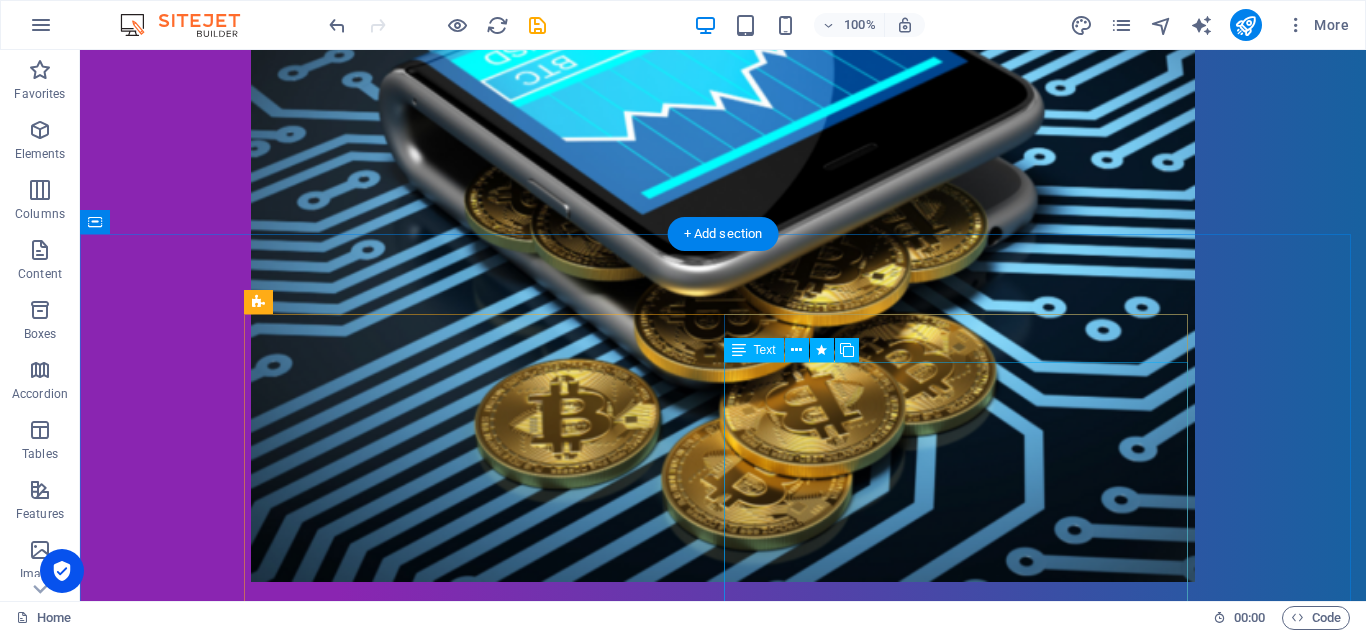 scroll, scrollTop: 802, scrollLeft: 0, axis: vertical 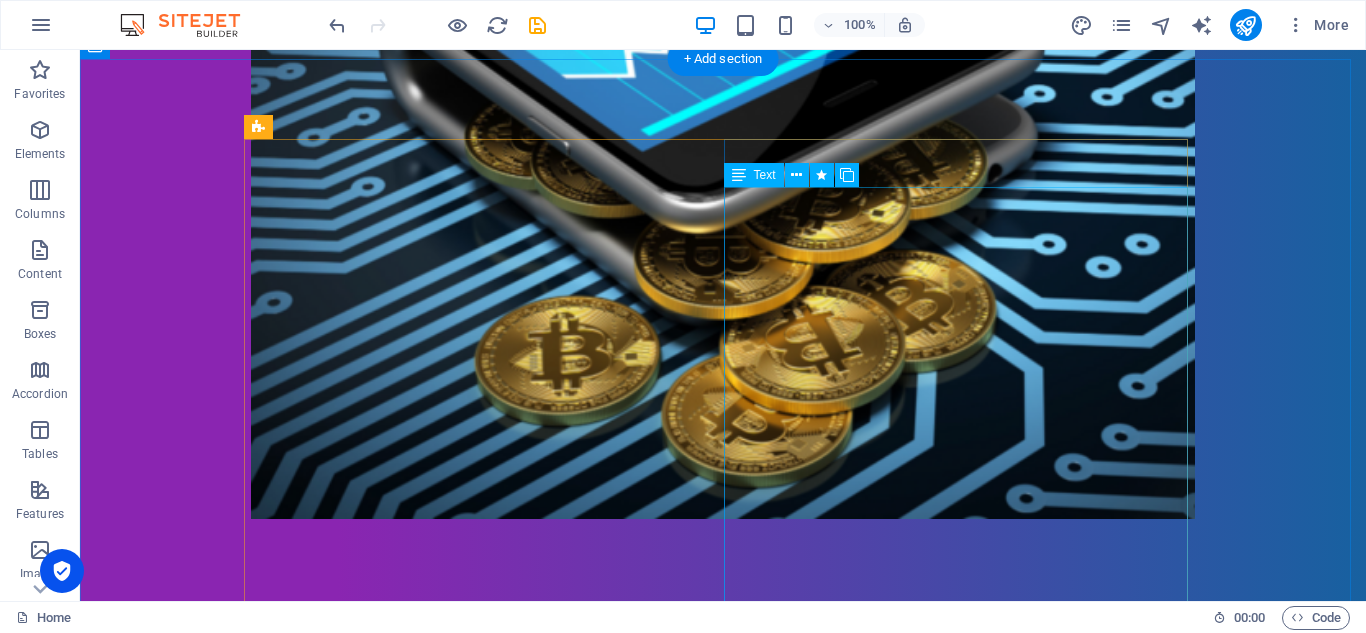click on "Satu hal yang perlu diluruskan adalah pemahaman dari kata INVESTASI.
Kebanyakan orang memahami arti investasi sebagai sesuatu yang nantinya akan menghasilkan uang untuk dirinya (tanpa berpikir adanya kemungkinan merugi).
Oleh karena itu, kata ini banyak digunakan oleh salesman atau tenaga marketing dikarenakan lebih mudah menarik perhatian calon klien .
Pada prinsipnya, siapa sih yang menolak diberi uang? Semua orang membutuhkan uang dikarenakan untuk hidup perlu adanya uang.Seberapa sering Anda mendengar iming-iming promosi, "Segera ivestasikan uang Anda agar nantinya bisa berkembang berlipat-lipat ganda" Tidak pernah satupun promosi tersebut menyebutkan seberapa besar resiko yang nantinya mungkin akan terjadi.Seolah-olah bila melakukan investasi maka hanyalah laba saja yang diraup, tanpa ada resiko kerugian." at bounding box center (723, 1402) 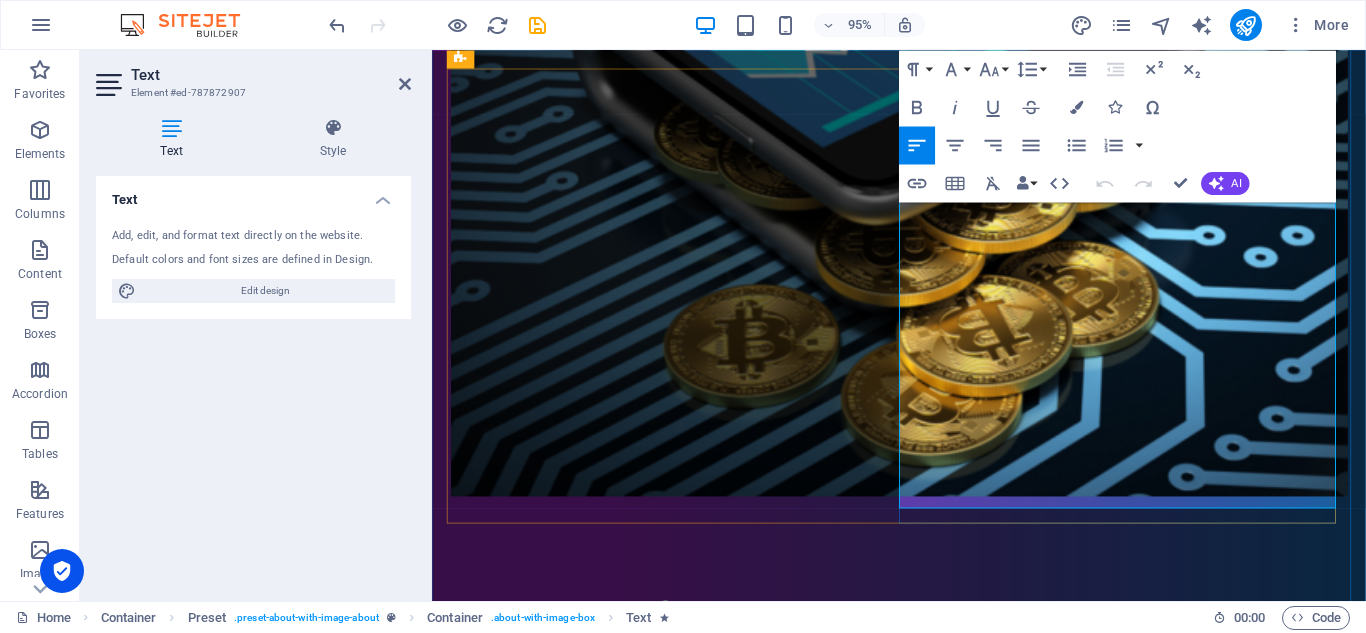 scroll, scrollTop: 1002, scrollLeft: 0, axis: vertical 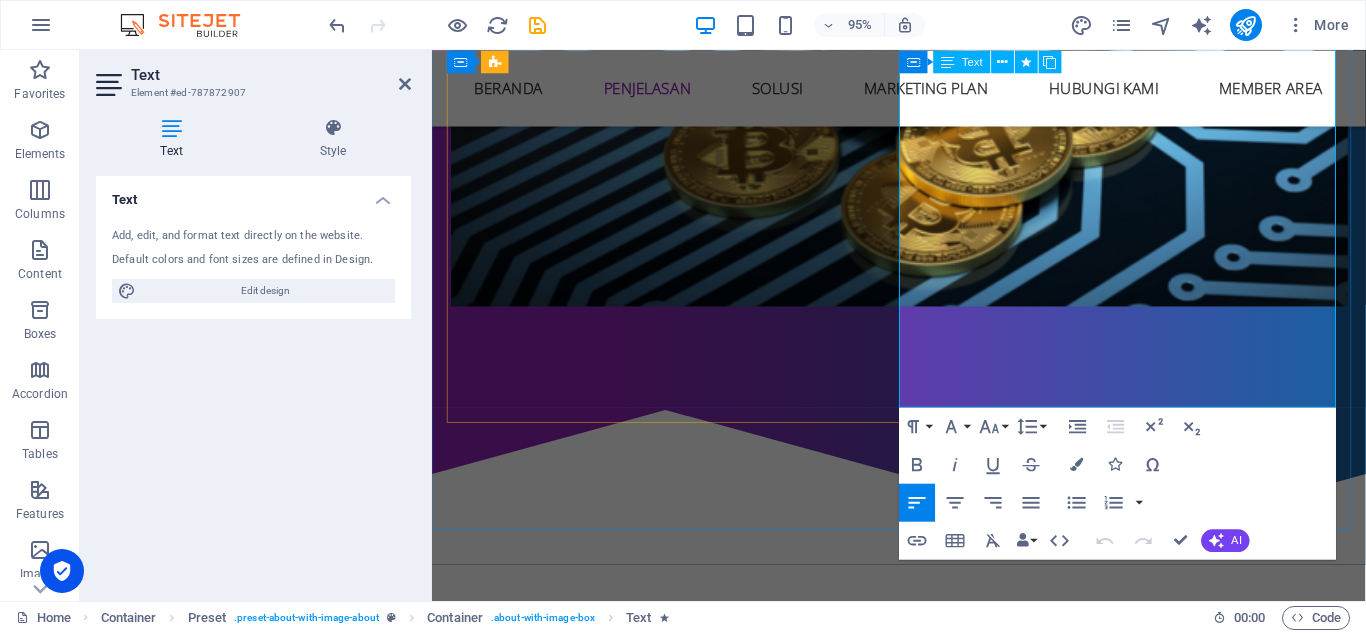 drag, startPoint x: 923, startPoint y: 245, endPoint x: 1215, endPoint y: 391, distance: 326.4659 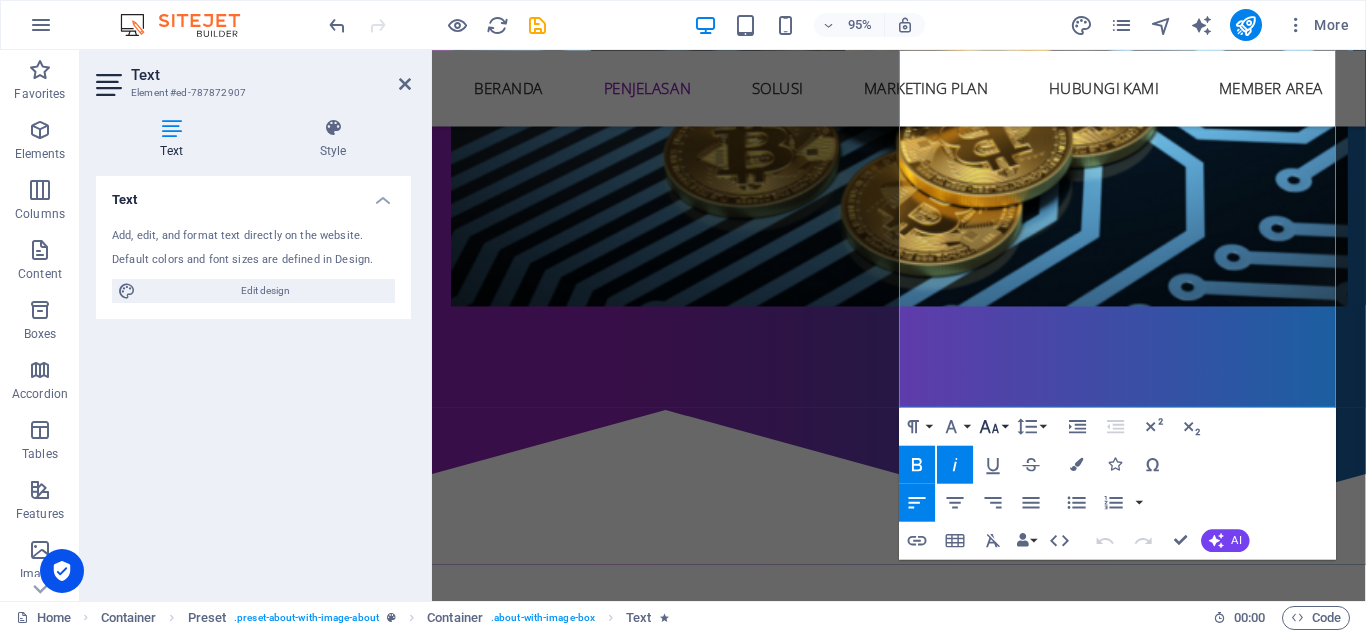 click 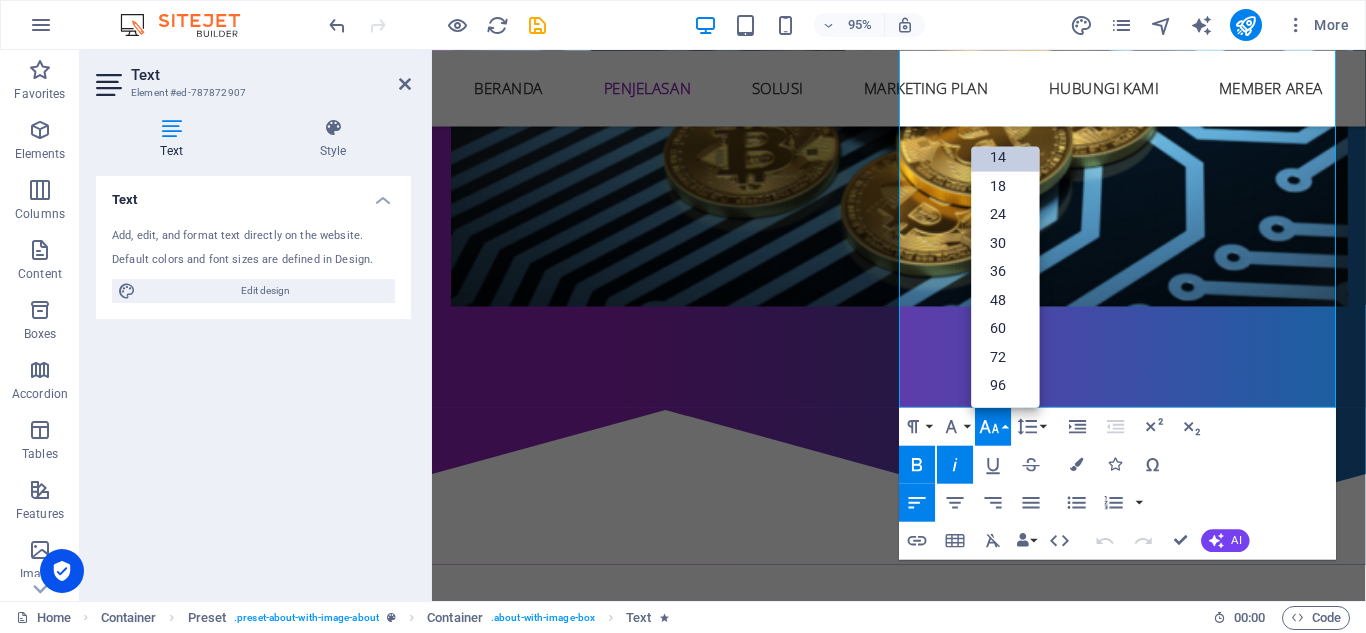 scroll, scrollTop: 161, scrollLeft: 0, axis: vertical 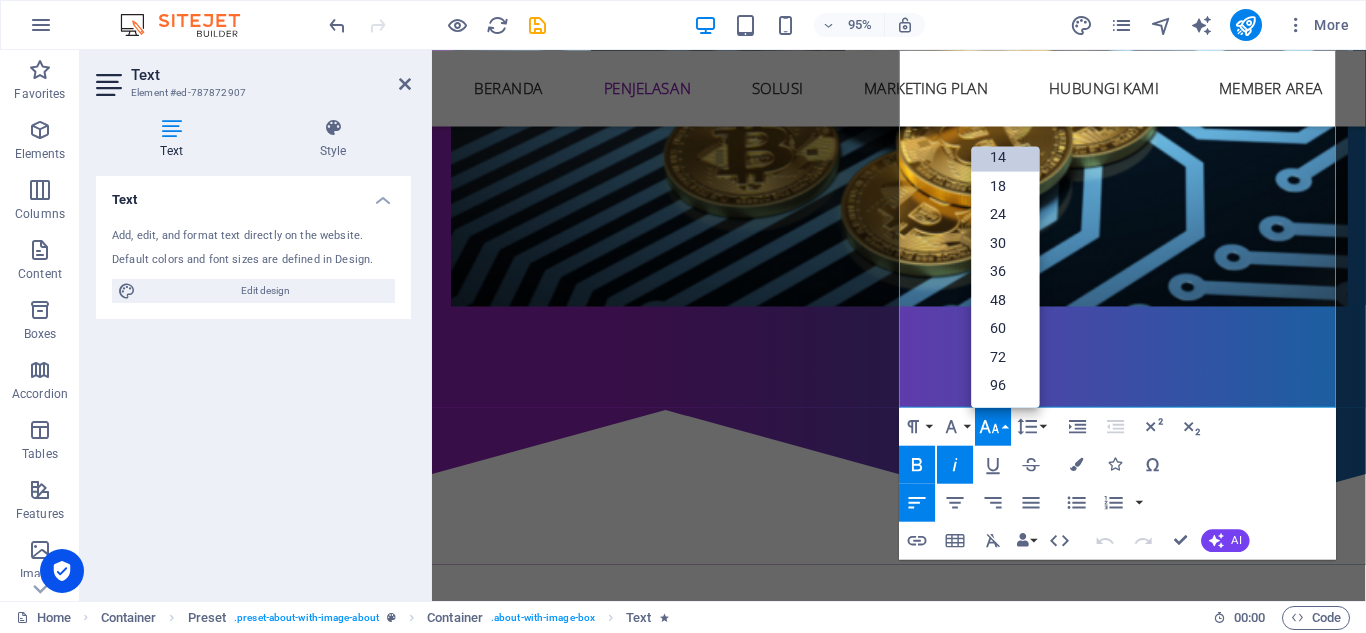 click on "14" at bounding box center (1006, 157) 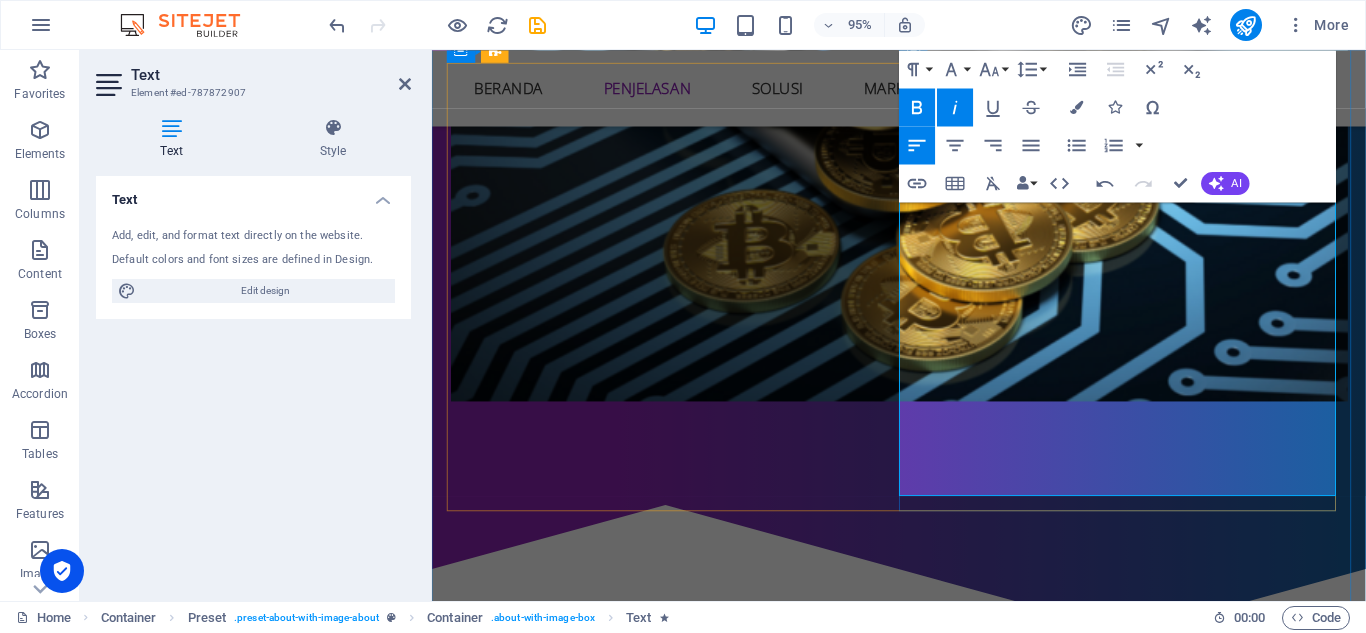 scroll, scrollTop: 1002, scrollLeft: 0, axis: vertical 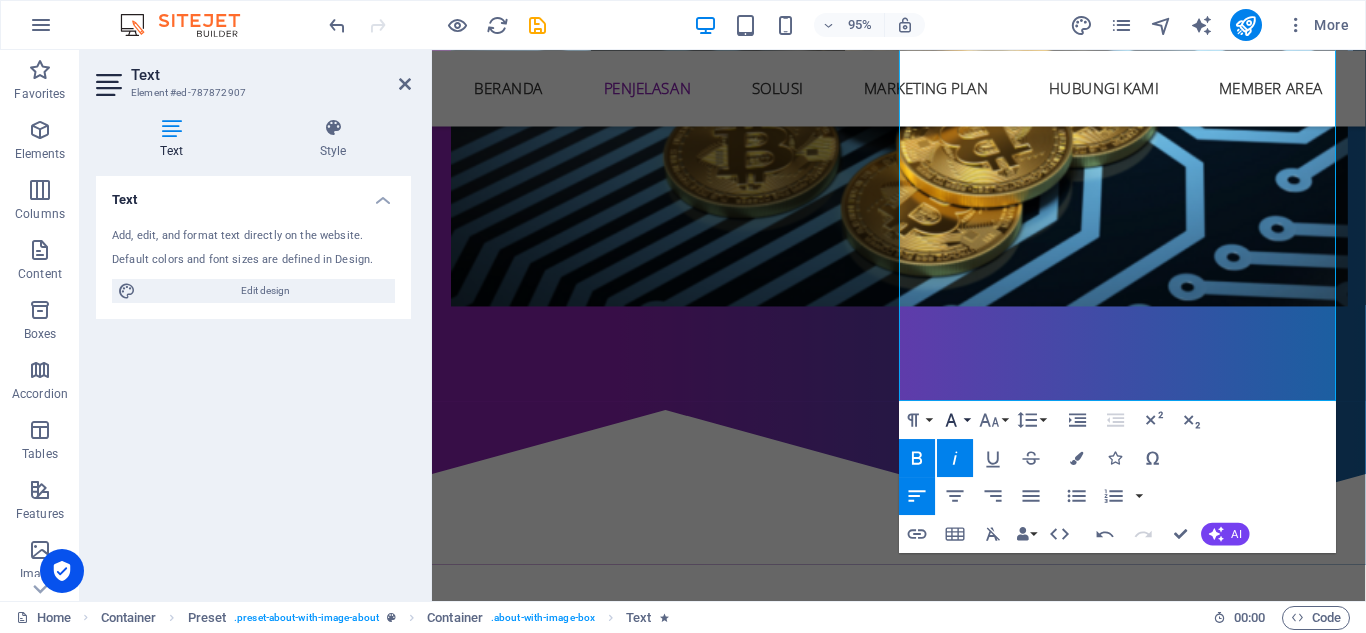 click 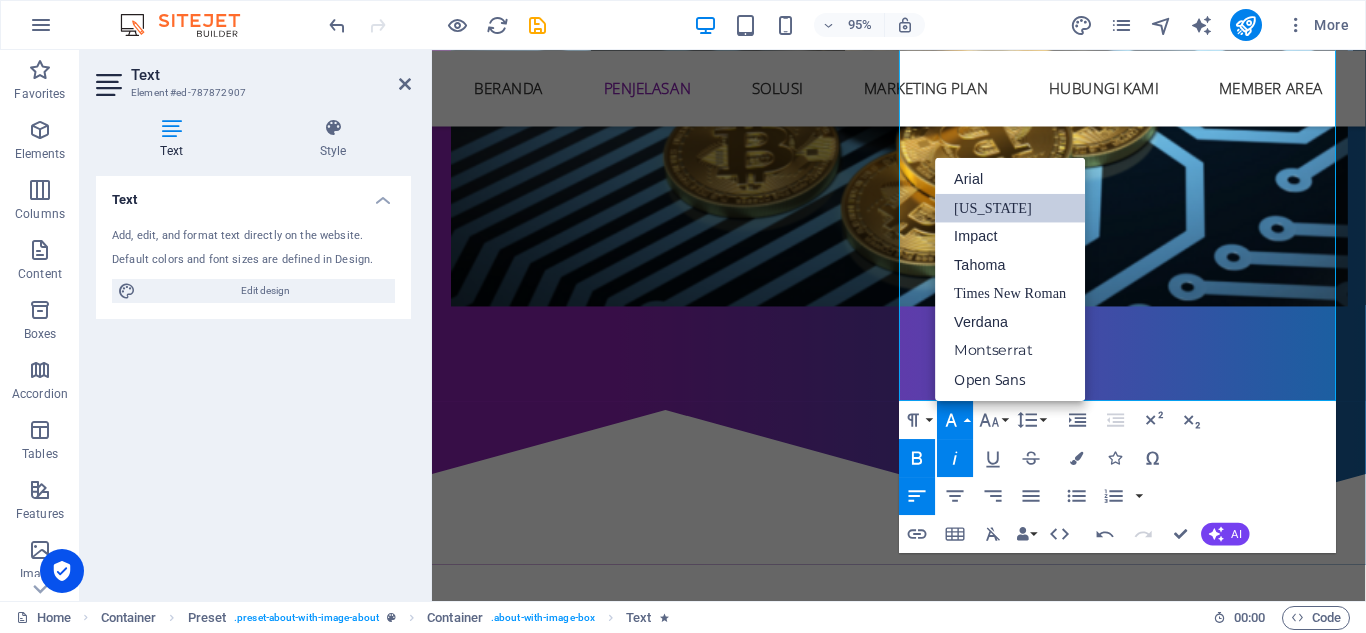 scroll, scrollTop: 0, scrollLeft: 0, axis: both 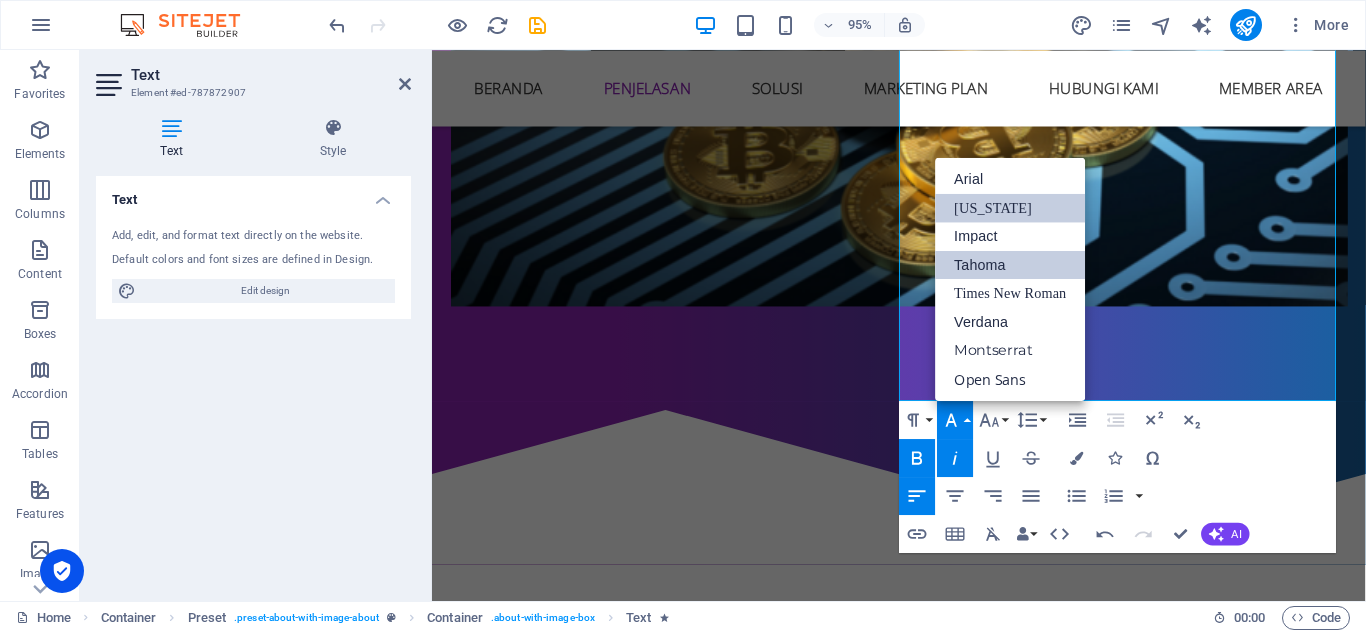 click on "Tahoma" at bounding box center (1011, 265) 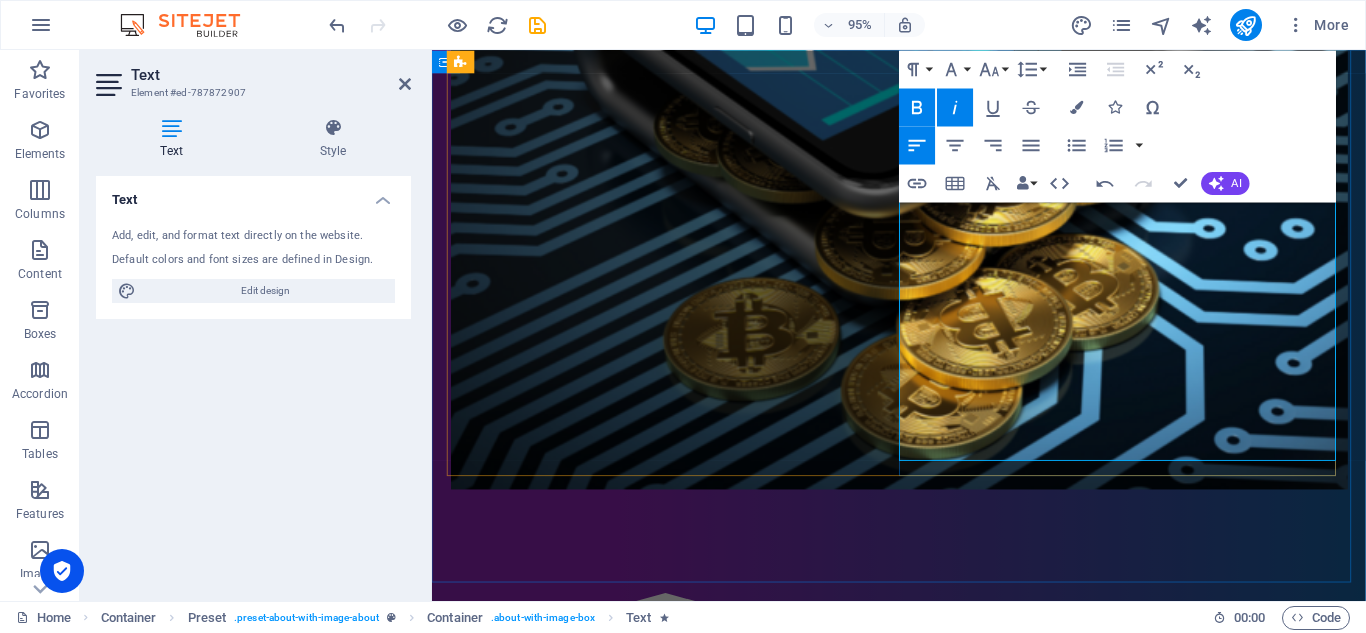 scroll, scrollTop: 802, scrollLeft: 0, axis: vertical 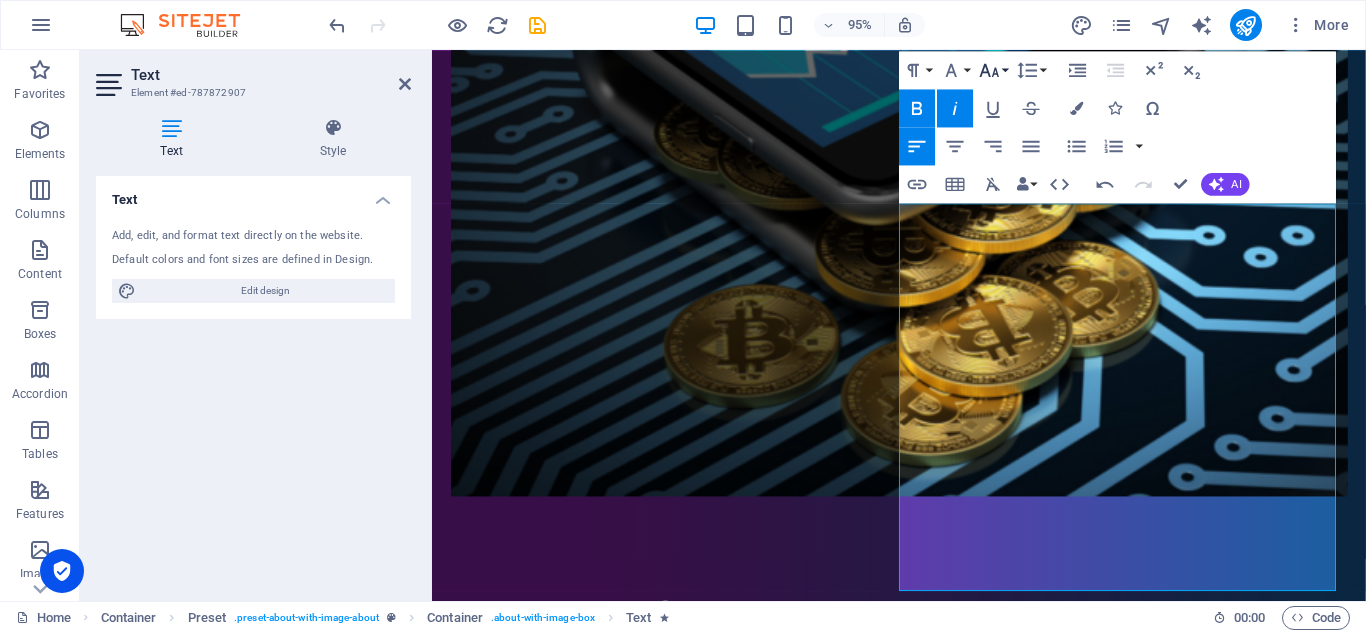 click 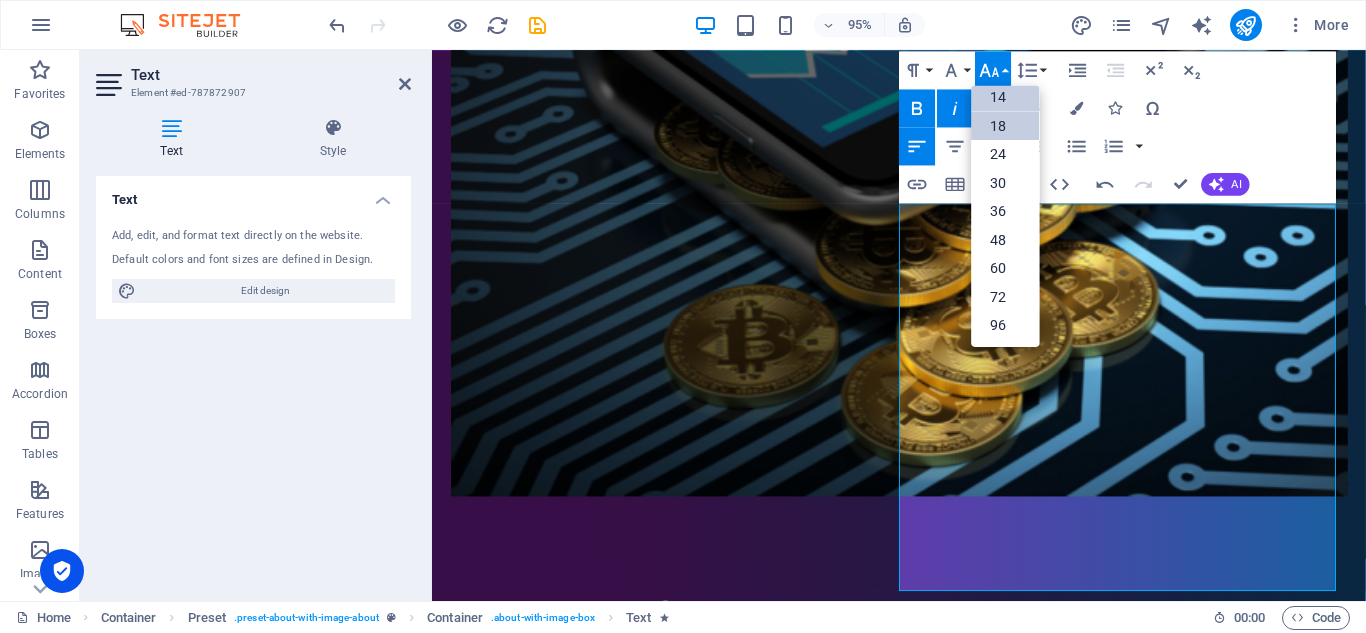click on "18" at bounding box center [1006, 125] 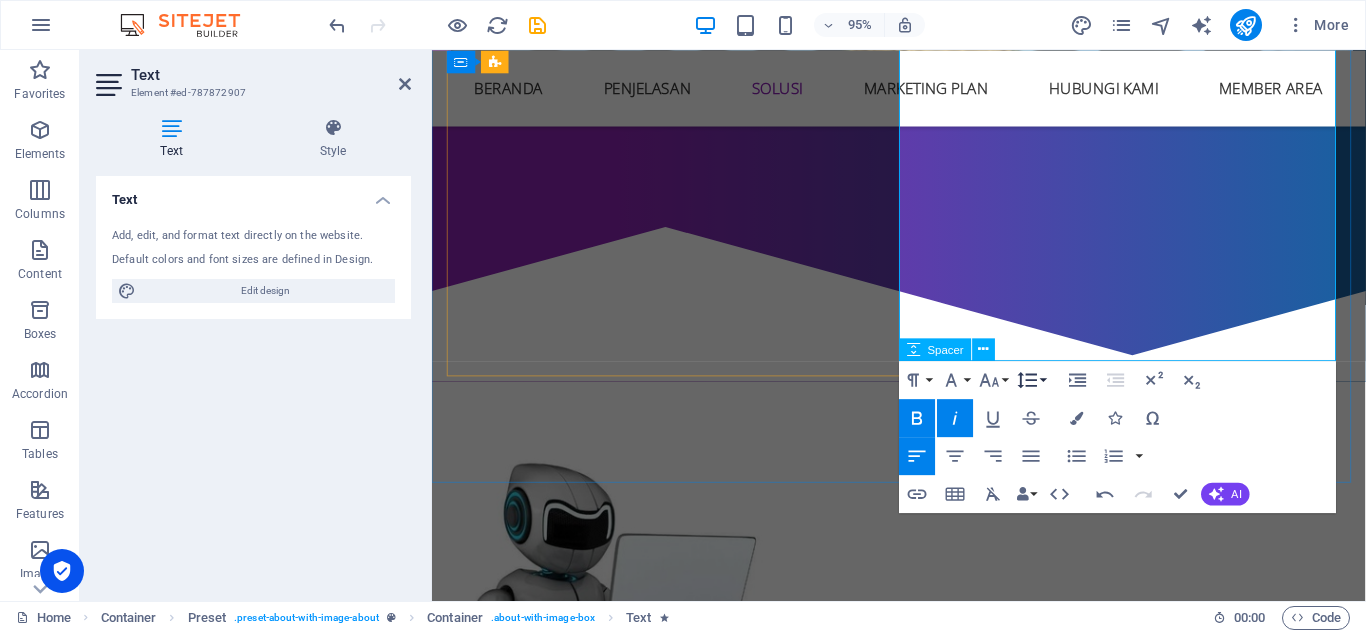 scroll, scrollTop: 1302, scrollLeft: 0, axis: vertical 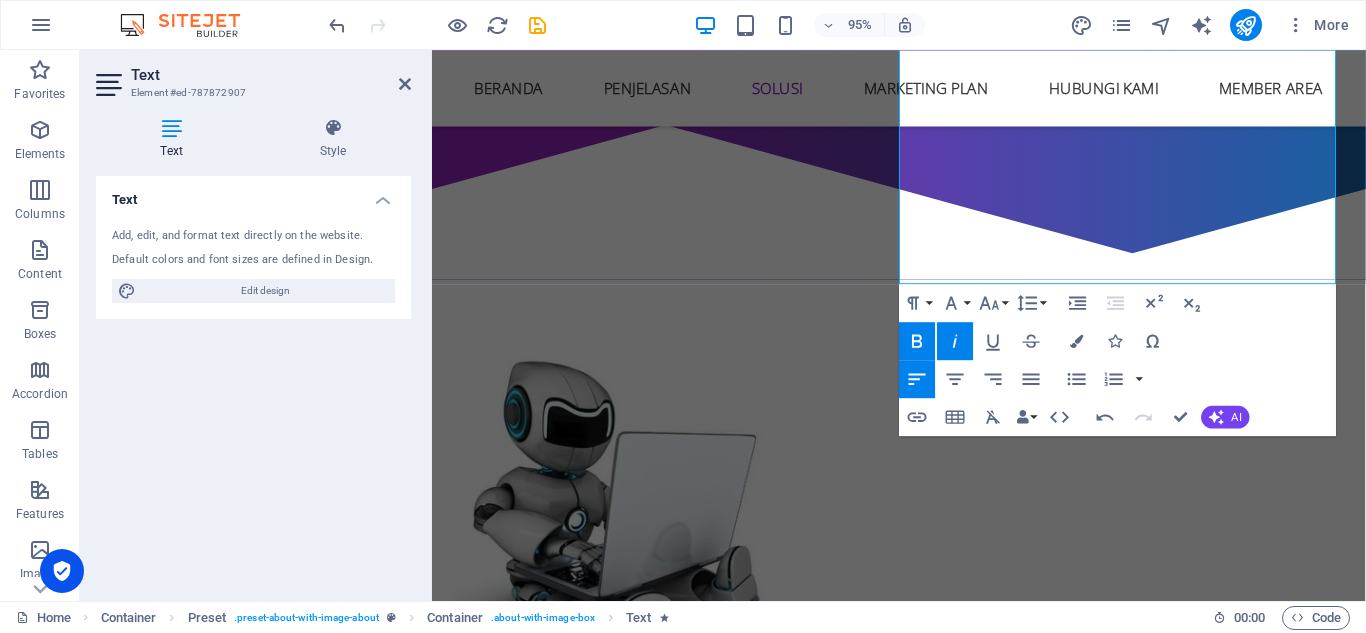 click on "Text Add, edit, and format text directly on the website. Default colors and font sizes are defined in Design. Edit design Alignment Left aligned Centered Right aligned" at bounding box center [253, 380] 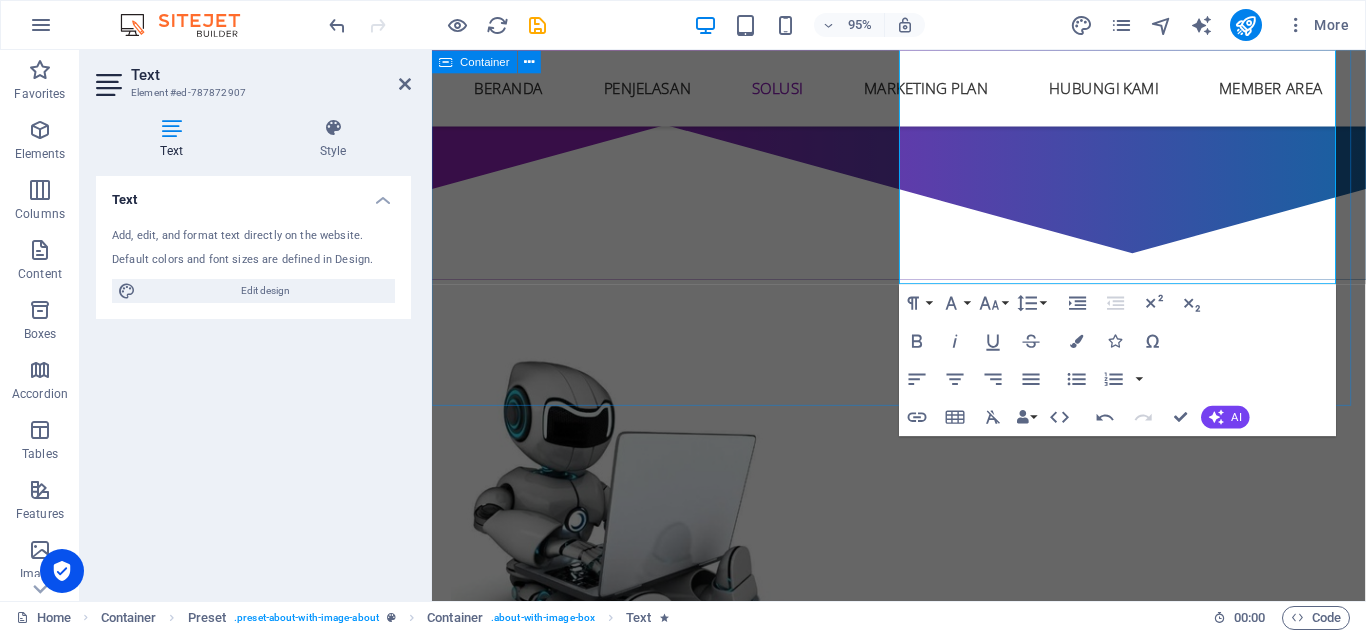 click on "Penjelasan
Satu hal yang perlu diluruskan adalah pemahaman dari kata INVESTASI.
Kebanyakan orang memahami arti investasi sebagai sesuatu yang nantinya akan menghasilkan uang untuk dirinya (tanpa berpikir adanya kemungkinan merugi).
Oleh karena itu, kata ini banyak digunakan oleh salesman atau tenaga marketing dikarenakan lebih mudah menarik perhatian calon klien .
Pada prinsipnya, siapa sih yang menolak diberi uang? Semua orang membutuhkan uang dikarenakan untuk hidup perlu adanya uang.Seberapa sering Anda mendengar iming-iming promosi, "Segera ivestasikan uang Anda agar nantinya bisa berkembang berlipat-lipat ganda" Tidak pernah satupun promosi tersebut menyebutkan seberapa besar resiko yang nantinya mungkin akan terjadi.Seolah-olah bila melakukan investasi maka hanyalah laba saja yang diraup, tanpa ada resiko kerugian." at bounding box center [923, 757] 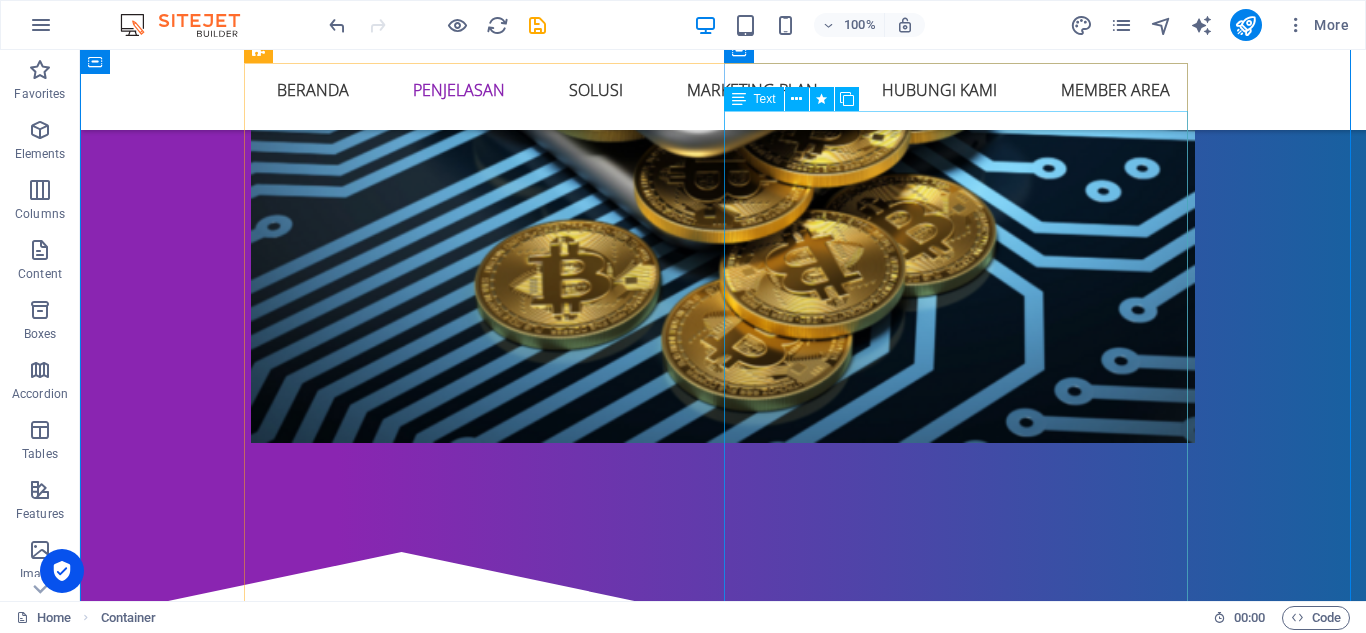 scroll, scrollTop: 478, scrollLeft: 0, axis: vertical 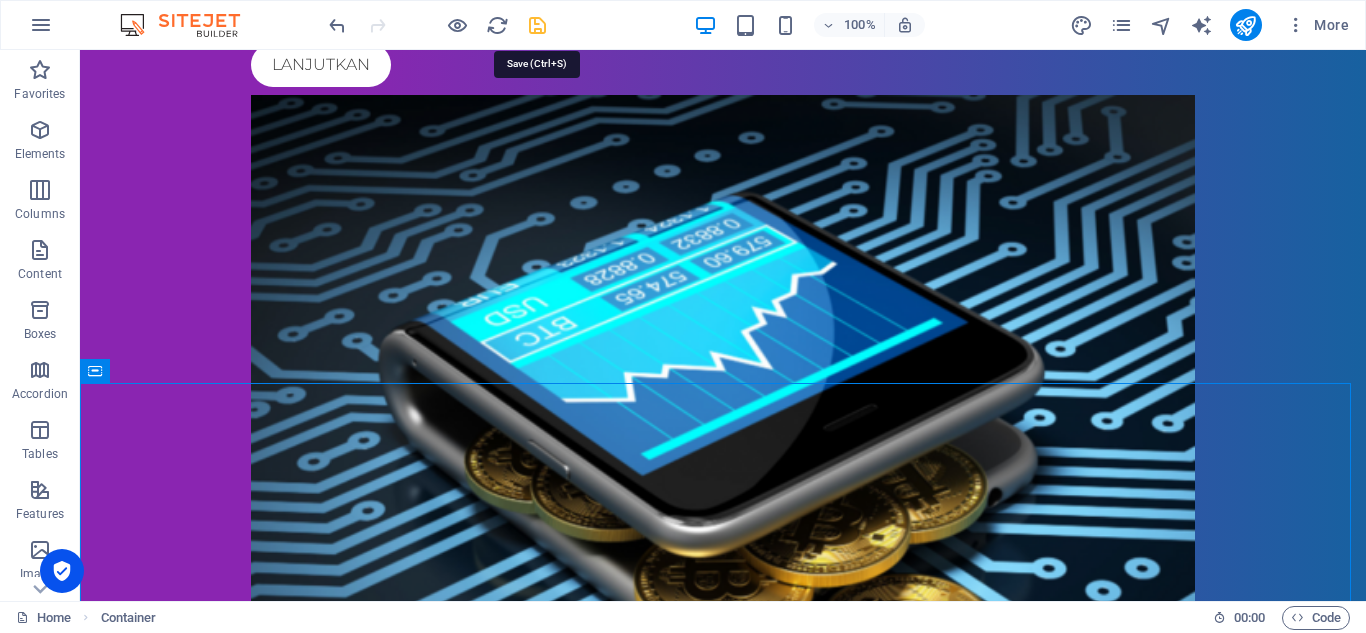 click at bounding box center (537, 25) 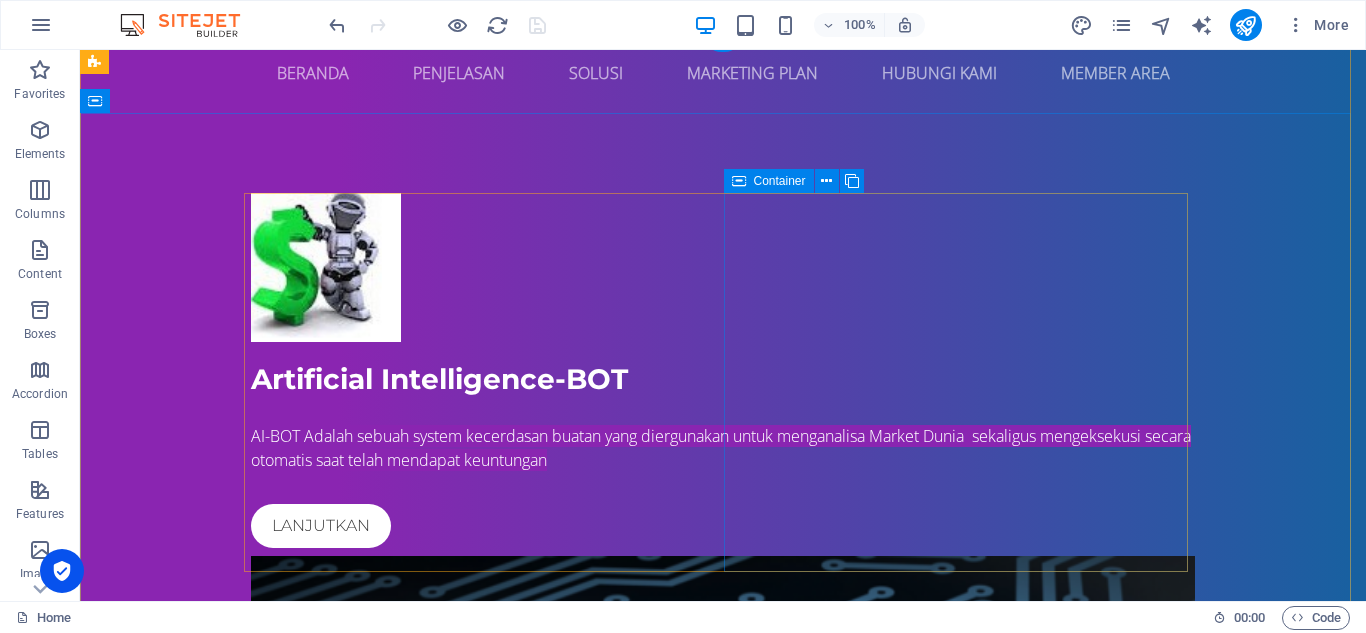 scroll, scrollTop: 0, scrollLeft: 0, axis: both 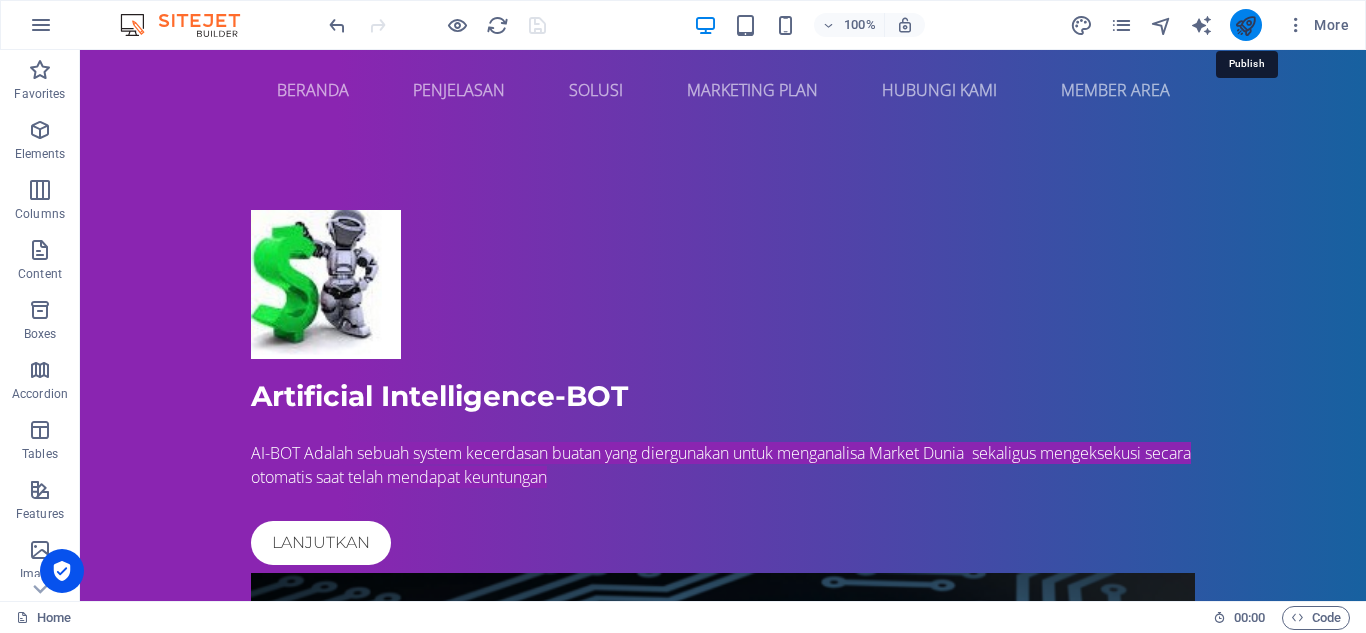 click at bounding box center [1245, 25] 